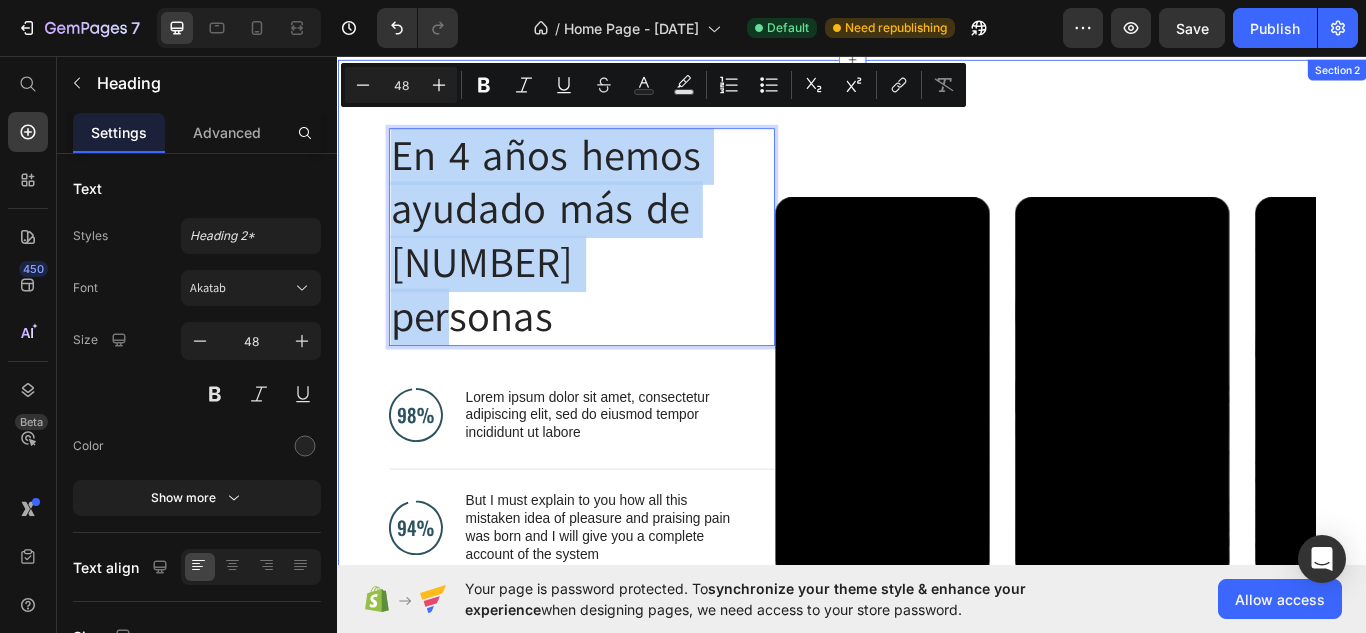 drag, startPoint x: 703, startPoint y: 298, endPoint x: 378, endPoint y: 145, distance: 359.21304 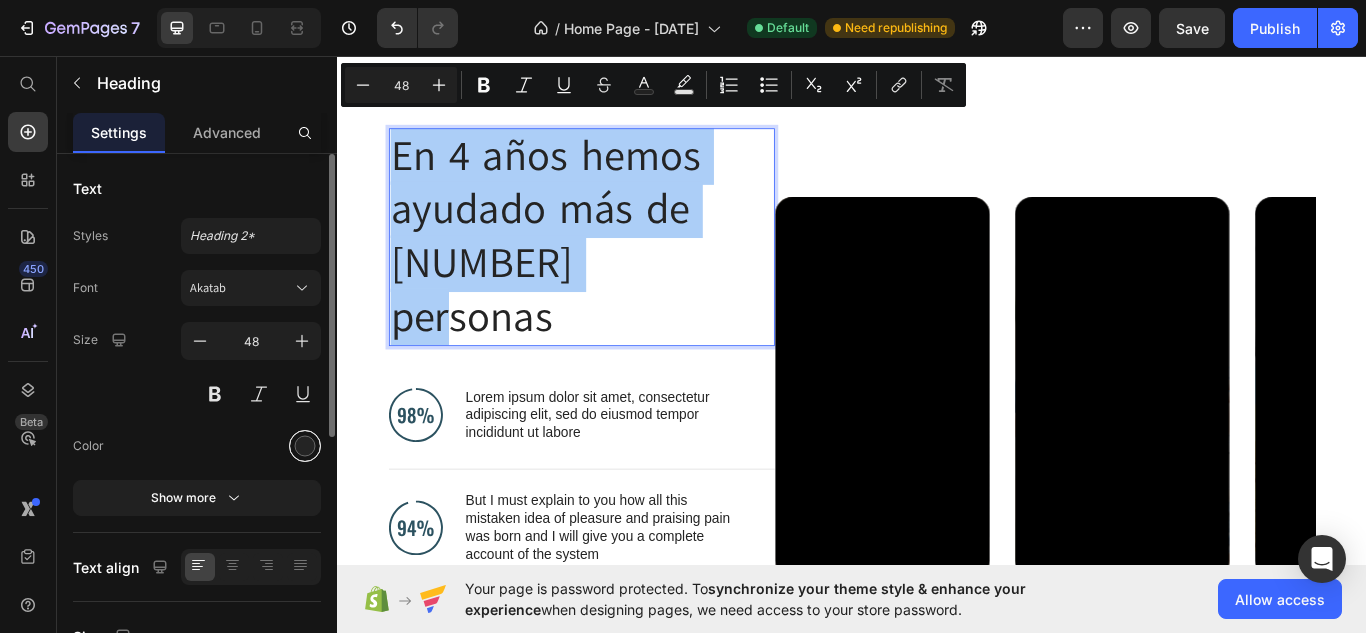 click at bounding box center [305, 446] 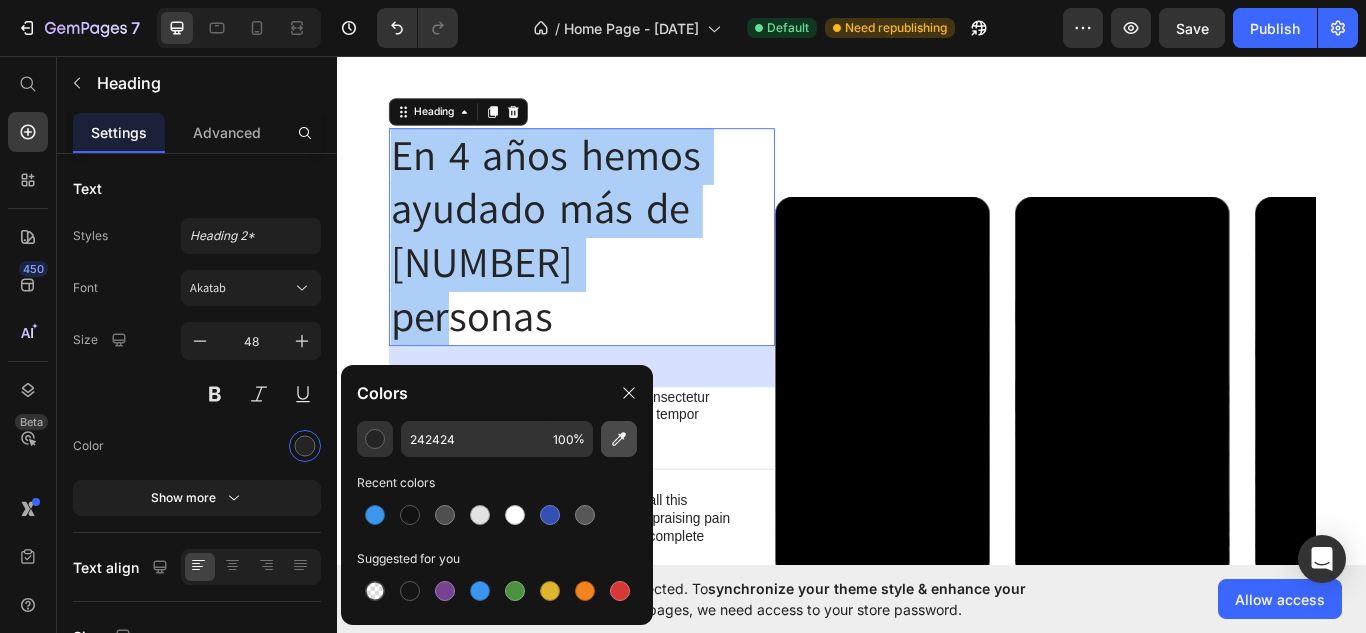 click 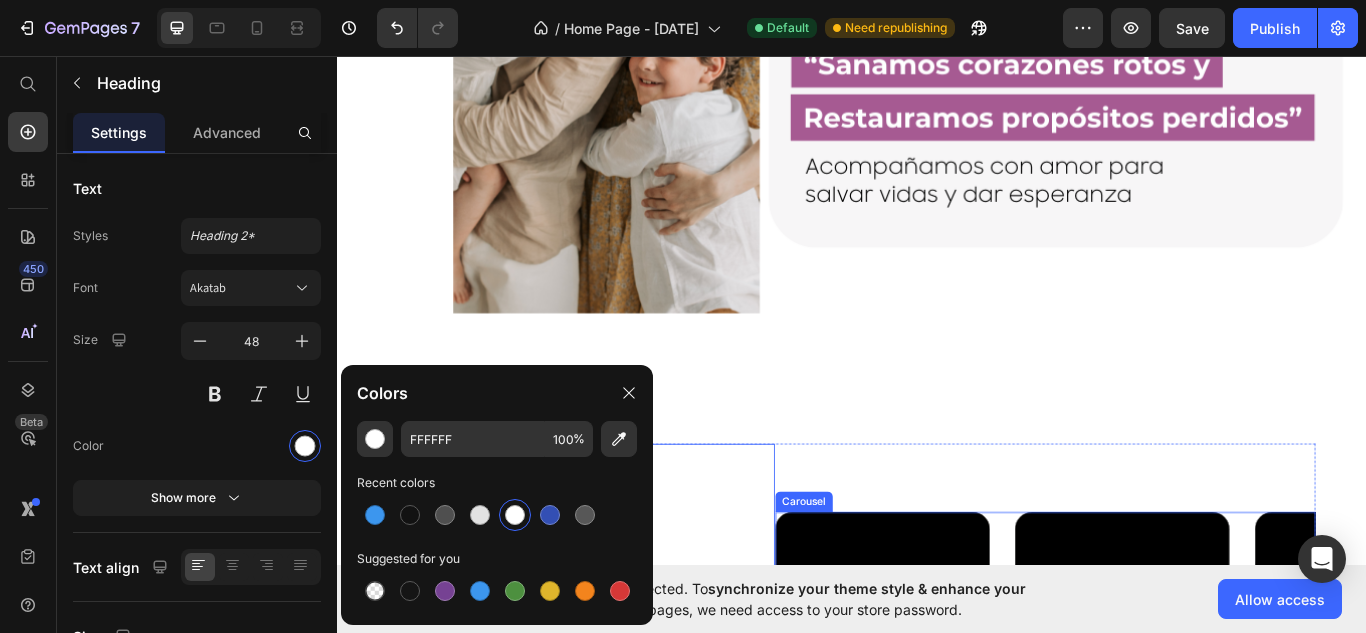 scroll, scrollTop: 1247, scrollLeft: 0, axis: vertical 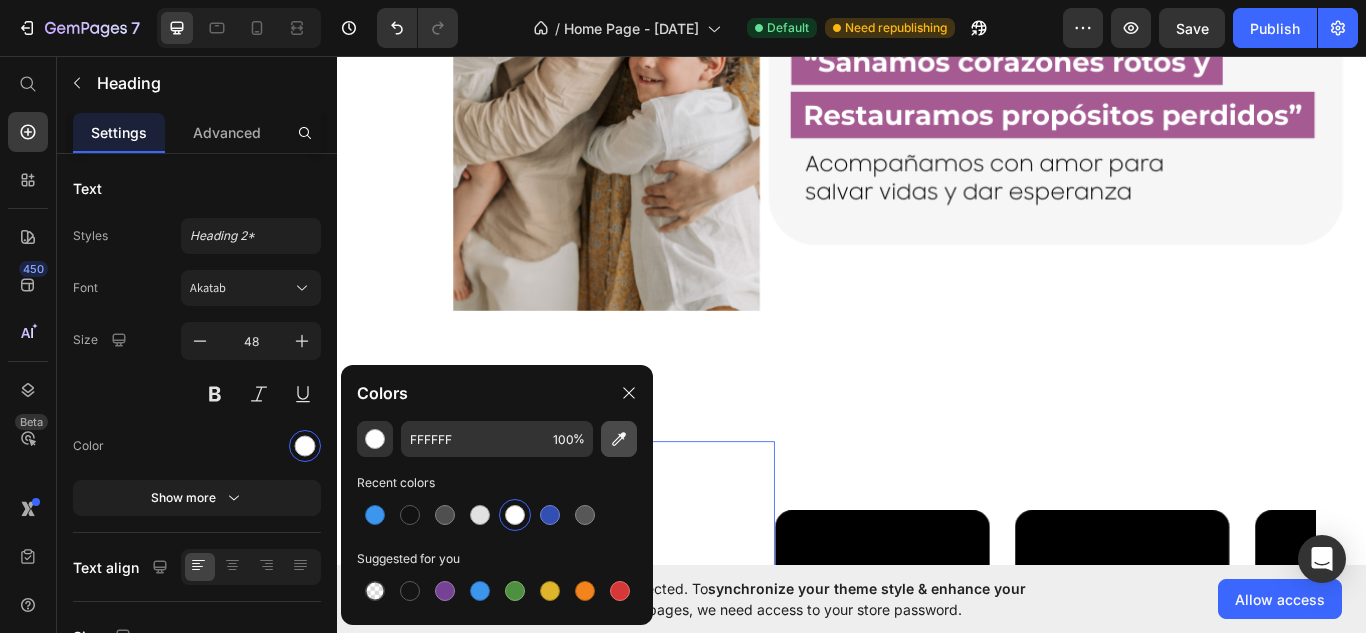 click 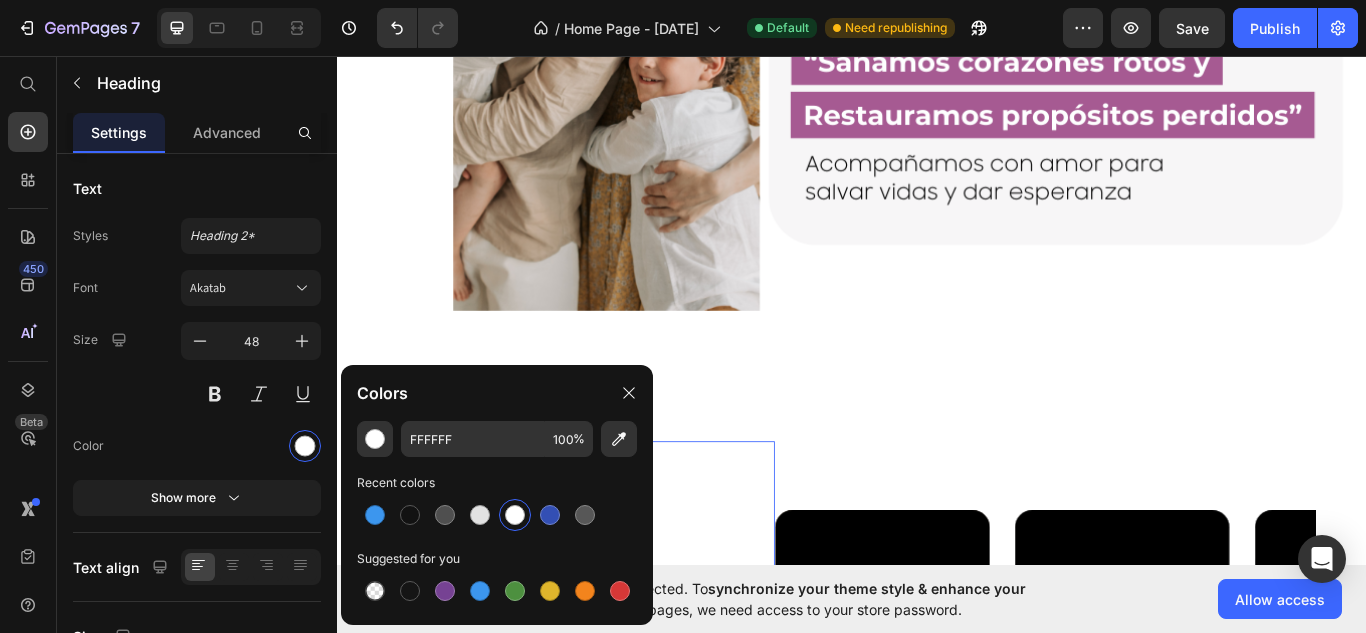 type on "A25B8A" 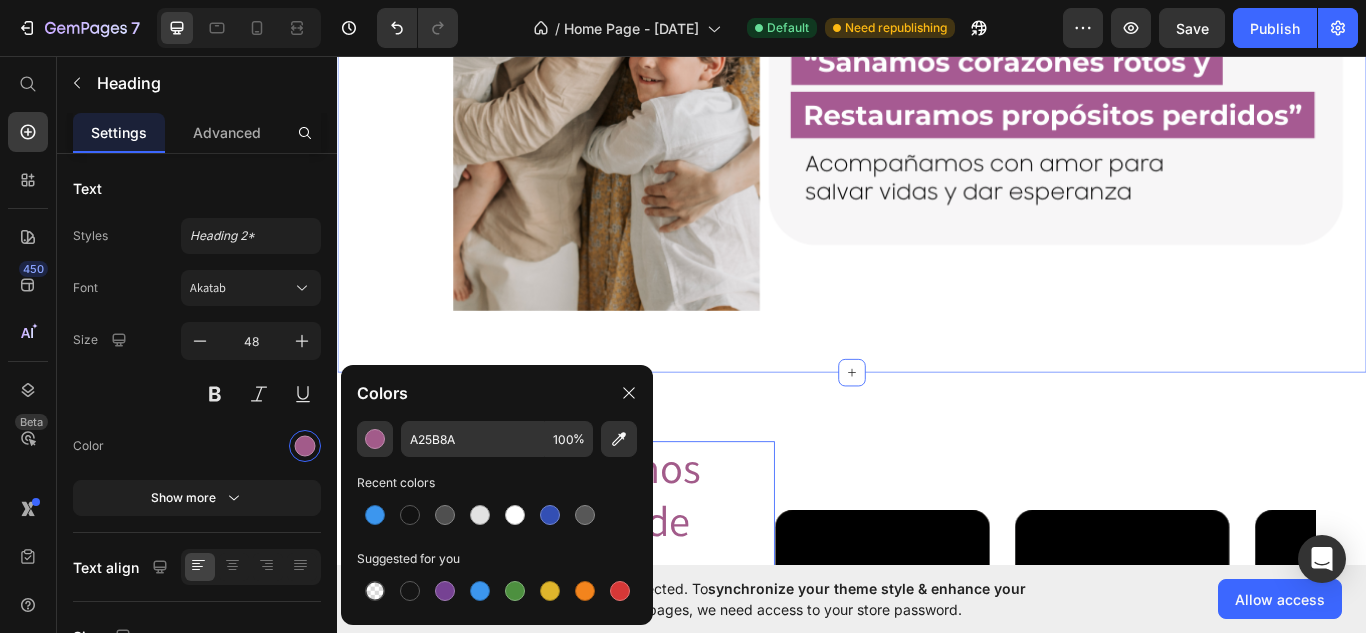 click at bounding box center (937, 43) 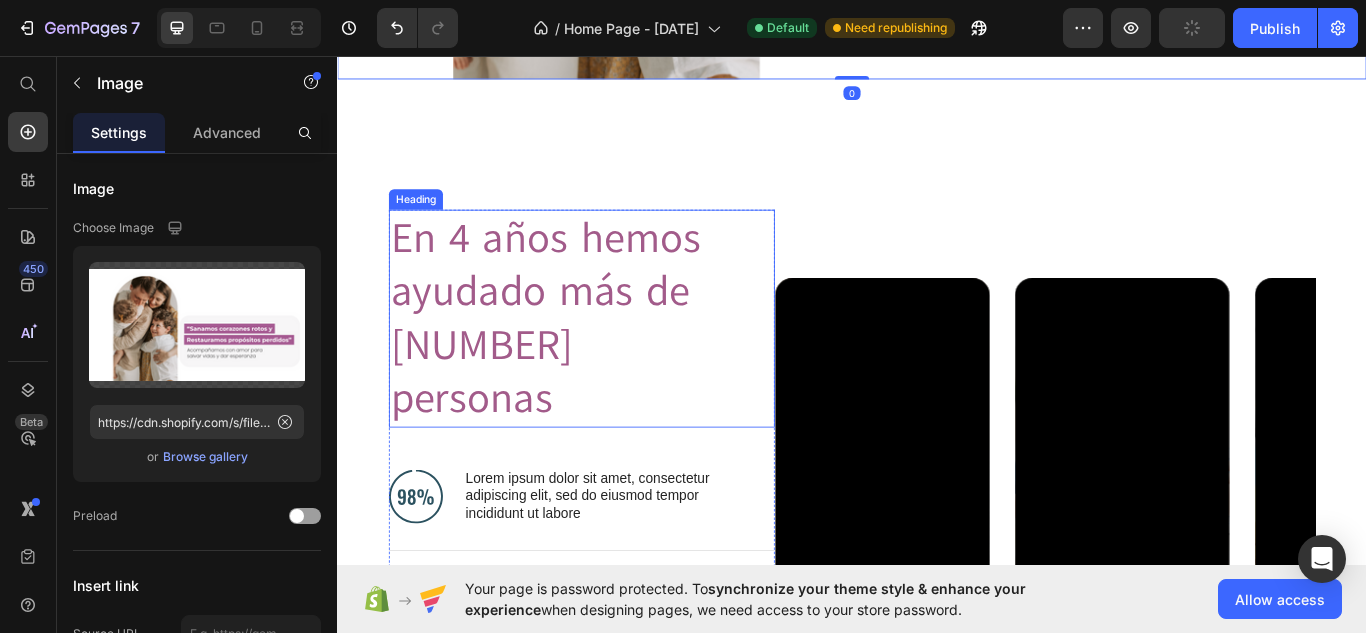 scroll, scrollTop: 1516, scrollLeft: 0, axis: vertical 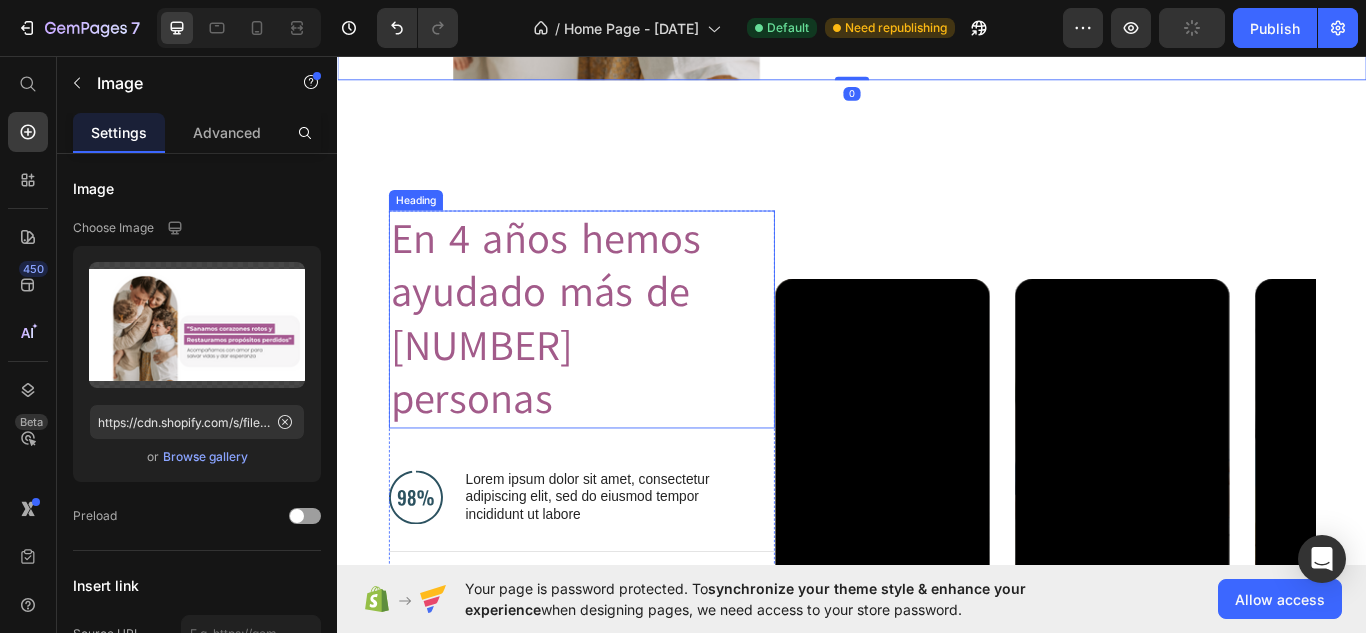 click on "En 4 años hemos ayudado más de [NUMBER] personas" at bounding box center (606, 364) 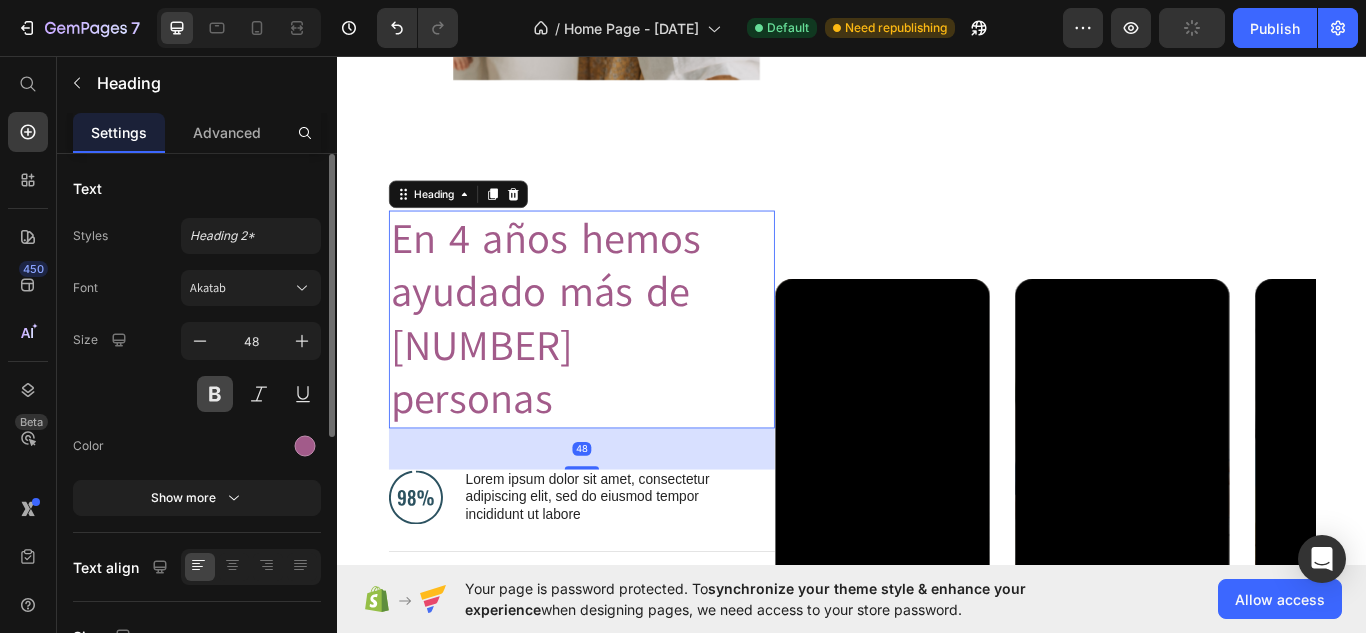 click at bounding box center [215, 394] 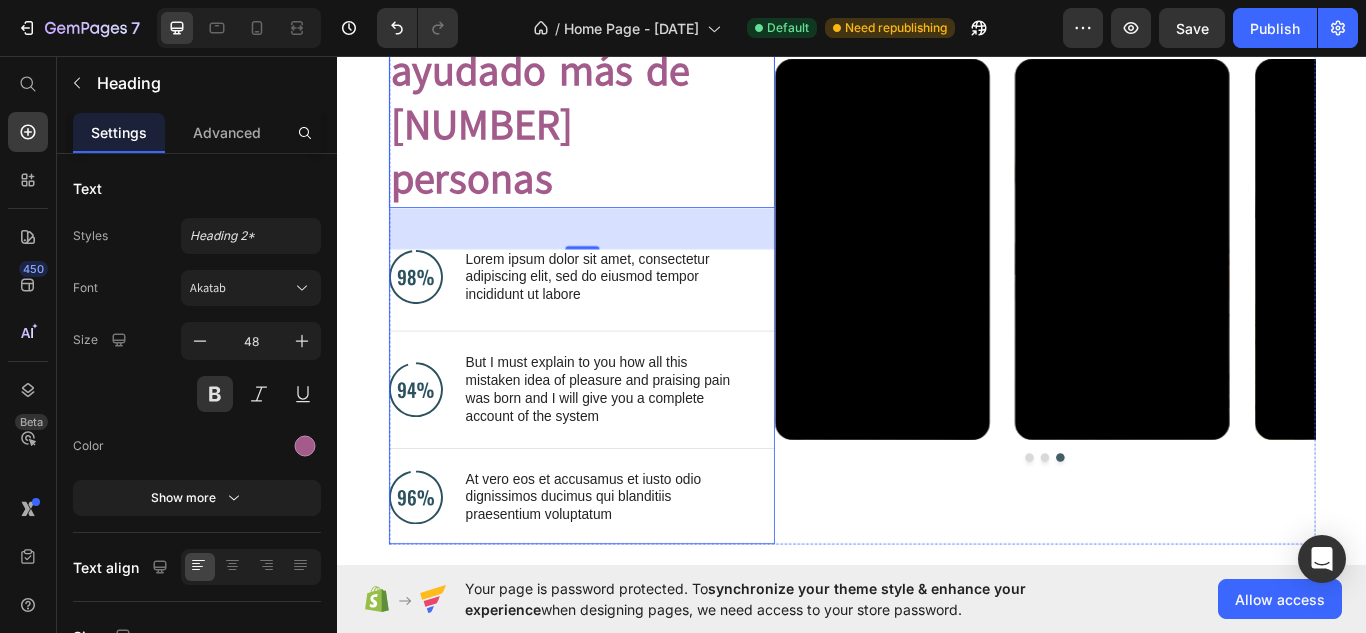 scroll, scrollTop: 1772, scrollLeft: 0, axis: vertical 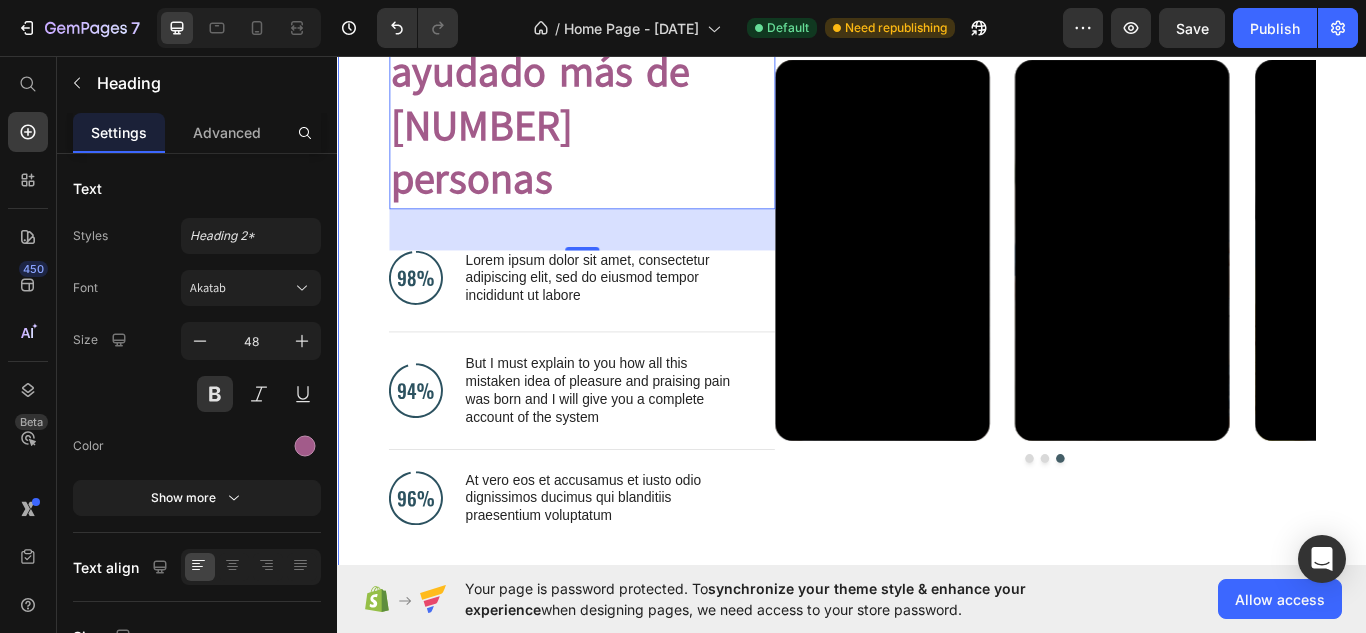 click on "En 4 años hemos ayudado más de [NUMBER] personas Heading   48 Image Lorem ipsum dolor sit amet, consectetur adipiscing elit, sed do eiusmod tempor incididunt ut labore Text Block Advanced List Image But I must explain to you how all this mistaken idea of pleasure and praising pain was born and I will give you a complete account of the system Text Block Advanced List Image At vero eos et accusamus et iusto odio dignissimos ducimus qui blanditiis praesentium voluptatum Text Block Advanced List Row Video Video Video Carousel Row Section 2" at bounding box center [937, 296] 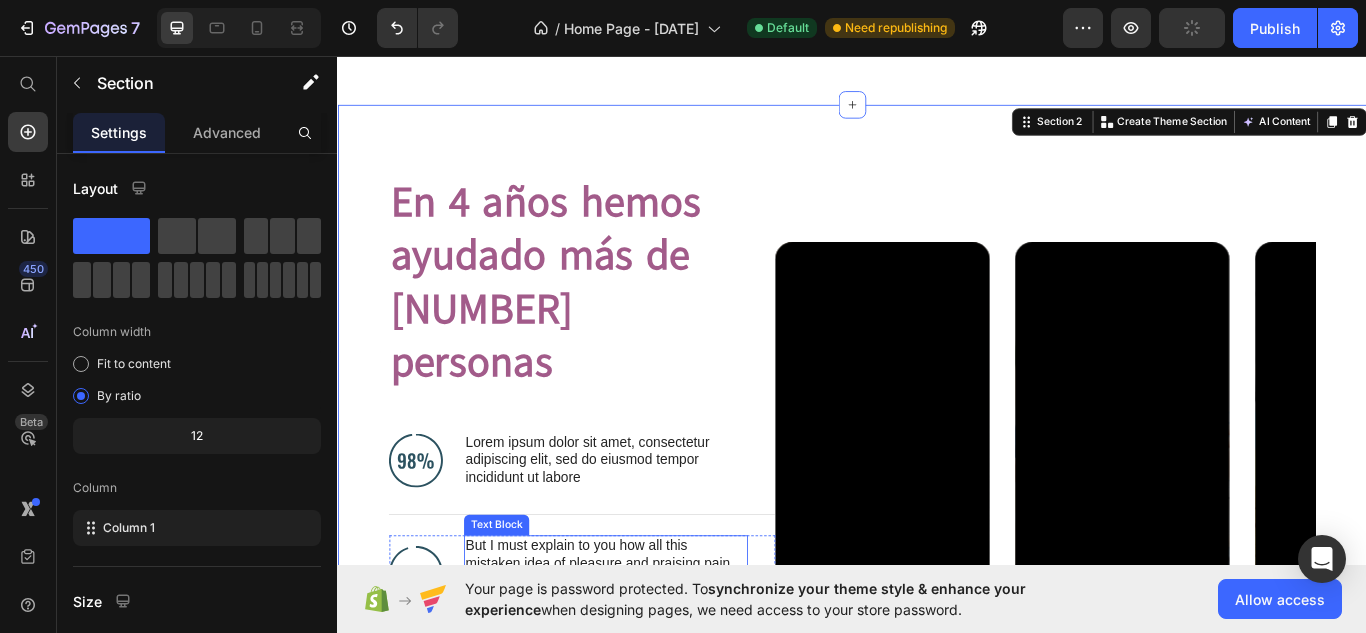 scroll, scrollTop: 1271, scrollLeft: 0, axis: vertical 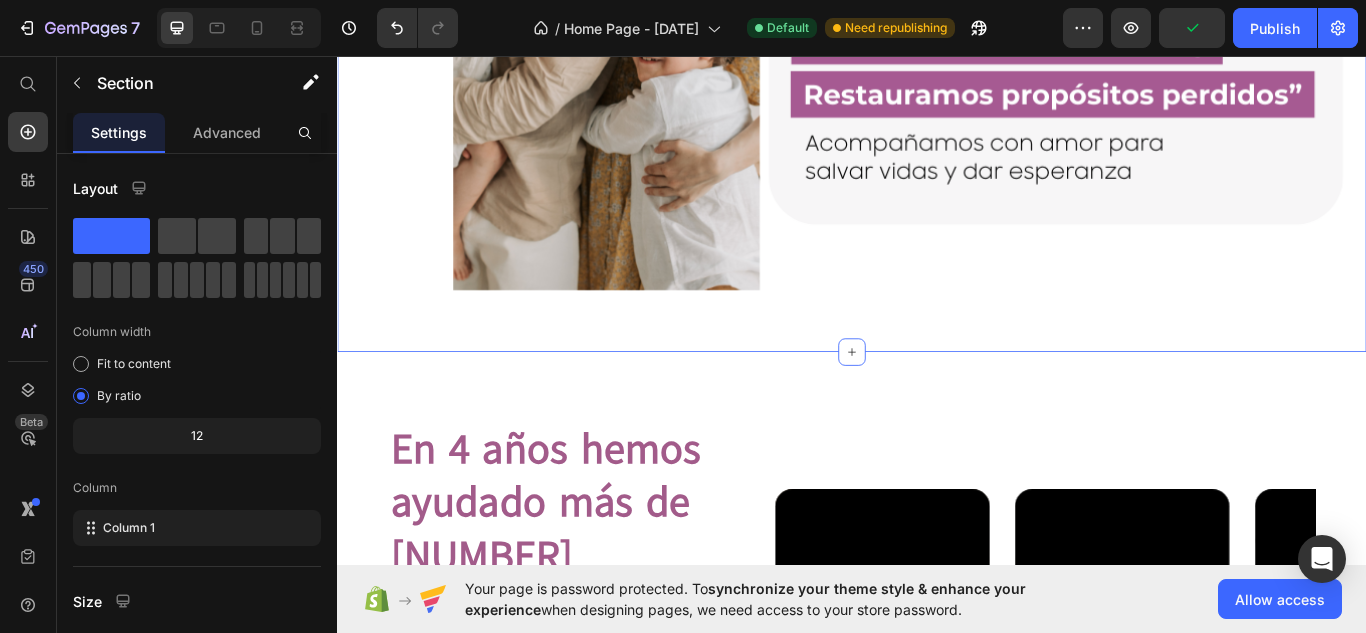 click on "Image Image Image Row Row Section 1   You can create reusable sections Create Theme Section AI Content Write with GemAI What would you like to describe here? Tone and Voice Persuasive Product Show more Generate" at bounding box center (937, -389) 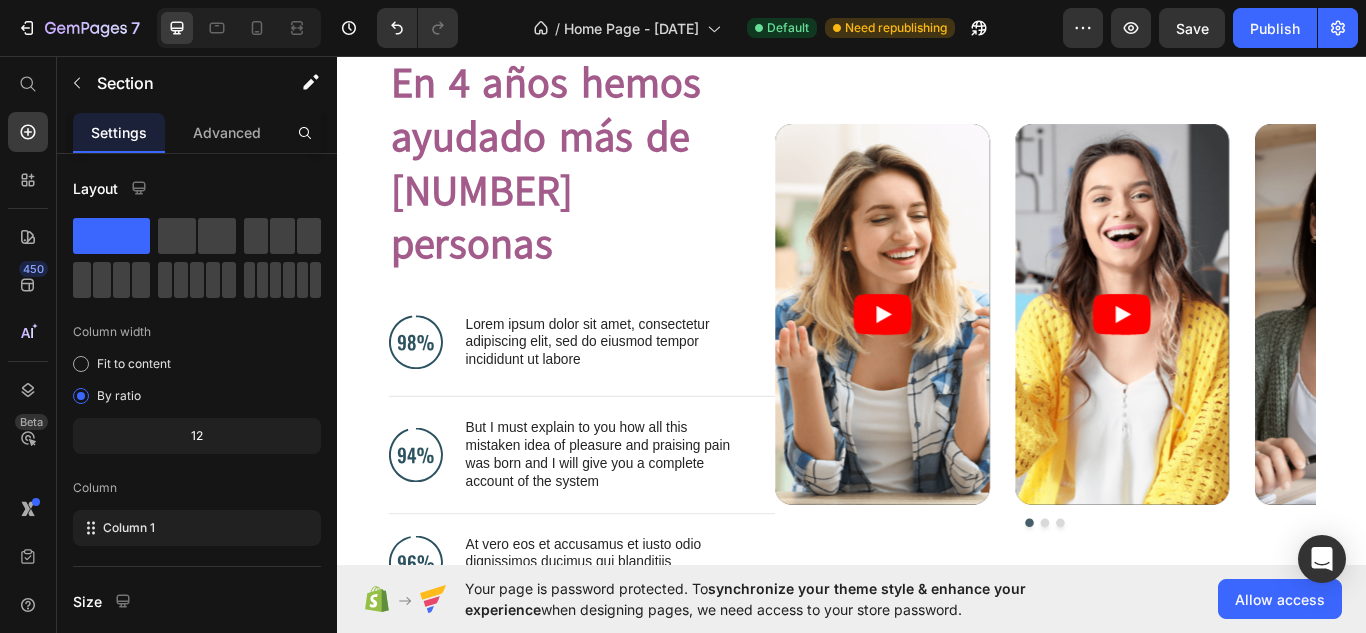 scroll, scrollTop: 1698, scrollLeft: 0, axis: vertical 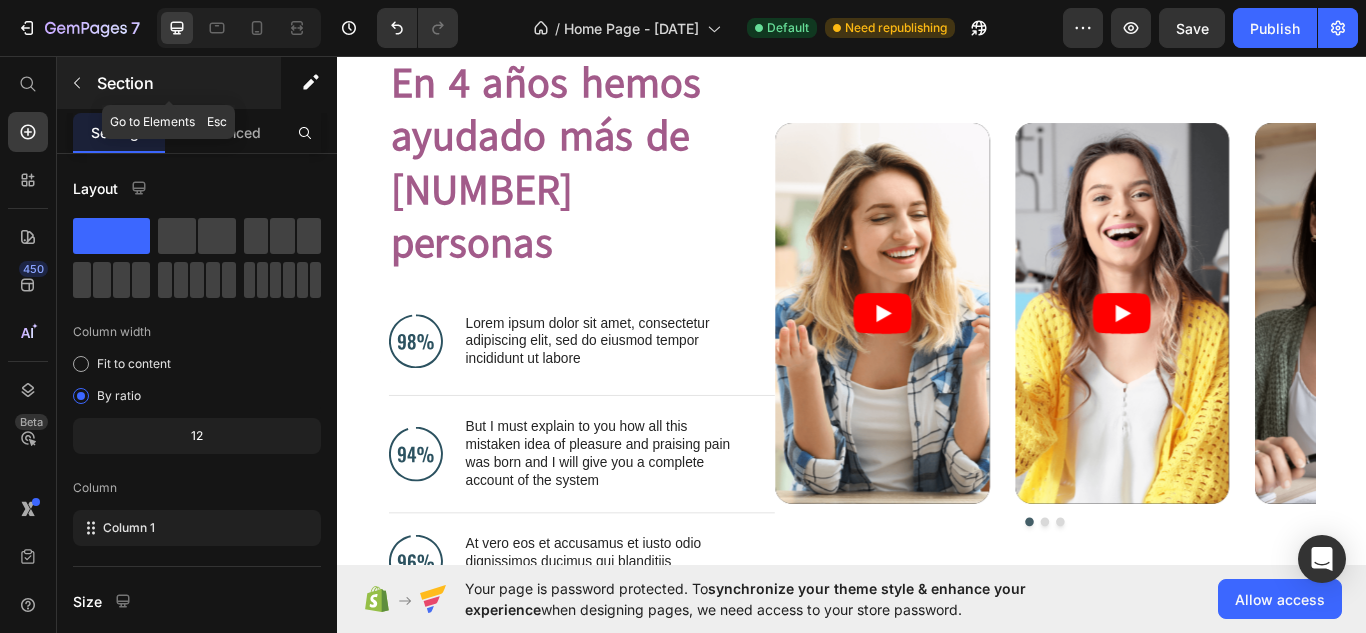 click 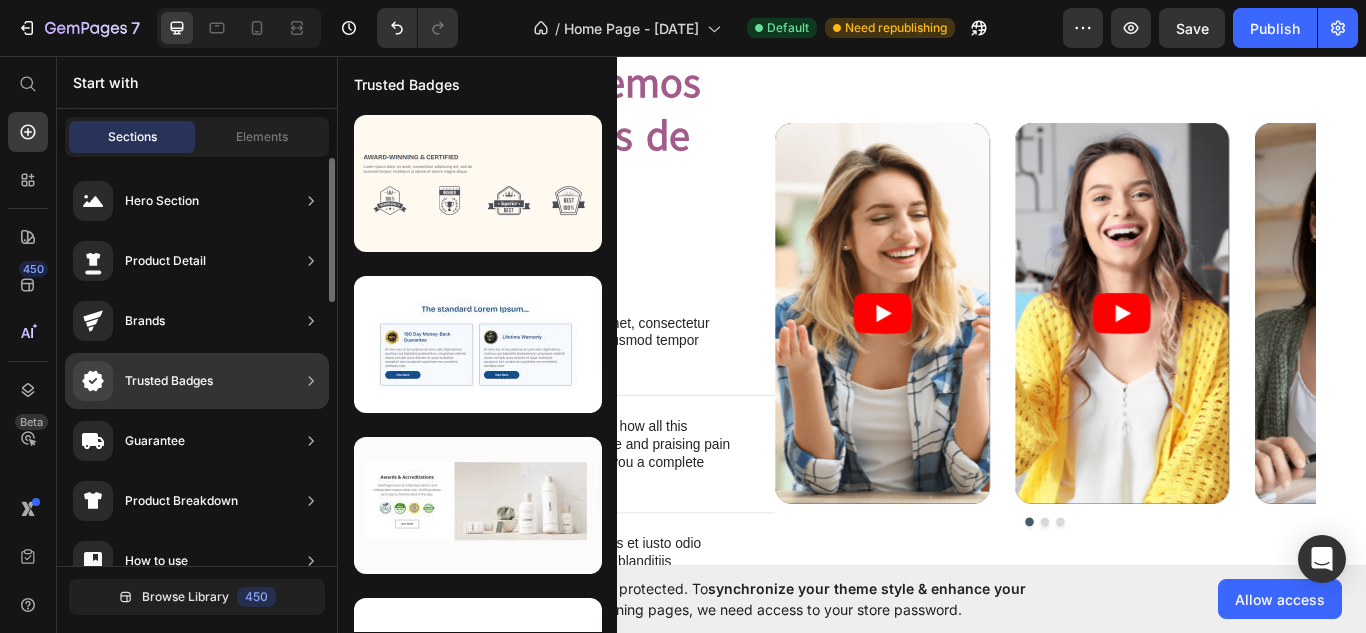 scroll, scrollTop: 0, scrollLeft: 0, axis: both 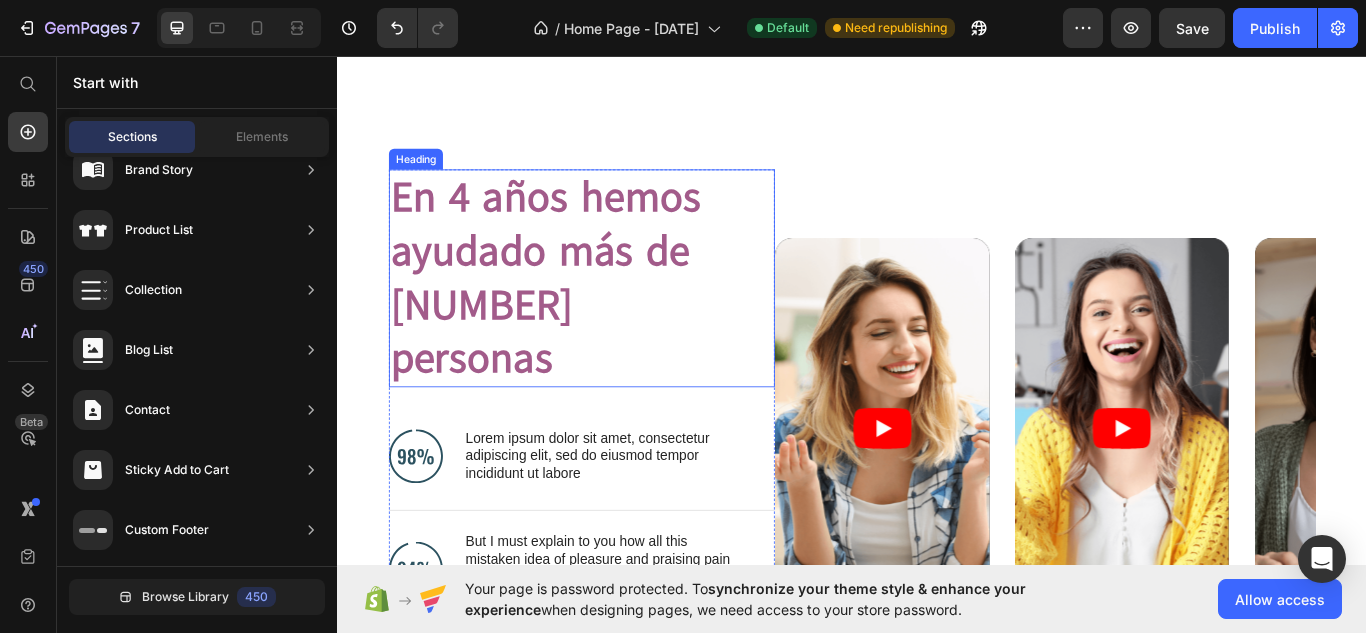click on "En 4 años hemos ayudado más de [NUMBER] personas" at bounding box center [606, 316] 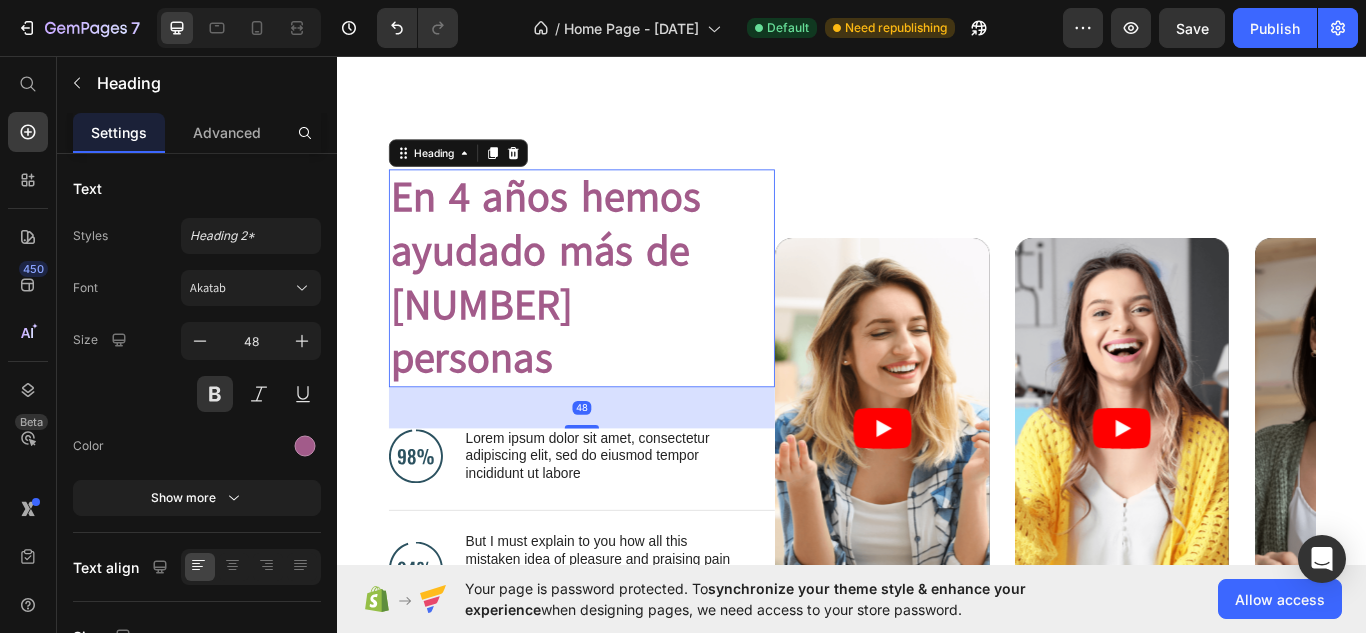 click on "En 4 años hemos ayudado más de [NUMBER] personas" at bounding box center (606, 316) 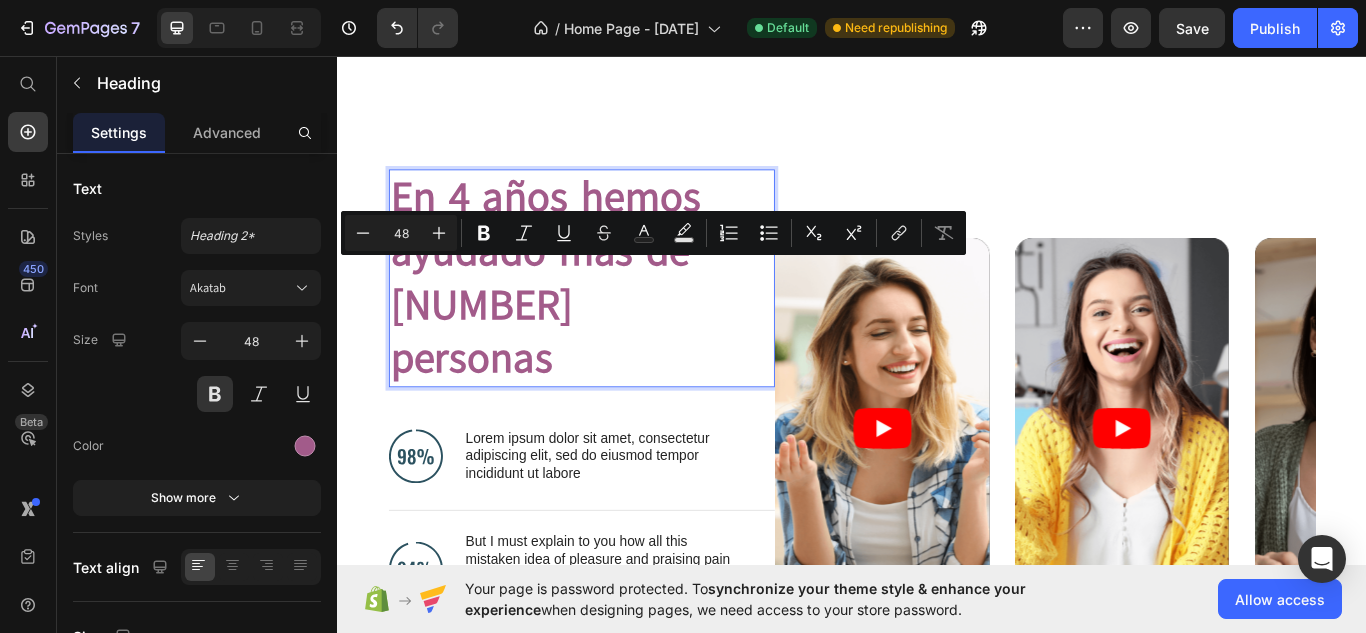 click on "En 4 años hemos ayudado más de [NUMBER] personas" at bounding box center (606, 316) 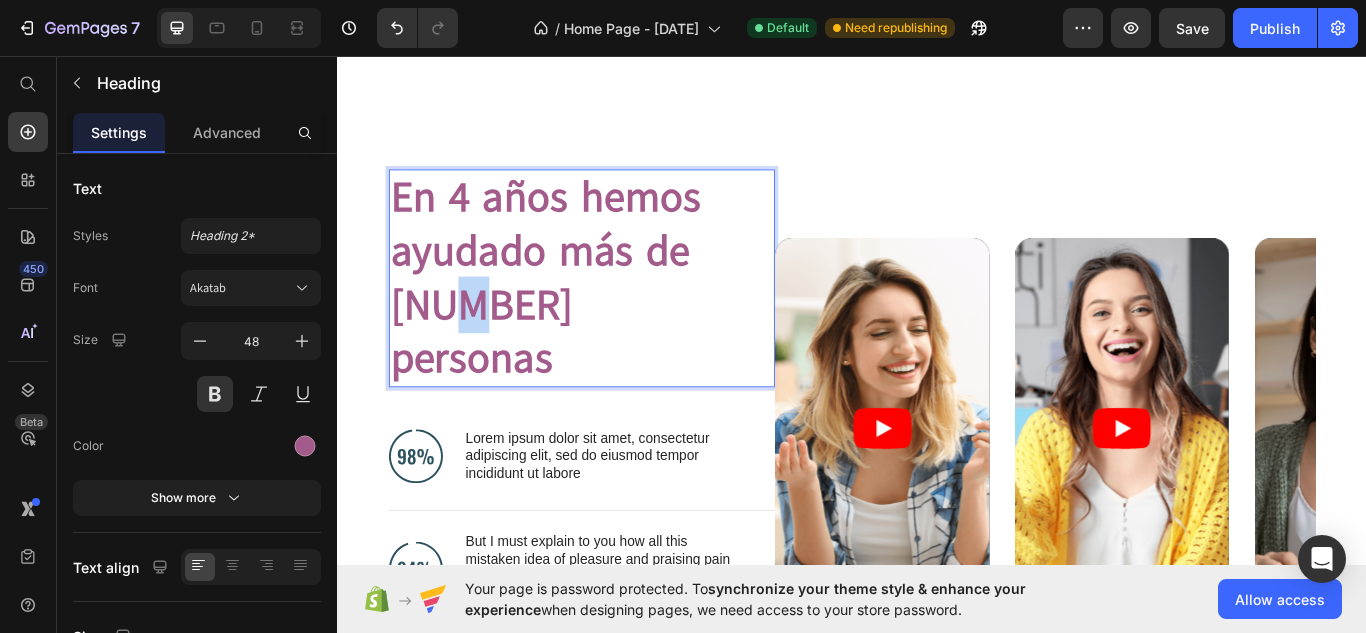 click on "En 4 años hemos ayudado más de [NUMBER] personas" at bounding box center [606, 316] 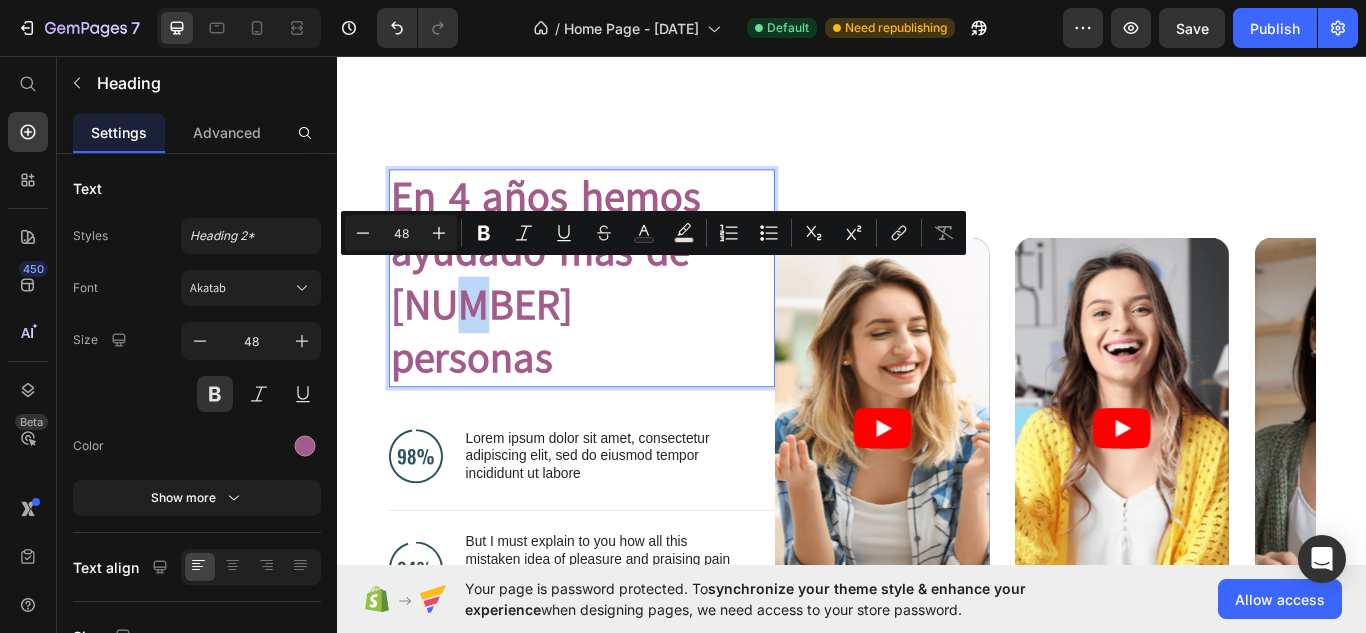 click on "En 4 años hemos ayudado más de [NUMBER] personas" at bounding box center (606, 316) 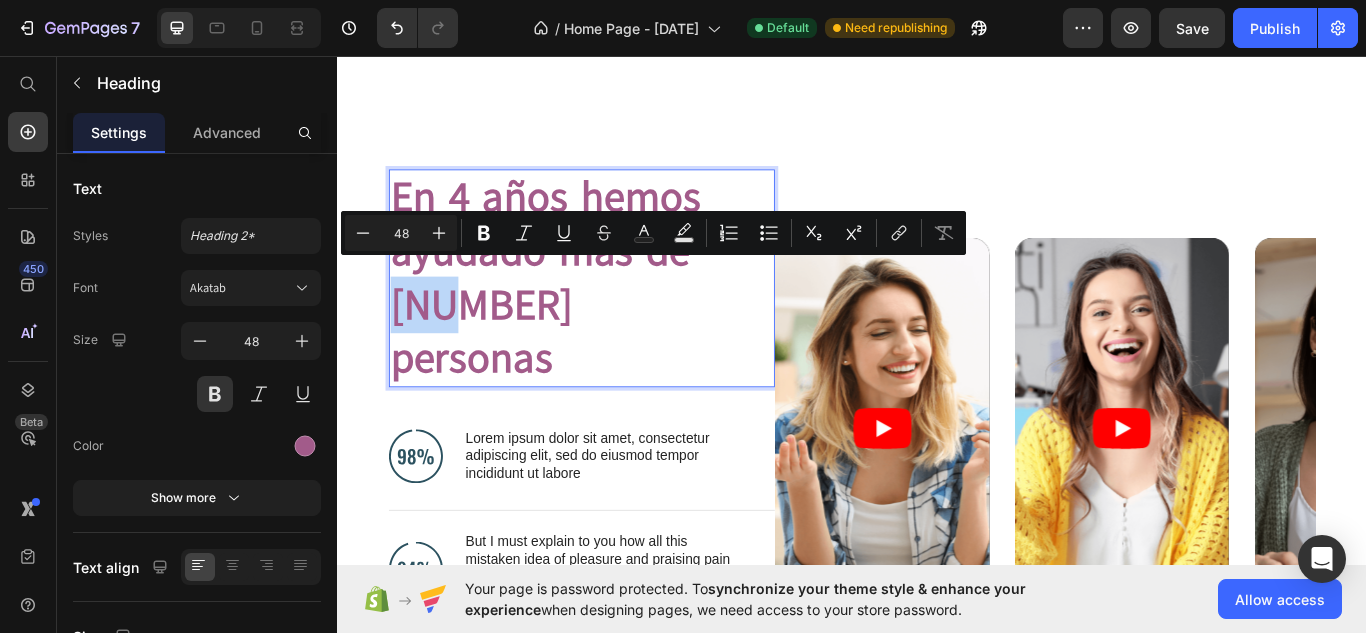 drag, startPoint x: 469, startPoint y: 320, endPoint x: 395, endPoint y: 322, distance: 74.02702 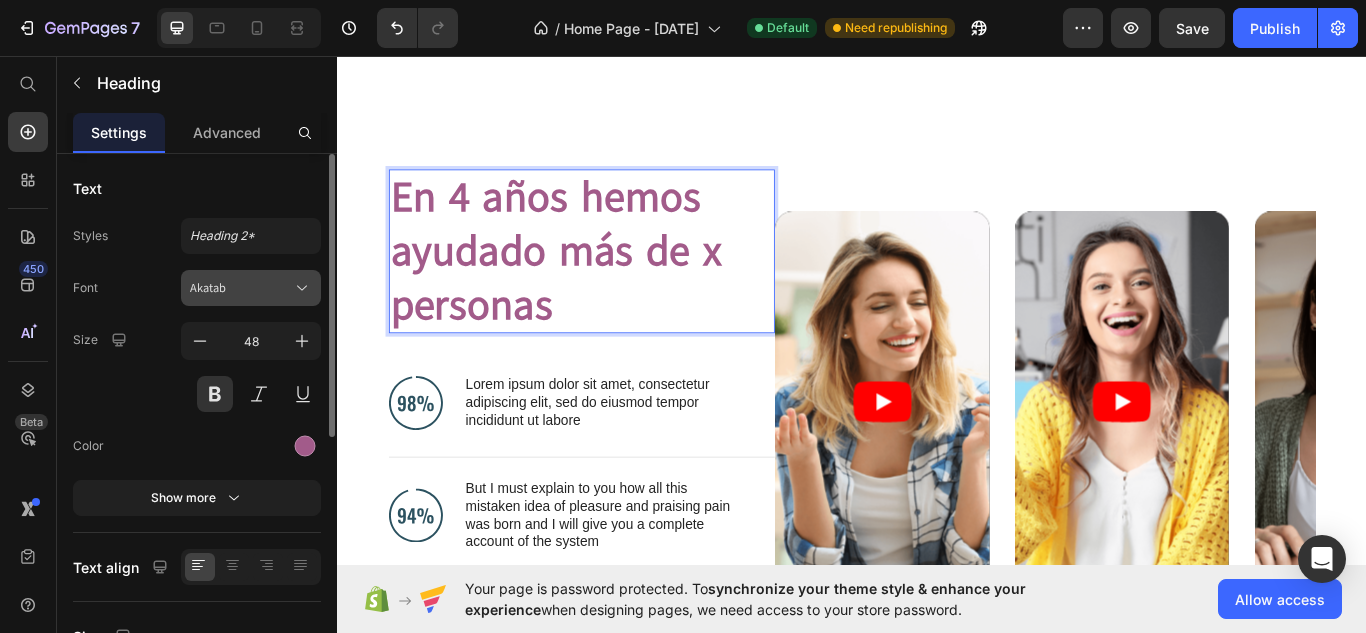 click on "Akatab" at bounding box center [241, 288] 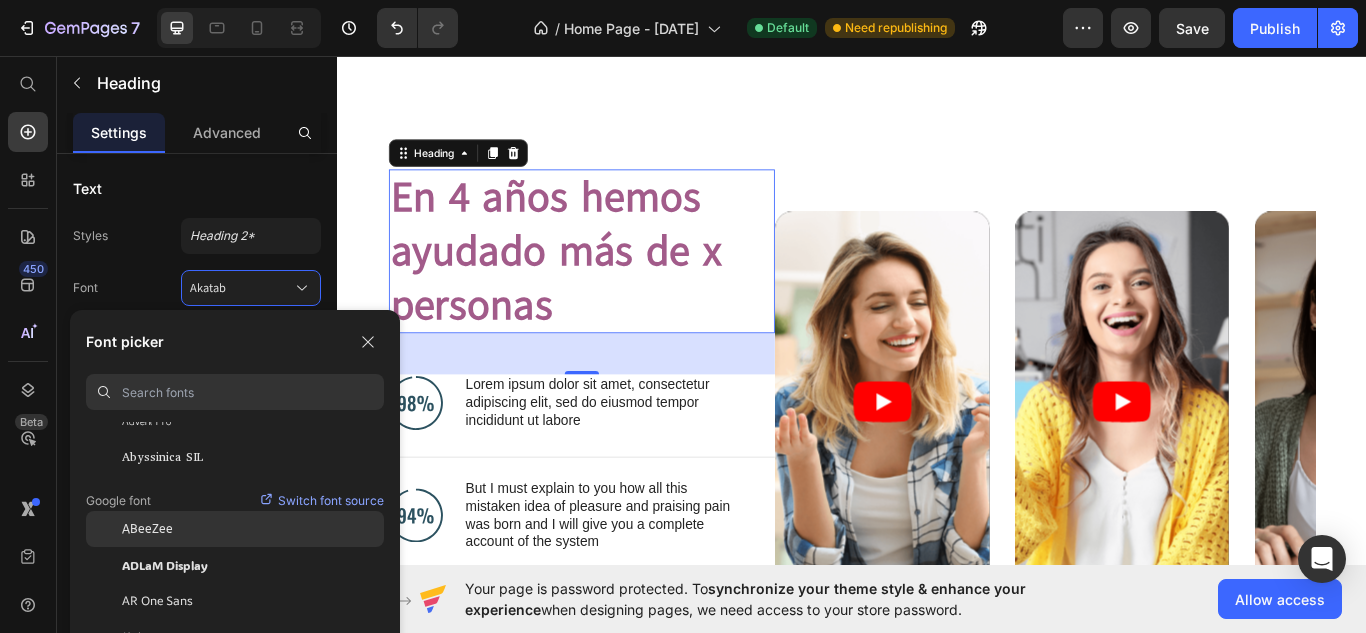 scroll, scrollTop: 148, scrollLeft: 0, axis: vertical 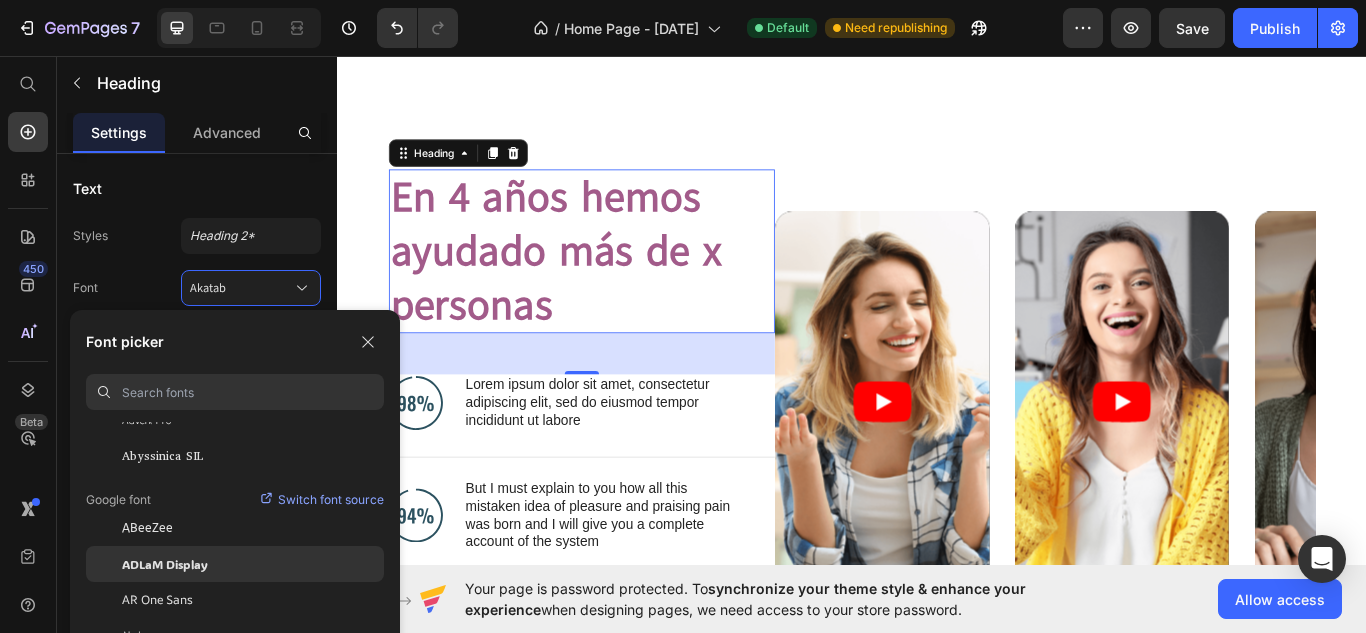 click on "ADLaM Display" at bounding box center [165, 564] 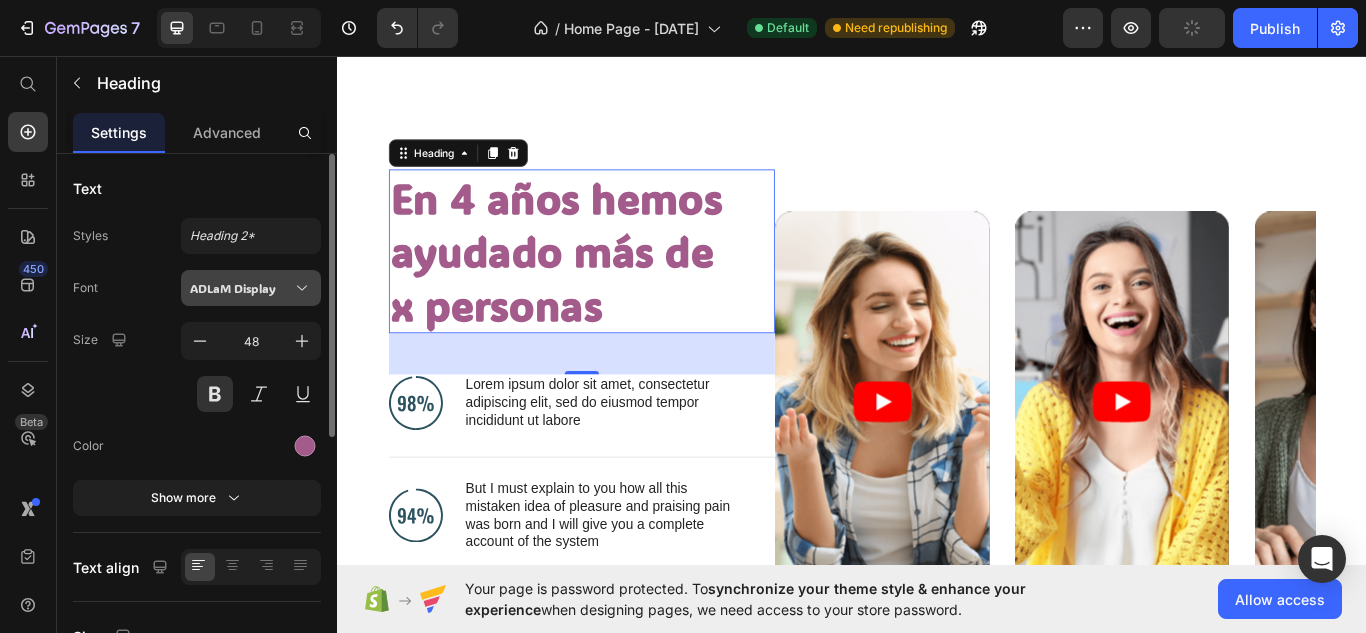 click on "ADLaM Display" at bounding box center [241, 288] 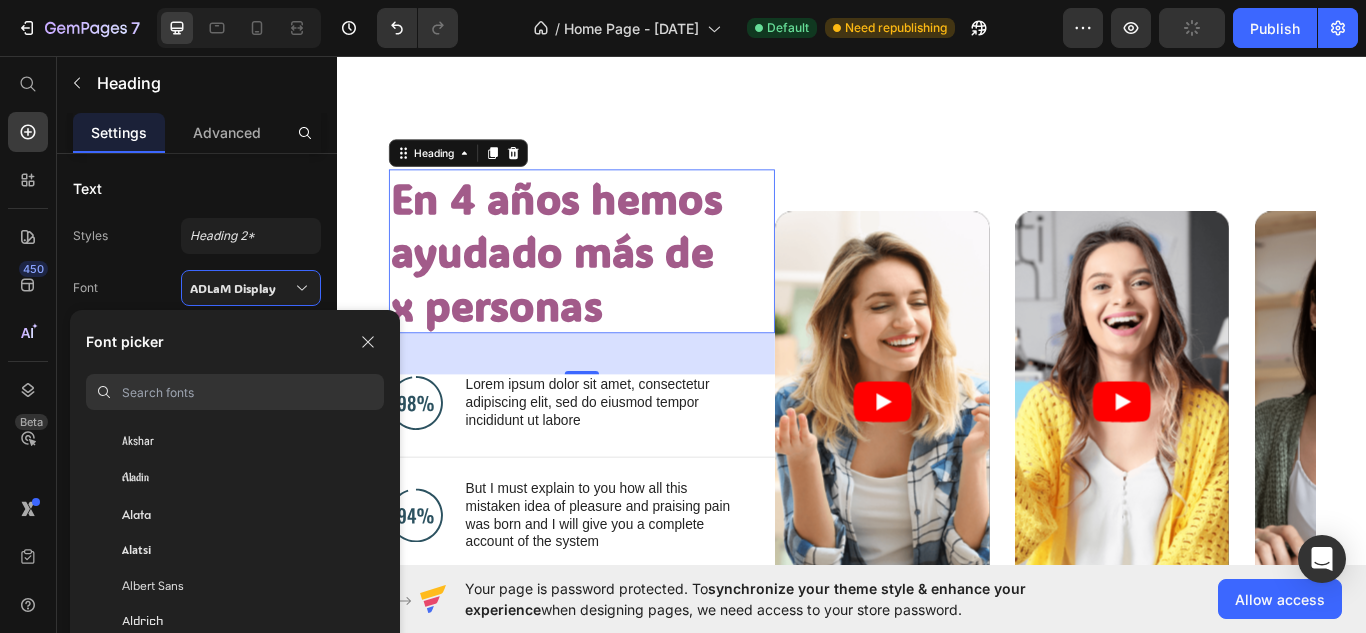 scroll, scrollTop: 959, scrollLeft: 0, axis: vertical 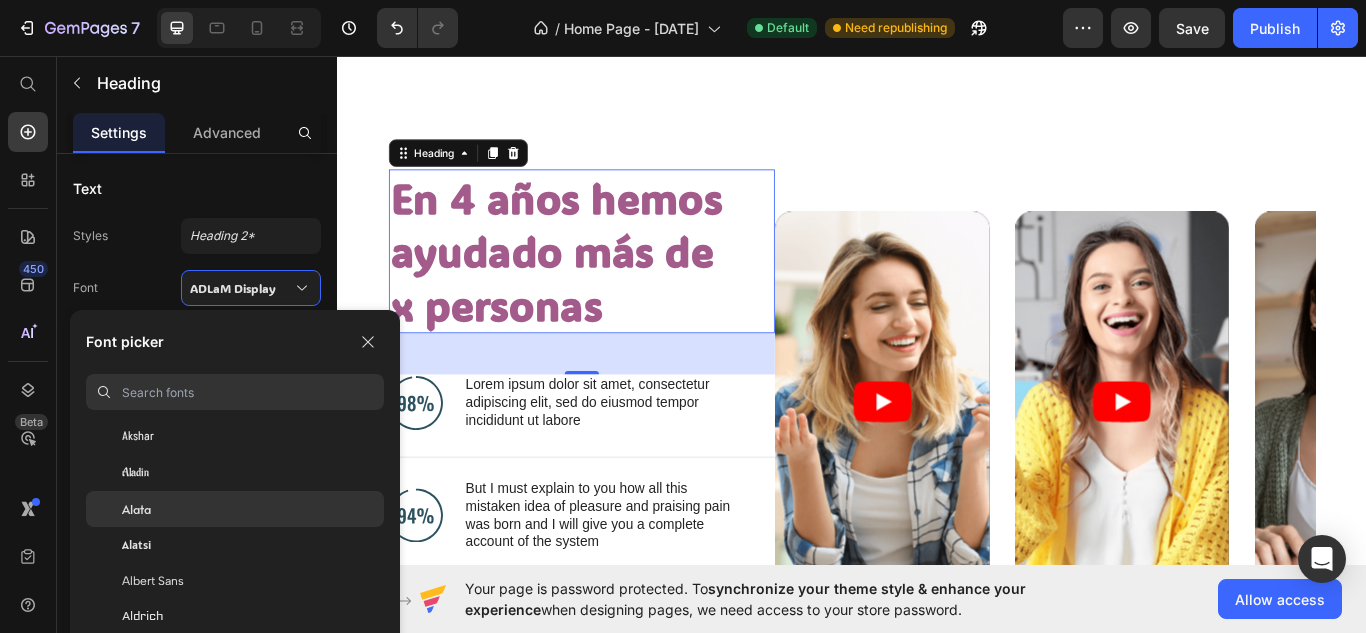 click on "Alata" 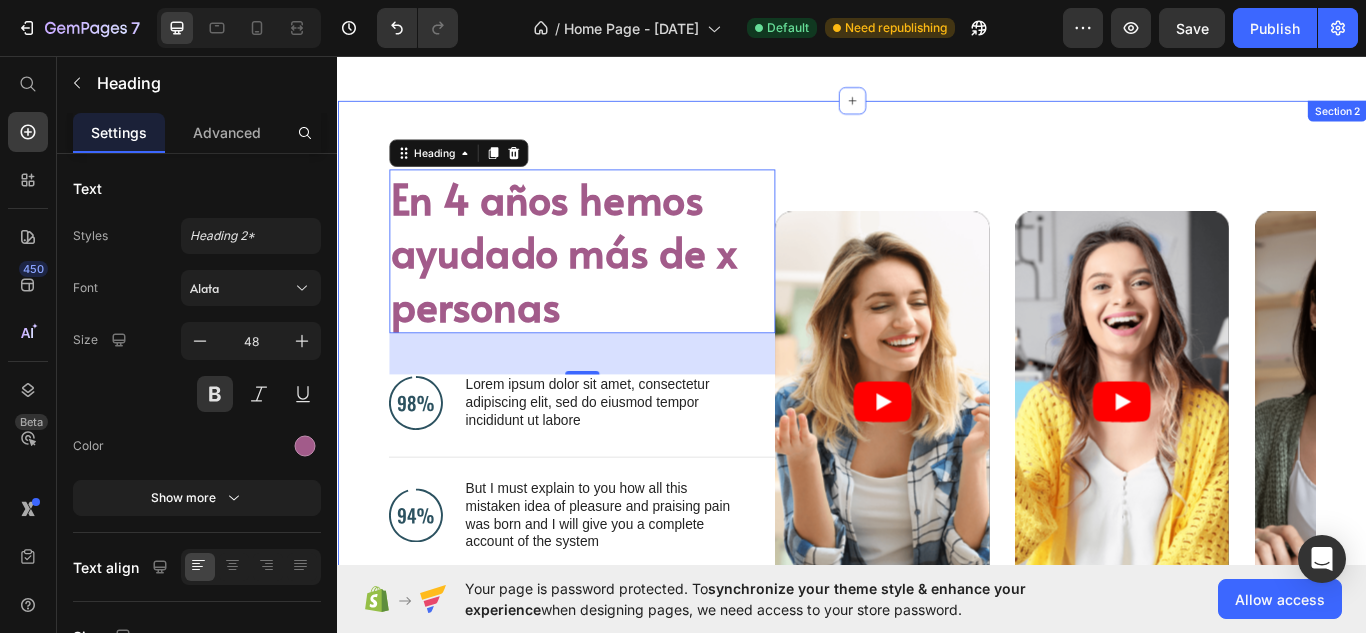 click on "En 4 años hemos ayudado más de x personas Heading   48 Image Lorem ipsum dolor sit amet, consectetur adipiscing elit, sed do eiusmod tempor incididunt ut labore Text Block Advanced List Image But I must explain to you how all this mistaken idea of pleasure and praising pain was born and I will give you a complete account of the system Text Block Advanced List Image At vero eos et accusamus et iusto odio dignissimos ducimus qui blanditiis praesentium voluptatum Text Block Advanced List Row Video Video Video Carousel Row Section 2" at bounding box center [937, 473] 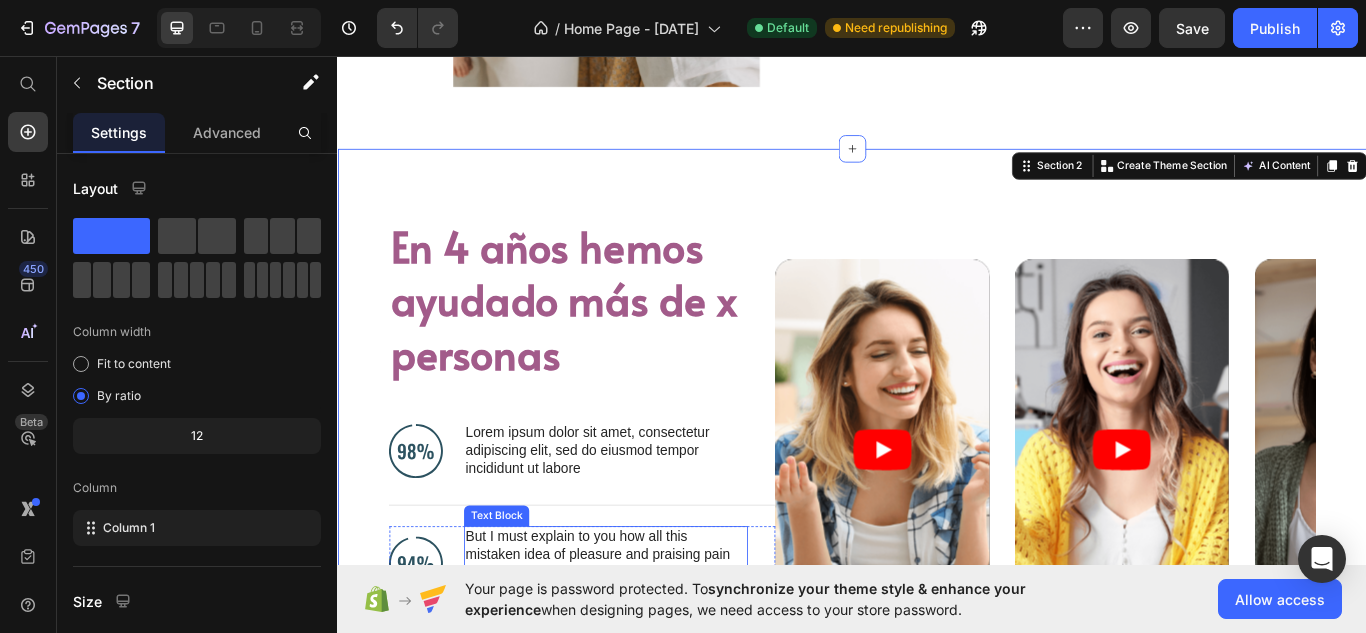 scroll, scrollTop: 1727, scrollLeft: 0, axis: vertical 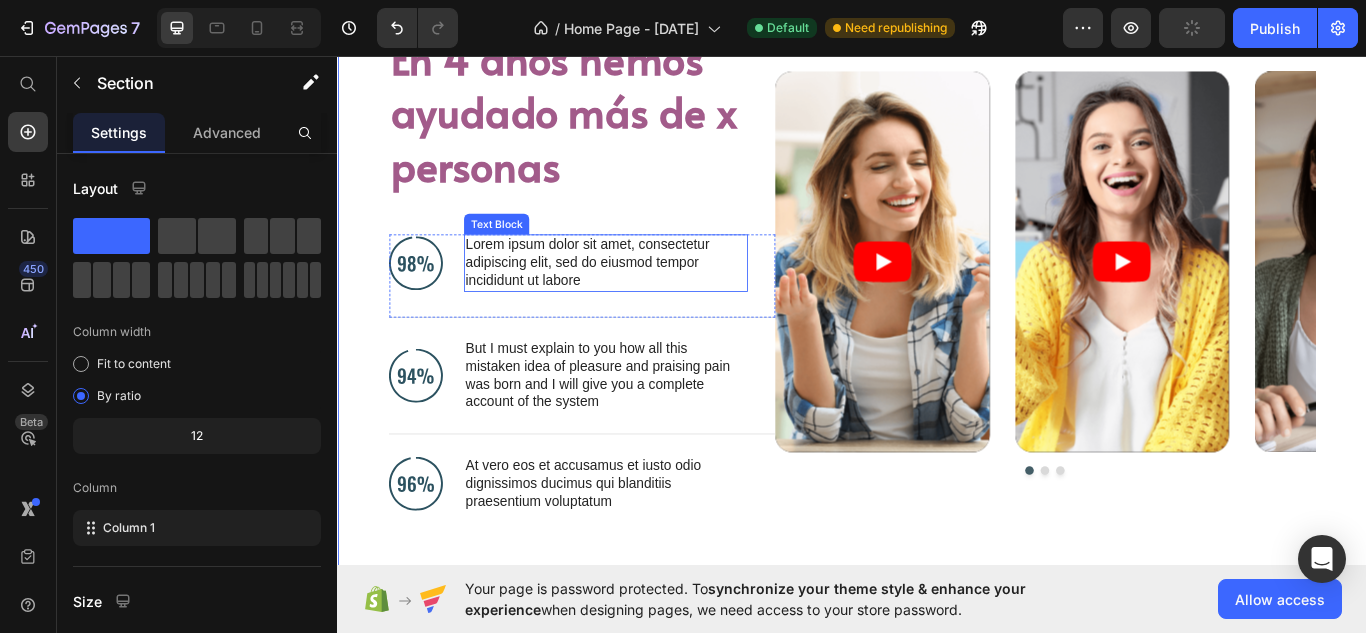 click on "Lorem ipsum dolor sit amet, consectetur adipiscing elit, sed do eiusmod tempor incididunt ut labore" at bounding box center (649, 298) 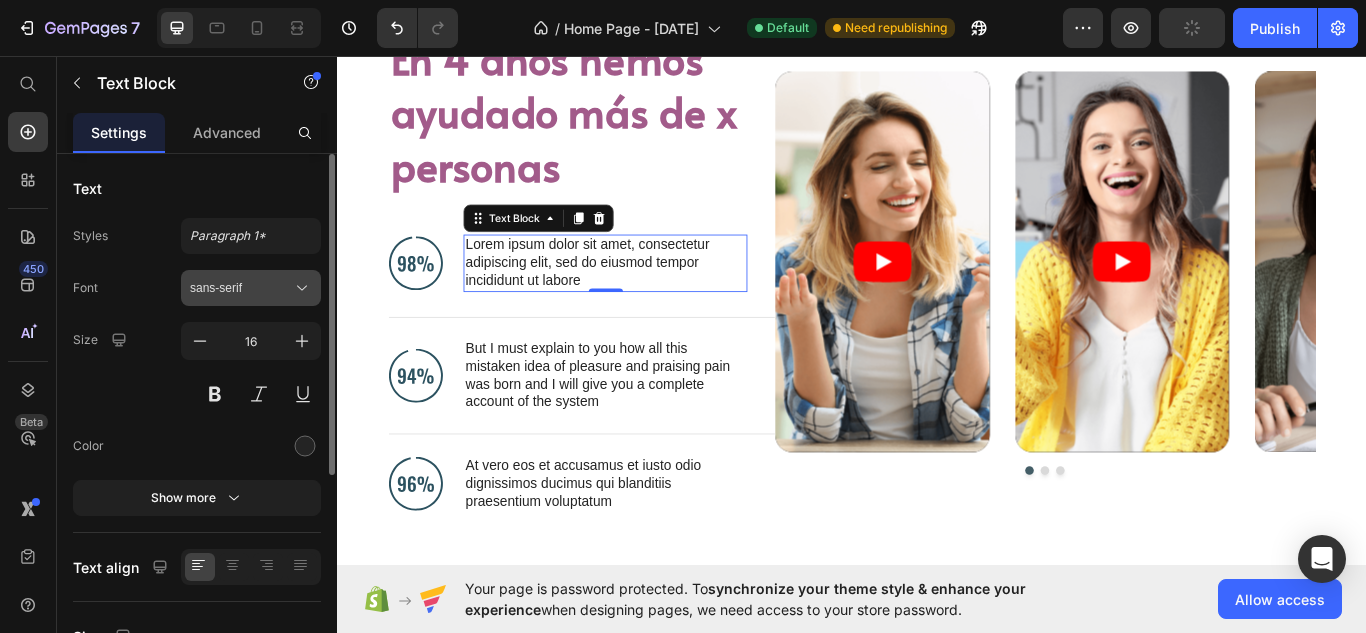 click on "sans-serif" at bounding box center [241, 288] 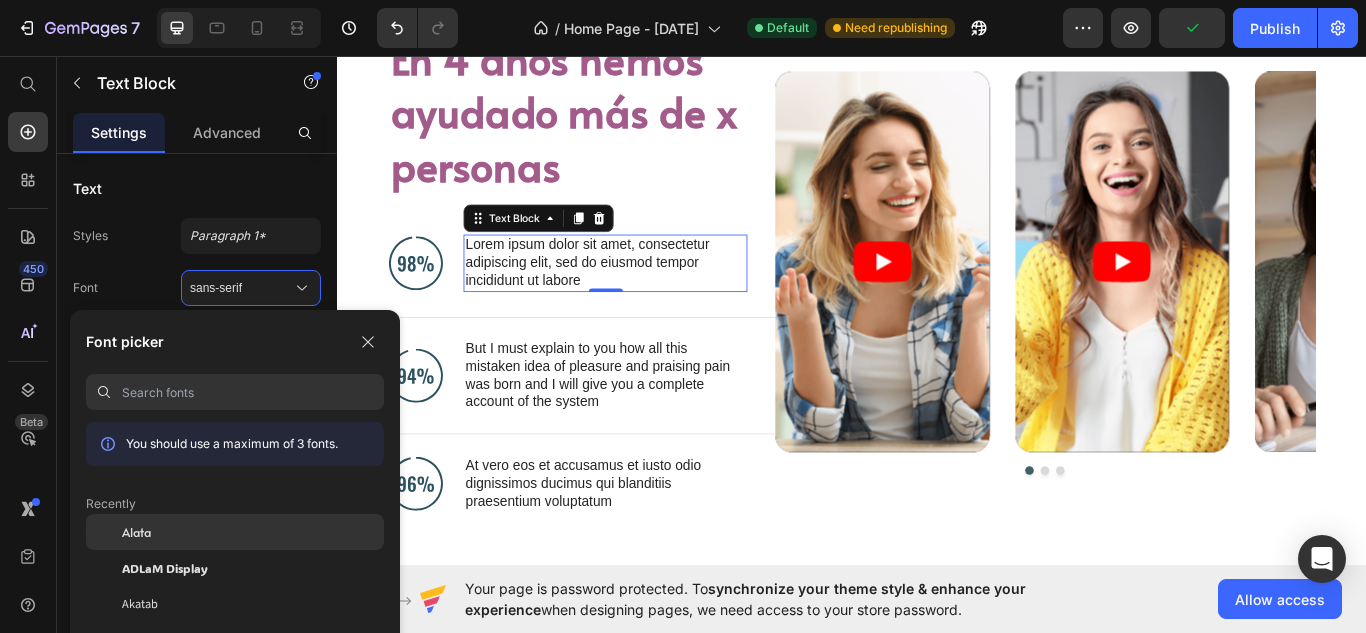 click on "Alata" 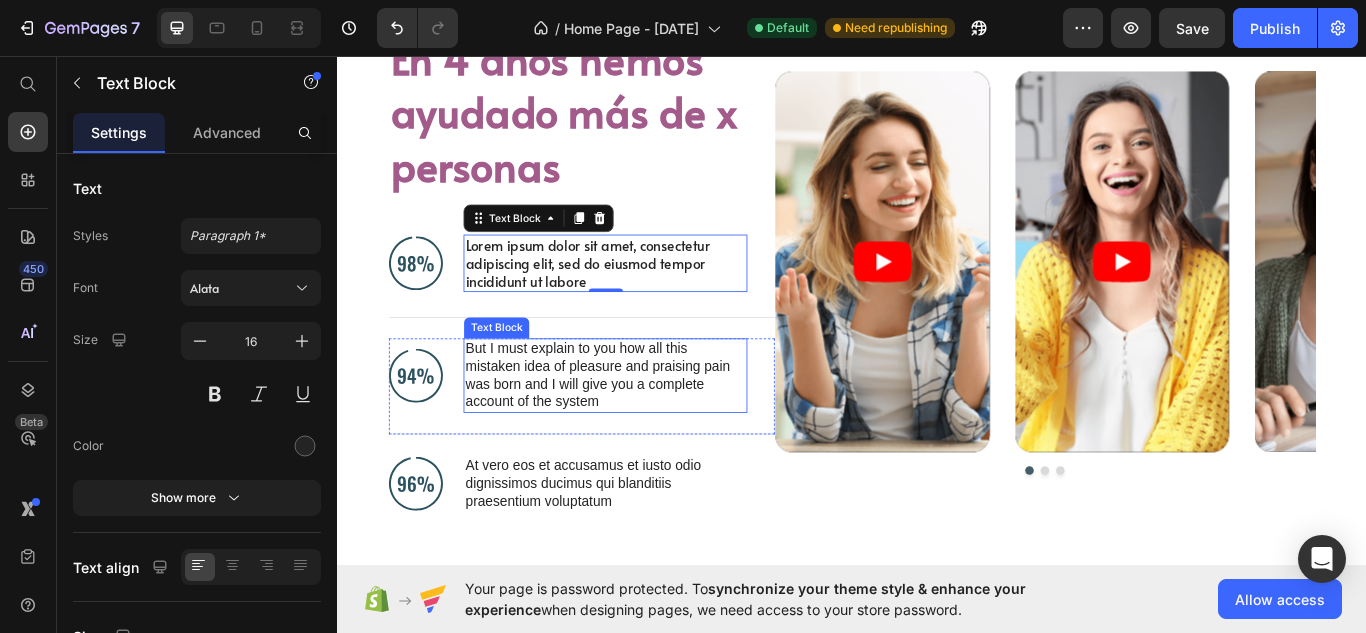 click on "But I must explain to you how all this mistaken idea of pleasure and praising pain was born and I will give you a complete account of the system" at bounding box center (649, 429) 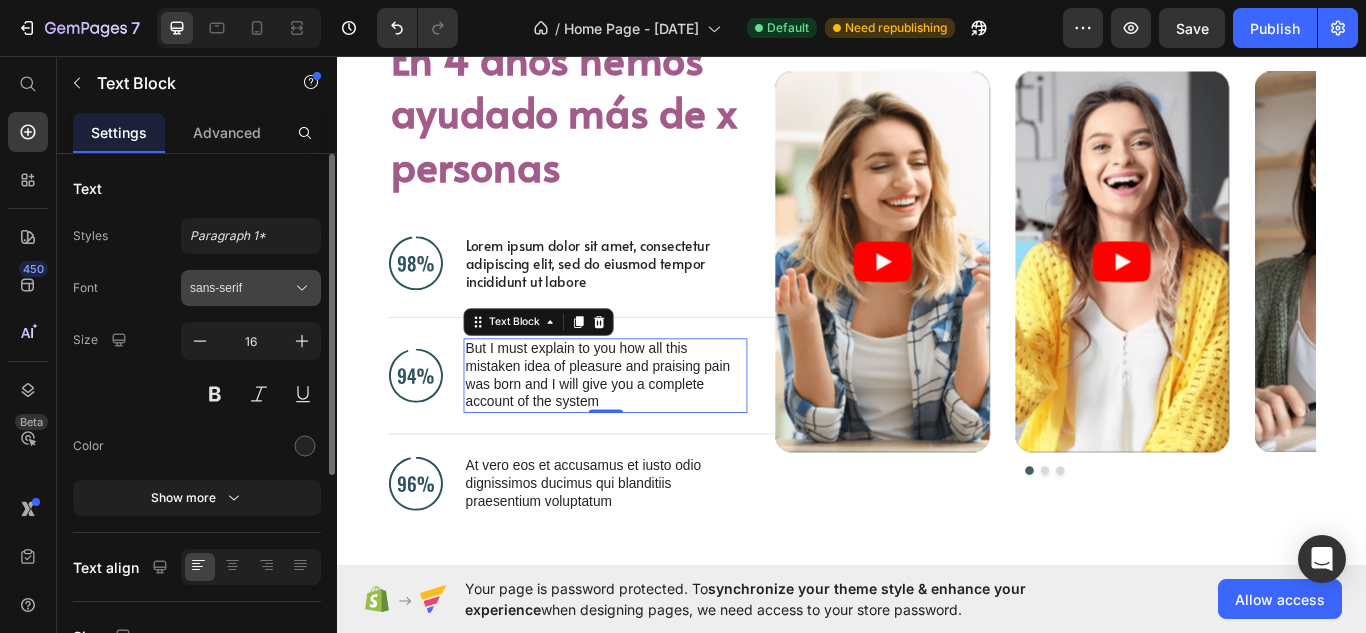 click on "sans-serif" at bounding box center (251, 288) 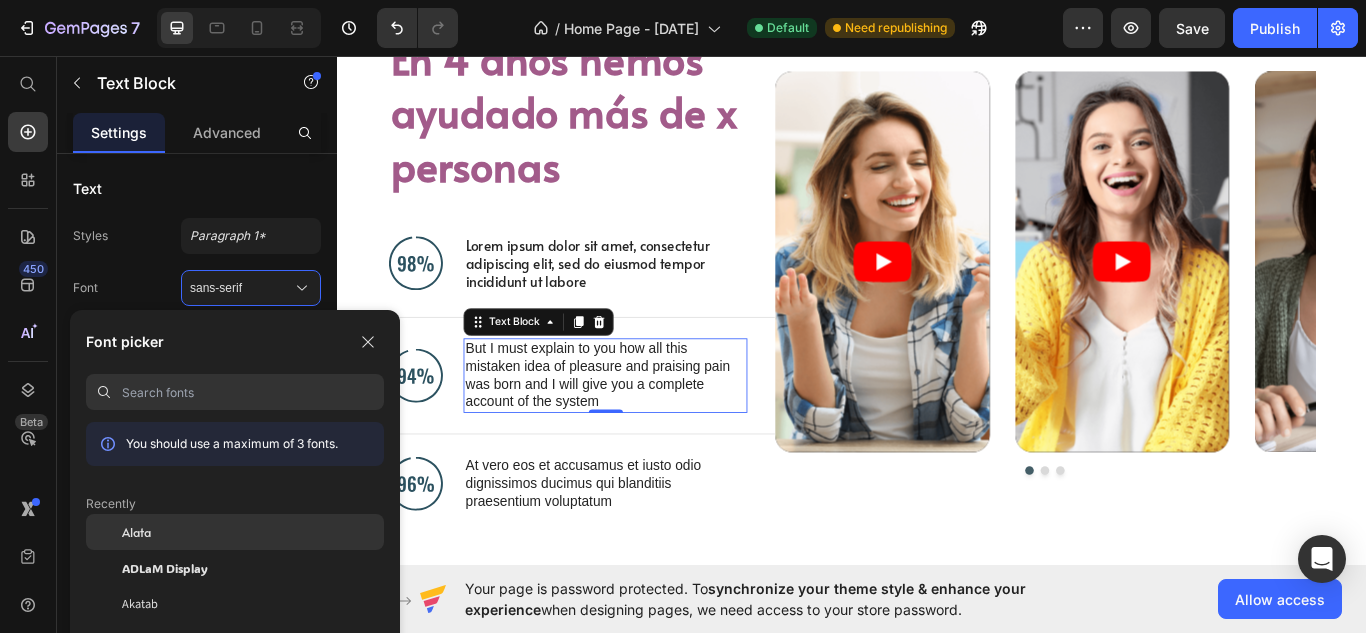 click on "Alata" 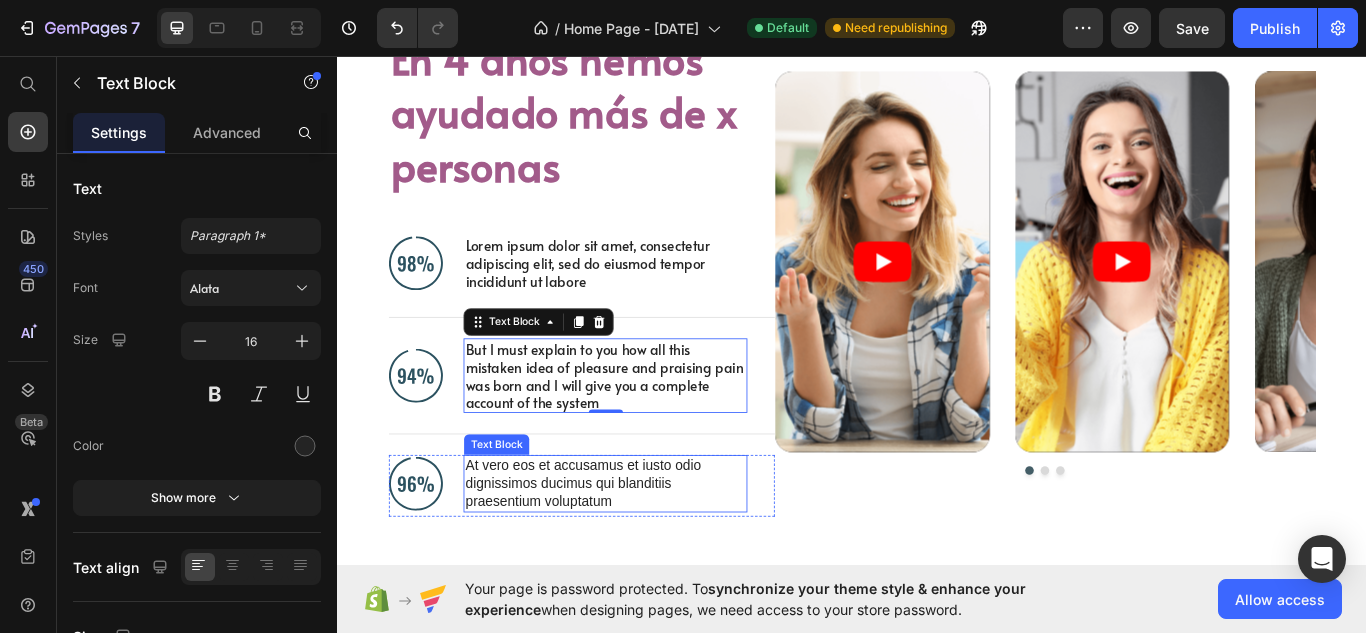click on "At vero eos et accusamus et iusto odio dignissimos ducimus qui blanditiis praesentium voluptatum" at bounding box center [649, 555] 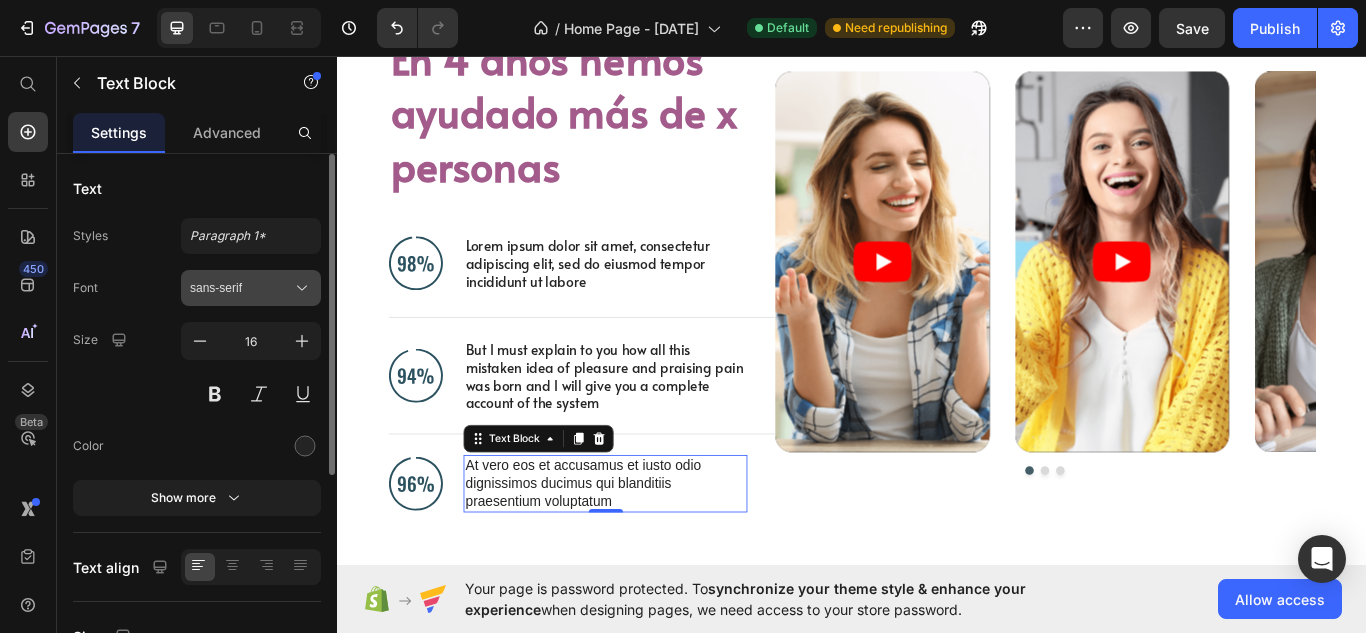 click on "sans-serif" at bounding box center (241, 288) 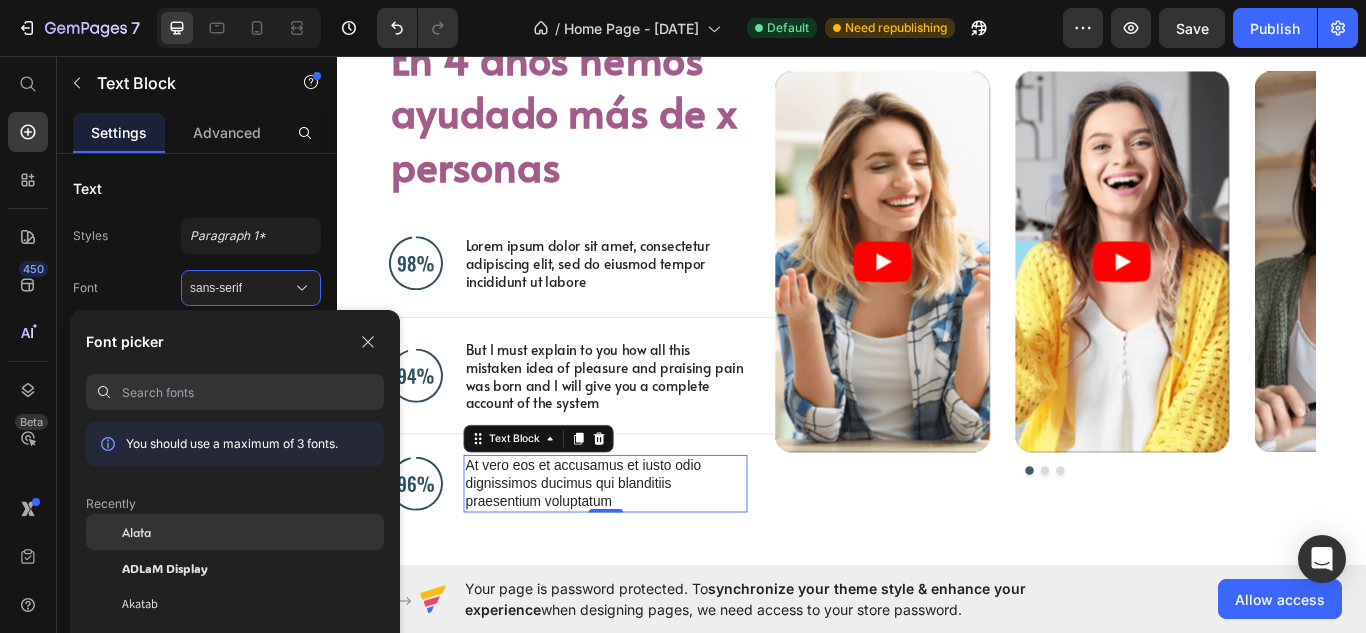 click on "Alata" at bounding box center (136, 532) 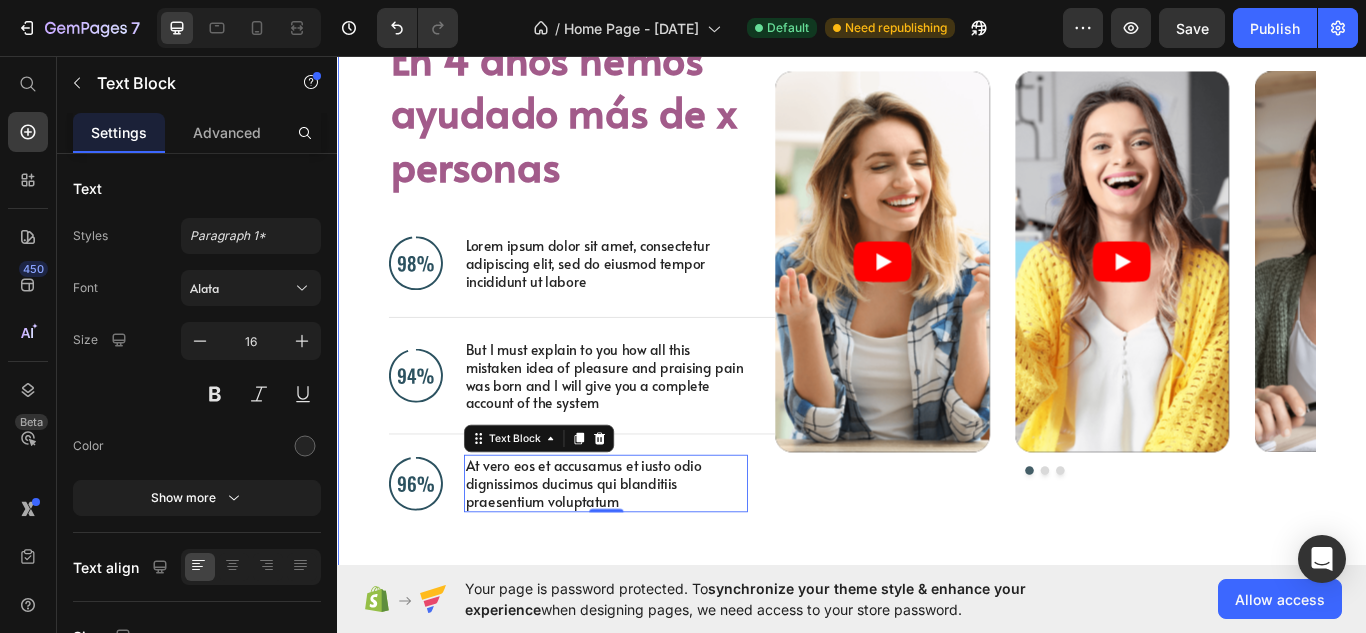 click on "En 4 años hemos ayudado más de x personas Heading Image Lorem ipsum dolor sit amet, consectetur adipiscing elit, sed do eiusmod tempor incididunt ut labore Text Block Advanced List Image But I must explain to you how all this mistaken idea of pleasure and praising pain was born and I will give you a complete account of the system Text Block Advanced List Image At vero eos et accusamus et iusto odio dignissimos ducimus qui blanditiis praesentium voluptatum Text Block   0 Advanced List Row Video Video Video Carousel Row Section 2" at bounding box center (937, 310) 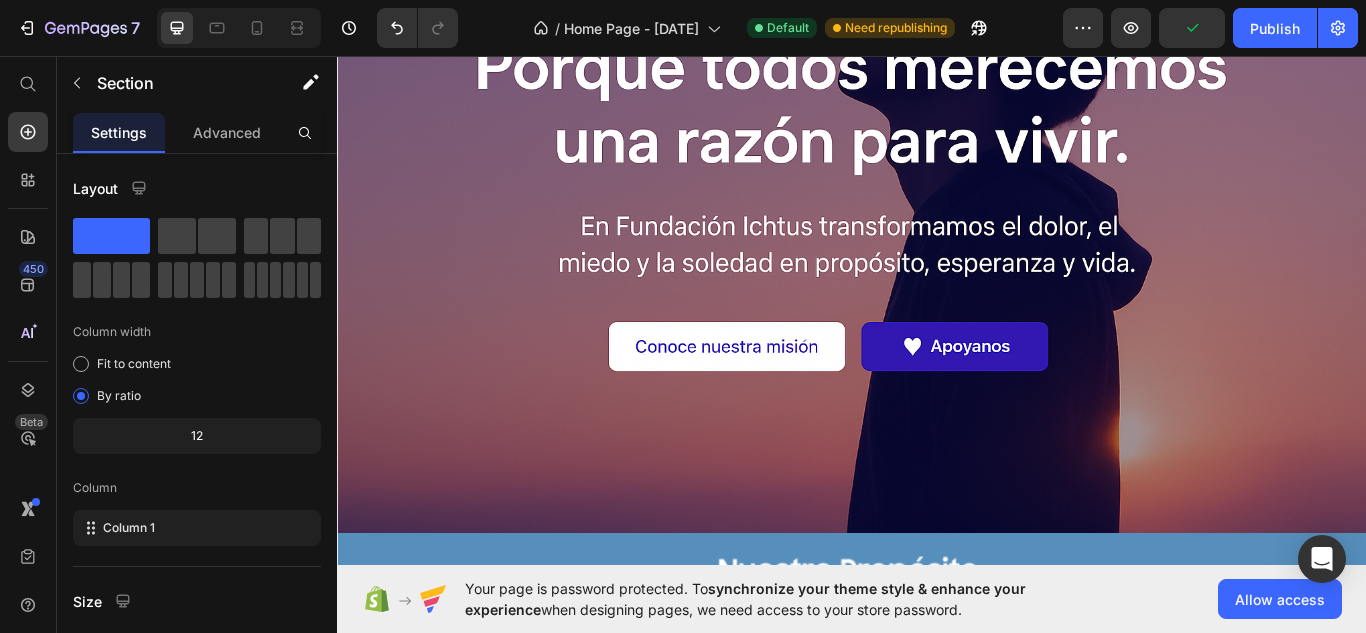 scroll, scrollTop: 280, scrollLeft: 0, axis: vertical 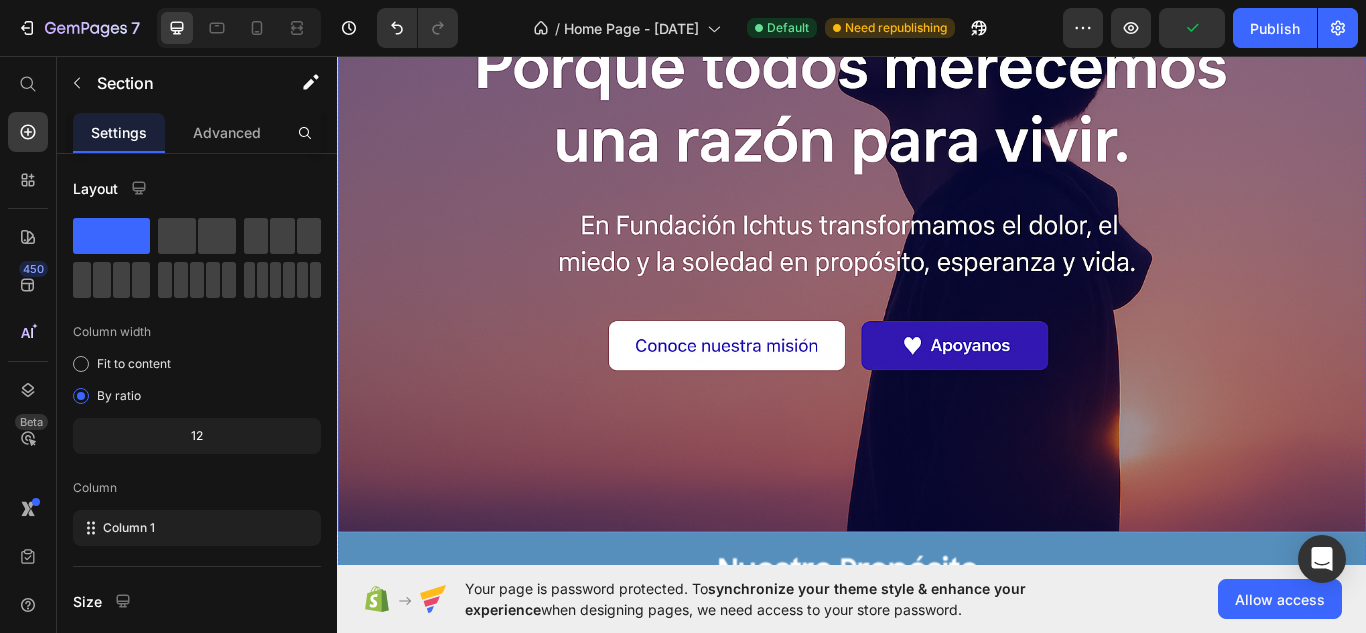 click at bounding box center [937, 212] 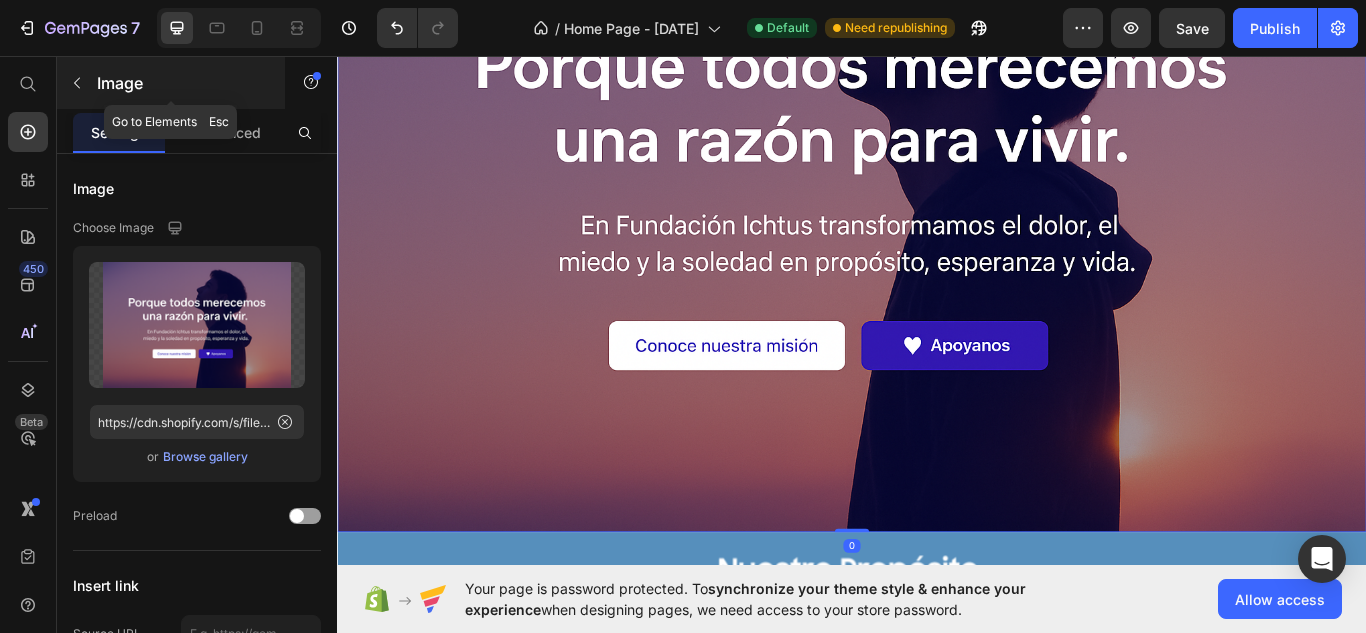 click 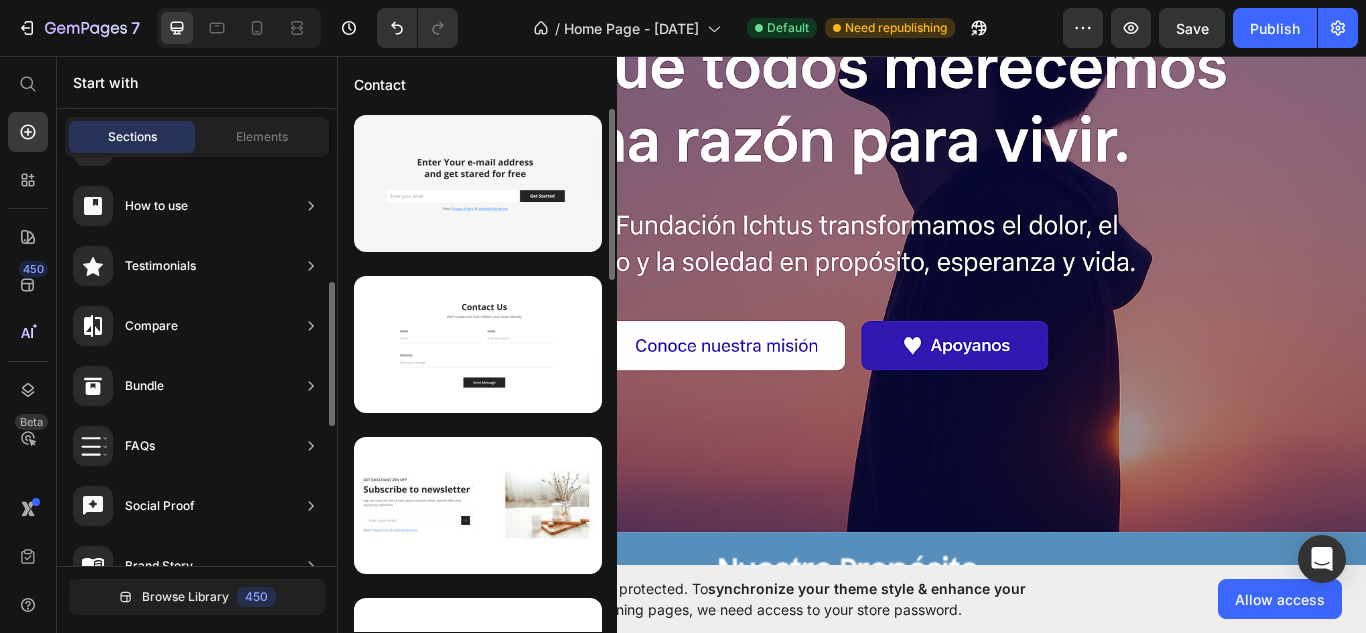 scroll, scrollTop: 0, scrollLeft: 0, axis: both 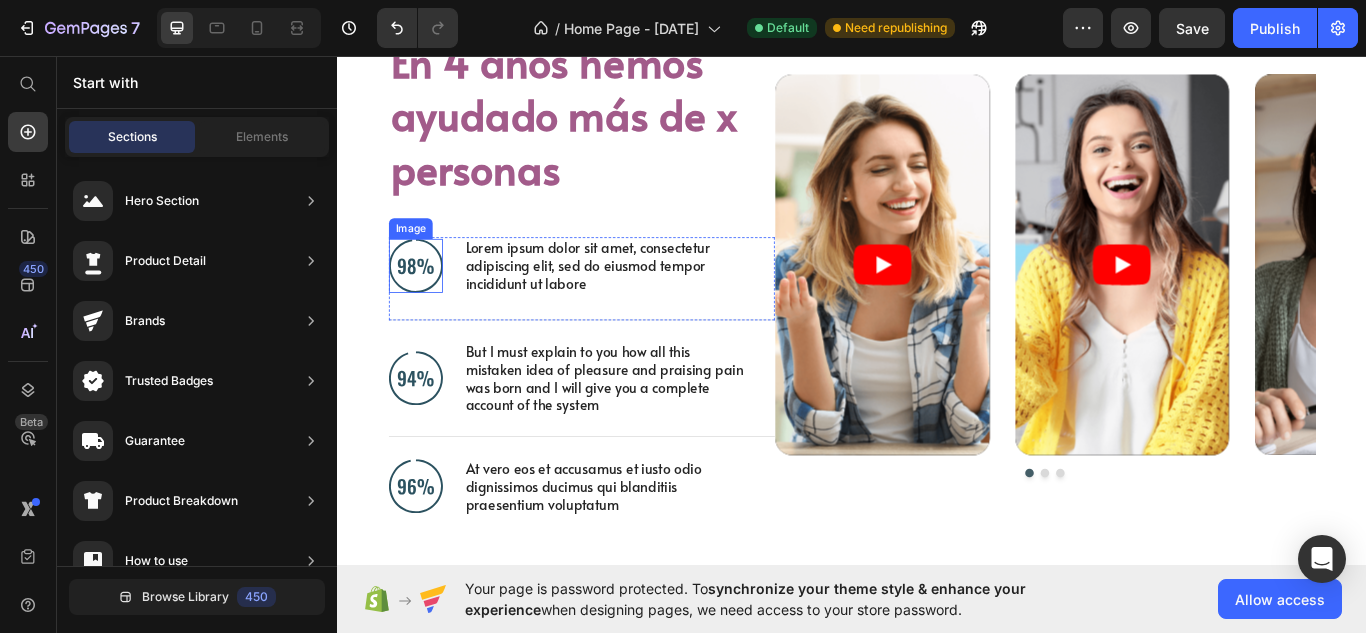 click at bounding box center (428, 301) 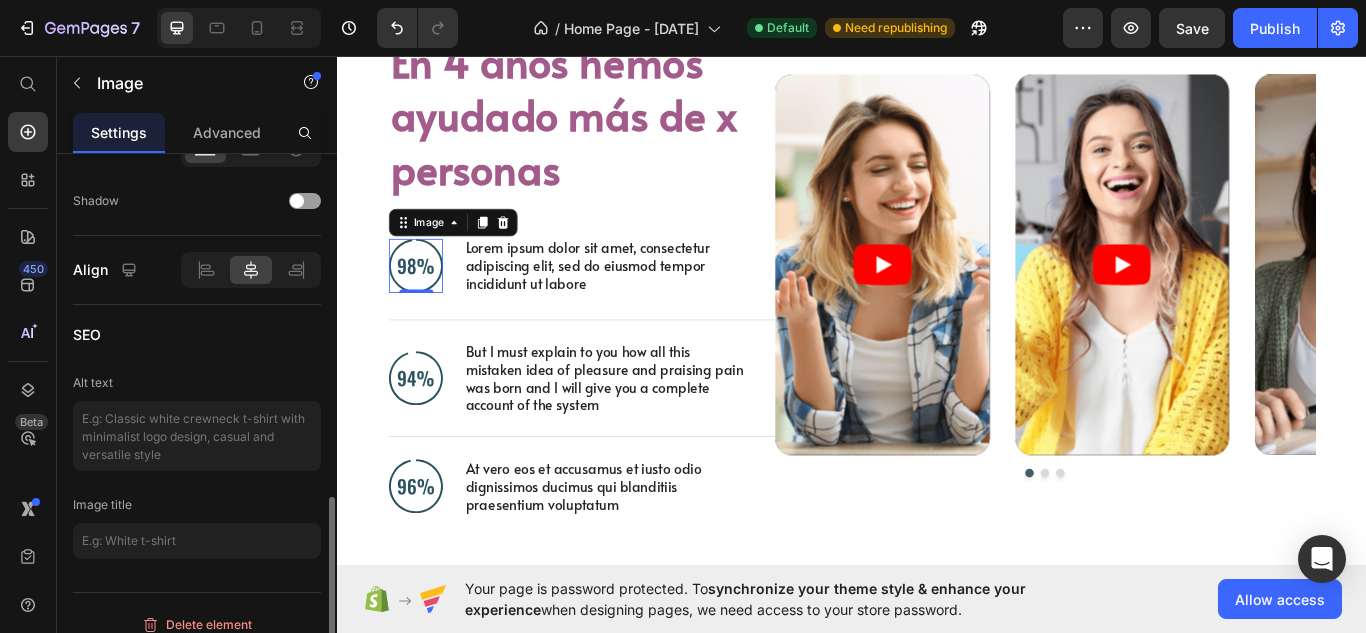 scroll, scrollTop: 1000, scrollLeft: 0, axis: vertical 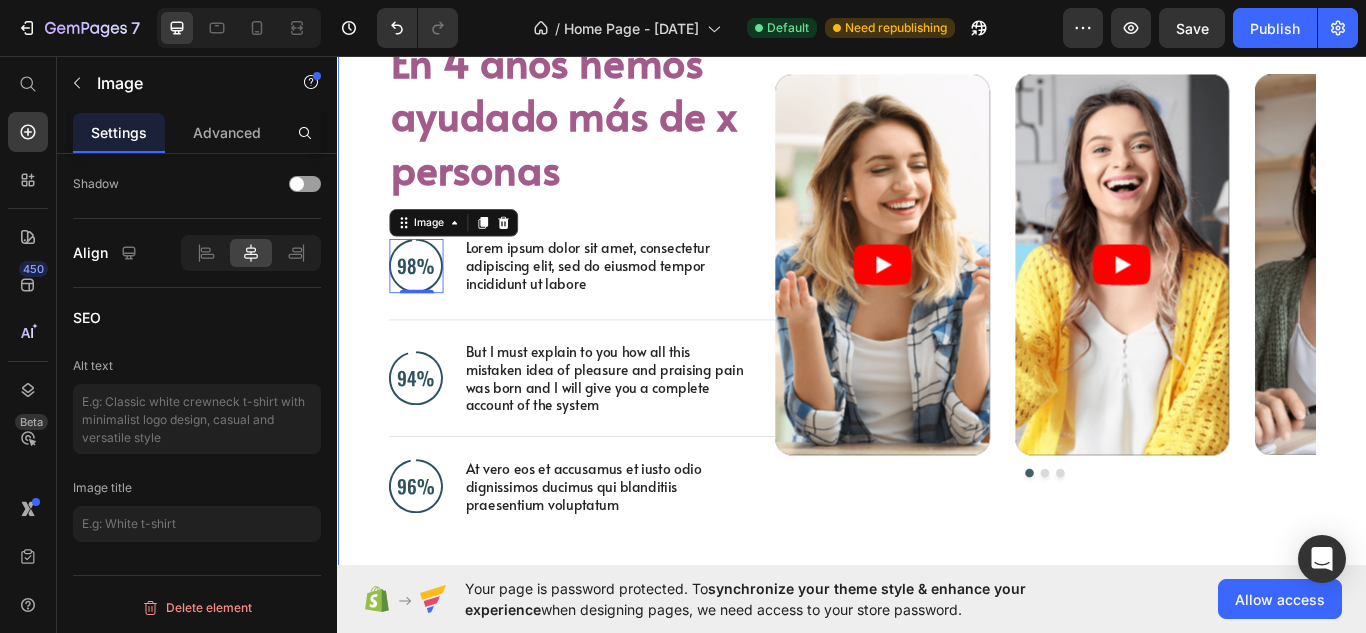 click on "En 4 años hemos ayudado más de [NUMBER] personas Heading Image   0 Lorem ipsum dolor sit amet, consectetur adipiscing elit, sed do eiusmod tempor incididunt ut labore Text Block Advanced List Image But I must explain to you how all this mistaken idea of pleasure and praising pain was born and I will give you a complete account of the system Text Block Advanced List Image At vero eos et accusamus et iusto odio dignissimos ducimus qui blanditiis praesentium voluptatum Text Block Advanced List Row Video Video Video Carousel Row" at bounding box center [937, 329] 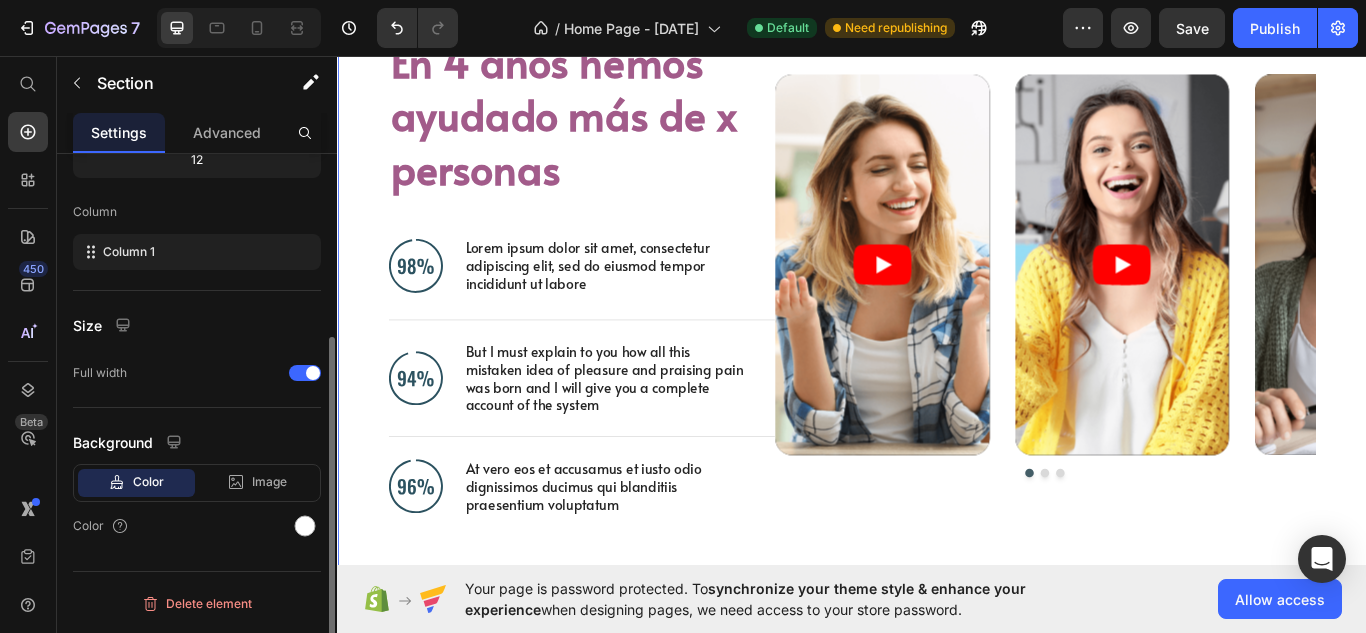 scroll, scrollTop: 0, scrollLeft: 0, axis: both 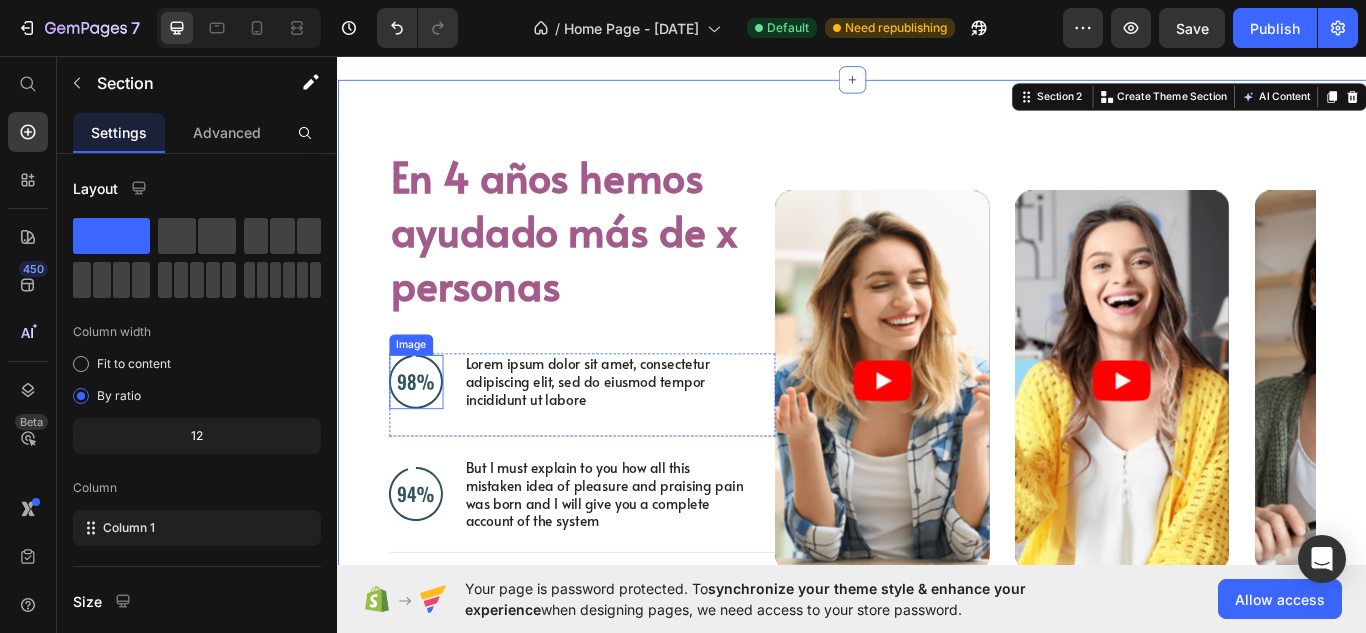 click at bounding box center (428, 436) 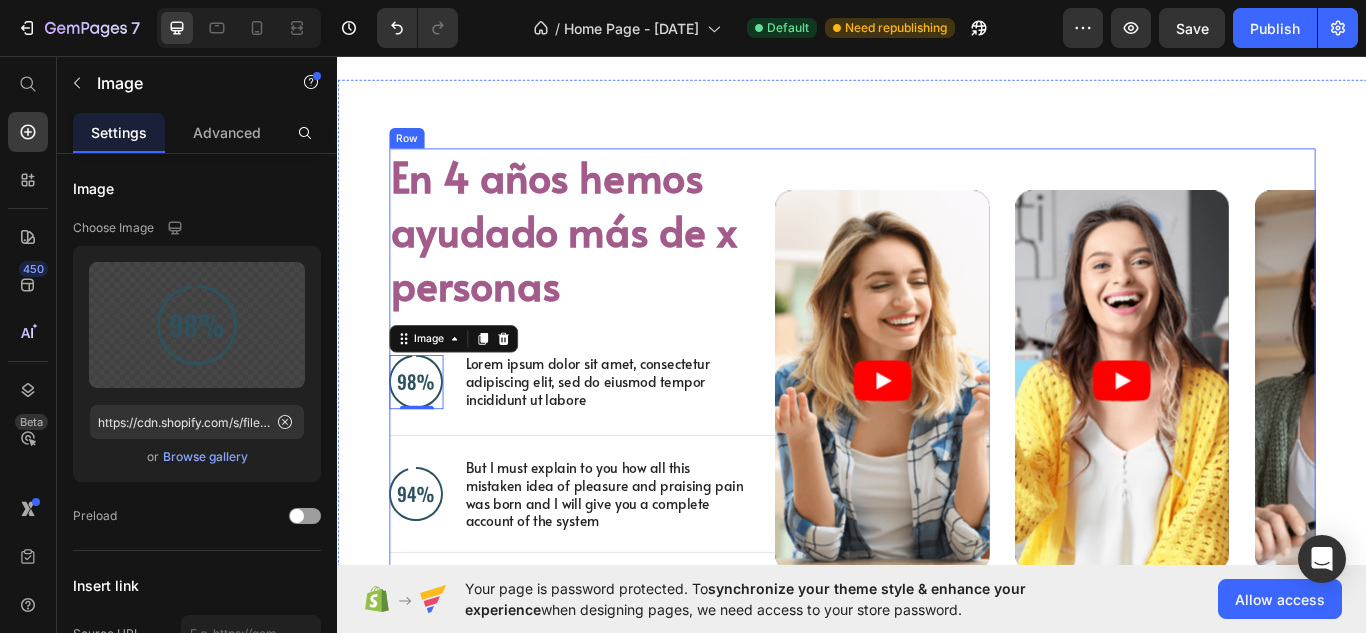 click on "En 4 años hemos ayudado más de x personas Heading Image   0 Lorem ipsum dolor sit amet, consectetur adipiscing elit, sed do eiusmod tempor incididunt ut labore Text Block Advanced List Image But I must explain to you how all this mistaken idea of pleasure and praising pain was born and I will give you a complete account of the system Text Block Advanced List Image At vero eos et accusamus et iusto odio dignissimos ducimus qui blanditiis praesentium voluptatum Text Block Advanced List Row Video Video Video Carousel Row Section 2" at bounding box center (937, 448) 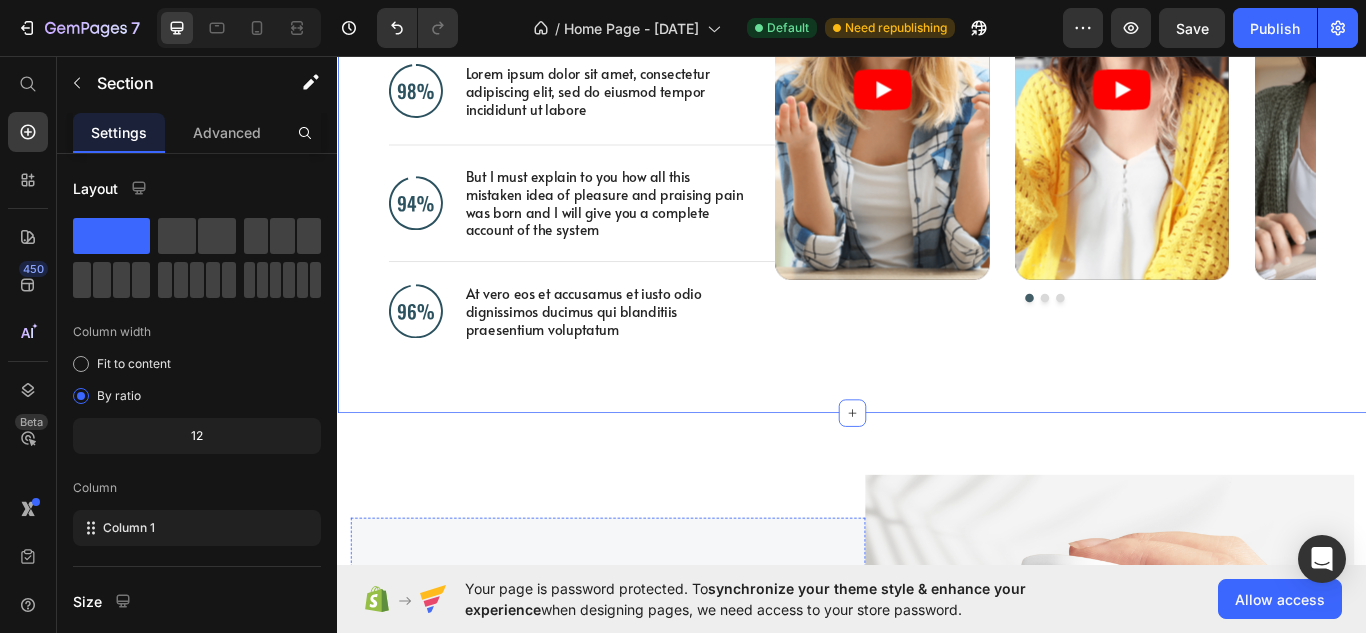 scroll, scrollTop: 2014, scrollLeft: 0, axis: vertical 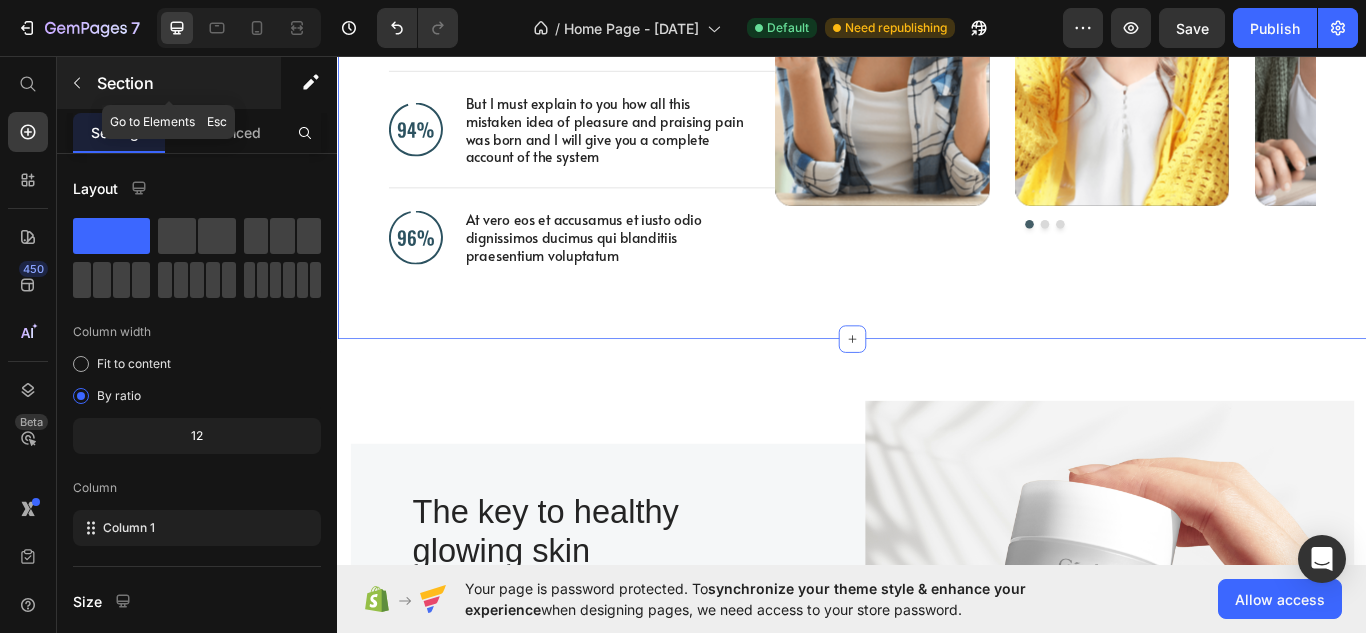 click 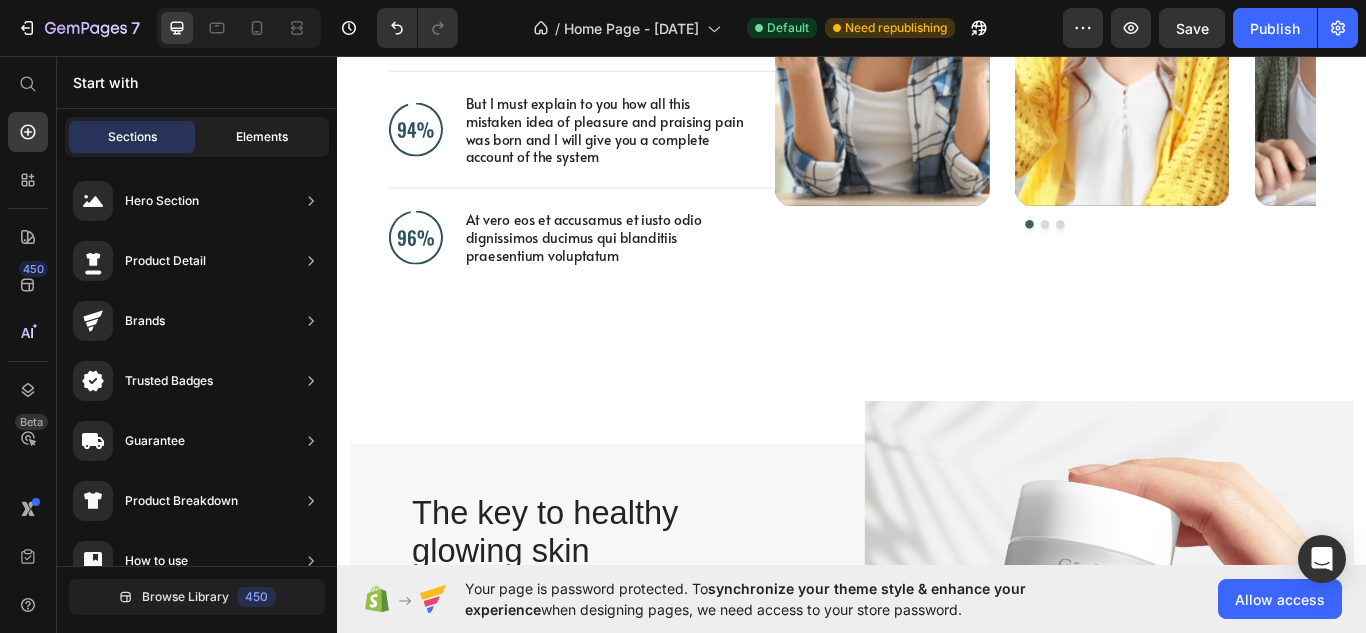 click on "Elements" at bounding box center [262, 137] 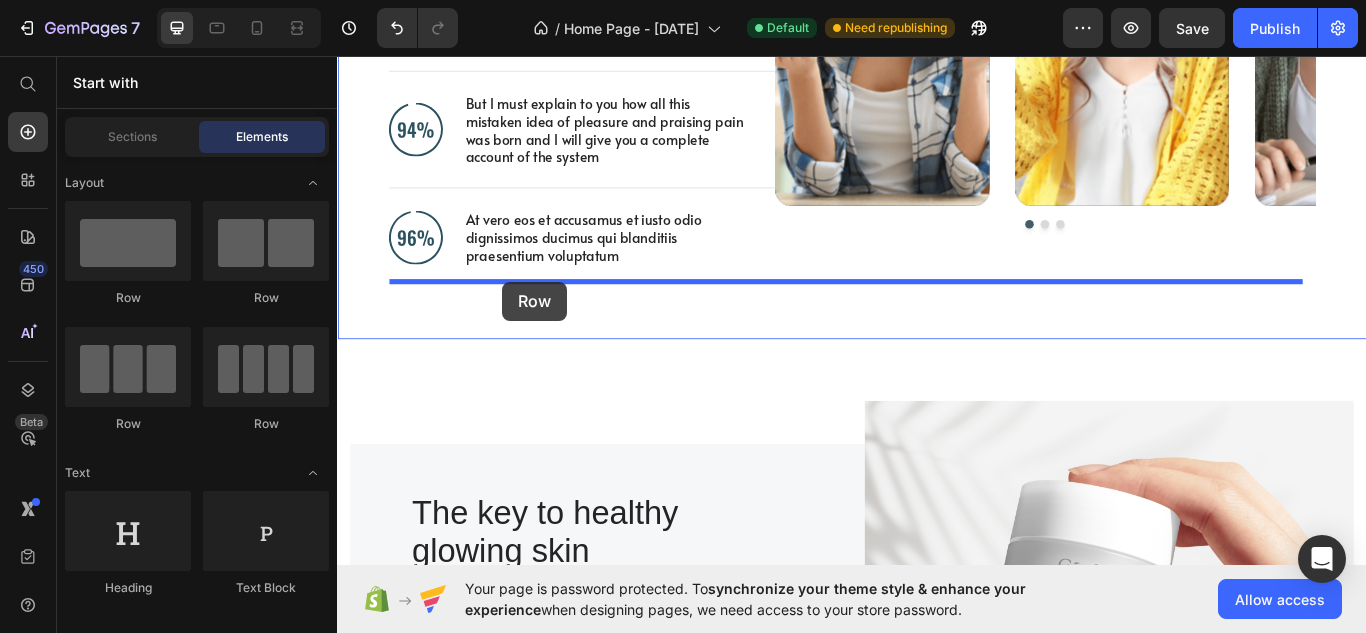 drag, startPoint x: 471, startPoint y: 298, endPoint x: 529, endPoint y: 319, distance: 61.68468 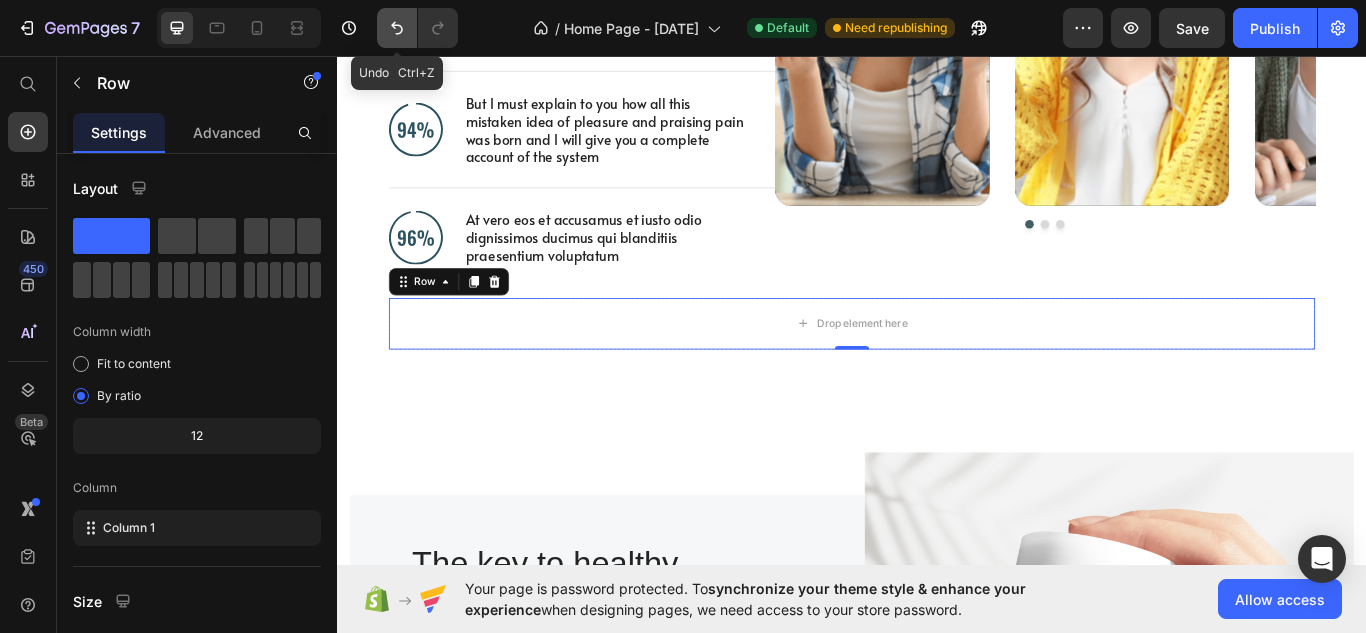 click 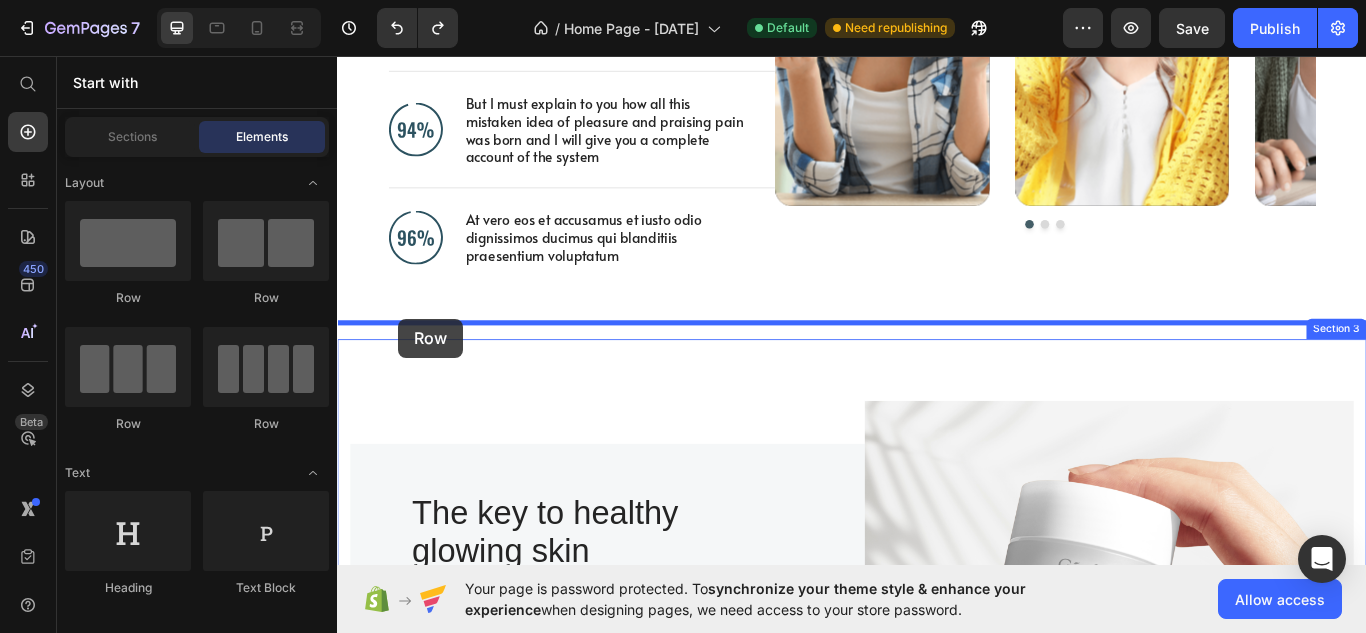 drag, startPoint x: 501, startPoint y: 293, endPoint x: 408, endPoint y: 363, distance: 116.40017 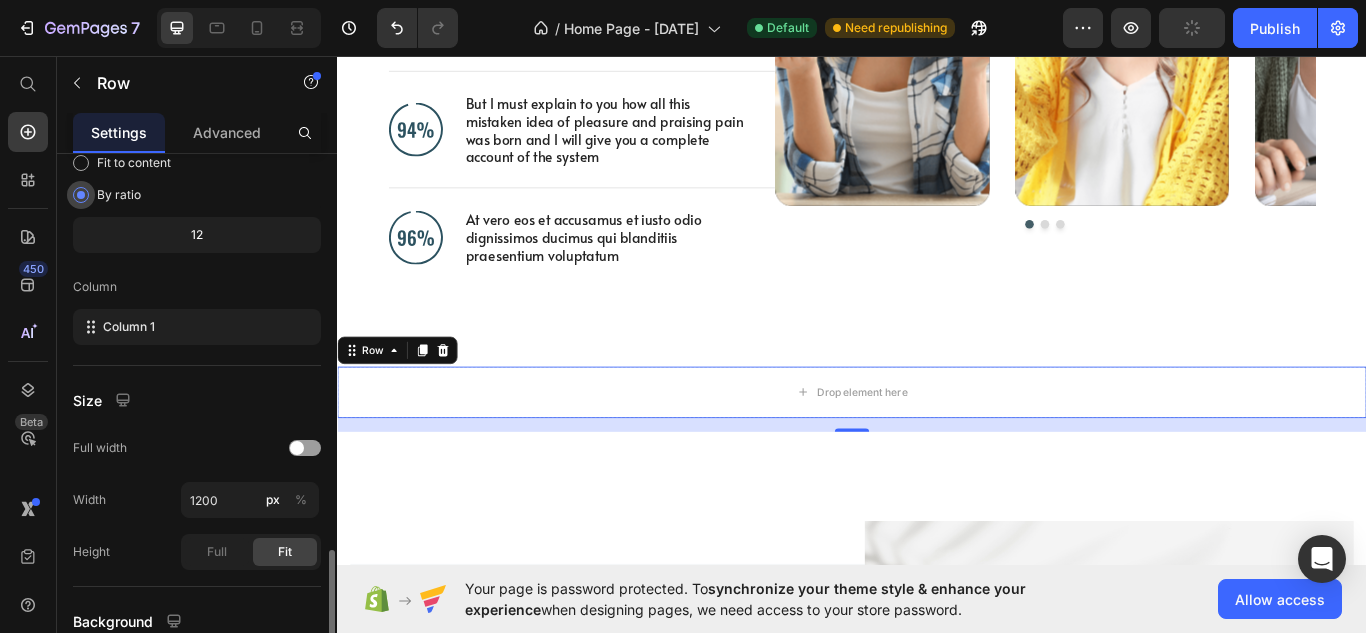 scroll, scrollTop: 376, scrollLeft: 0, axis: vertical 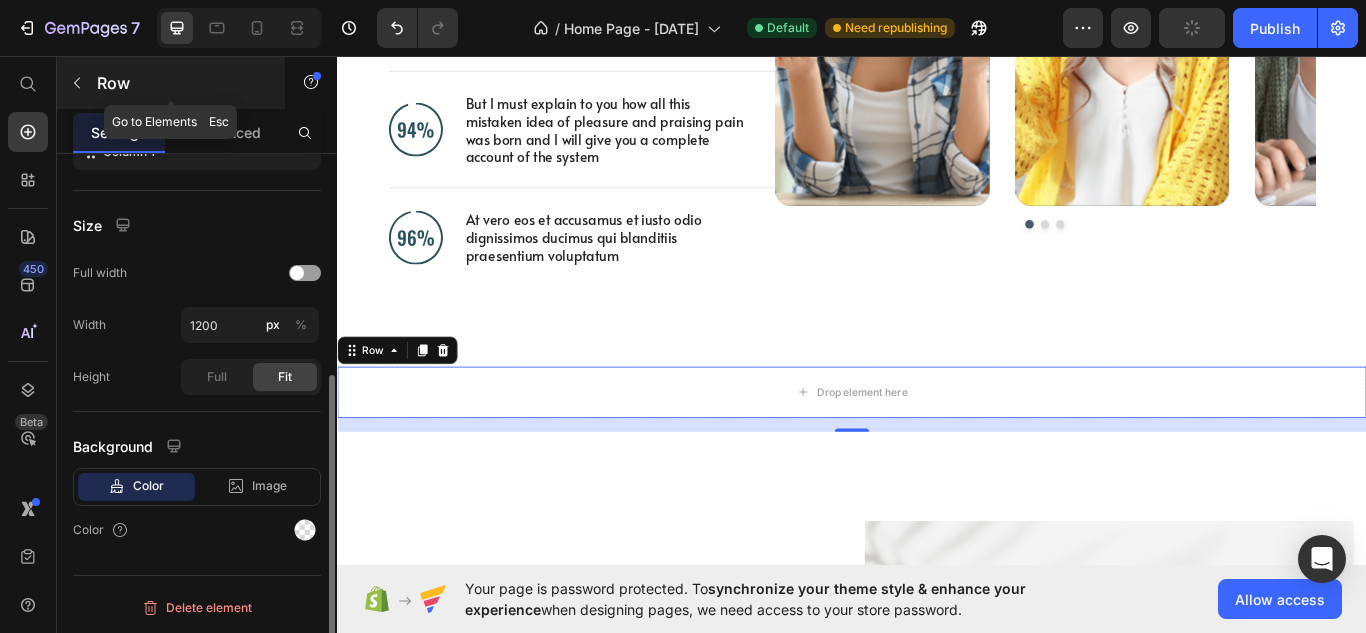 click 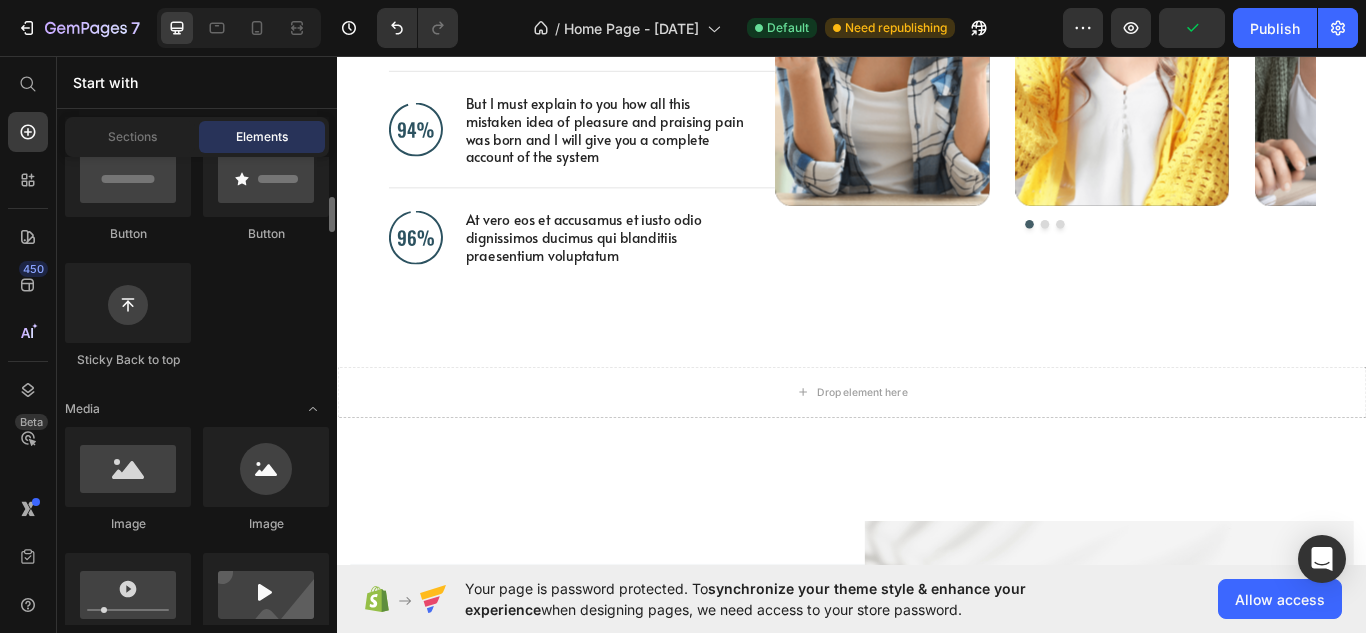 scroll, scrollTop: 519, scrollLeft: 0, axis: vertical 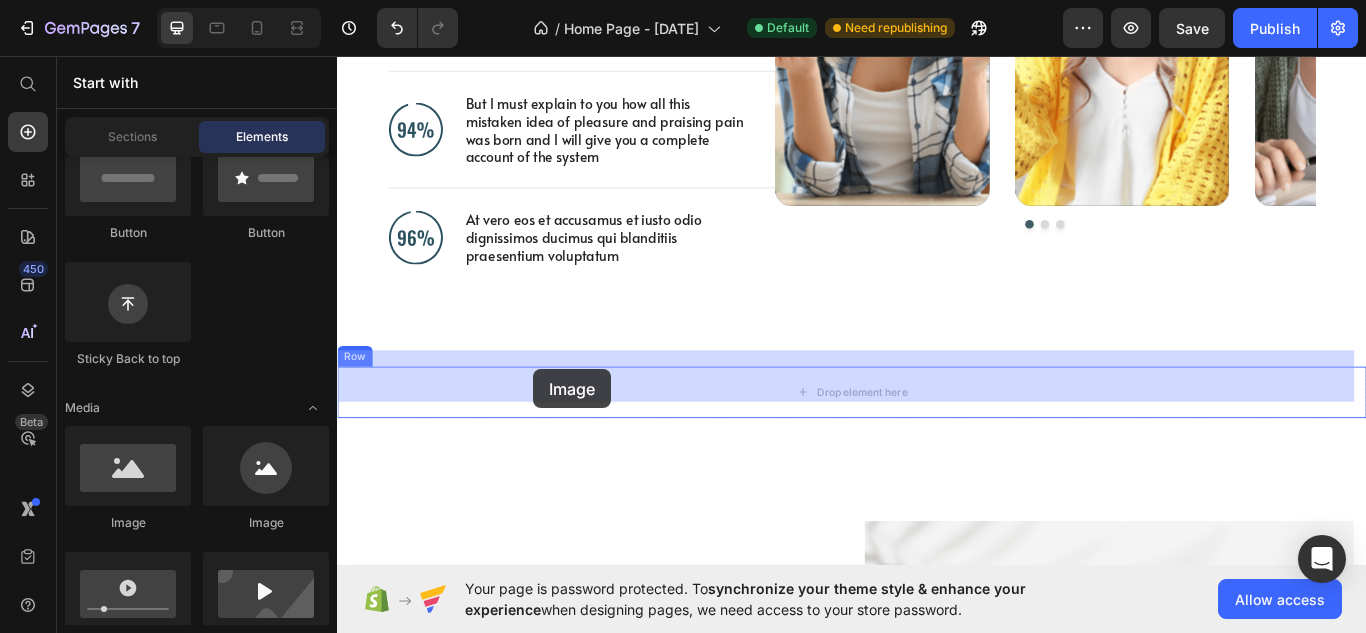 drag, startPoint x: 482, startPoint y: 548, endPoint x: 565, endPoint y: 422, distance: 150.88075 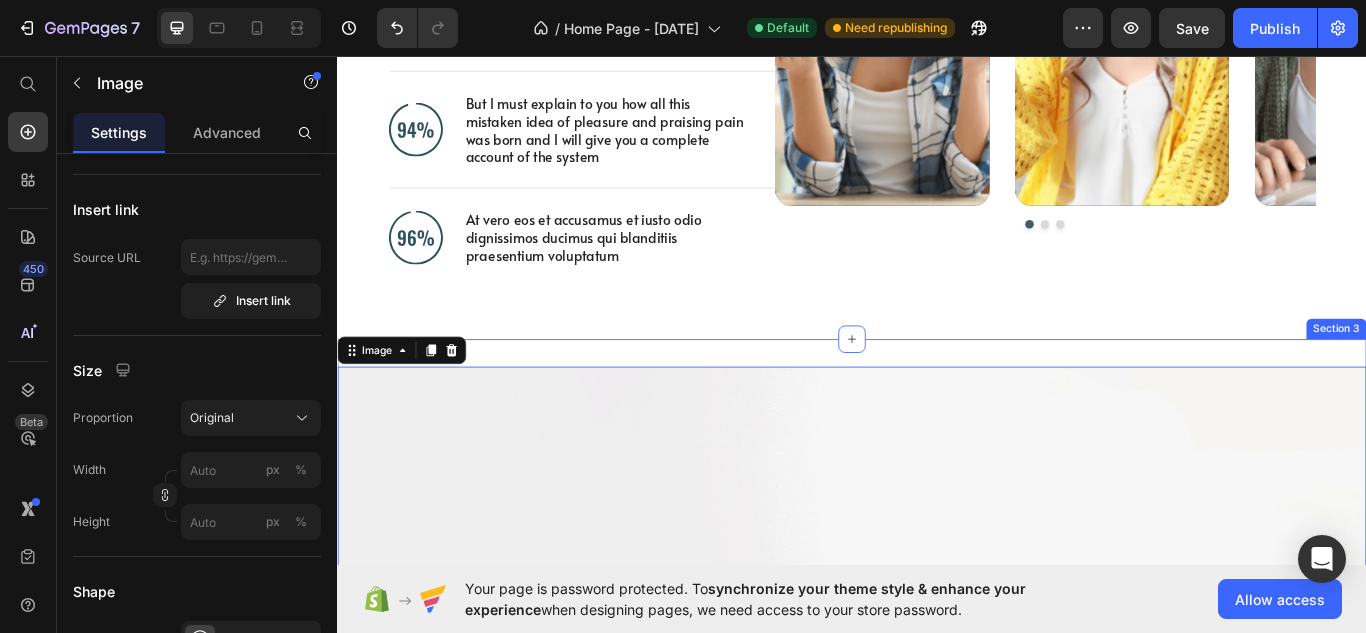 scroll, scrollTop: 0, scrollLeft: 0, axis: both 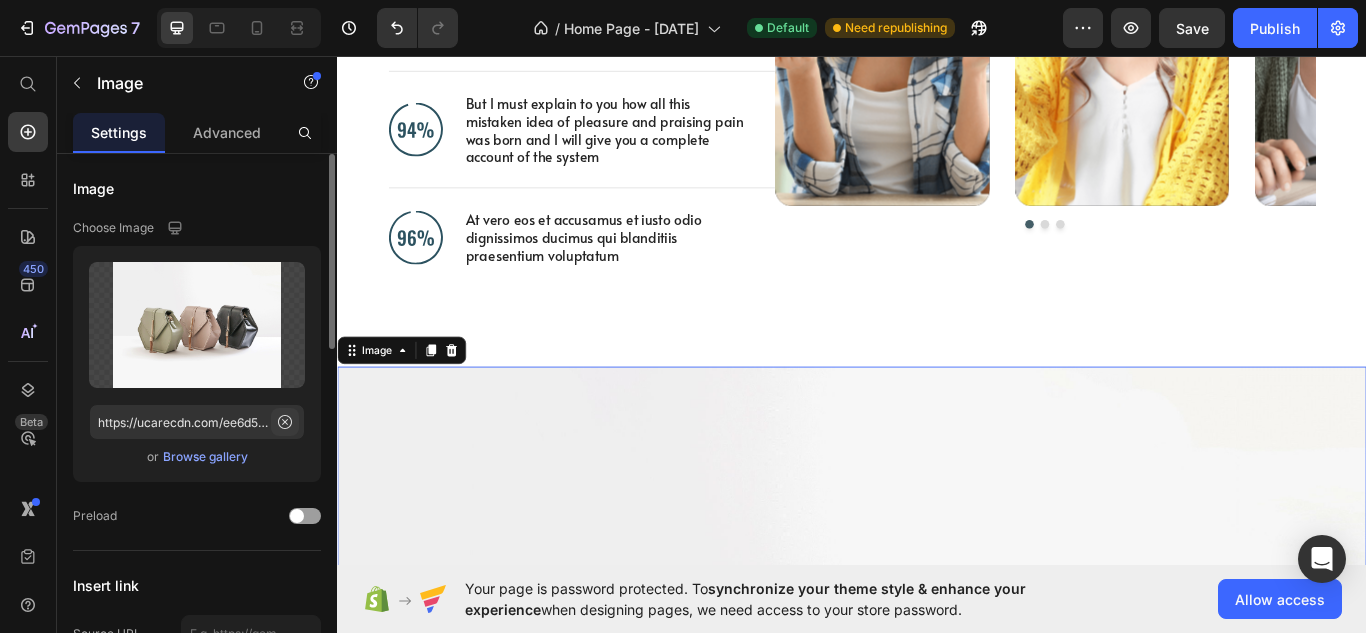 click 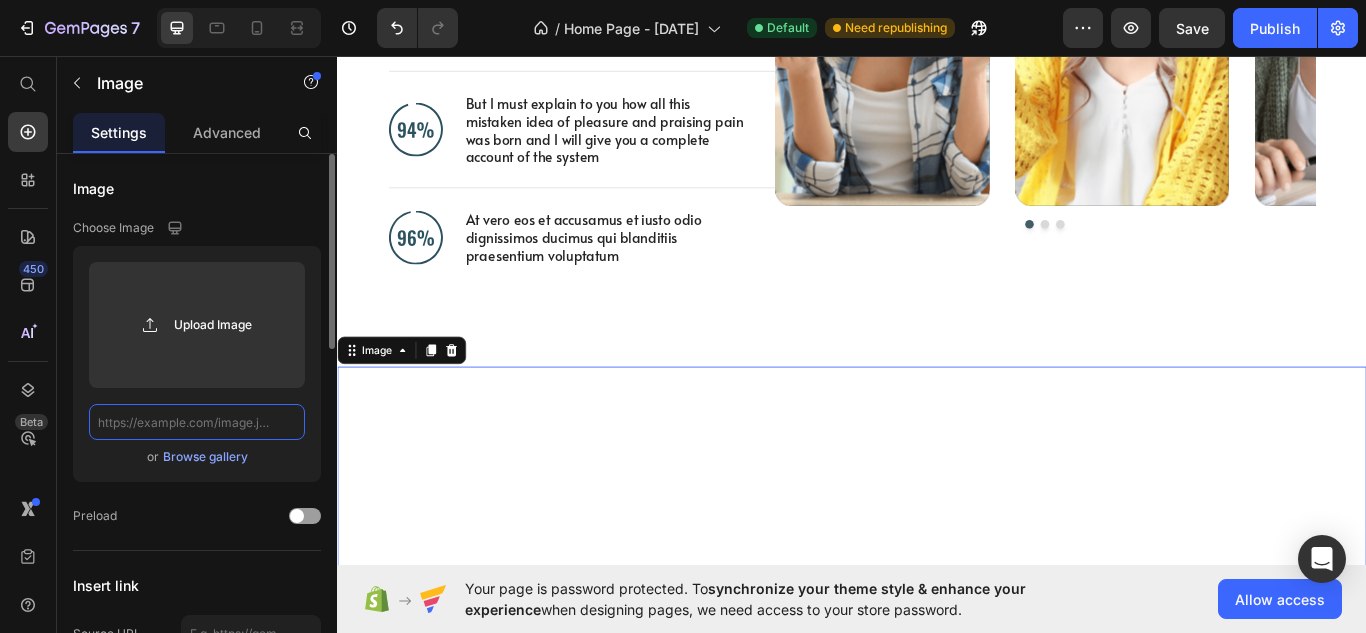 scroll, scrollTop: 0, scrollLeft: 0, axis: both 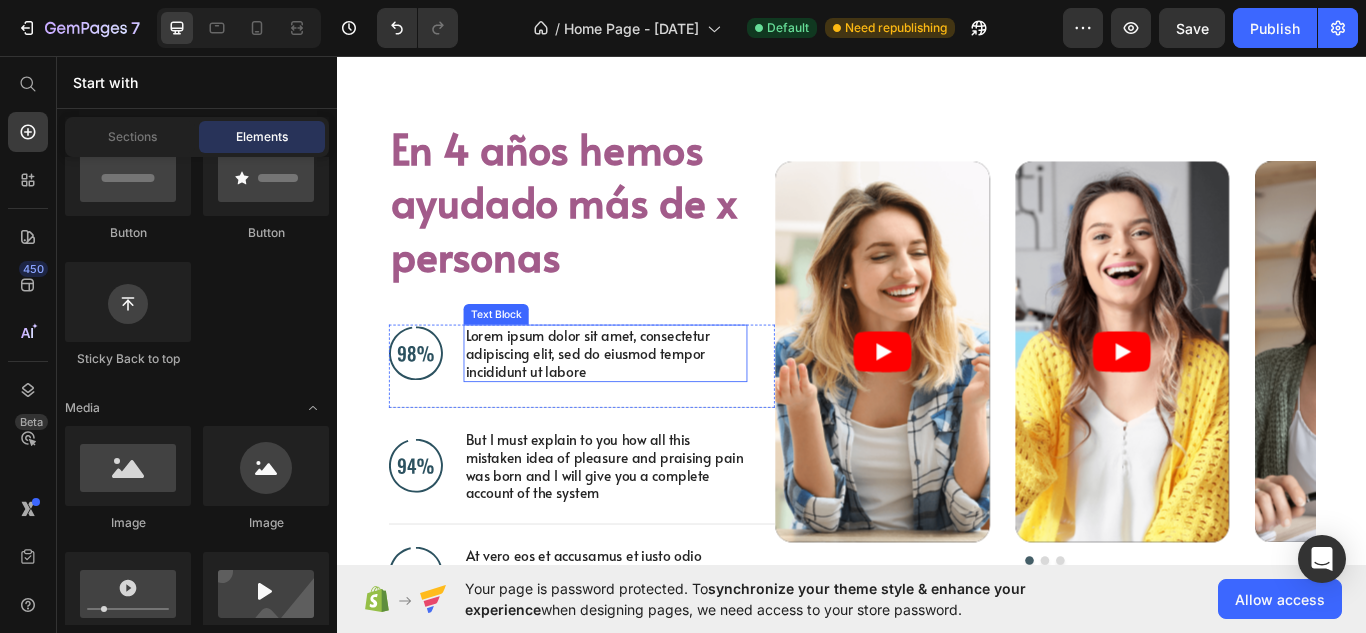 click on "Lorem ipsum dolor sit amet, consectetur adipiscing elit, sed do eiusmod tempor incididunt ut labore" at bounding box center [649, 403] 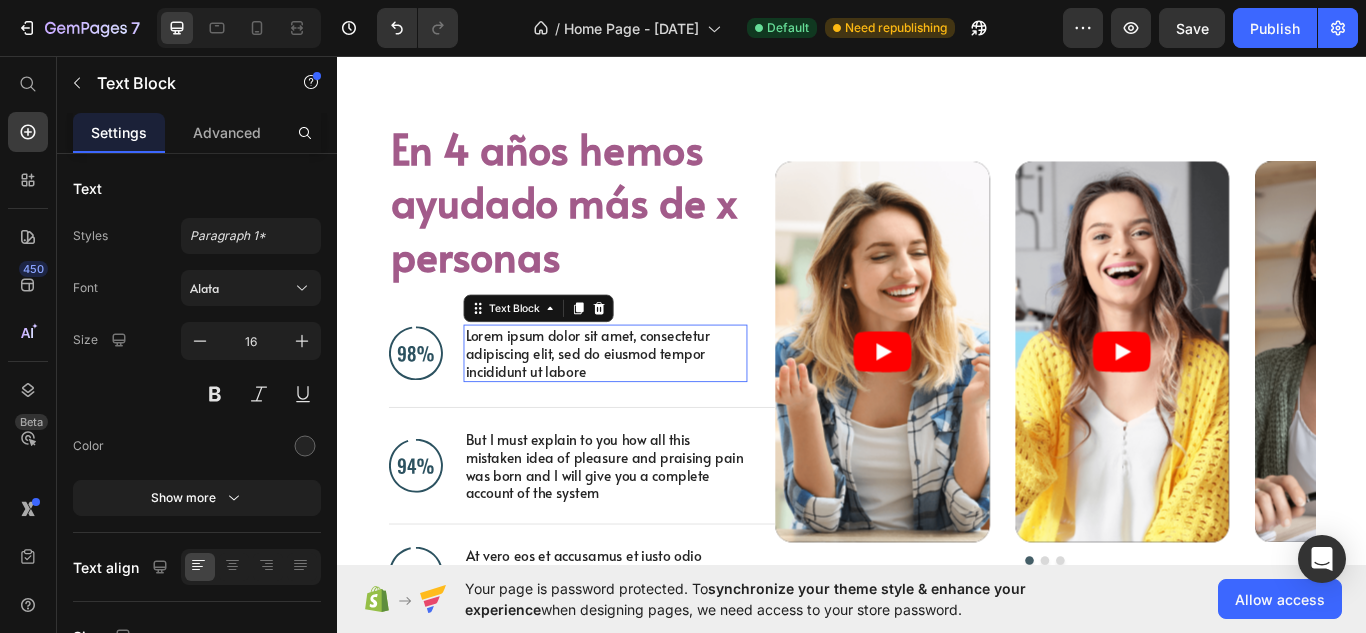 click on "Lorem ipsum dolor sit amet, consectetur adipiscing elit, sed do eiusmod tempor incididunt ut labore" at bounding box center [649, 403] 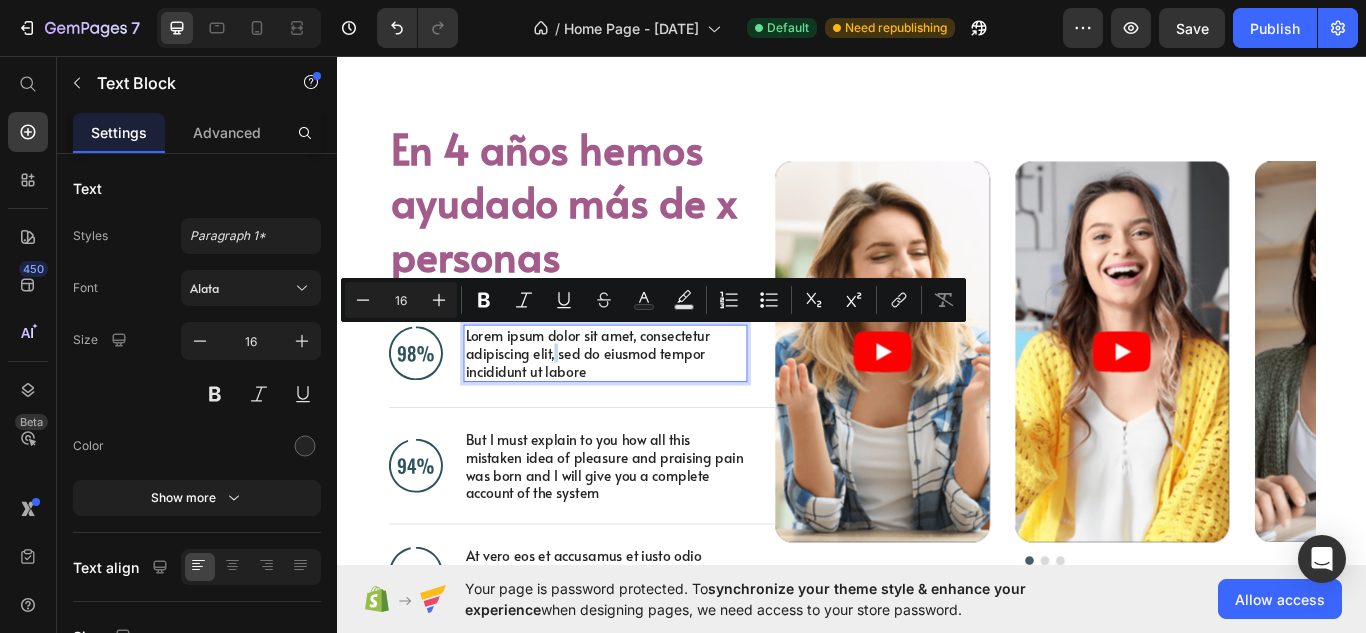 click on "Lorem ipsum dolor sit amet, consectetur adipiscing elit, sed do eiusmod tempor incididunt ut labore" at bounding box center [649, 403] 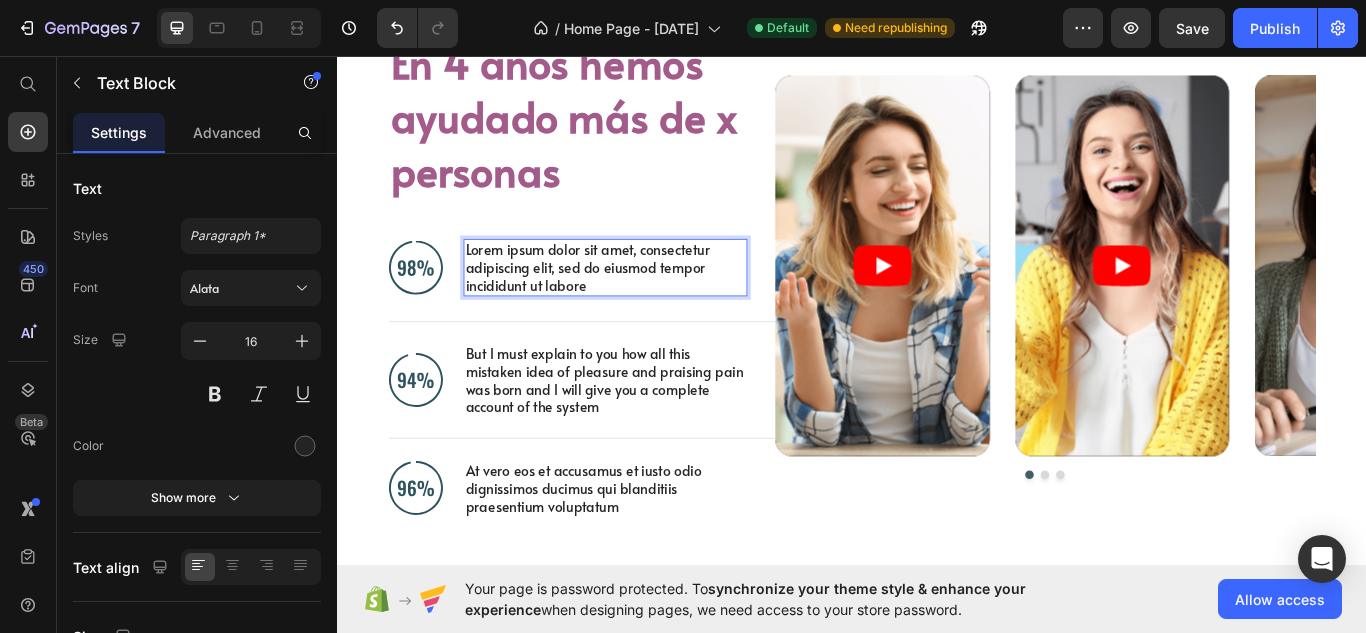 scroll, scrollTop: 1721, scrollLeft: 0, axis: vertical 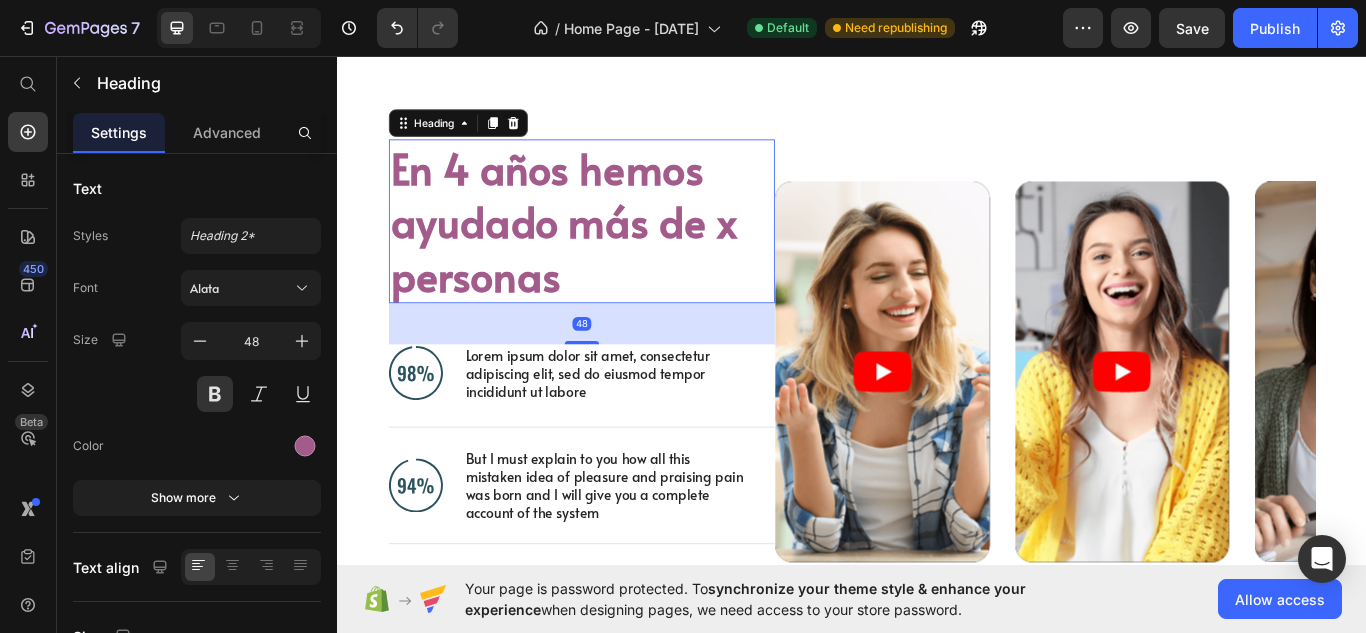 click on "En 4 años hemos ayudado más de x personas" at bounding box center [606, 249] 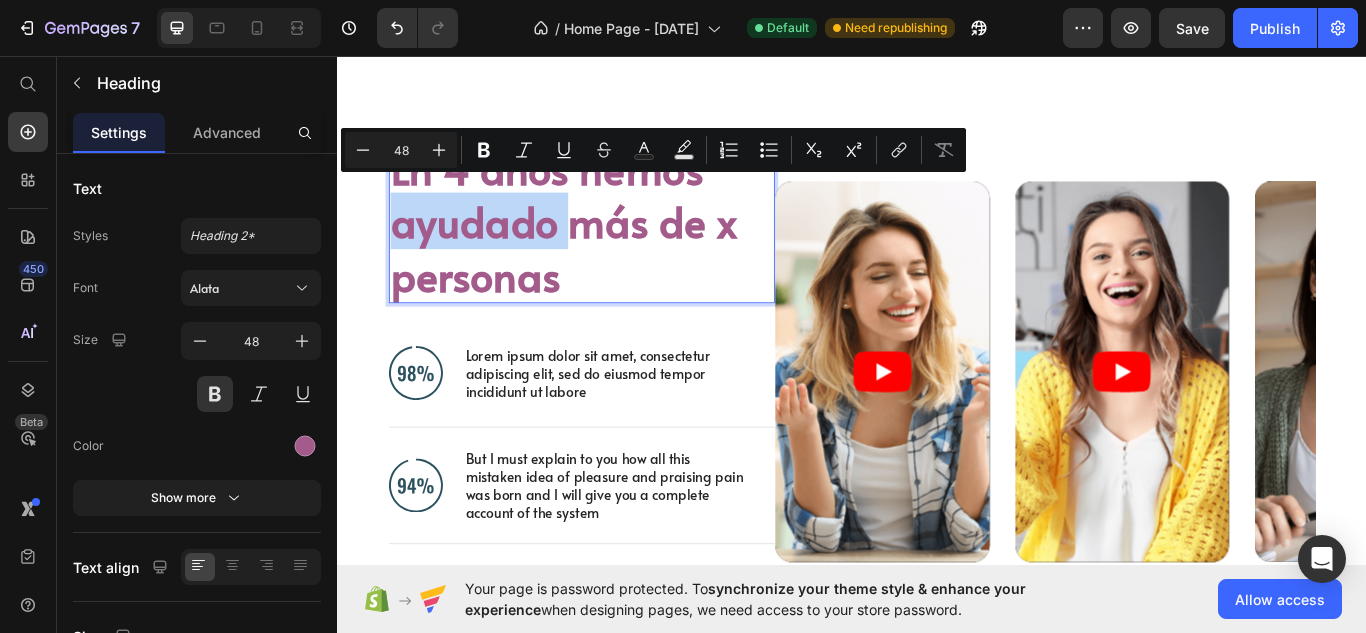 click on "En 4 años hemos ayudado más de x personas" at bounding box center (606, 249) 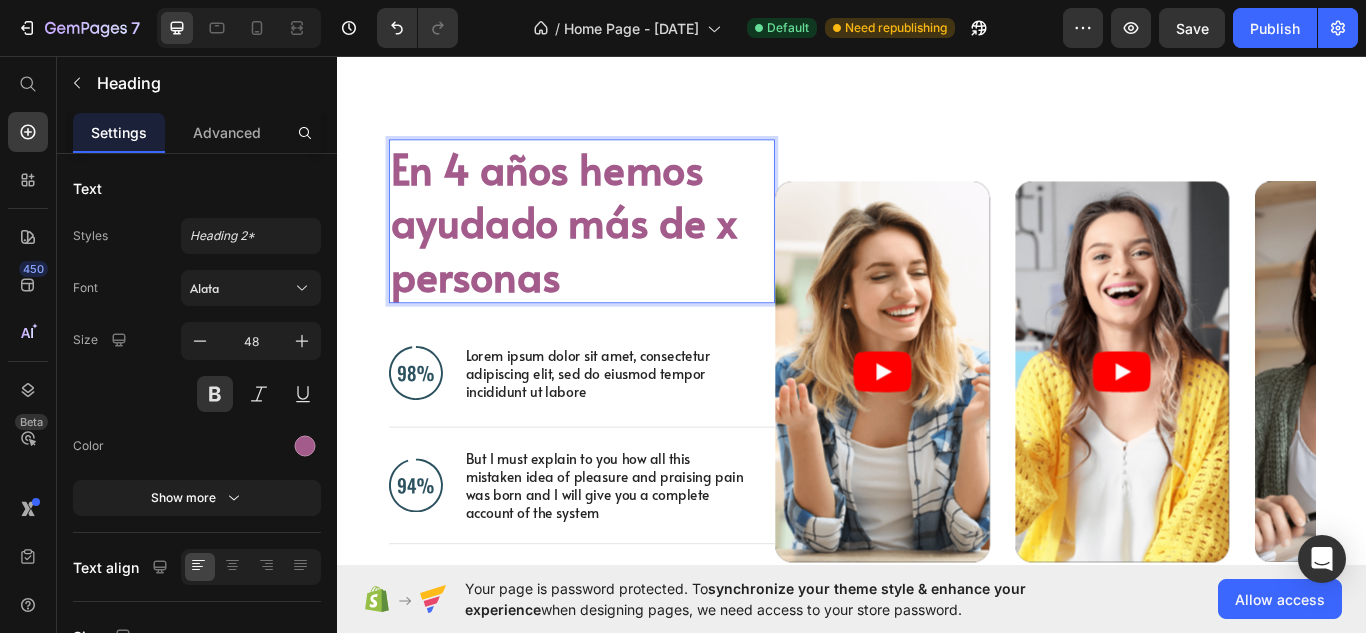 click on "En 4 años hemos ayudado más de x personas" at bounding box center [606, 249] 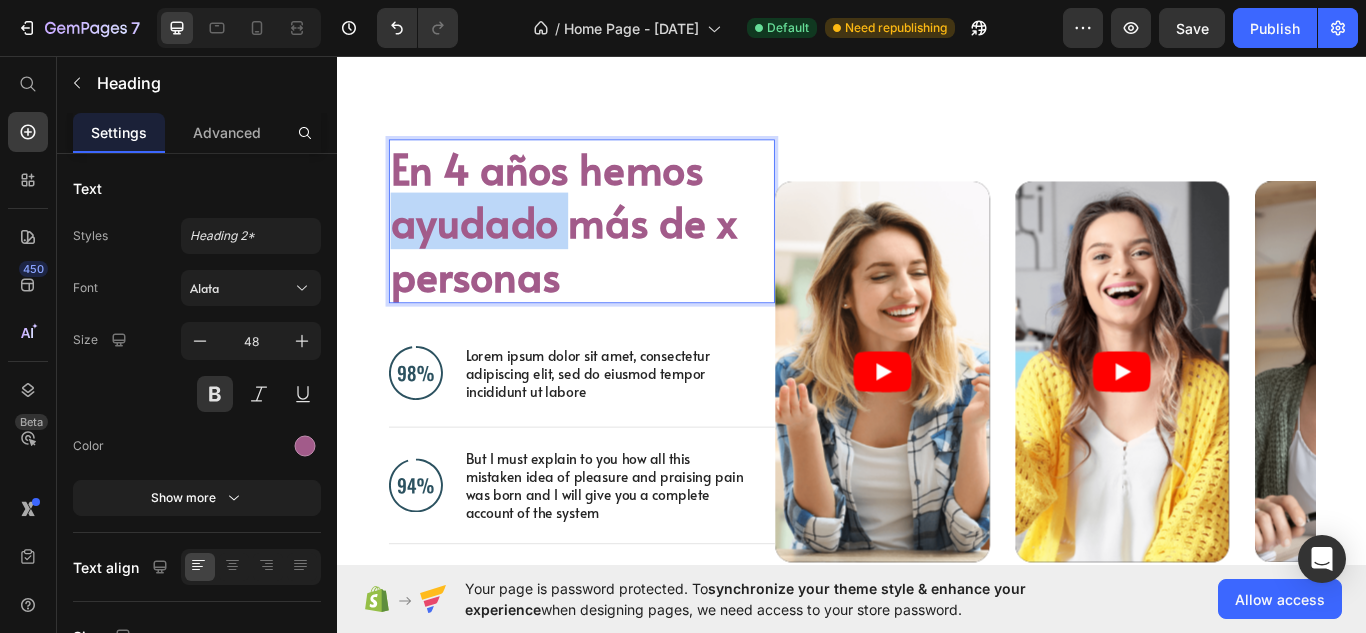 click on "En 4 años hemos ayudado más de x personas" at bounding box center (606, 249) 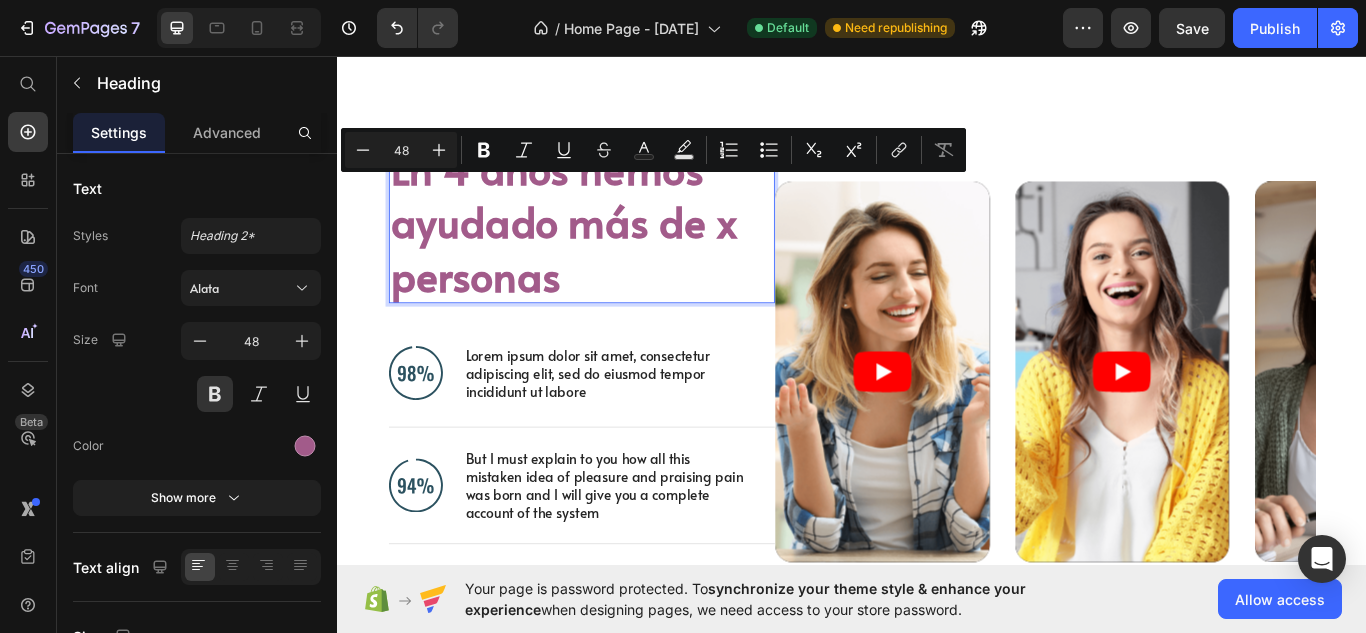 click on "En 4 años hemos ayudado más de x personas" at bounding box center (606, 249) 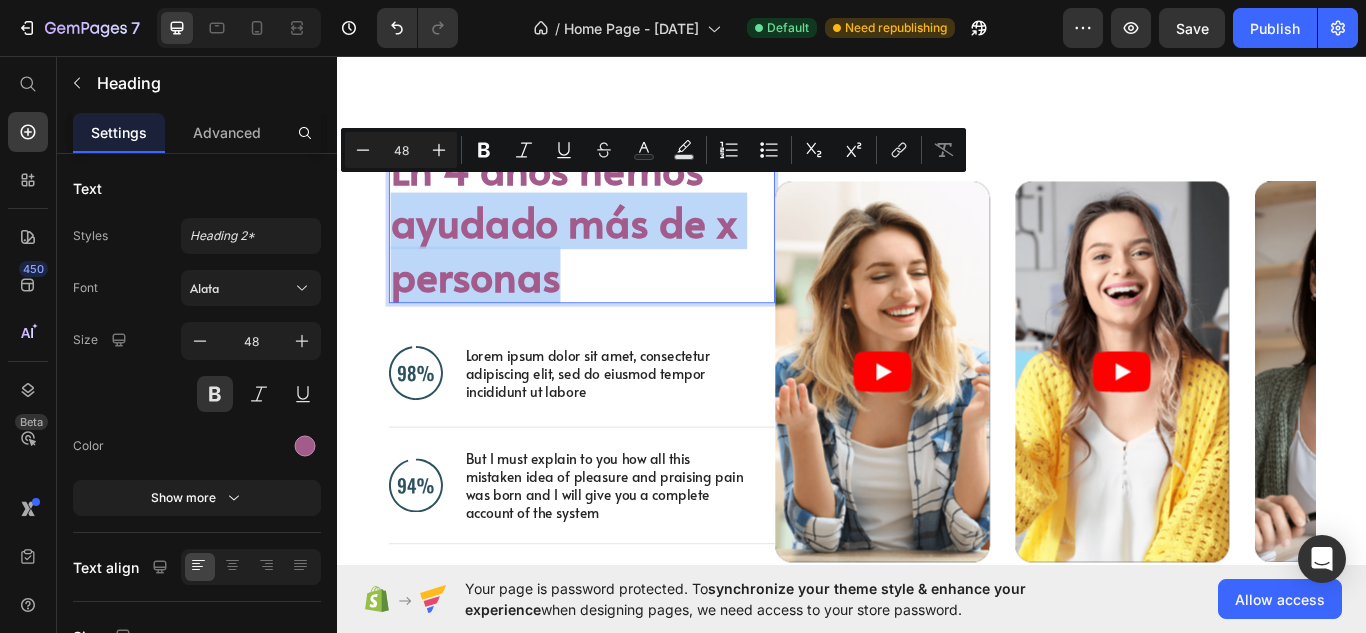 drag, startPoint x: 627, startPoint y: 296, endPoint x: 406, endPoint y: 224, distance: 232.43279 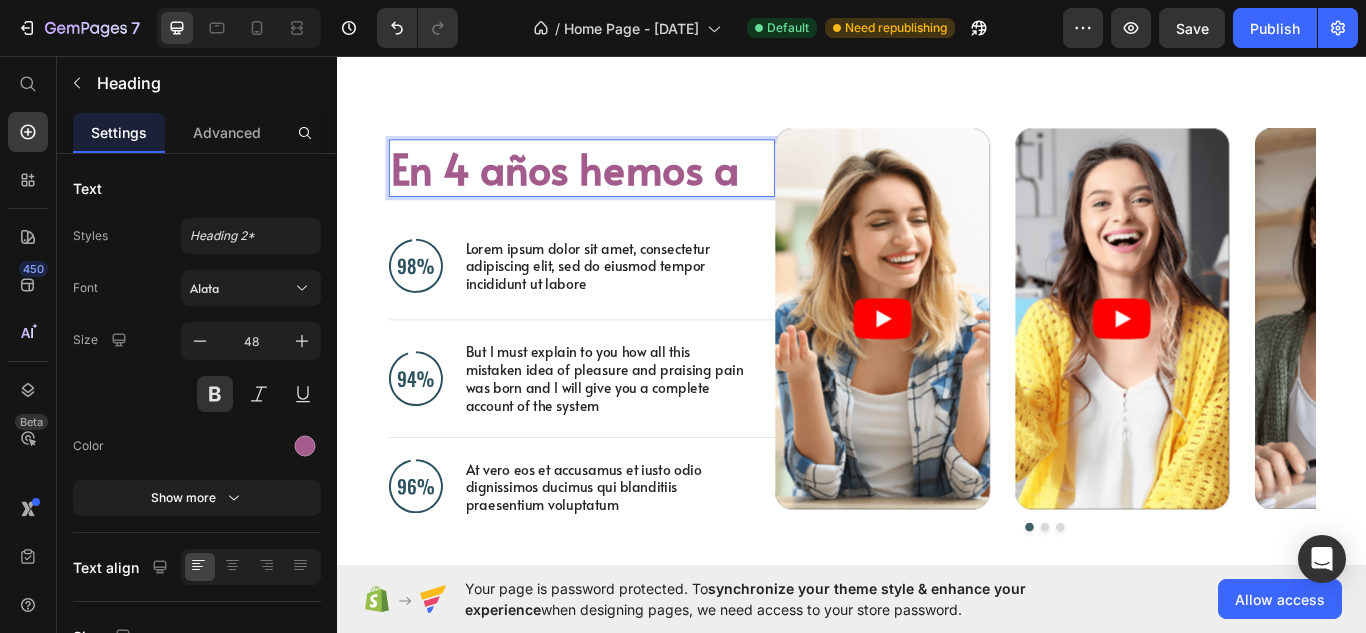 scroll, scrollTop: 1599, scrollLeft: 0, axis: vertical 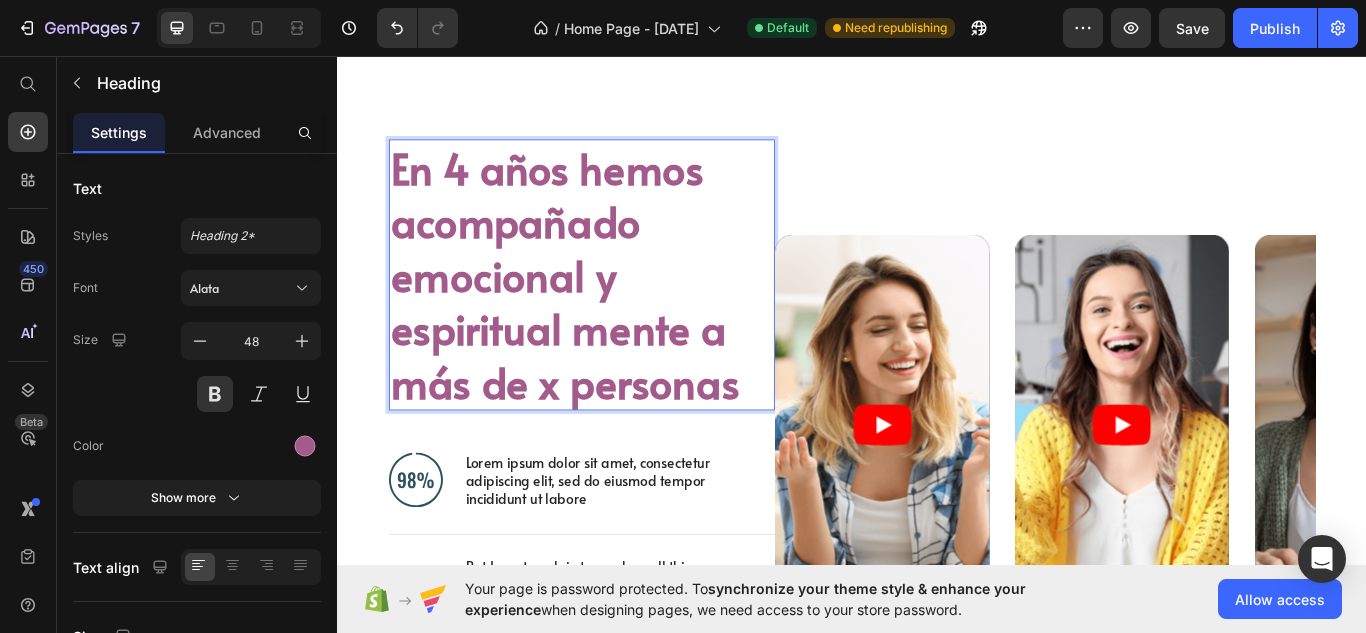 click on "En 4 años hemos acompañado emocional y espiritual mente a más de x personas" at bounding box center [606, 312] 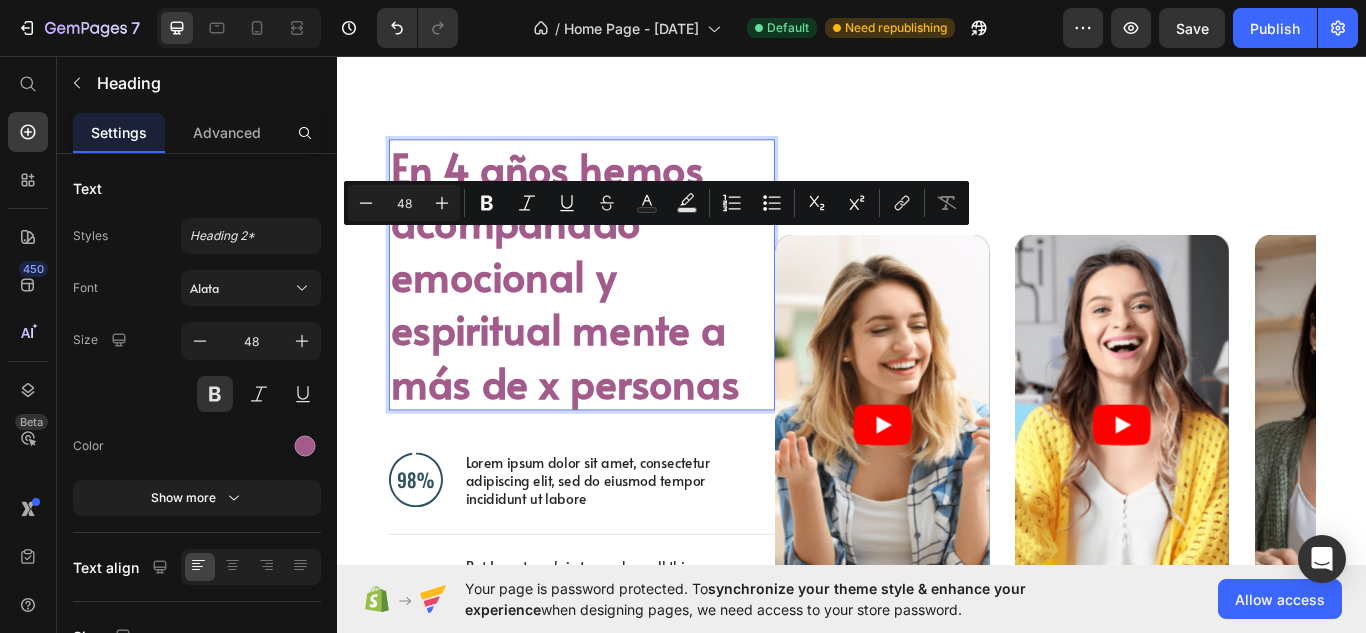 click on "En 4 años hemos acompañado emocional y espiritual mente a más de x personas" at bounding box center [606, 312] 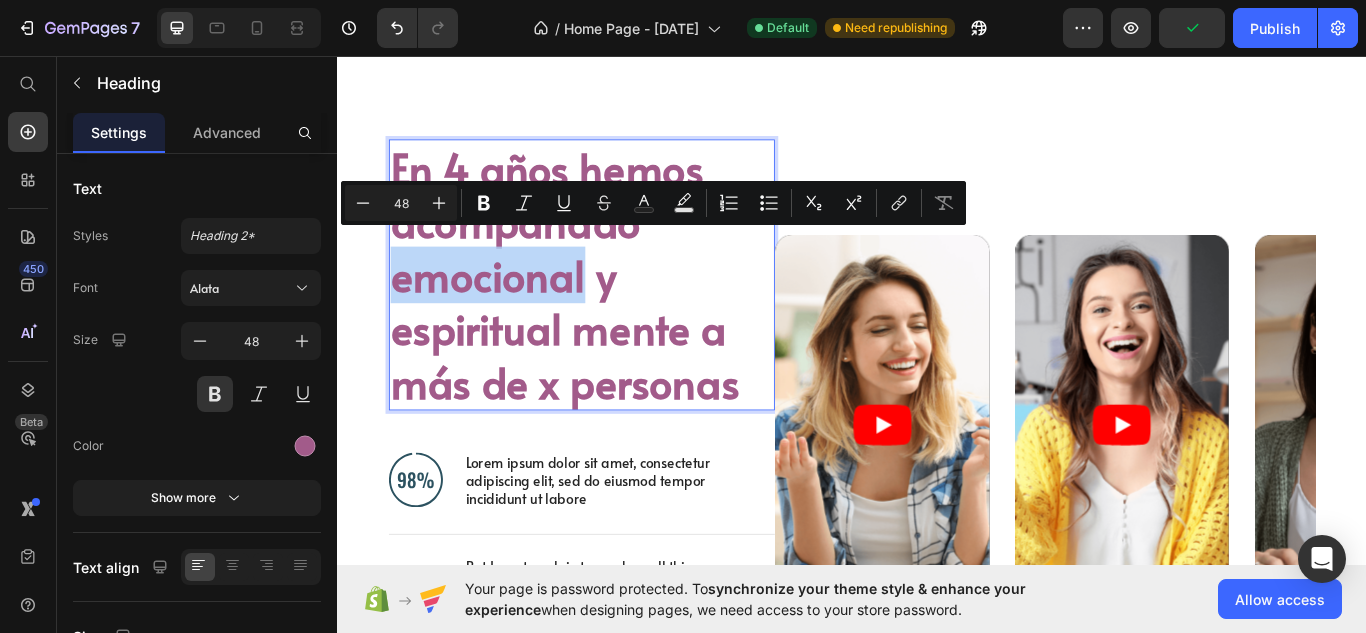 drag, startPoint x: 405, startPoint y: 294, endPoint x: 618, endPoint y: 293, distance: 213.00235 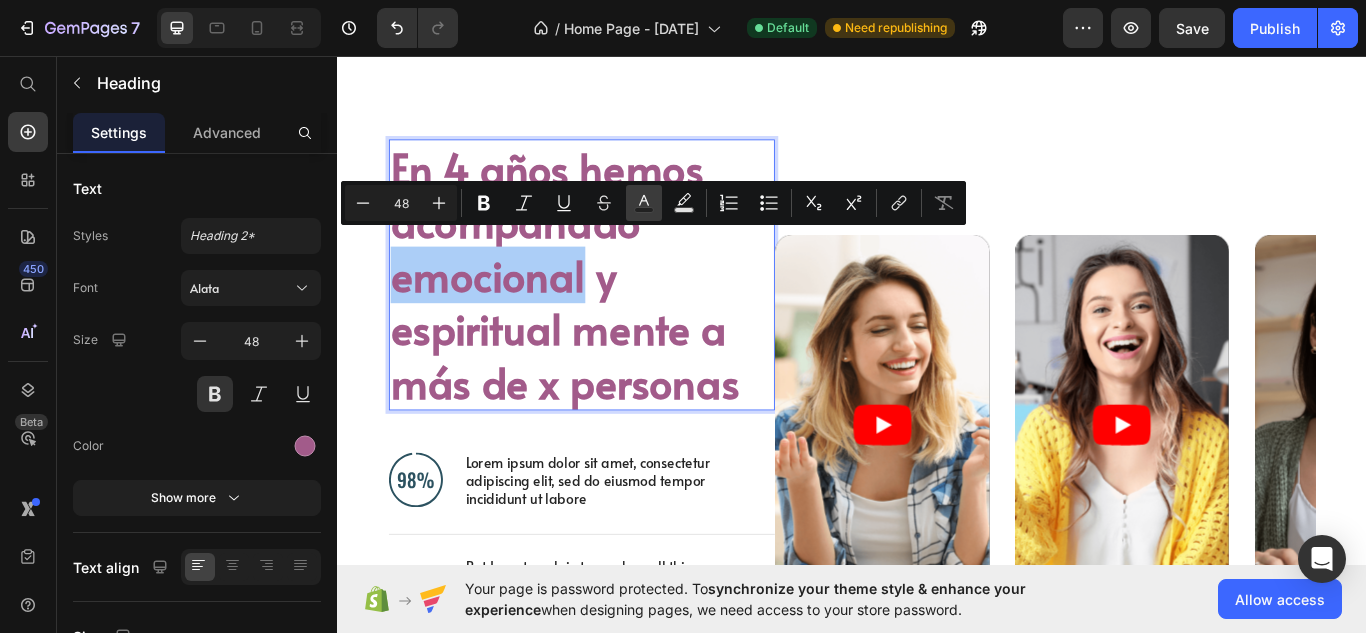 click 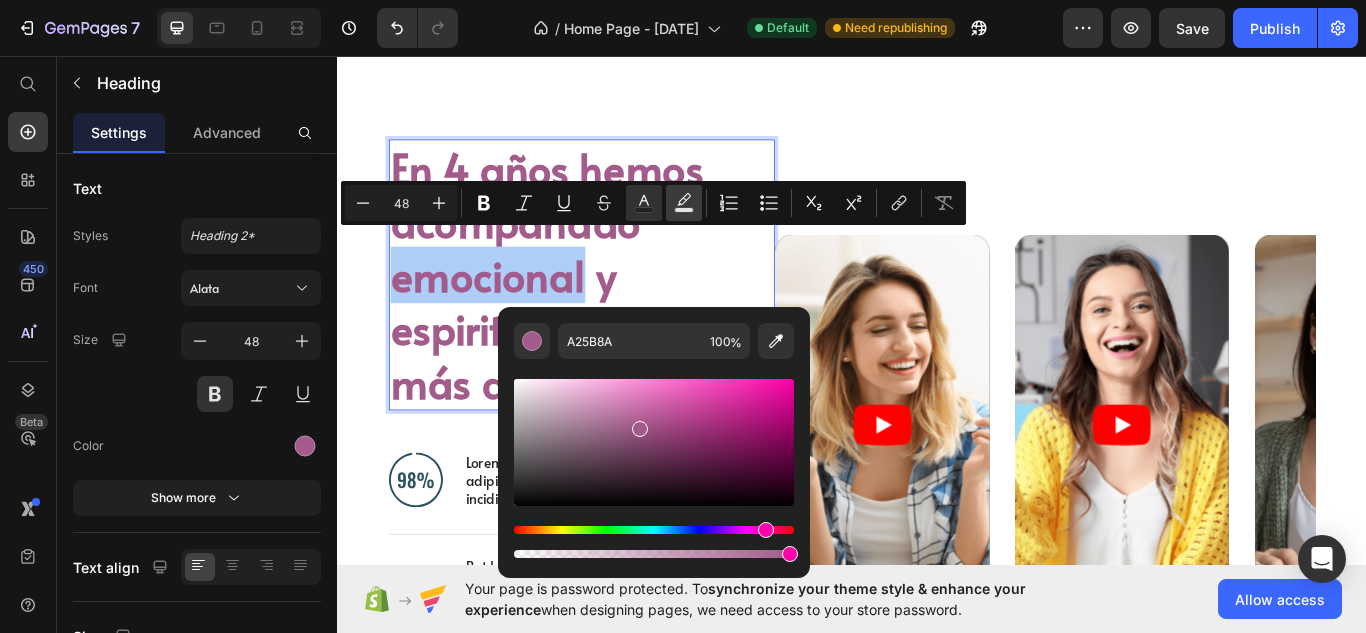 click 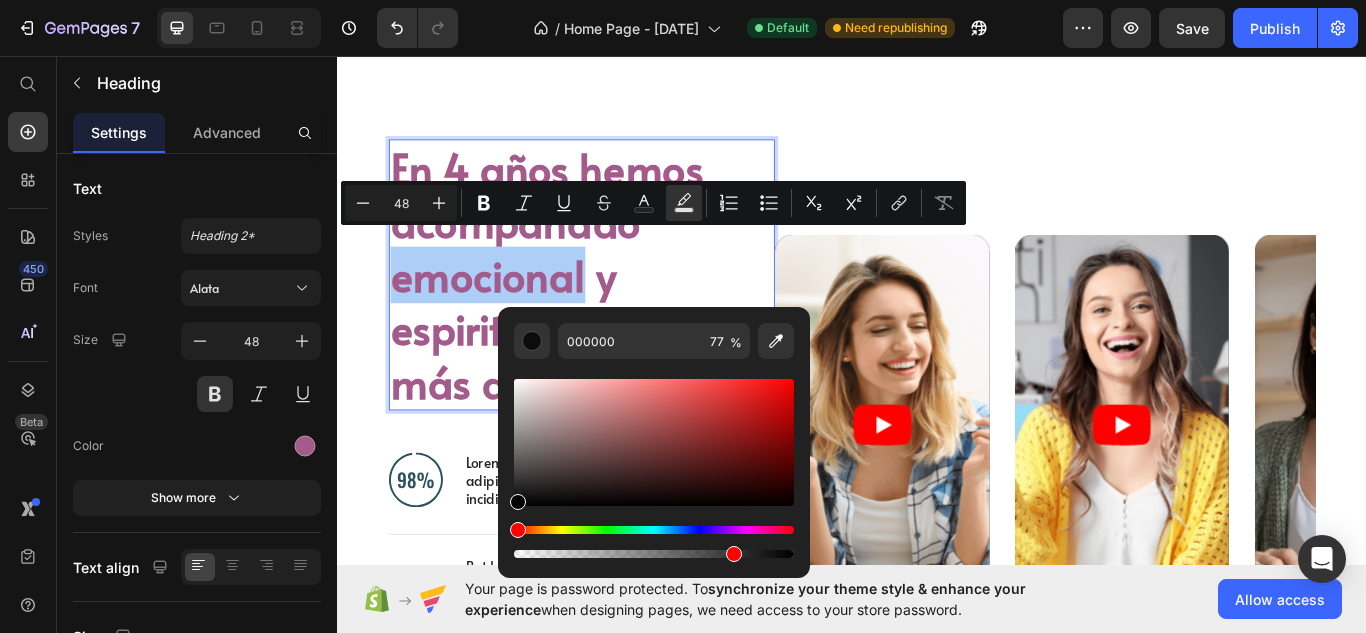 click at bounding box center [654, 442] 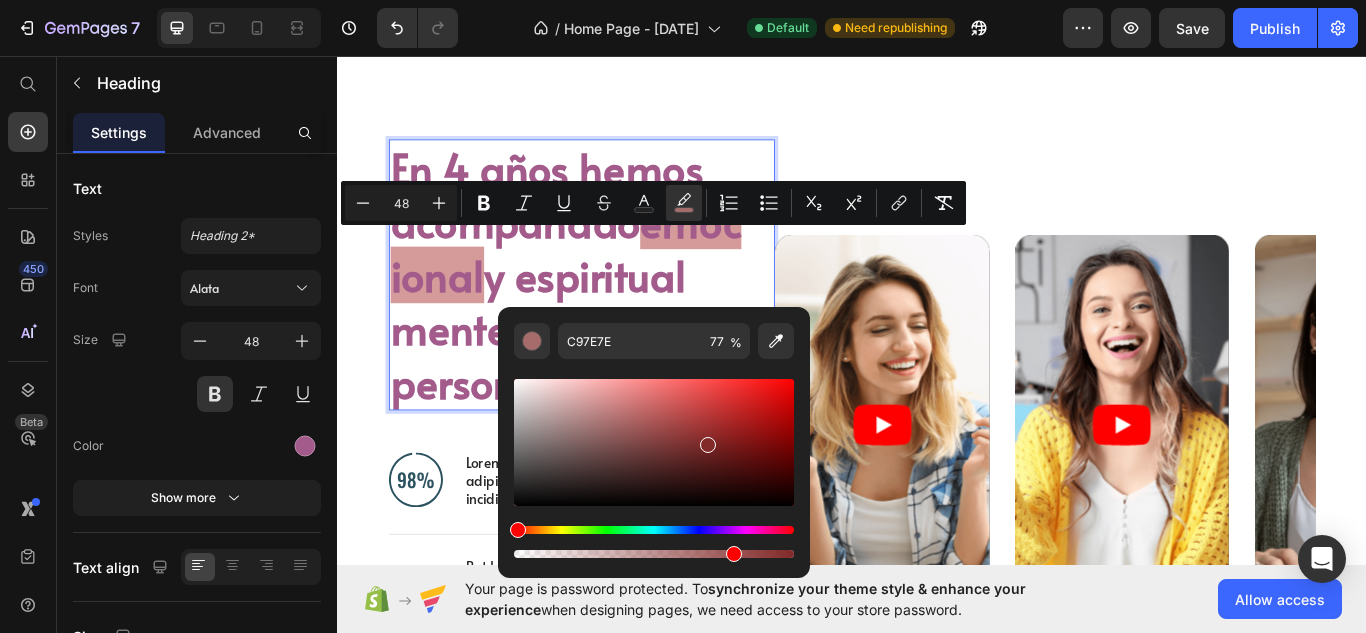 drag, startPoint x: 616, startPoint y: 409, endPoint x: 705, endPoint y: 441, distance: 94.57801 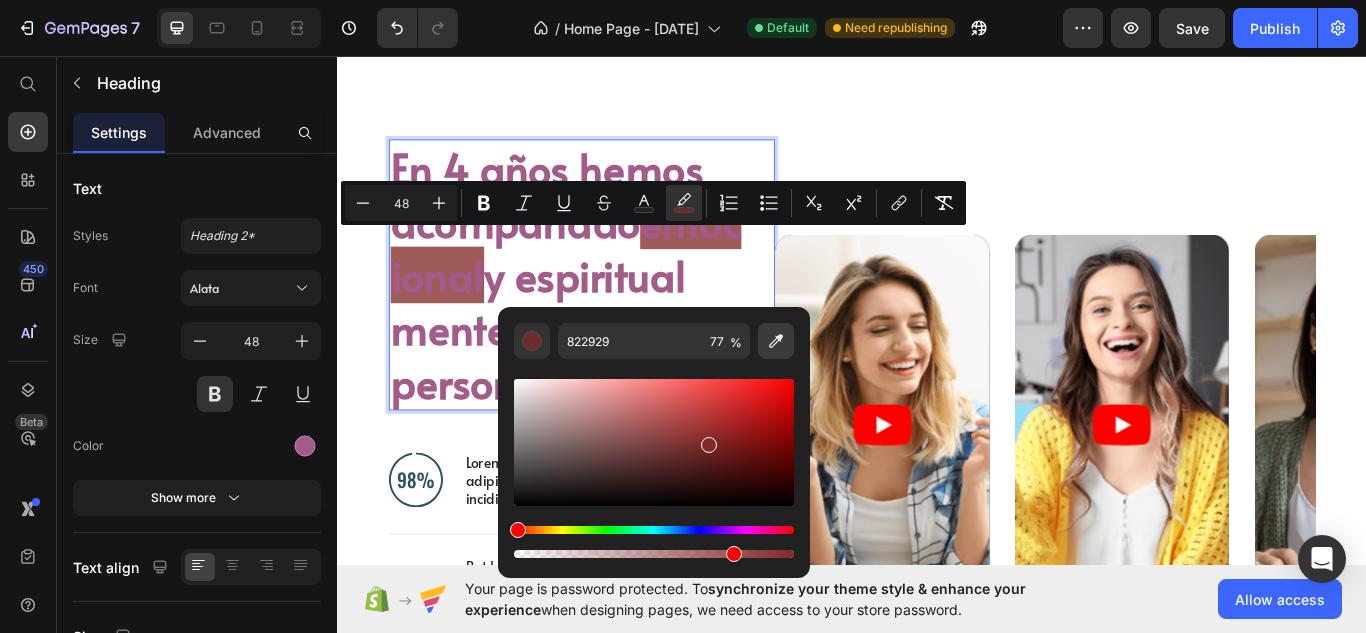 click 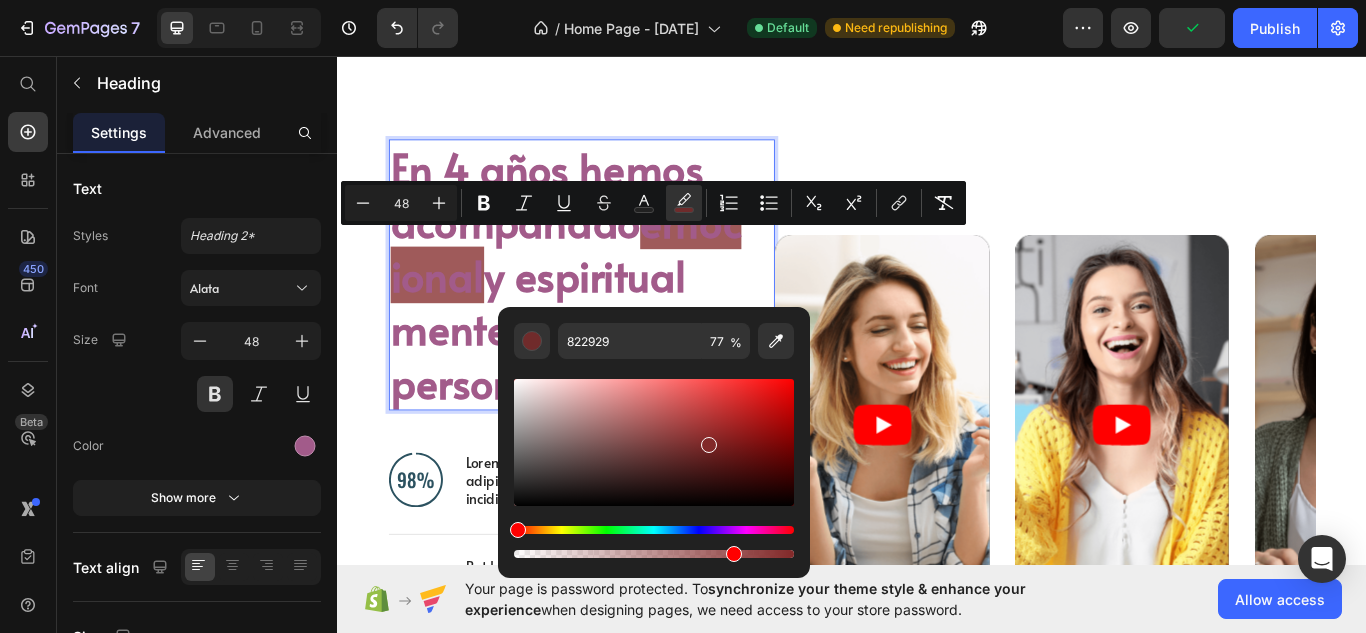 type on "496A76" 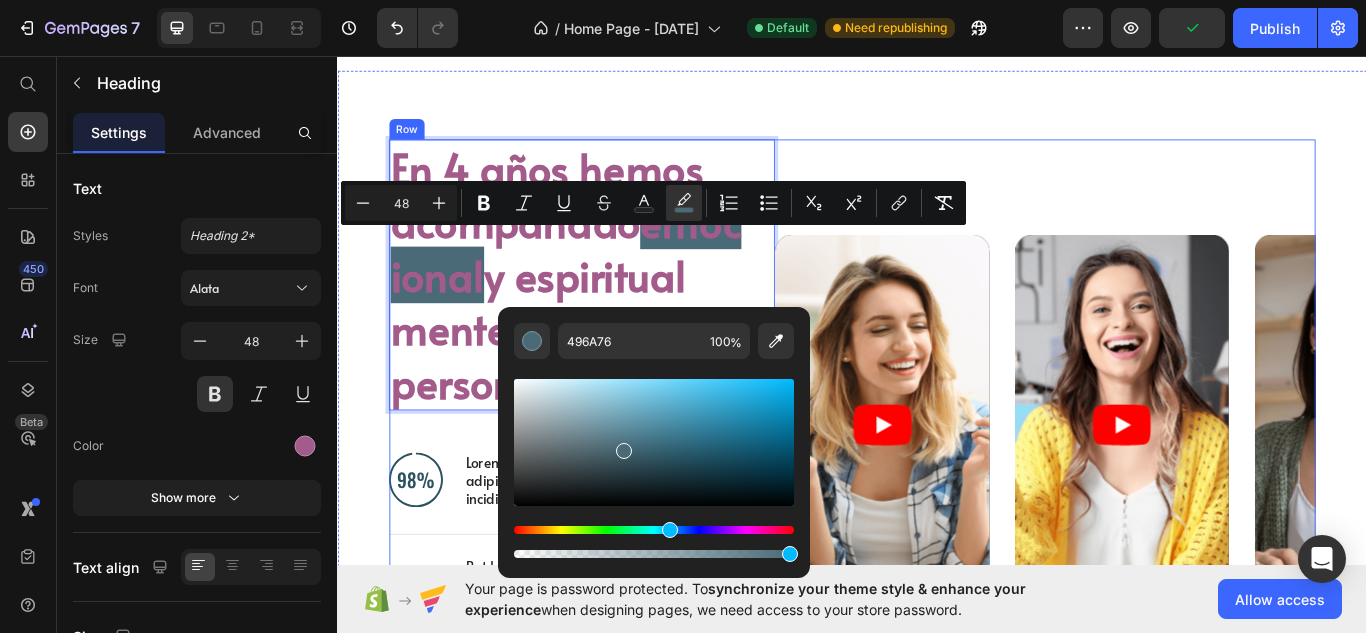 click on "Video Video Video Carousel" at bounding box center (1162, 508) 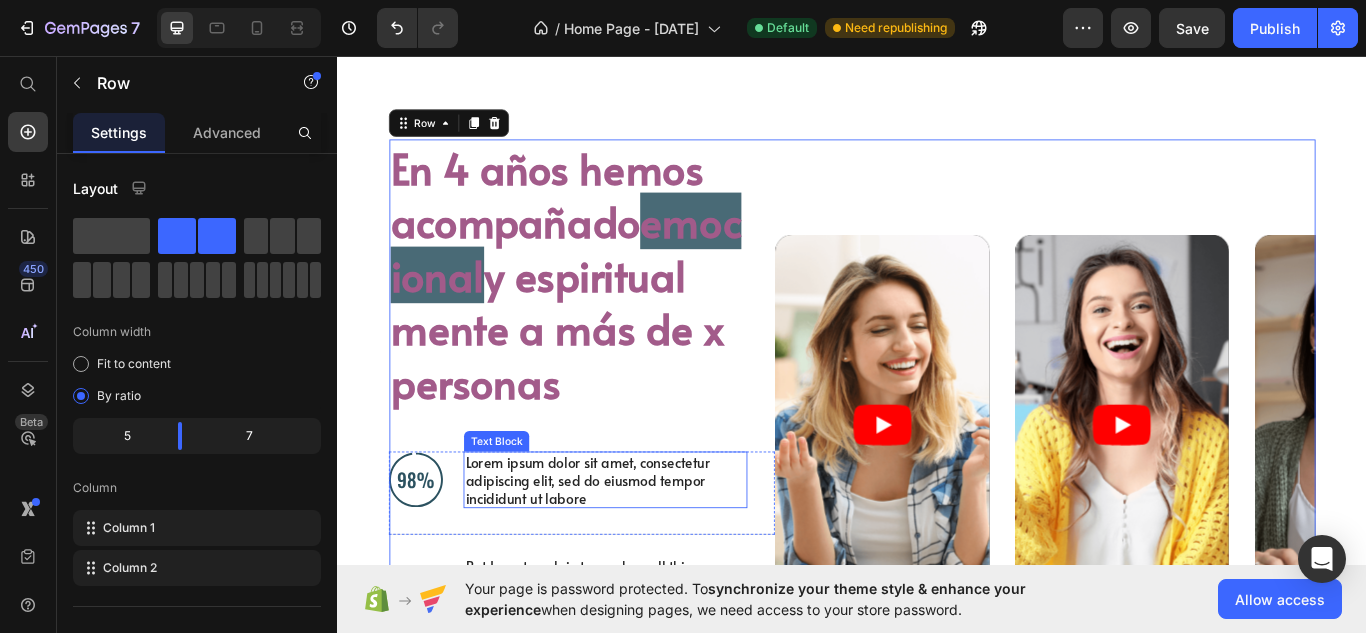 scroll, scrollTop: 1448, scrollLeft: 0, axis: vertical 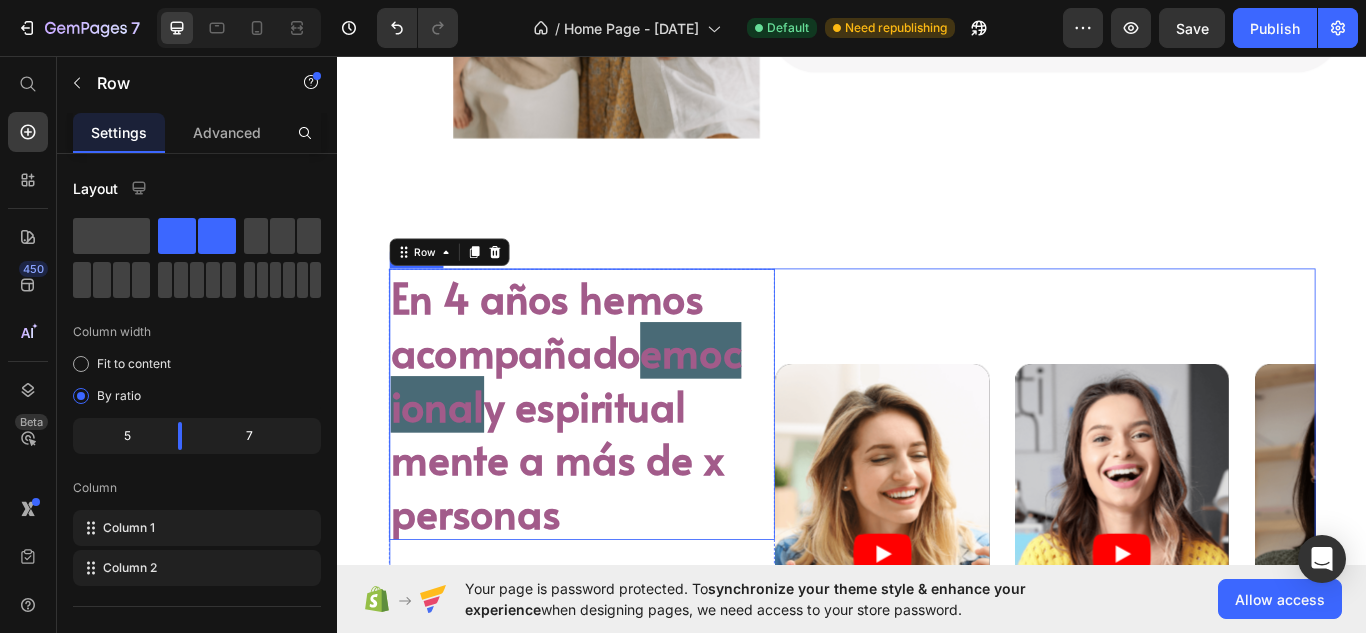 click on "emocional" at bounding box center (603, 431) 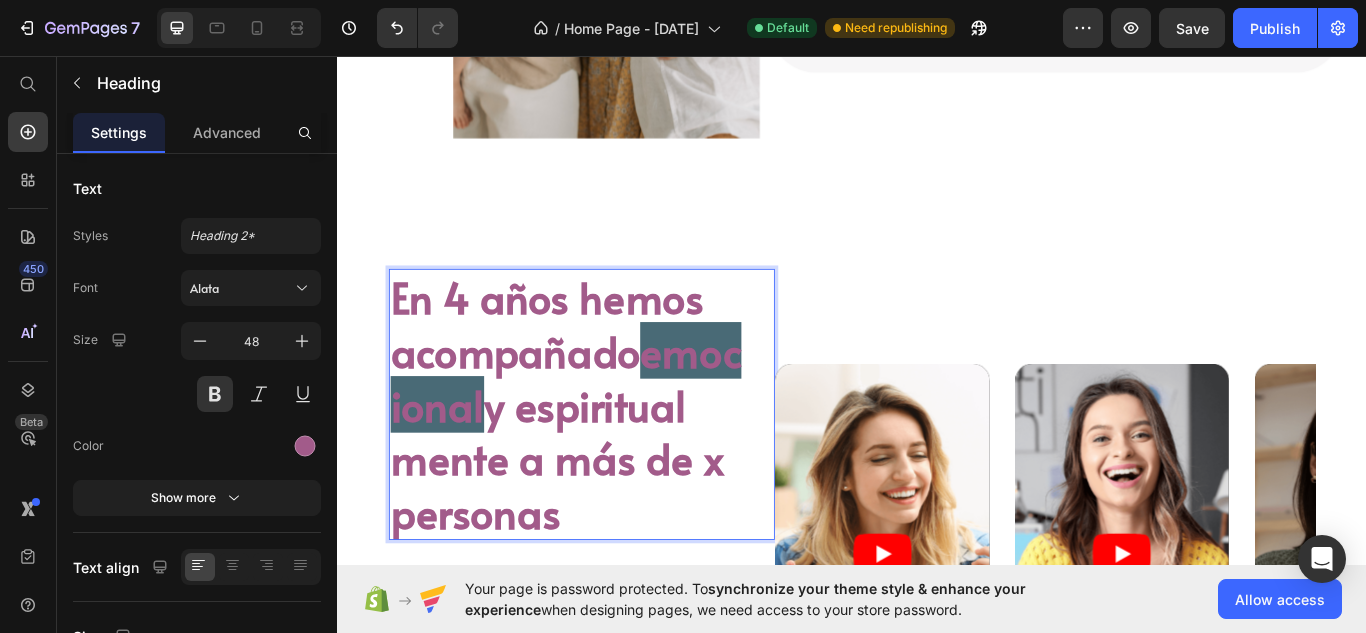click on "En 4 años hemos acompañado  emocional  y espiritual mente a más de x personas" at bounding box center (606, 463) 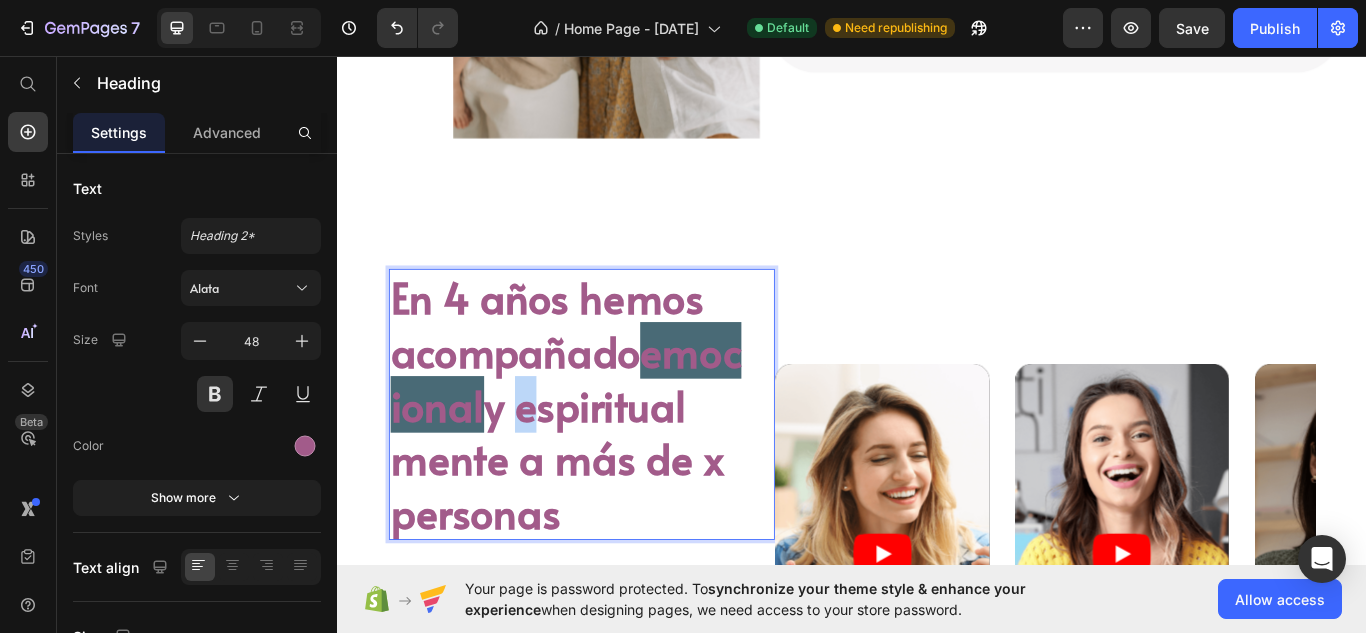 click on "En 4 años hemos acompañado  emocional  y espiritual mente a más de x personas" at bounding box center (606, 463) 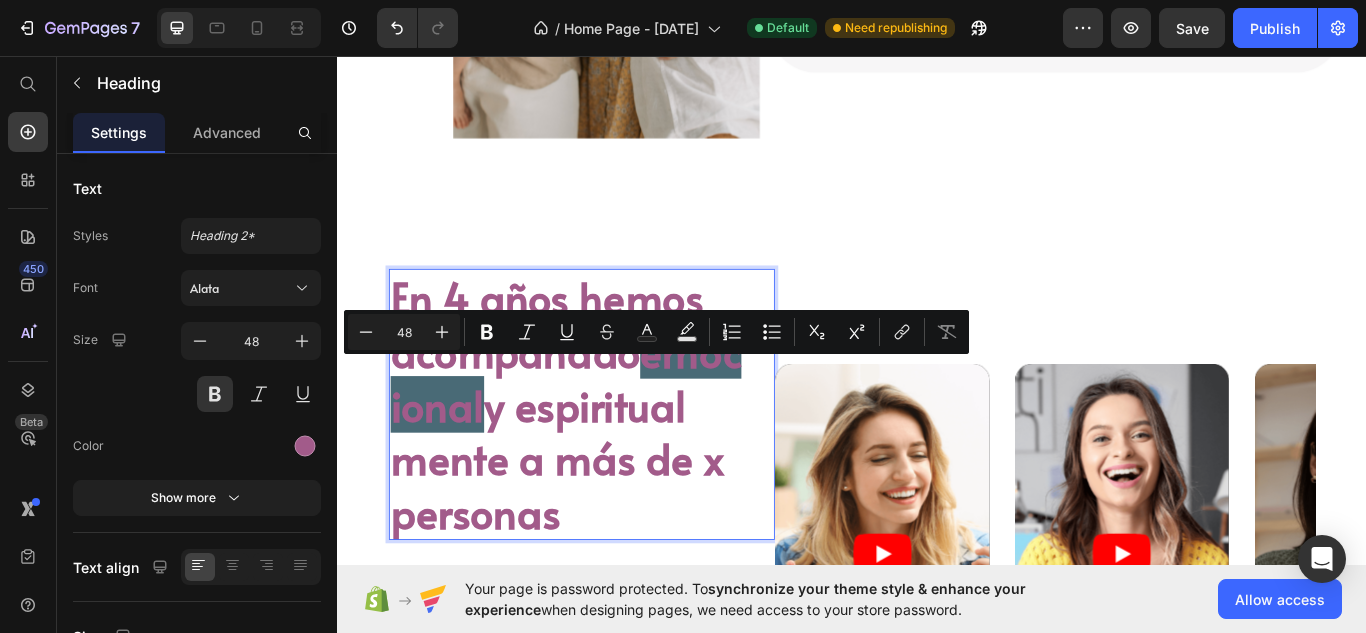 click on "En 4 años hemos acompañado  emocional  y espiritual mente a más de x personas" at bounding box center (606, 463) 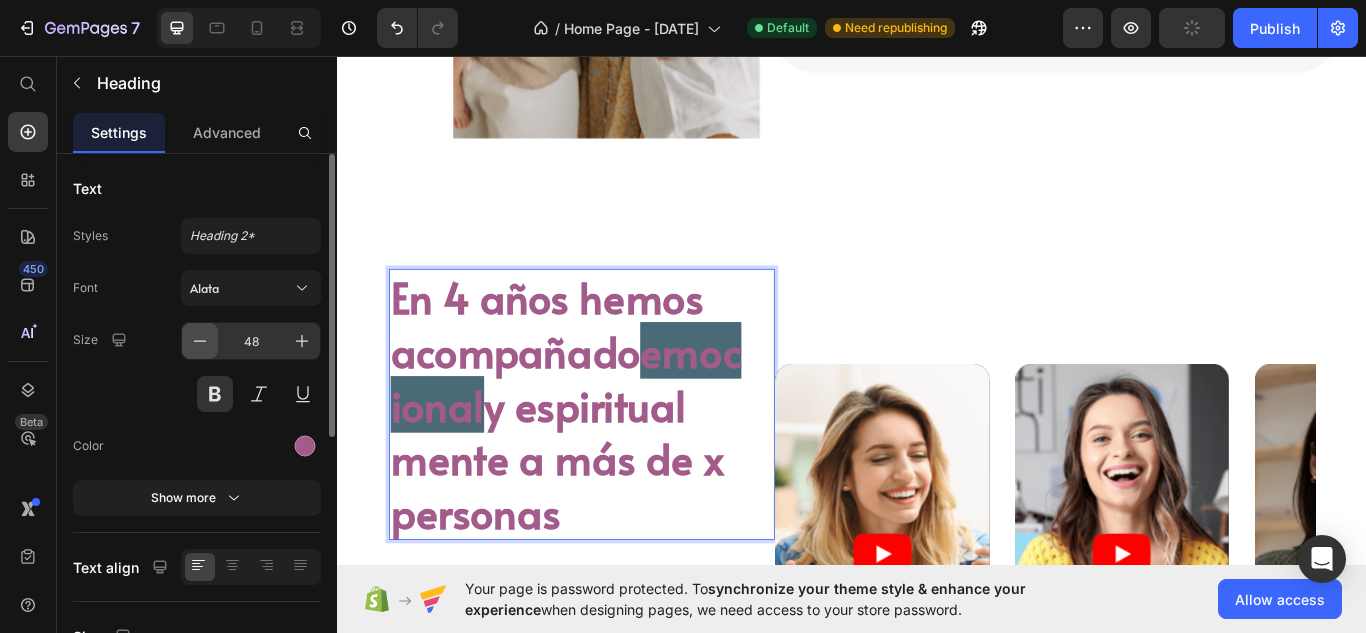 click 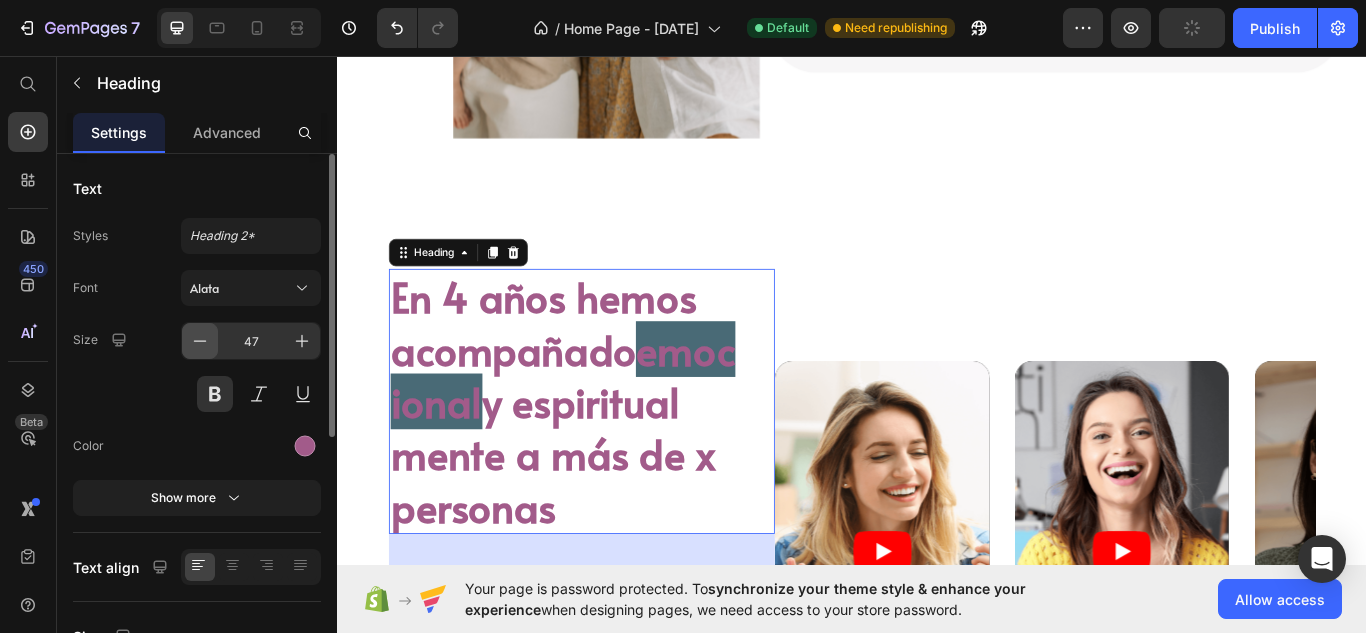 click 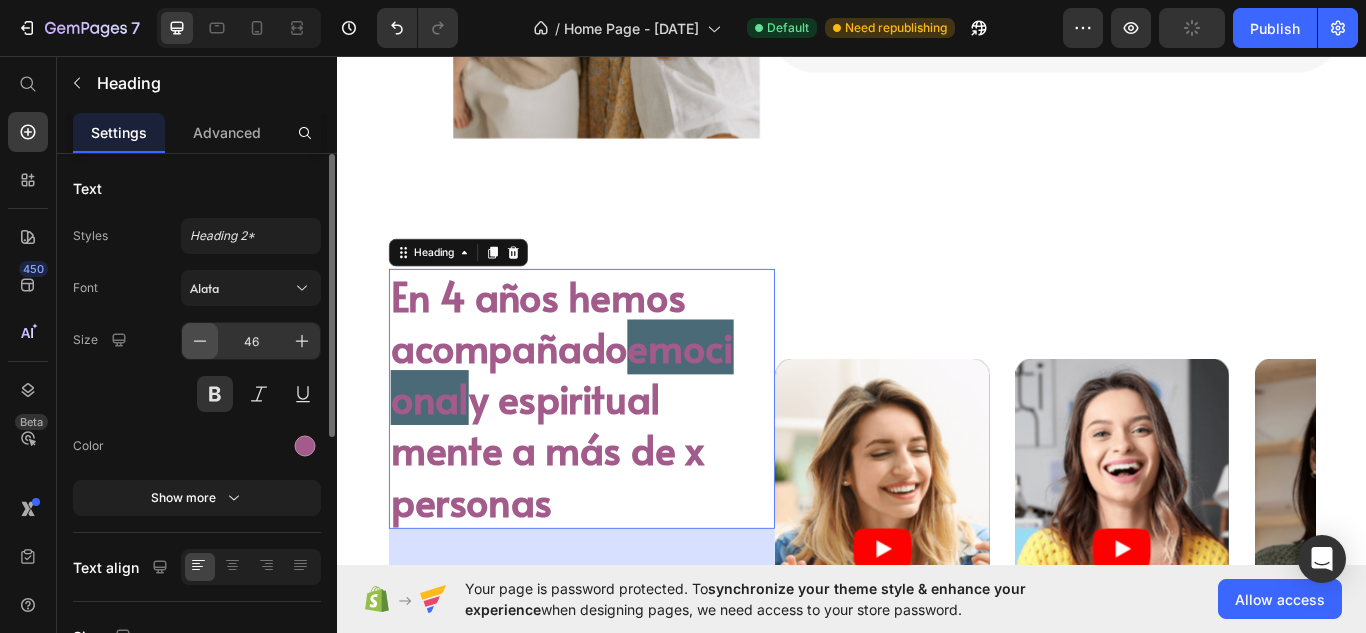 click 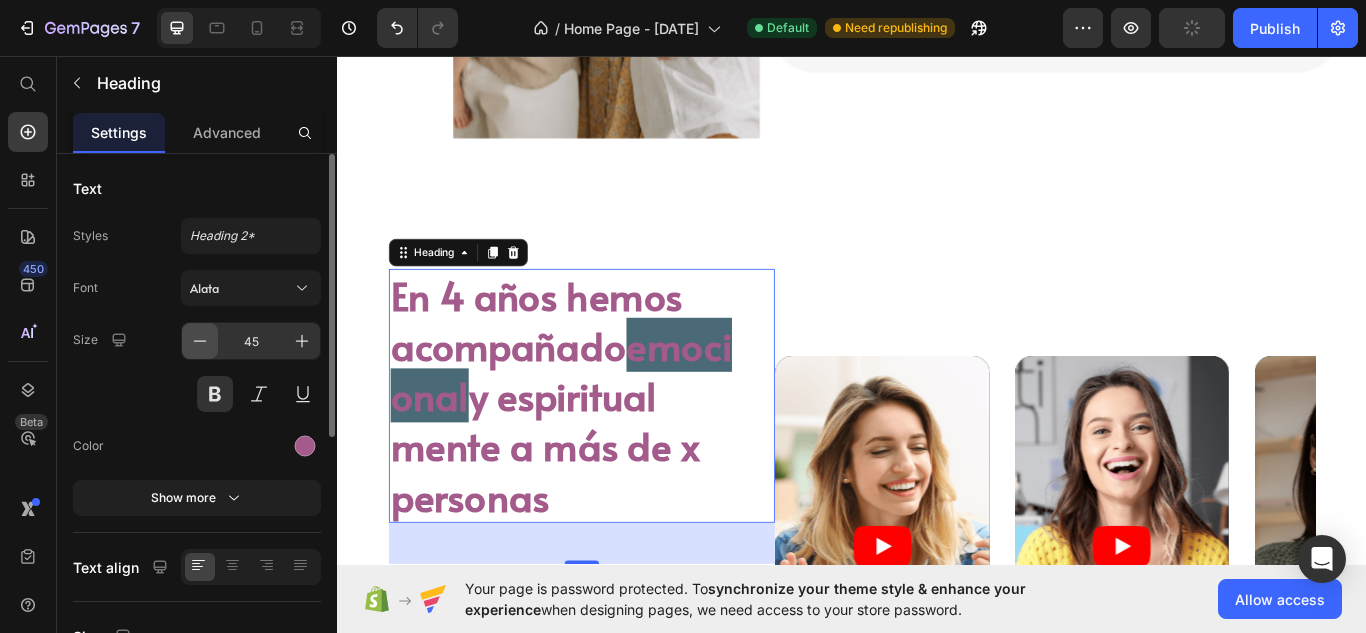 click 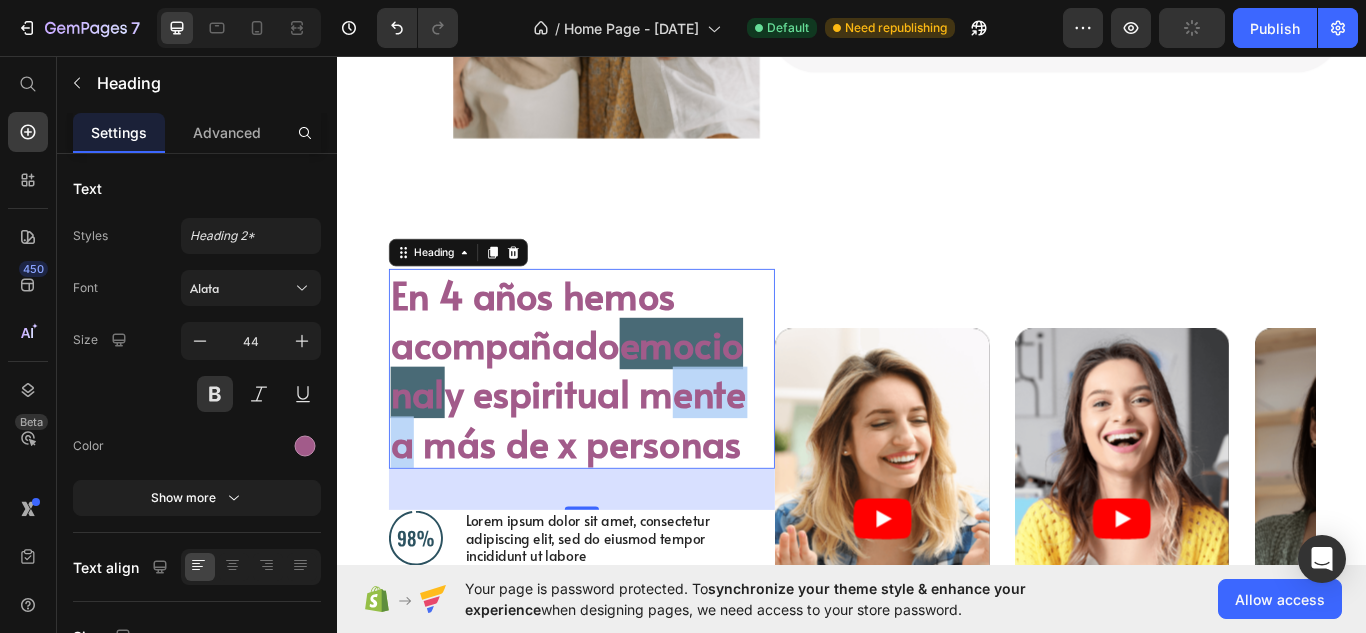 click on "En 4 años hemos acompañado  emocional  y espiritual mente a más de x personas" at bounding box center [606, 421] 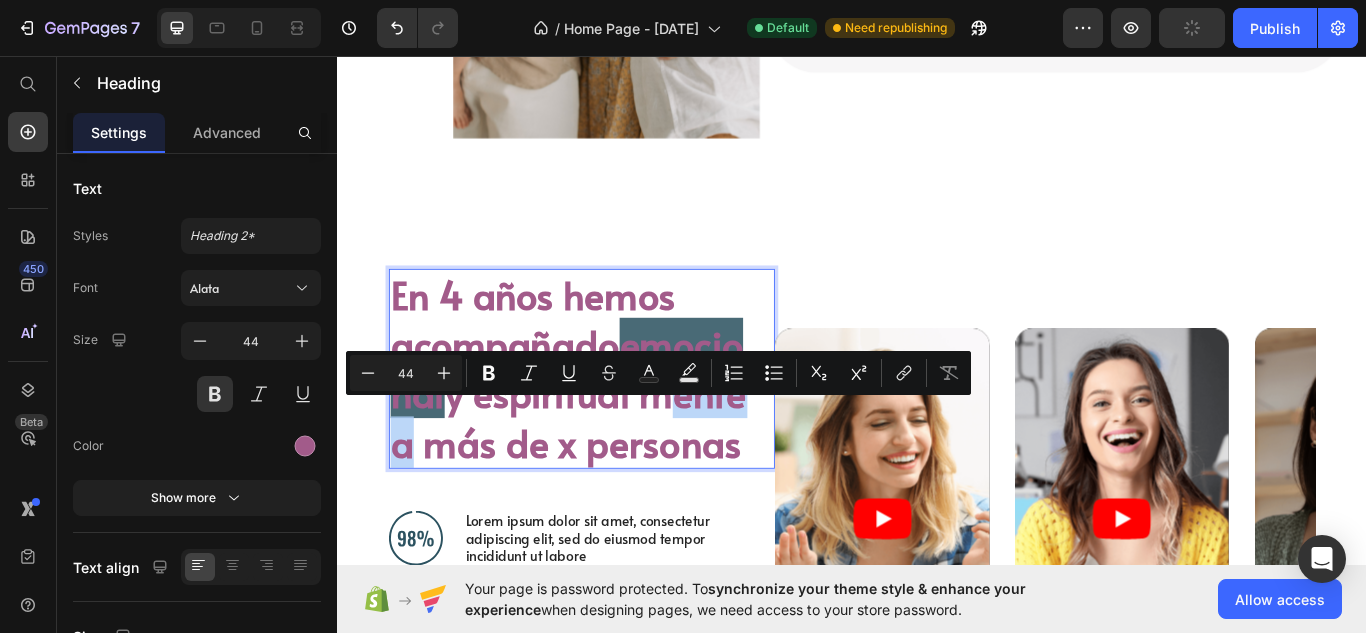 click on "En 4 años hemos acompañado  emocional  y espiritual mente a más de x personas" at bounding box center (606, 421) 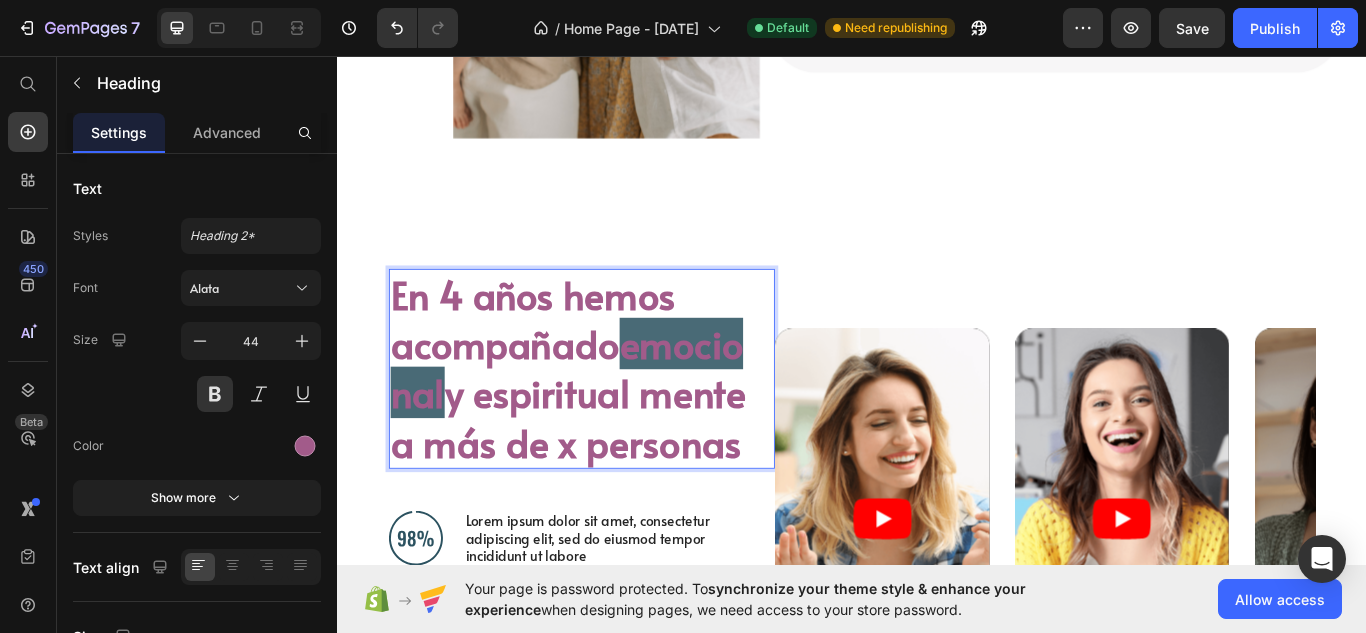 click on "En 4 años hemos acompañado  emocional  y espiritual mente a más de x personas" at bounding box center [606, 421] 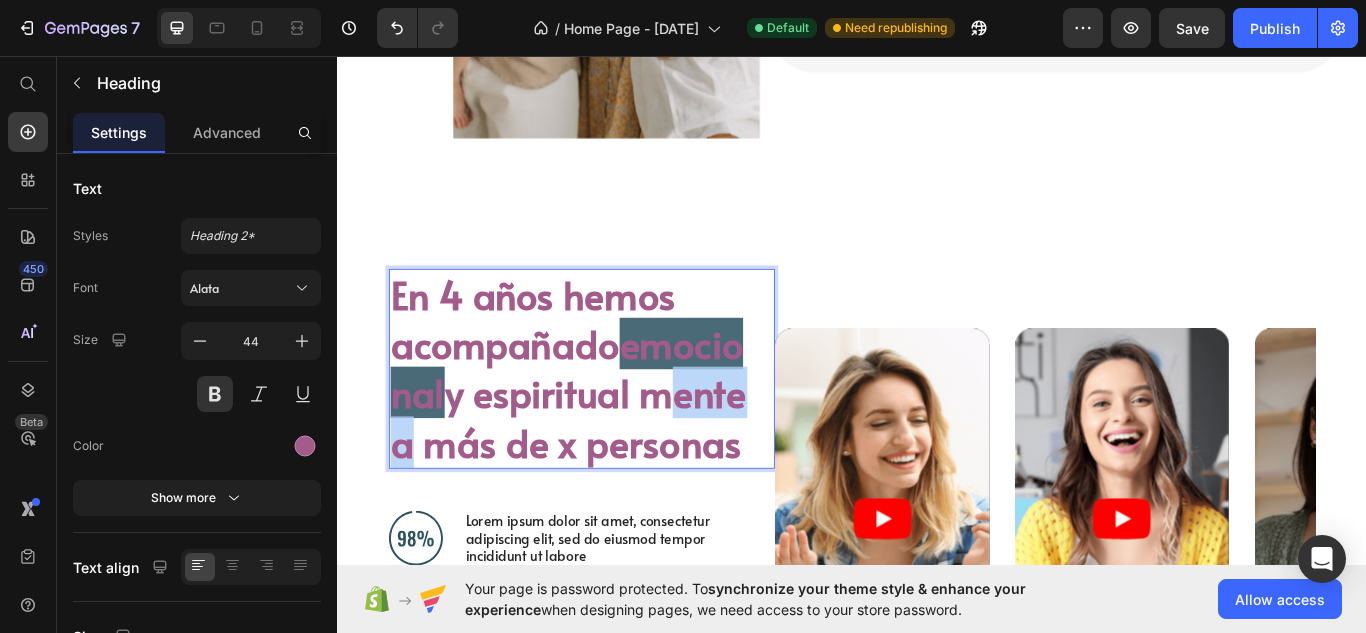 click on "En 4 años hemos acompañado  emocional  y espiritual mente a más de x personas" at bounding box center [606, 421] 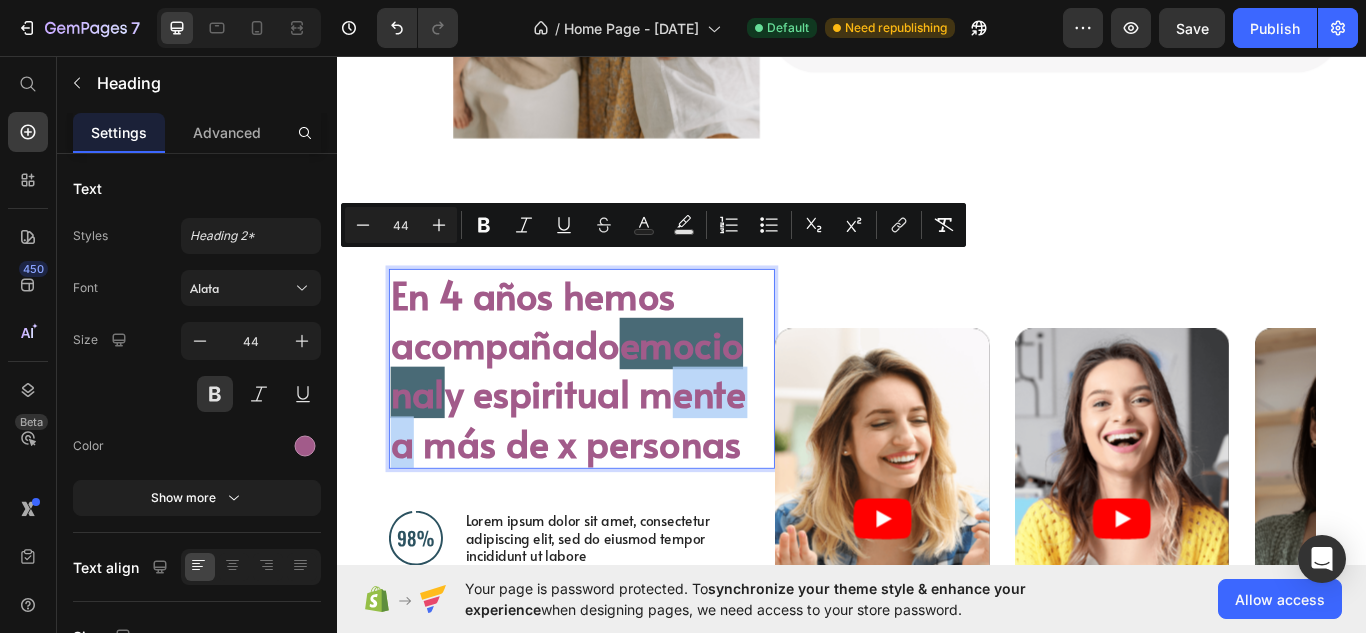 click on "En 4 años hemos acompañado  emocional  y espiritual mente a más de x personas" at bounding box center (606, 421) 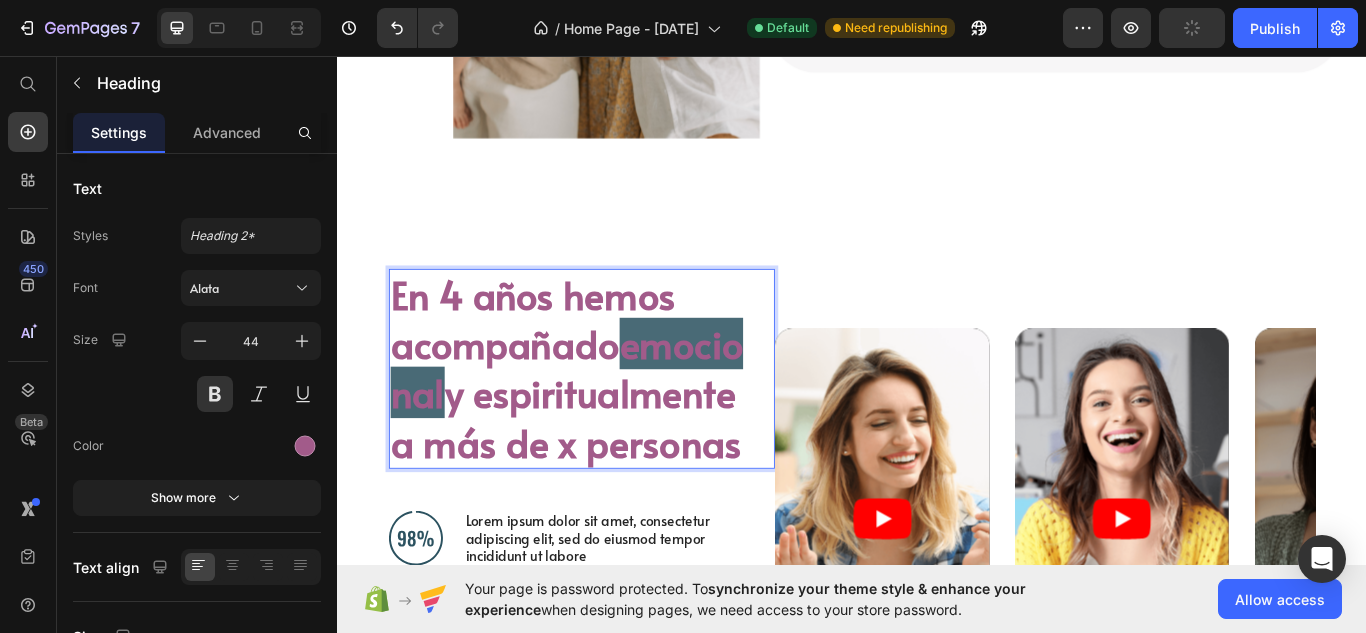 click on "emocional" at bounding box center [604, 420] 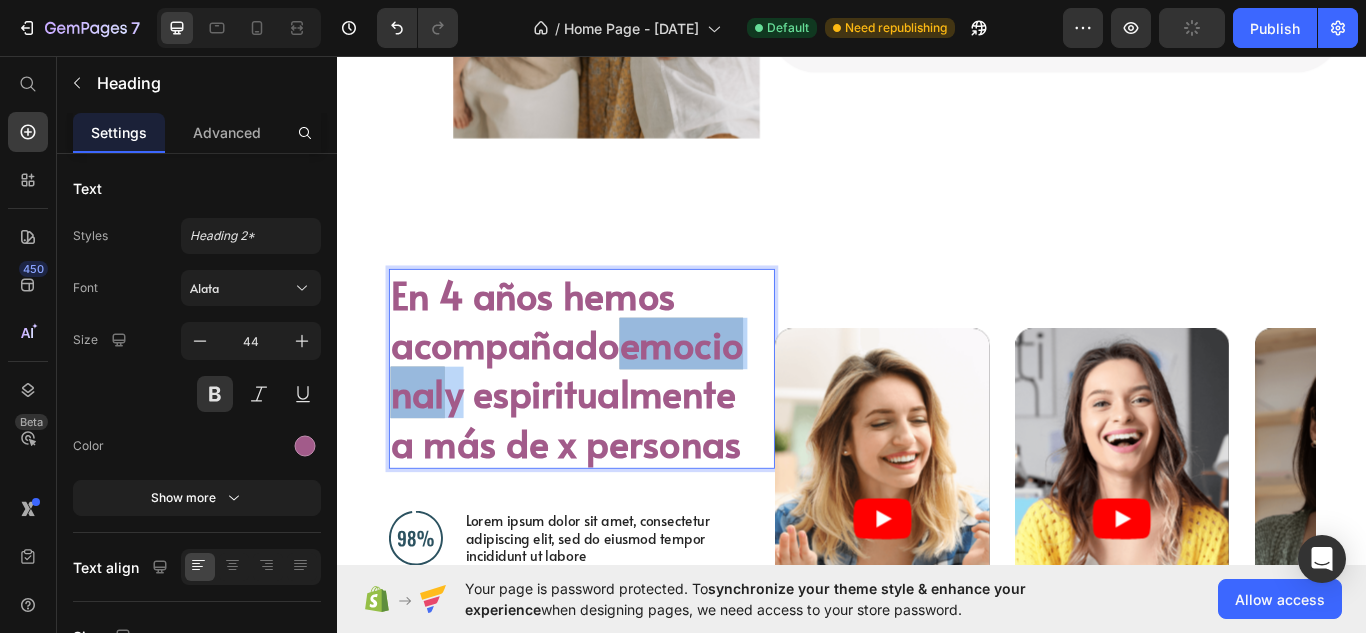 click on "emocional" at bounding box center (604, 420) 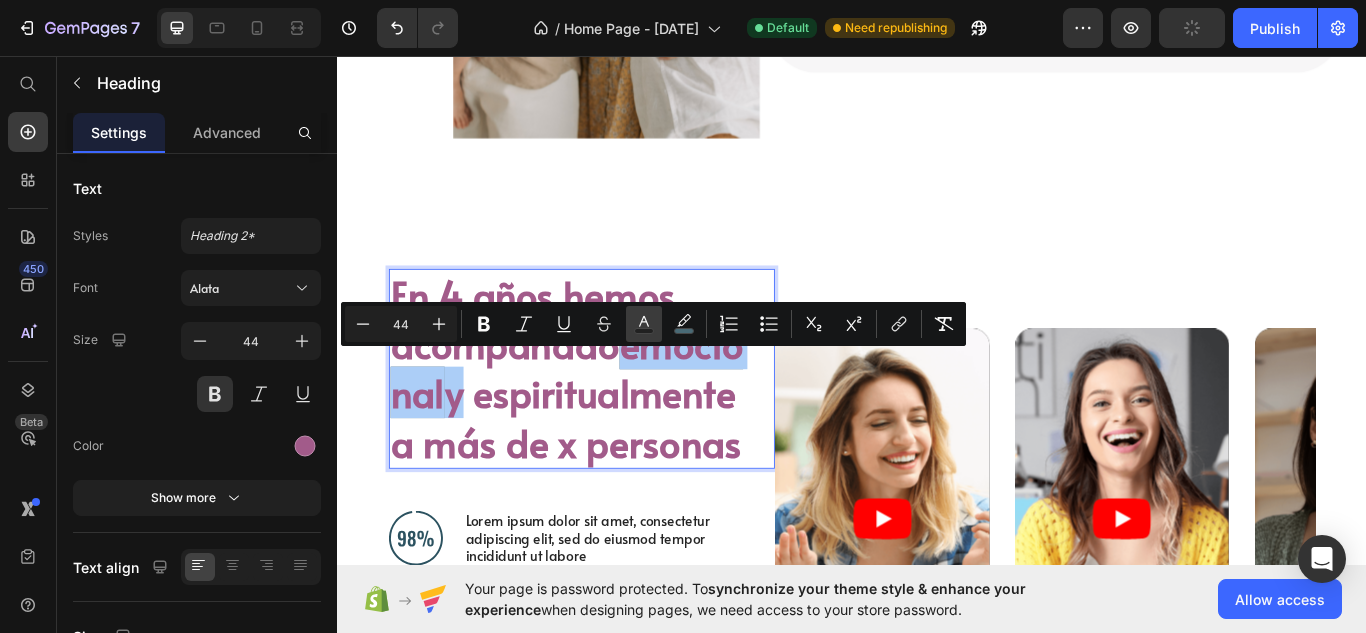 click on "Text Color" at bounding box center (644, 324) 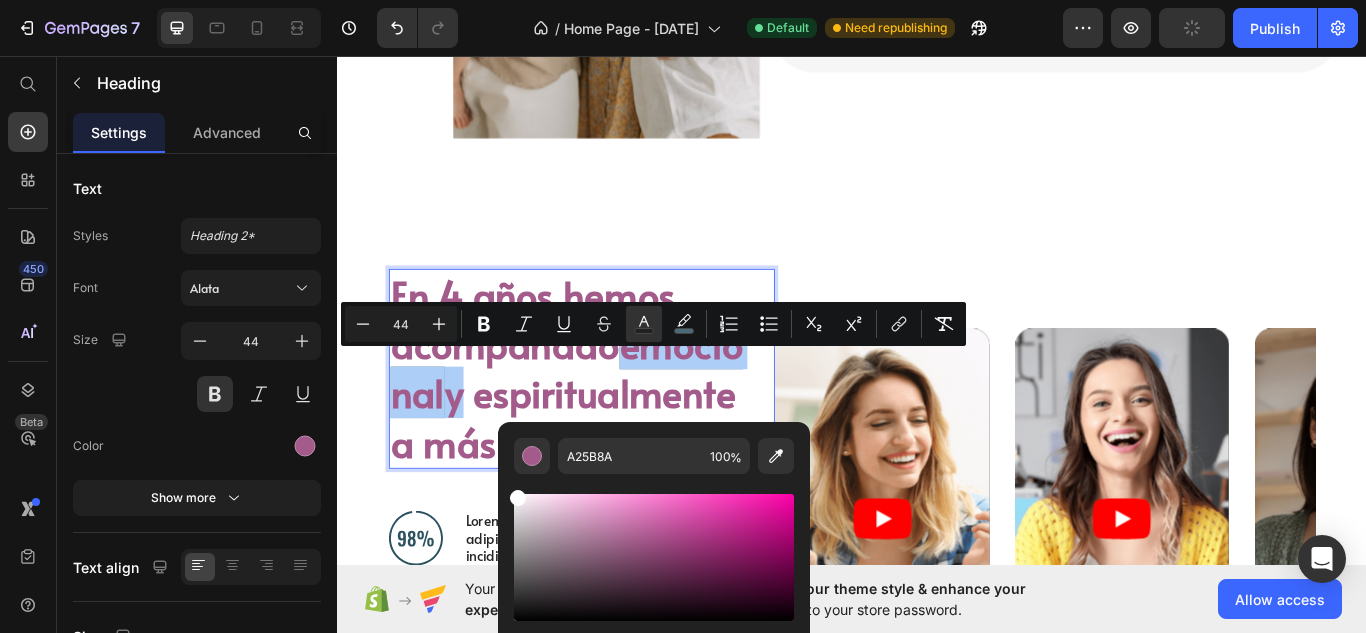 drag, startPoint x: 643, startPoint y: 548, endPoint x: 502, endPoint y: 481, distance: 156.10893 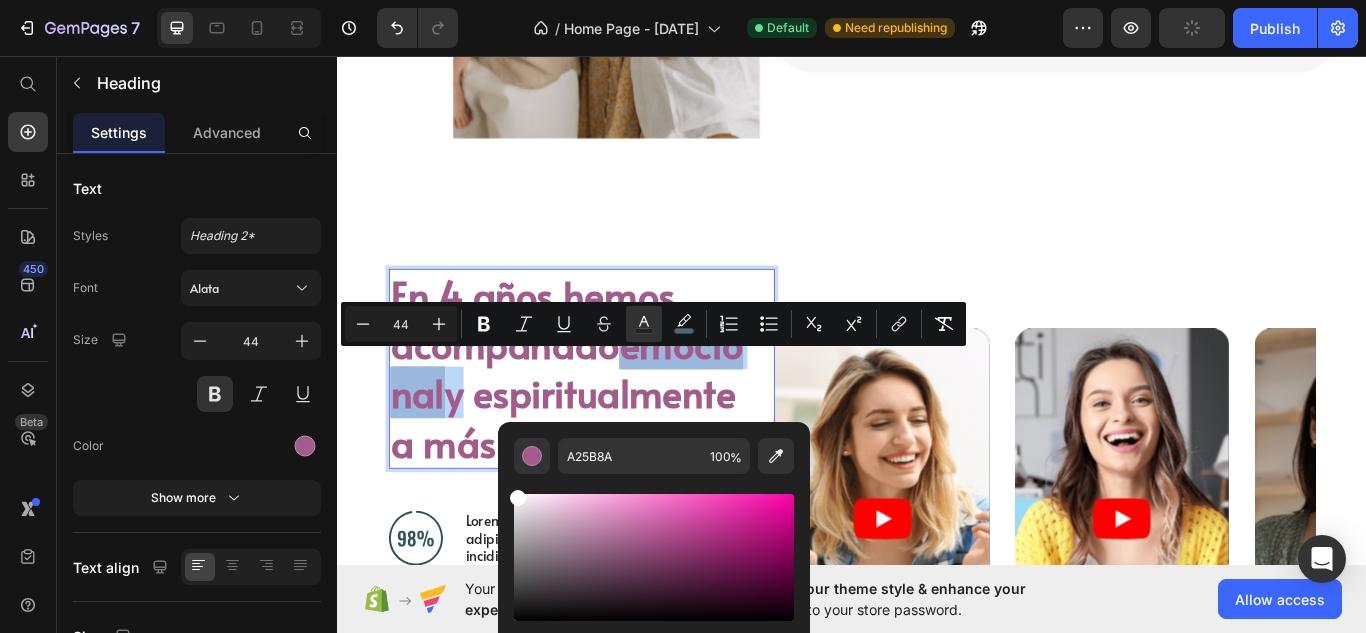 type on "FFFFFF" 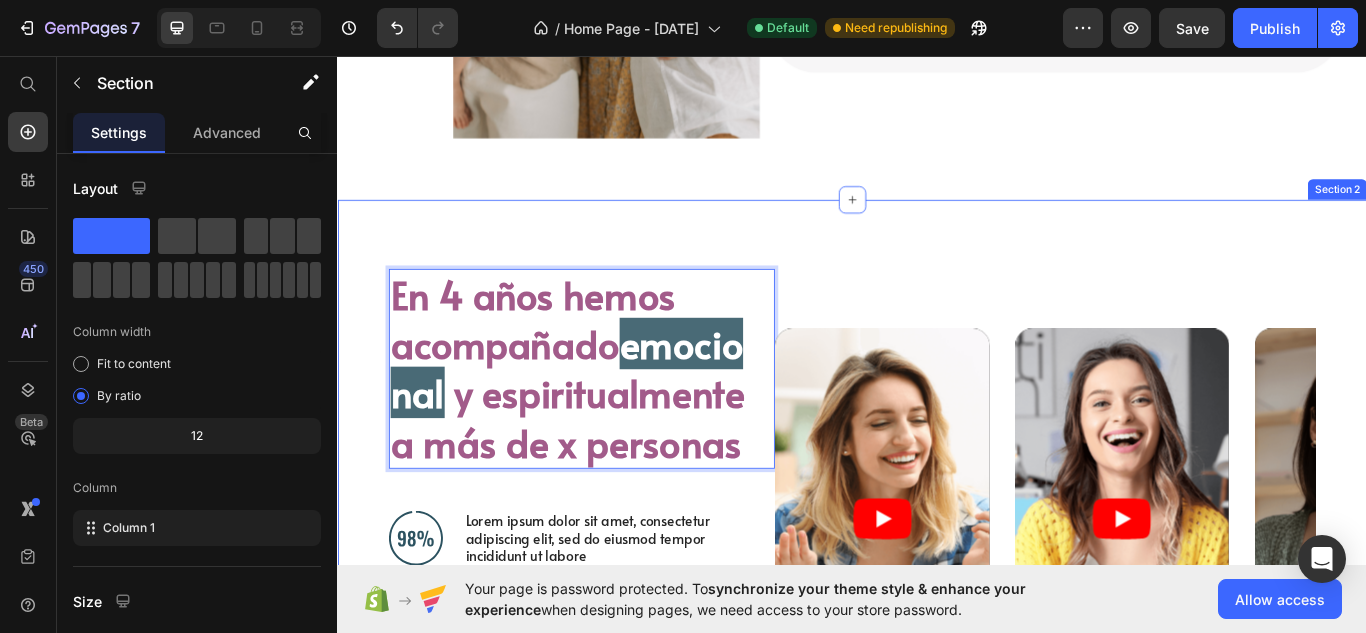 click on "En 4 años hemos acompañado  emocional   y espiritualmente a más de x personas Heading   48 Image Lorem ipsum dolor sit amet, consectetur adipiscing elit, sed do eiusmod tempor incididunt ut labore Text Block Advanced List Image But I must explain to you how all this mistaken idea of pleasure and praising pain was born and I will give you a complete account of the system Text Block Advanced List Image At vero eos et accusamus et iusto odio dignissimos ducimus qui blanditiis praesentium voluptatum Text Block Advanced List Row Video Video Video Carousel Row Section 2" at bounding box center [937, 610] 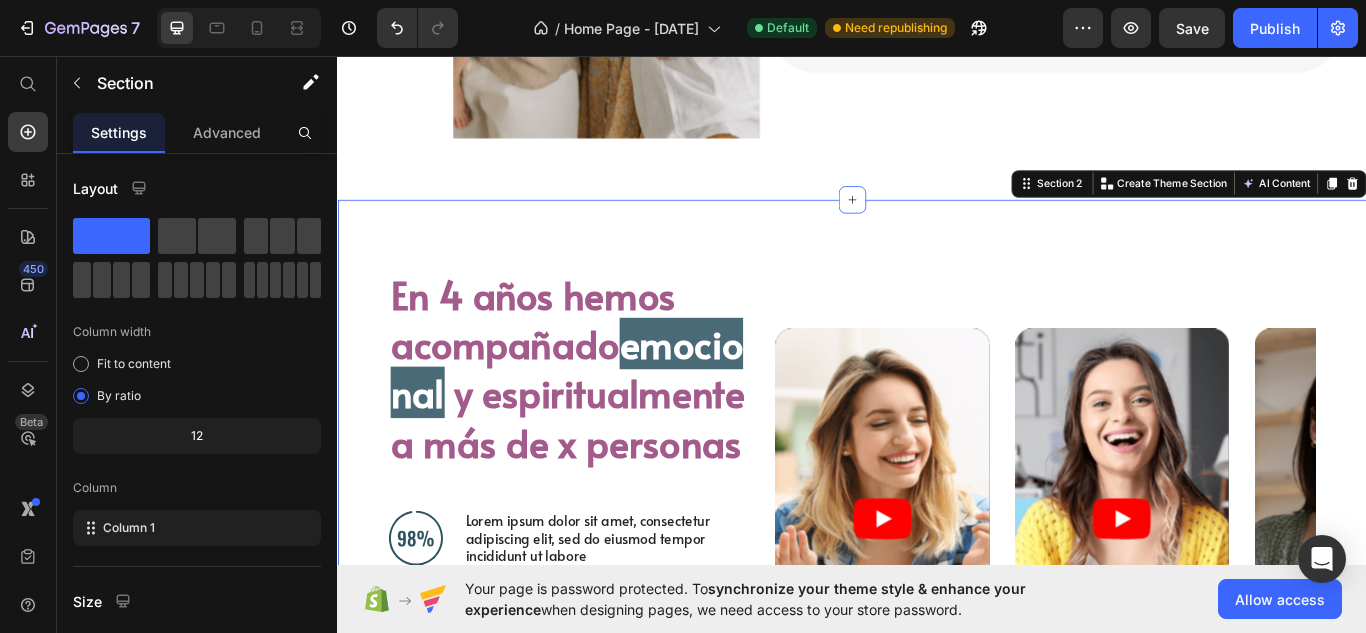 click on "En 4 años hemos acompañado  emocional   y espiritualmente a más de x personas Heading Image Lorem ipsum dolor sit amet, consectetur adipiscing elit, sed do eiusmod tempor incididunt ut labore Text Block Advanced List Image But I must explain to you how all this mistaken idea of pleasure and praising pain was born and I will give you a complete account of the system Text Block Advanced List Image At vero eos et accusamus et iusto odio dignissimos ducimus qui blanditiis praesentium voluptatum Text Block Advanced List Row Video Video Video Carousel Row Section 2   You can create reusable sections Create Theme Section AI Content Write with GemAI What would you like to describe here? Tone and Voice Persuasive Product Show more Generate" at bounding box center (937, 610) 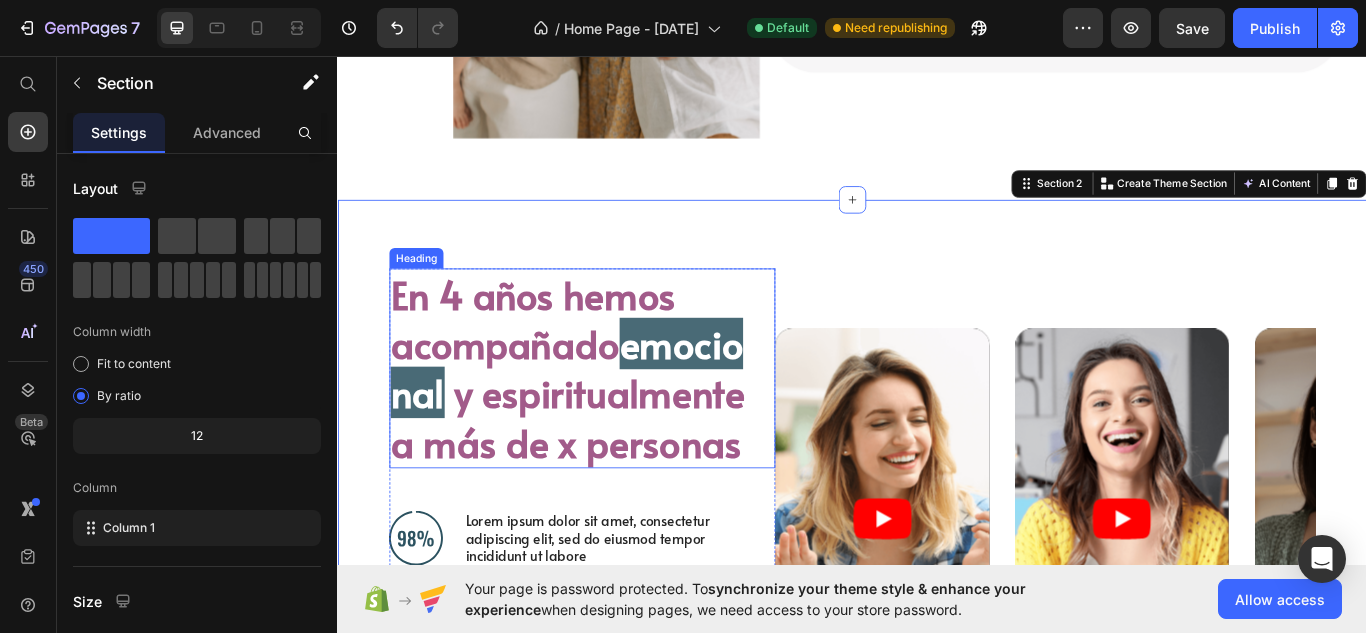 click on "emocional" at bounding box center (604, 420) 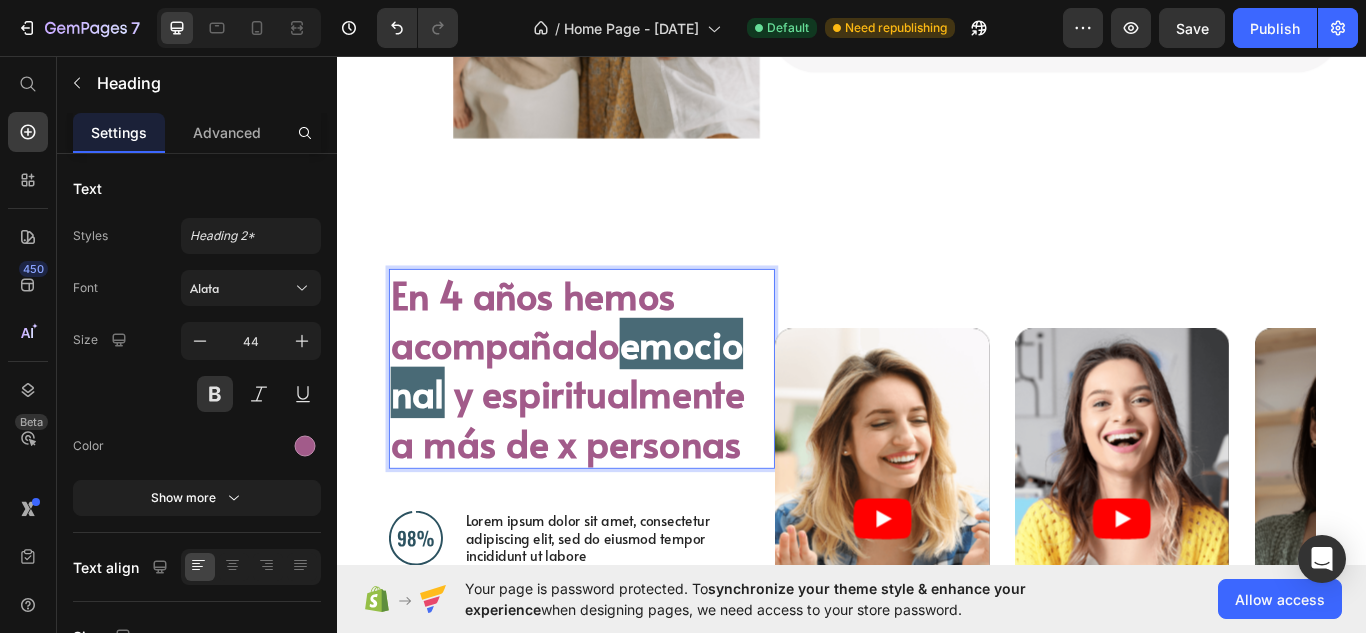 click on "emocional" at bounding box center (604, 420) 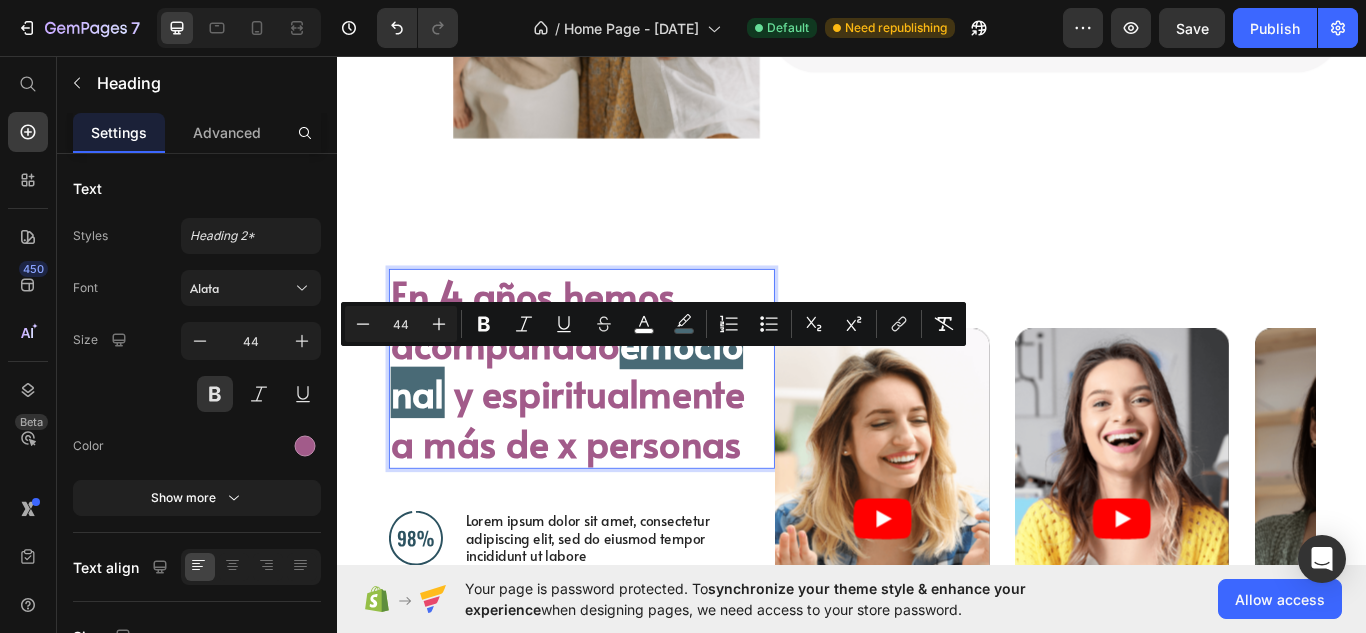 click on "emocional" at bounding box center (604, 420) 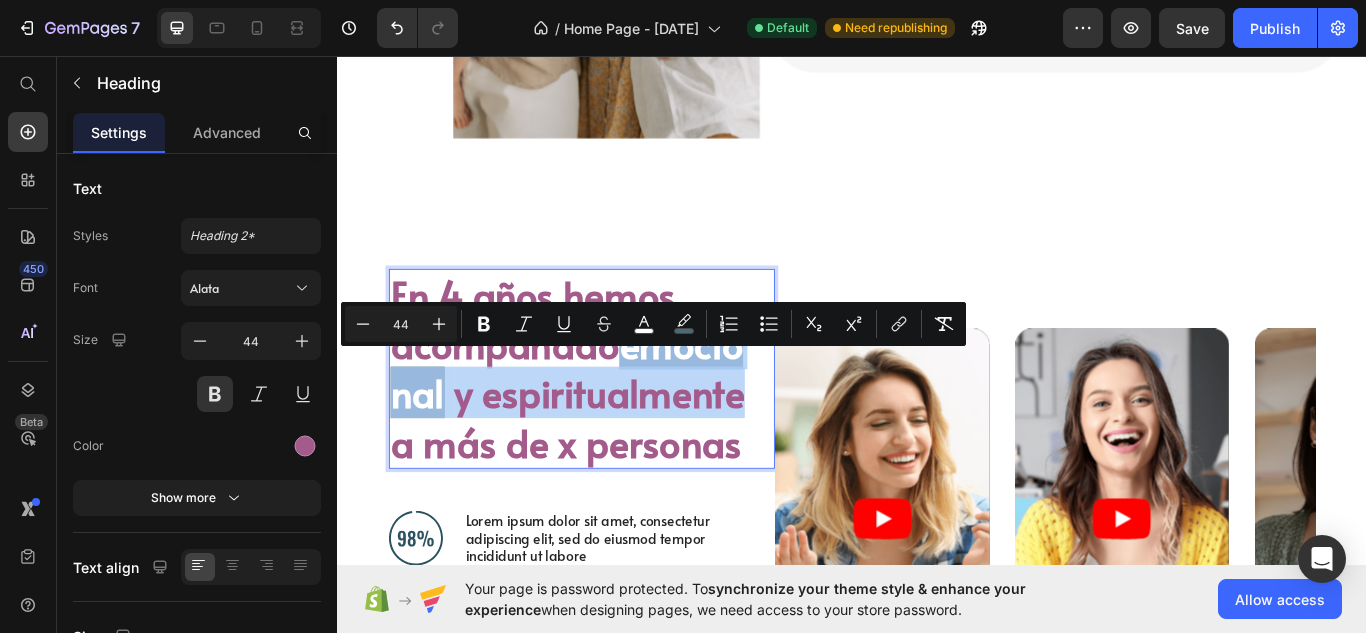 drag, startPoint x: 398, startPoint y: 416, endPoint x: 709, endPoint y: 488, distance: 319.22562 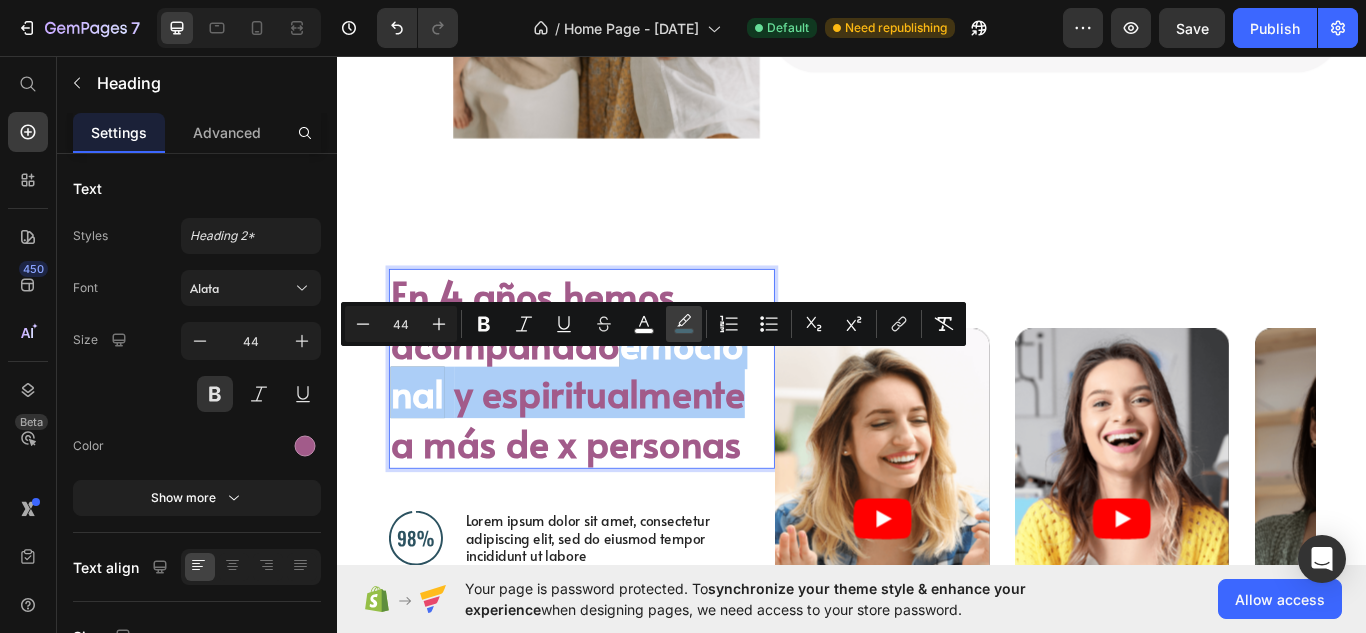 click 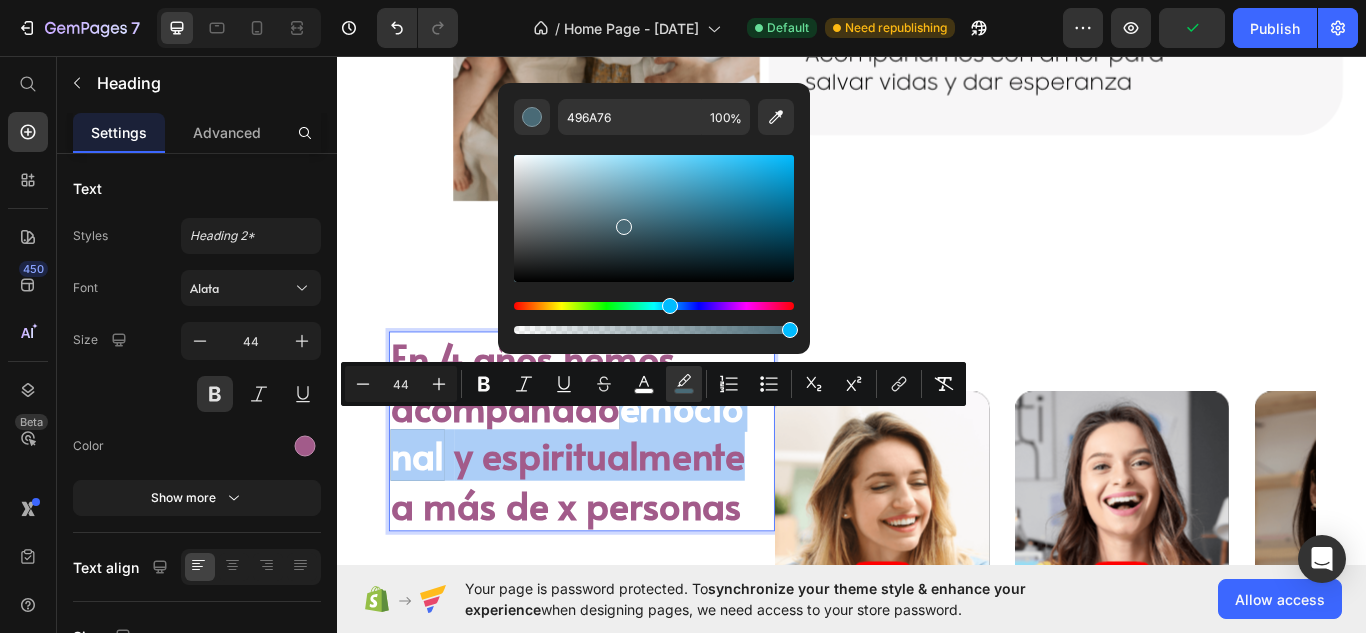 scroll, scrollTop: 1374, scrollLeft: 0, axis: vertical 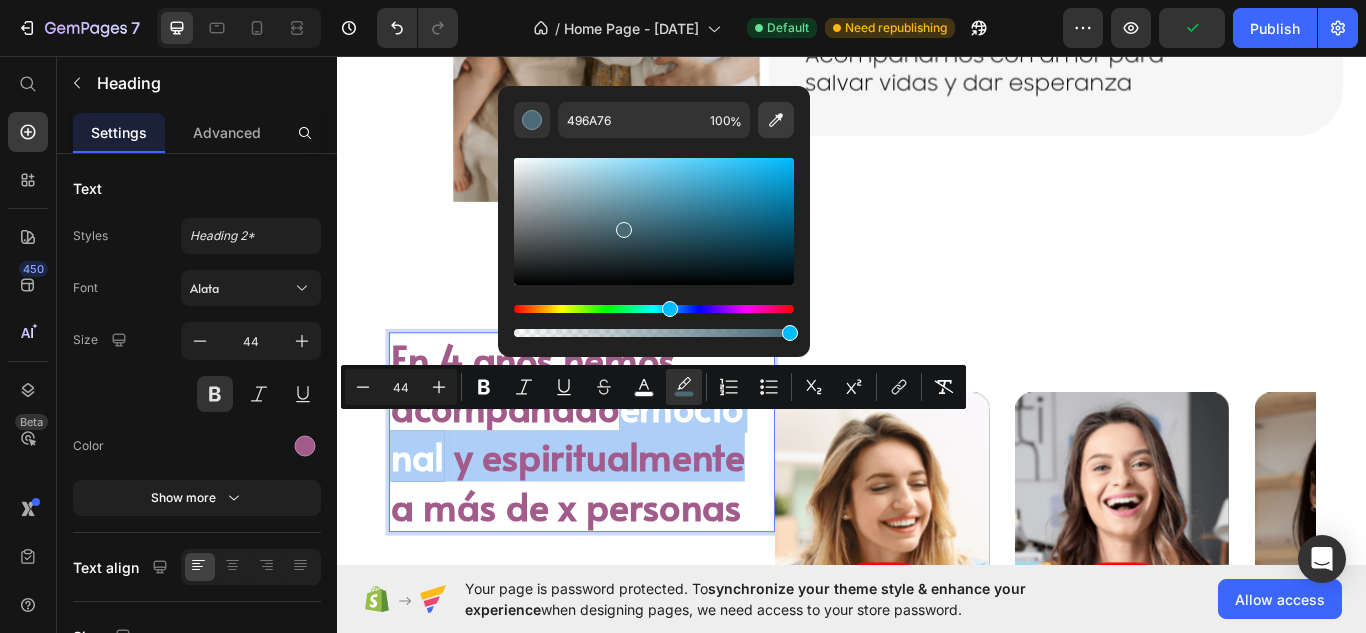 click 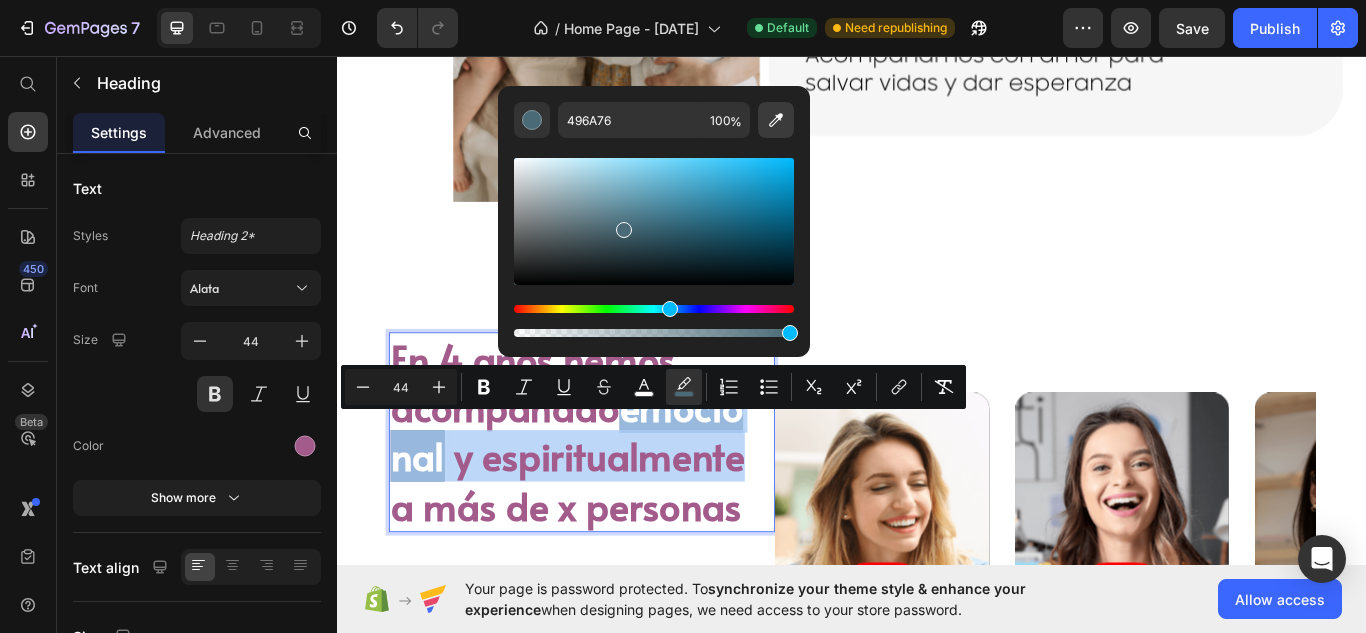 type on "A25B8A" 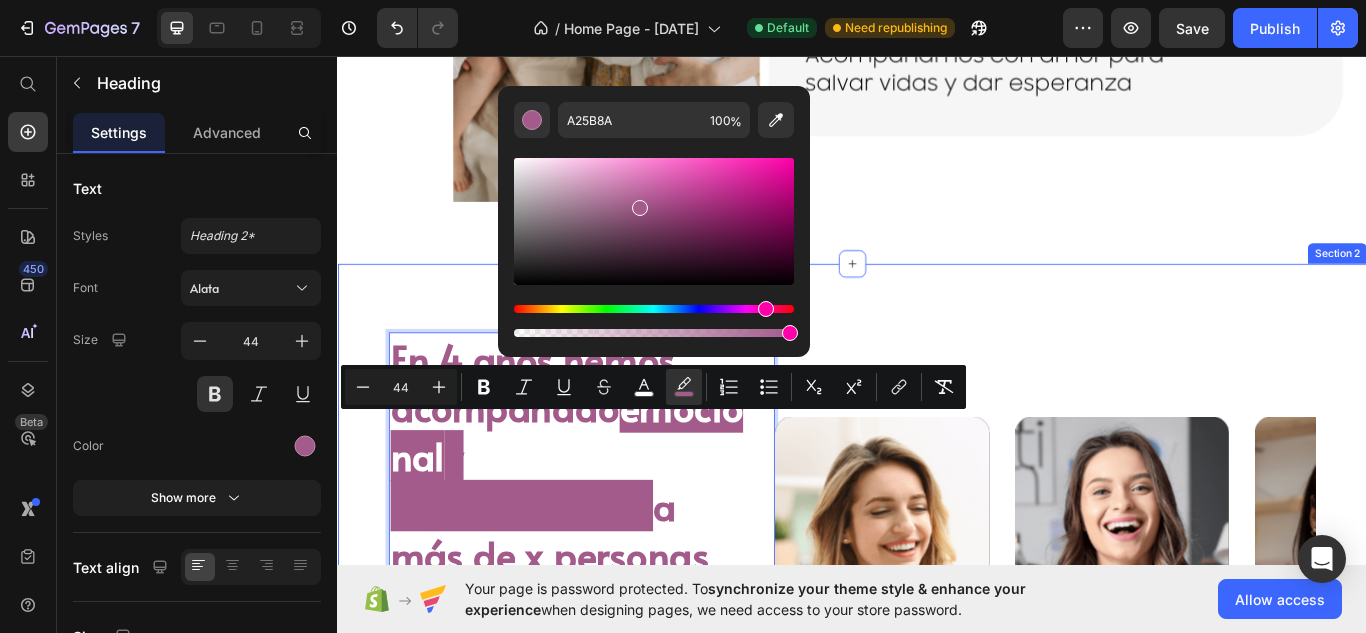 click on "En 4 años hemos acompañado  emocional  y espiritualmente  a más de x personas Heading   48 Image Lorem ipsum dolor sit amet, consectetur adipiscing elit, sed do eiusmod tempor incididunt ut labore Text Block Advanced List Image But I must explain to you how all this mistaken idea of pleasure and praising pain was born and I will give you a complete account of the system Text Block Advanced List Image At vero eos et accusamus et iusto odio dignissimos ducimus qui blanditiis praesentium voluptatum Text Block Advanced List Row Video Video Video Carousel Row Section 2" at bounding box center (937, 712) 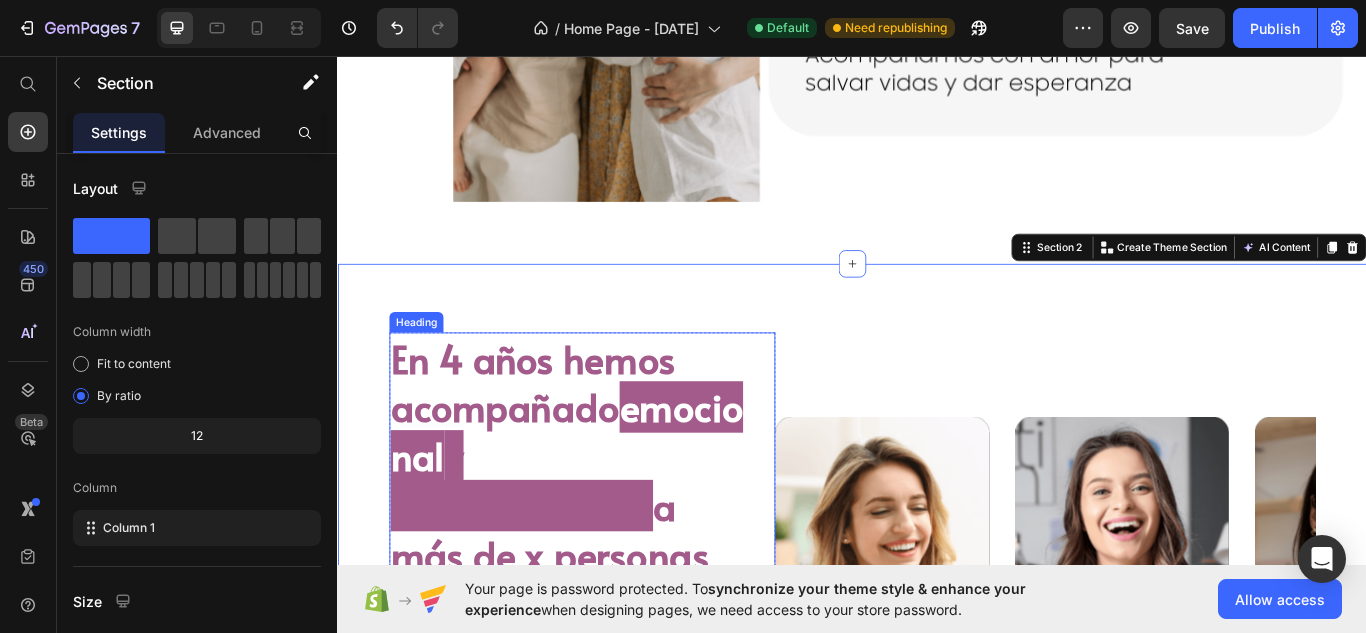 click on "y espiritualmente" at bounding box center [552, 551] 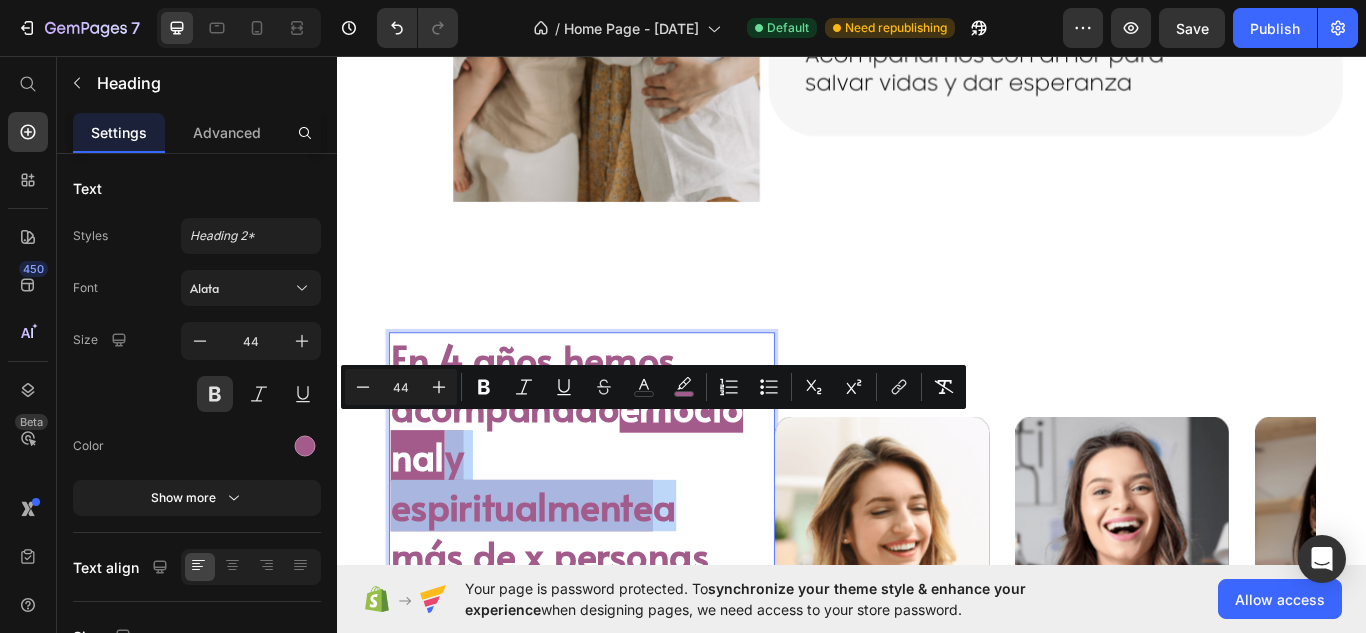 drag, startPoint x: 614, startPoint y: 518, endPoint x: 695, endPoint y: 569, distance: 95.71834 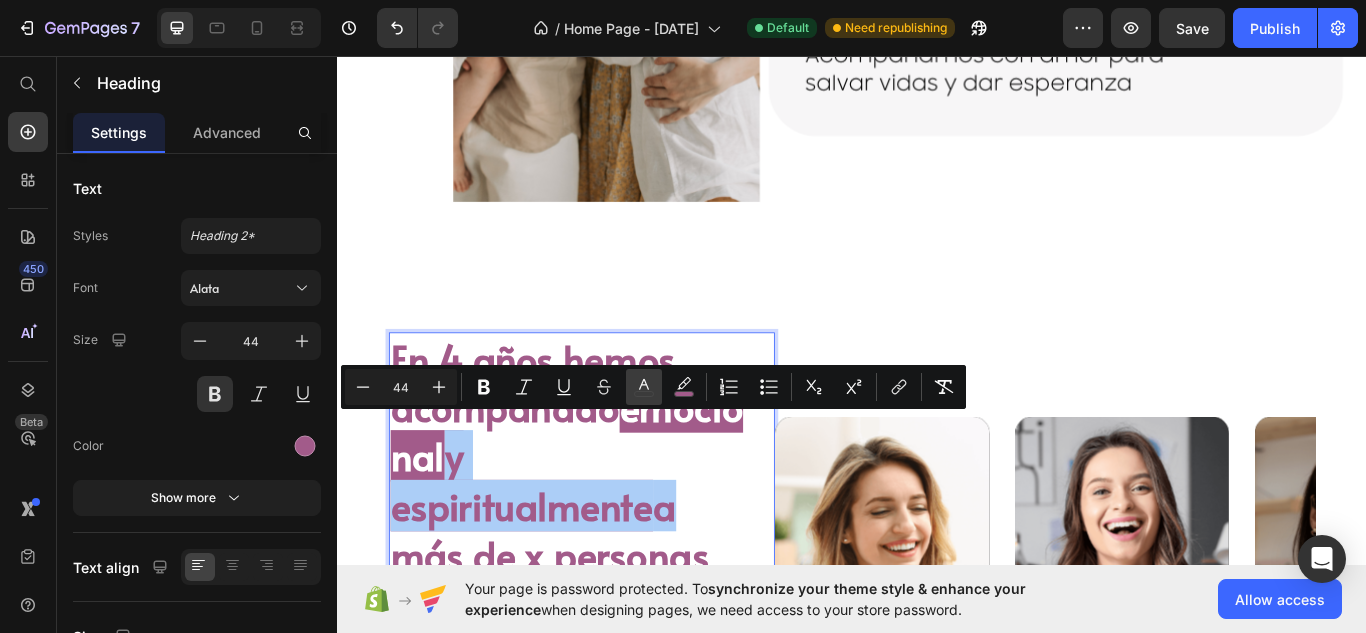 click 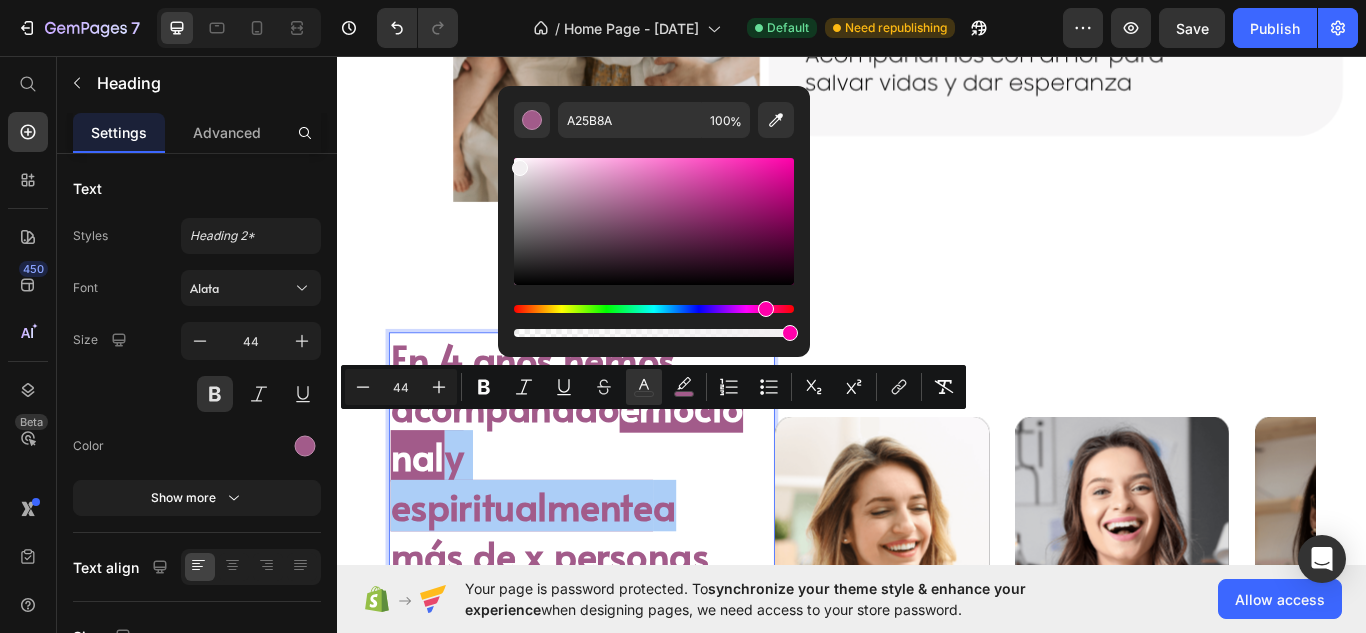 click at bounding box center [654, 221] 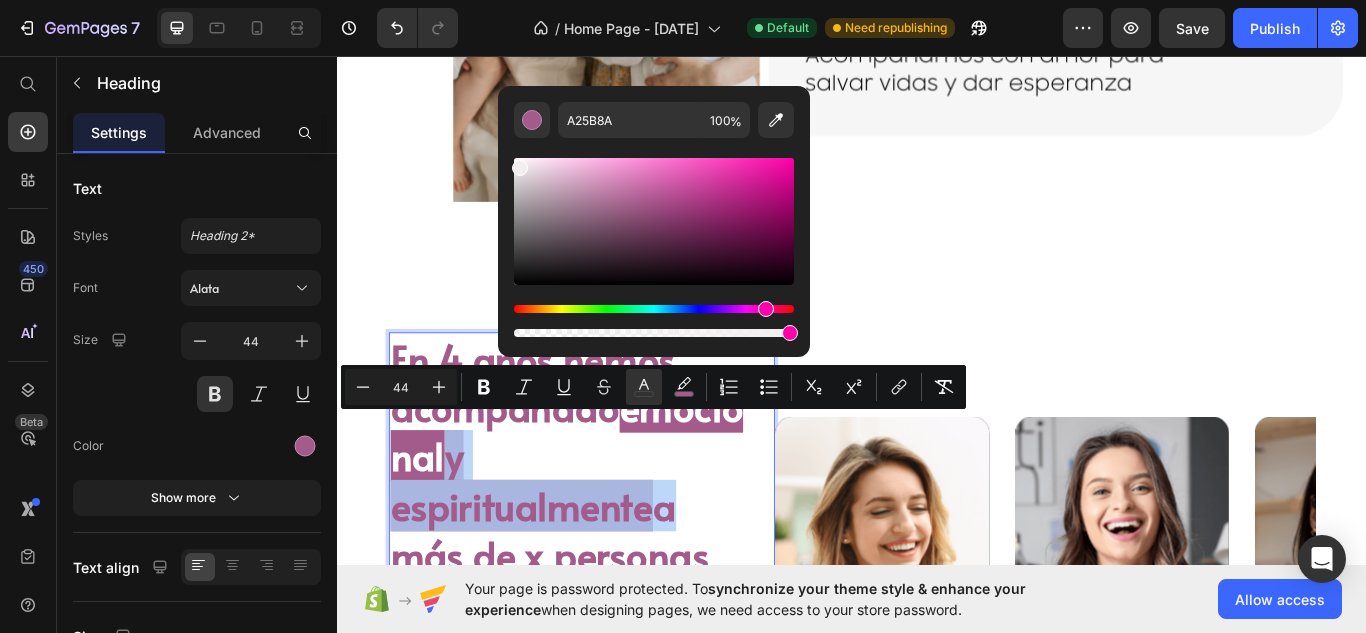 type on "F2EFF1" 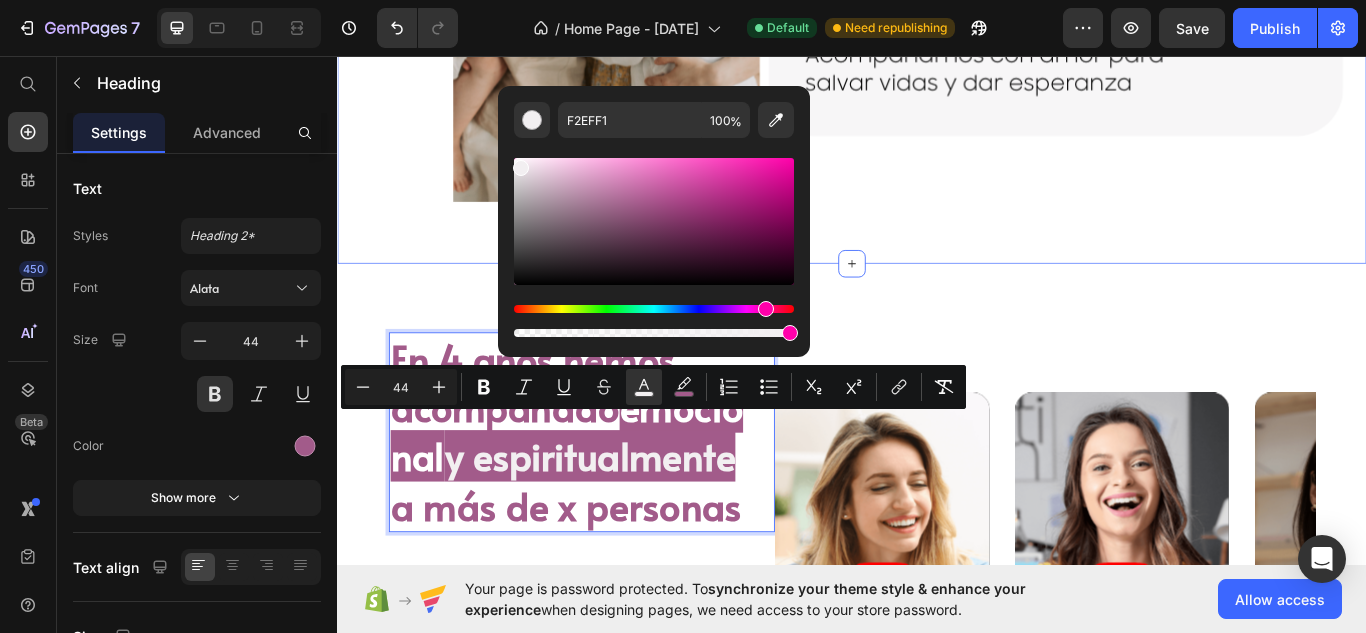click on "Image Image Image Row Row Section 1" at bounding box center [937, -492] 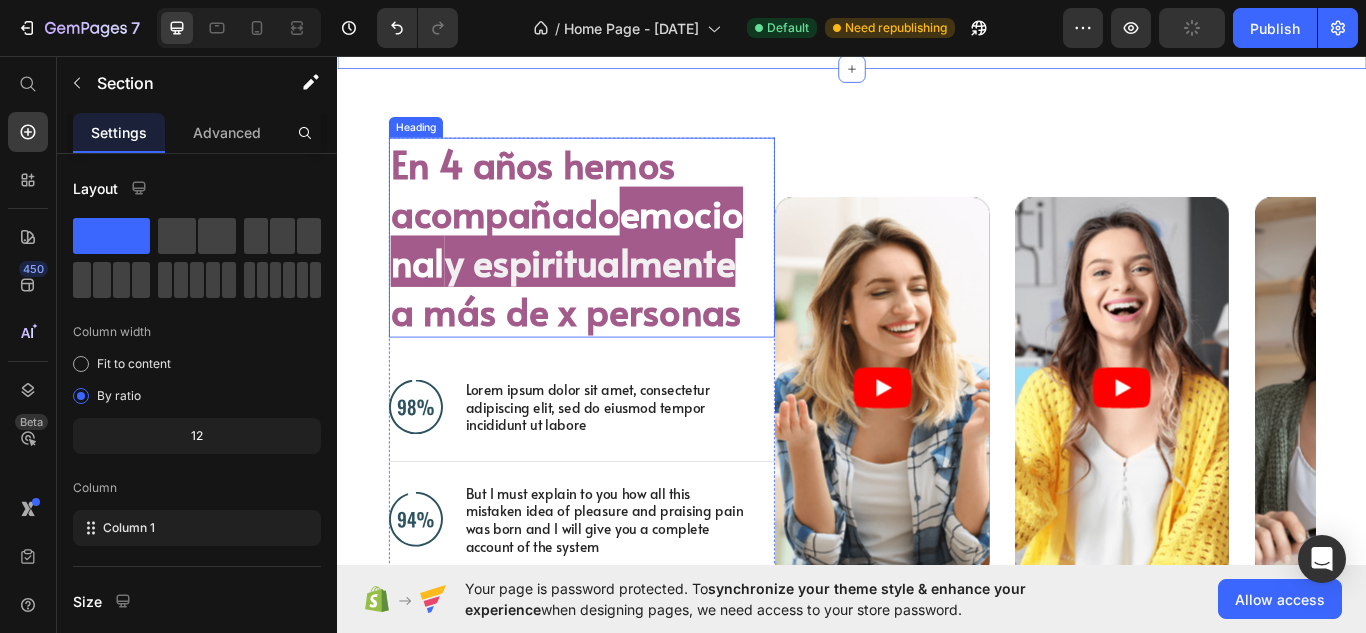 scroll, scrollTop: 1604, scrollLeft: 0, axis: vertical 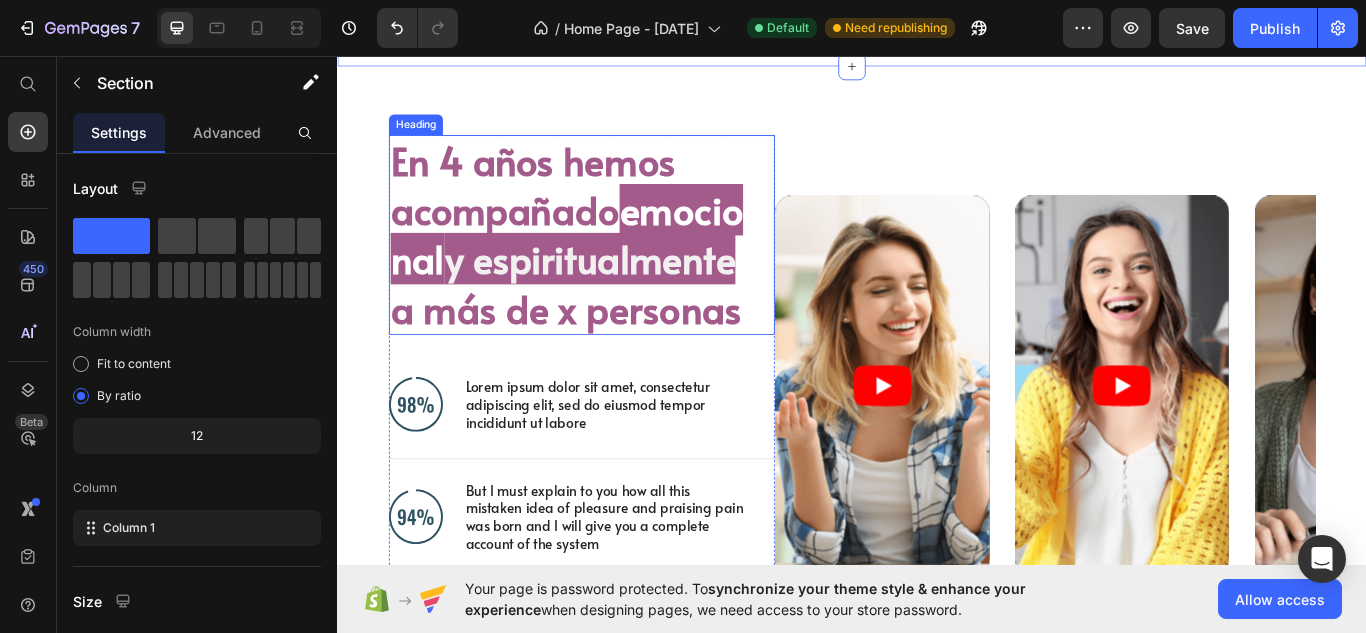 click on "y espiritualmente" at bounding box center [631, 293] 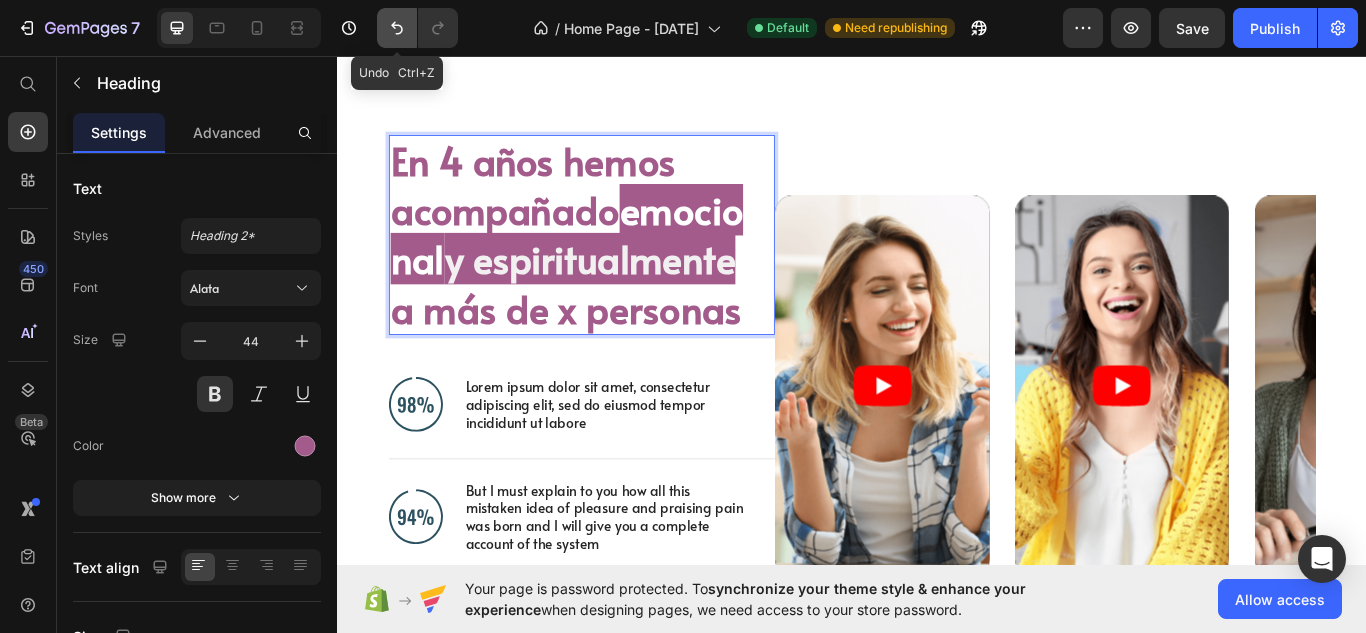 click 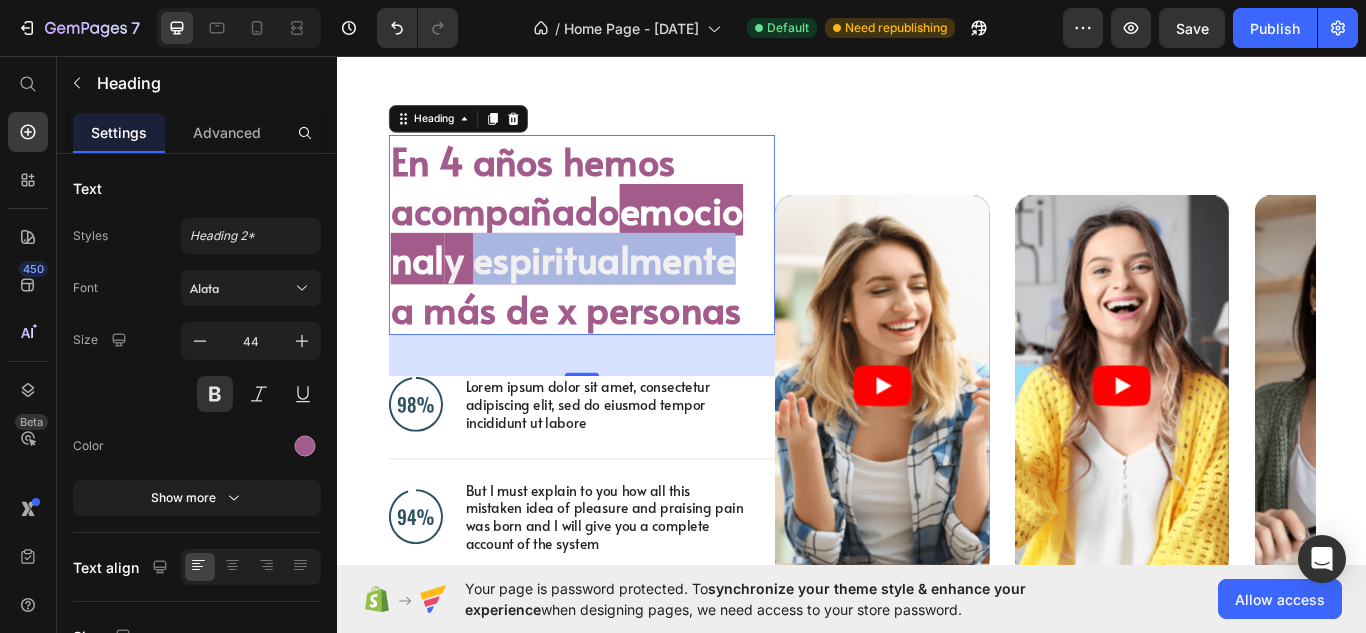 click on "y espiritualmente" at bounding box center [631, 293] 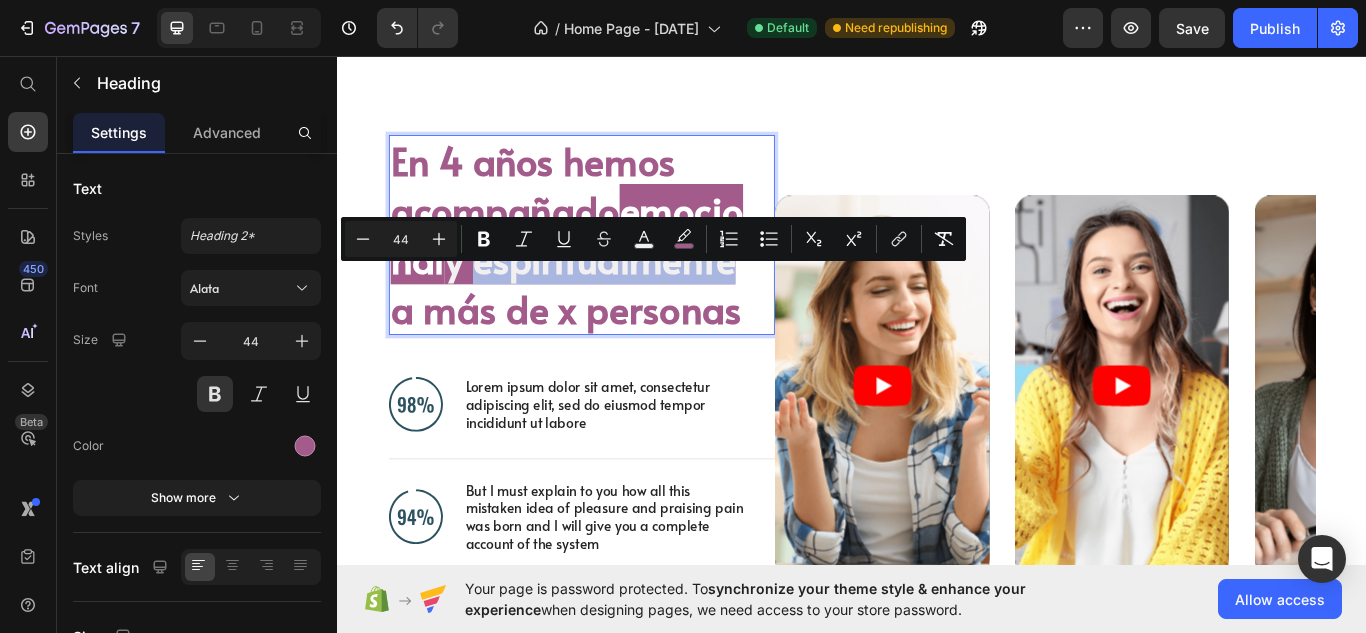 click on "y espiritualmente" at bounding box center [631, 293] 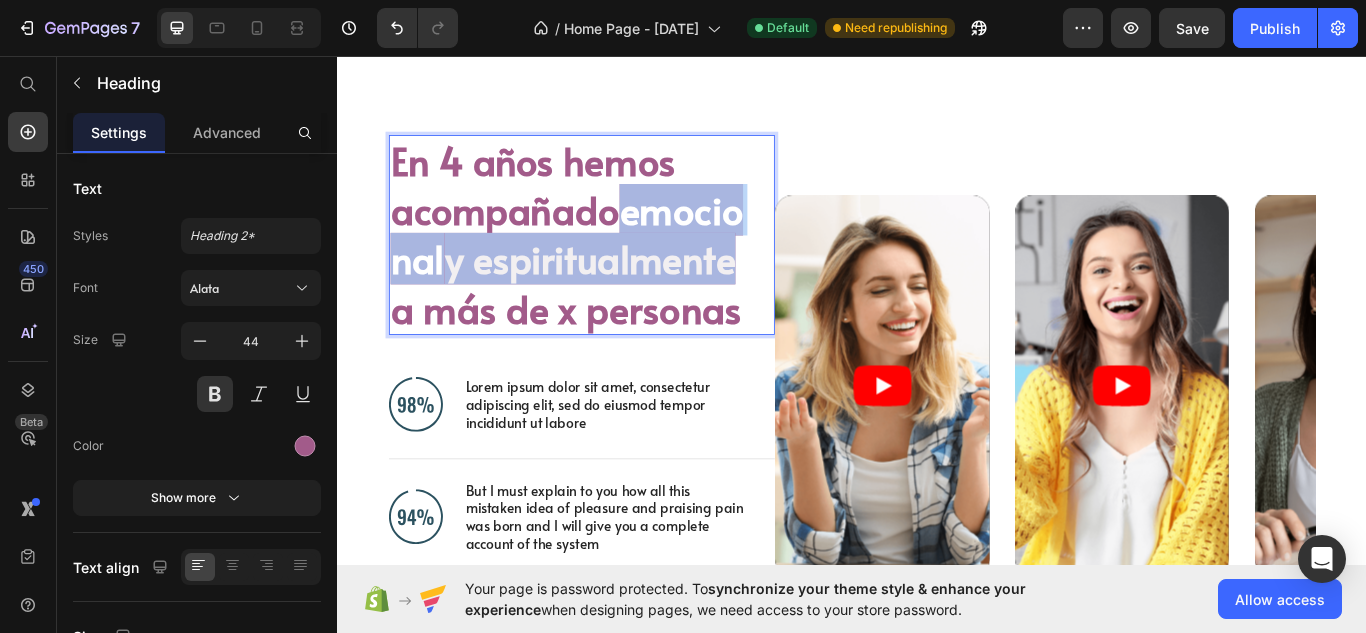 drag, startPoint x: 719, startPoint y: 343, endPoint x: 398, endPoint y: 282, distance: 326.74454 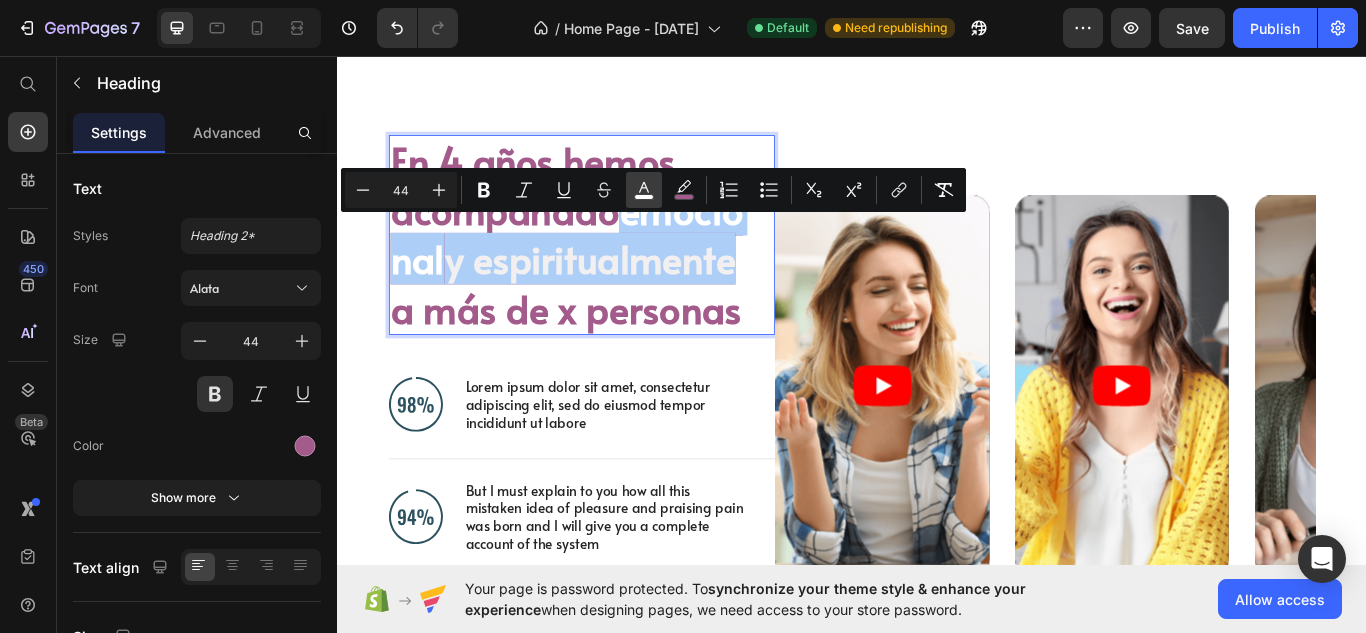 click 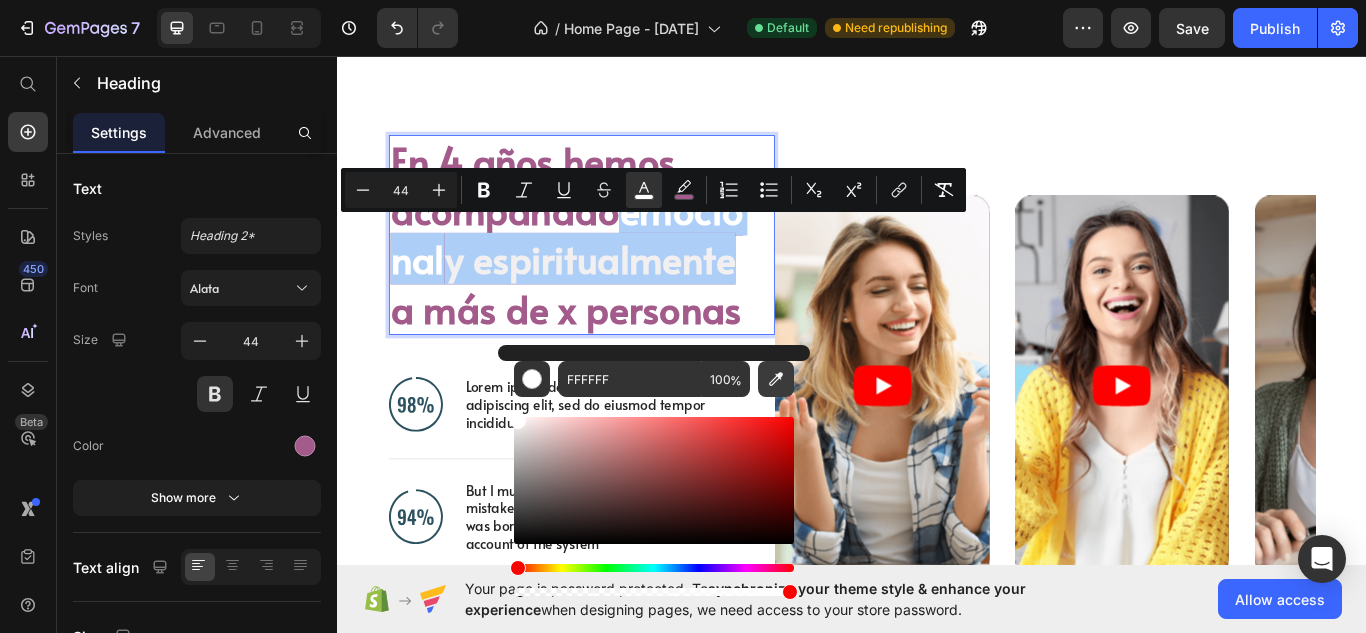 click 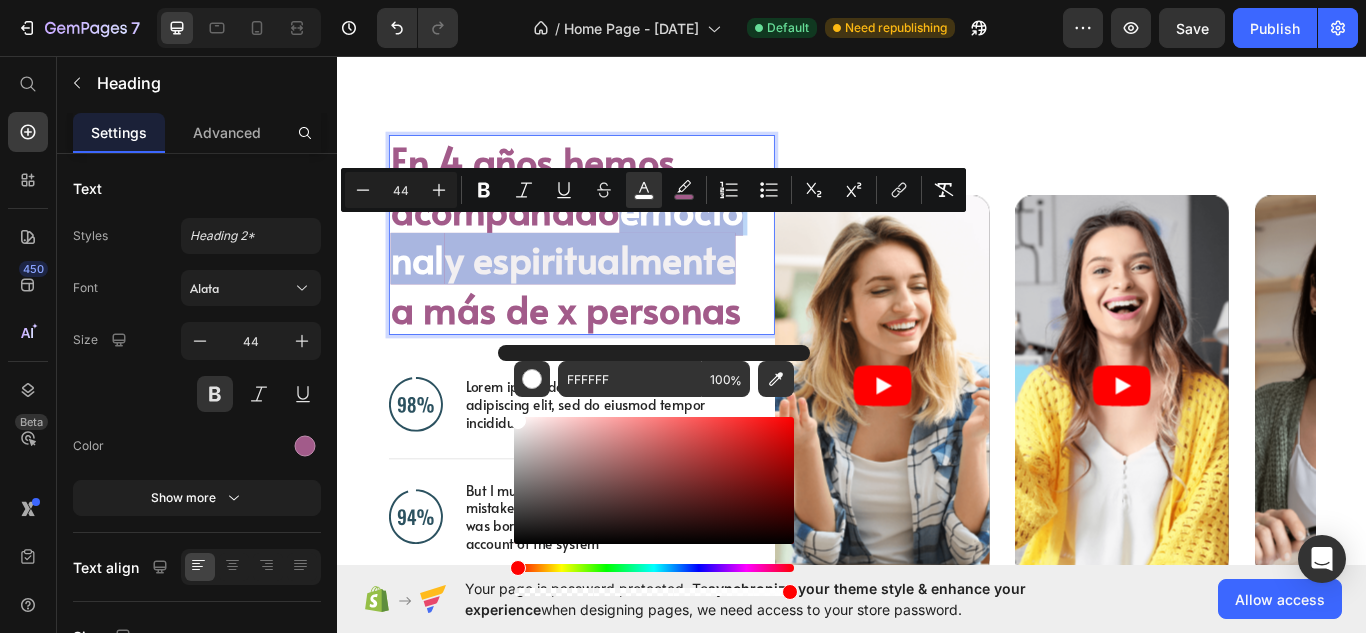 type on "A25B8A" 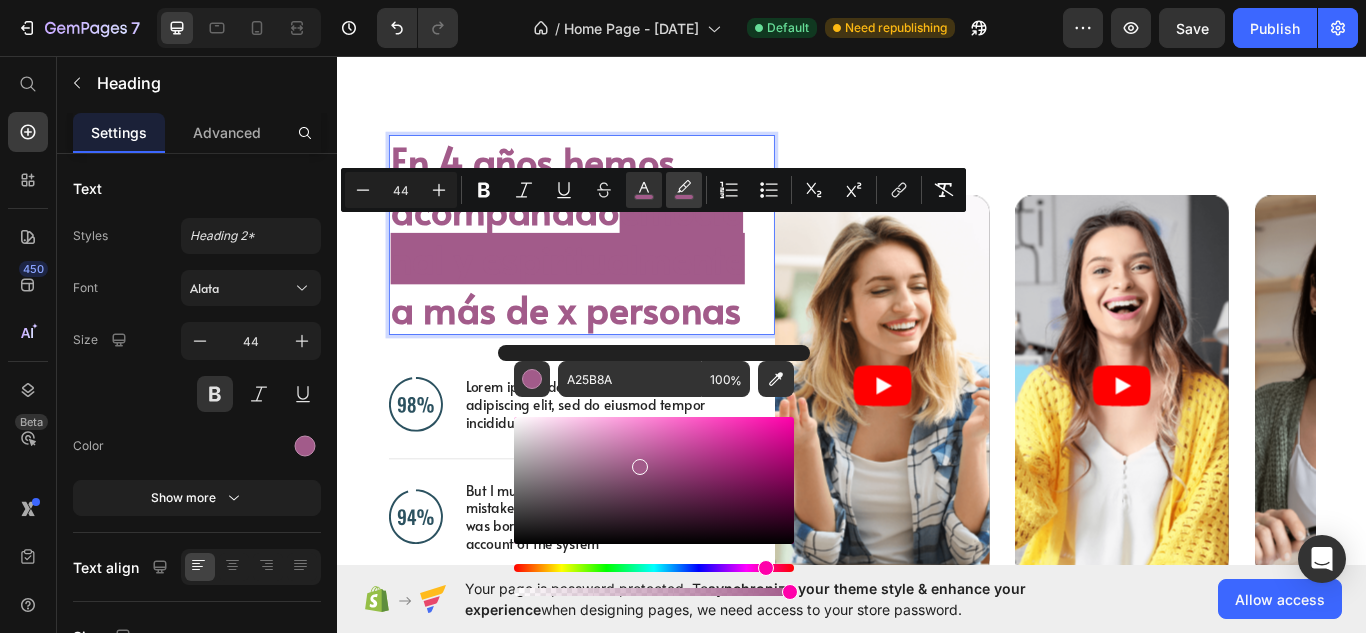 click 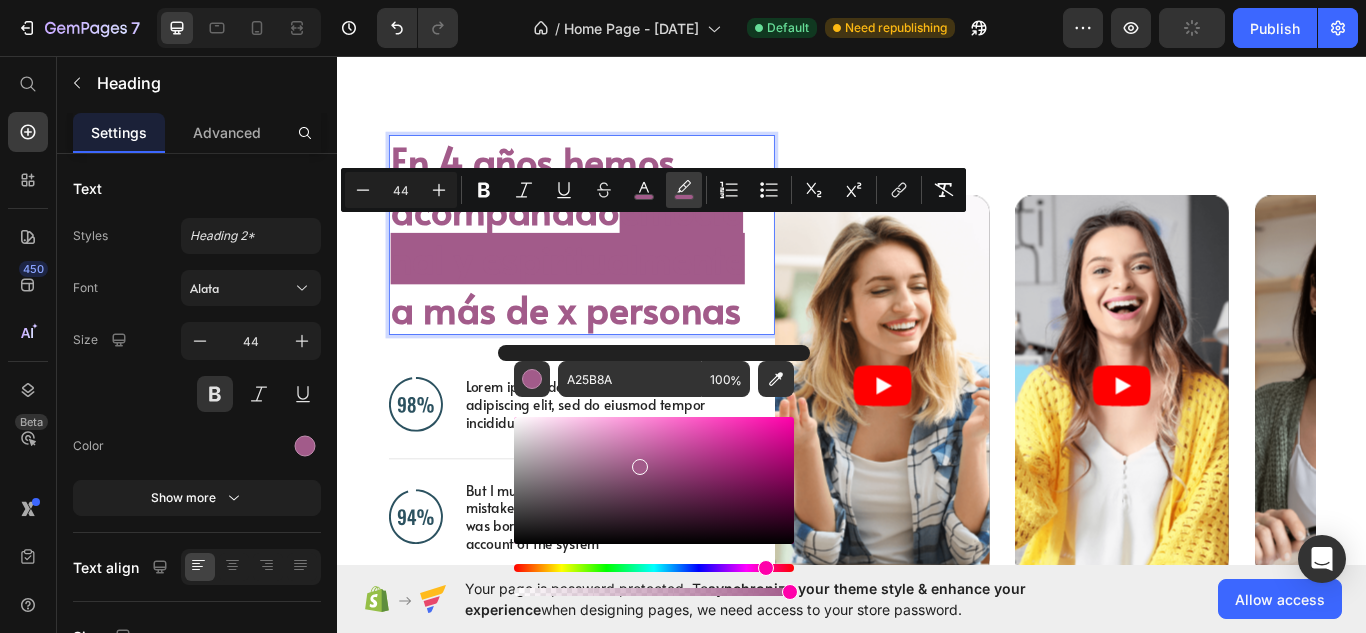 click 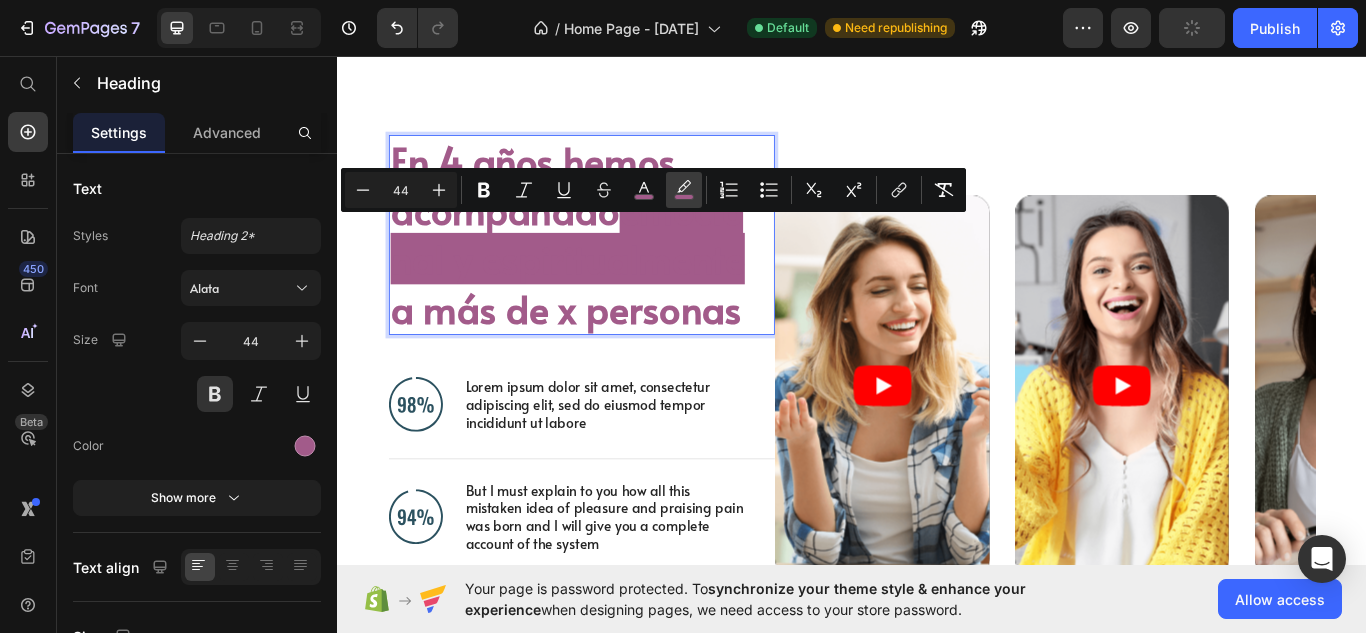 click 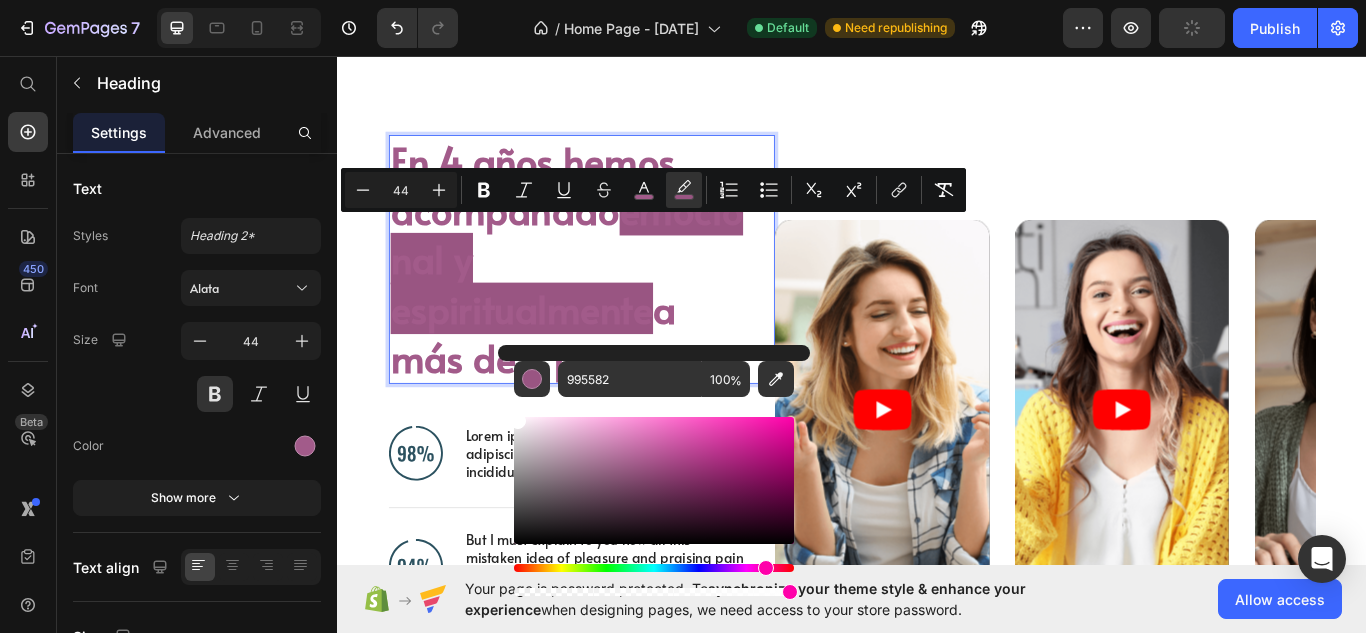 type on "FFFFFF" 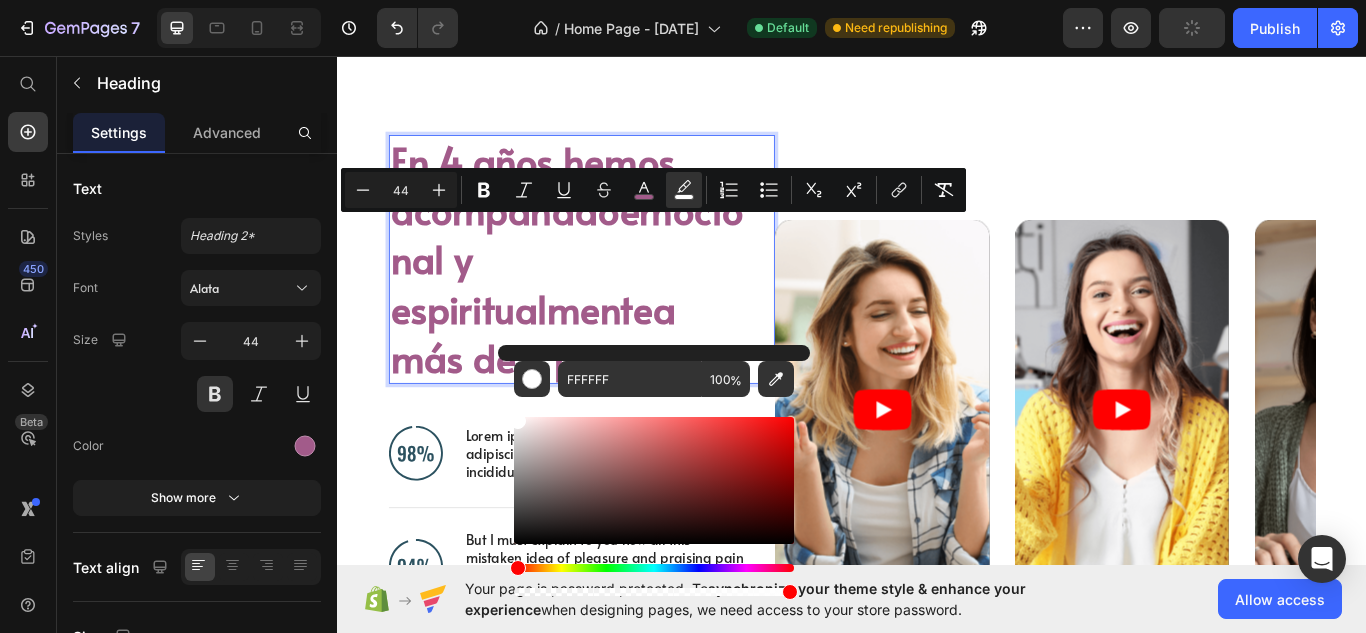 drag, startPoint x: 639, startPoint y: 467, endPoint x: 497, endPoint y: 411, distance: 152.64337 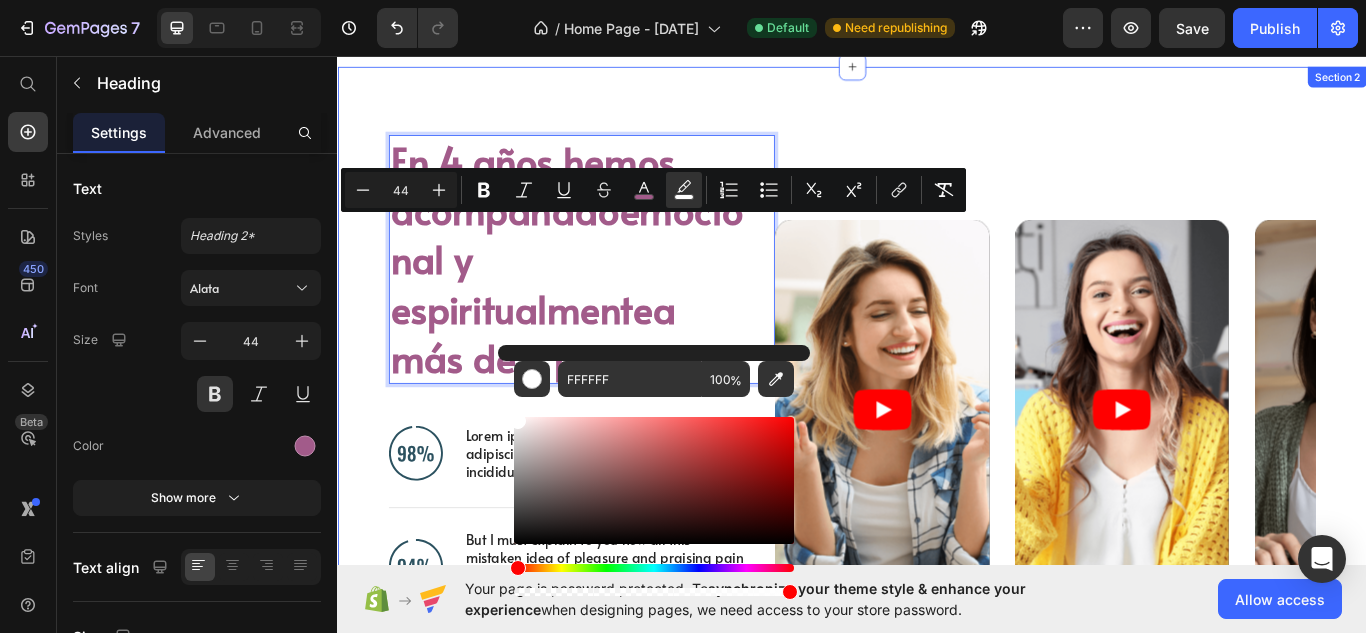 click on "En 4 años hemos acompañado  emocional y espiritualmente  a más de x personas Heading   48 Image Lorem ipsum dolor sit amet, consectetur adipiscing elit, sed do eiusmod tempor incididunt ut labore Text Block Advanced List Image But I must explain to you how all this mistaken idea of pleasure and praising pain was born and I will give you a complete account of the system Text Block Advanced List Image At vero eos et accusamus et iusto odio dignissimos ducimus qui blanditiis praesentium voluptatum Text Block Advanced List Row Video Video Video Carousel Row Section 2" at bounding box center (937, 482) 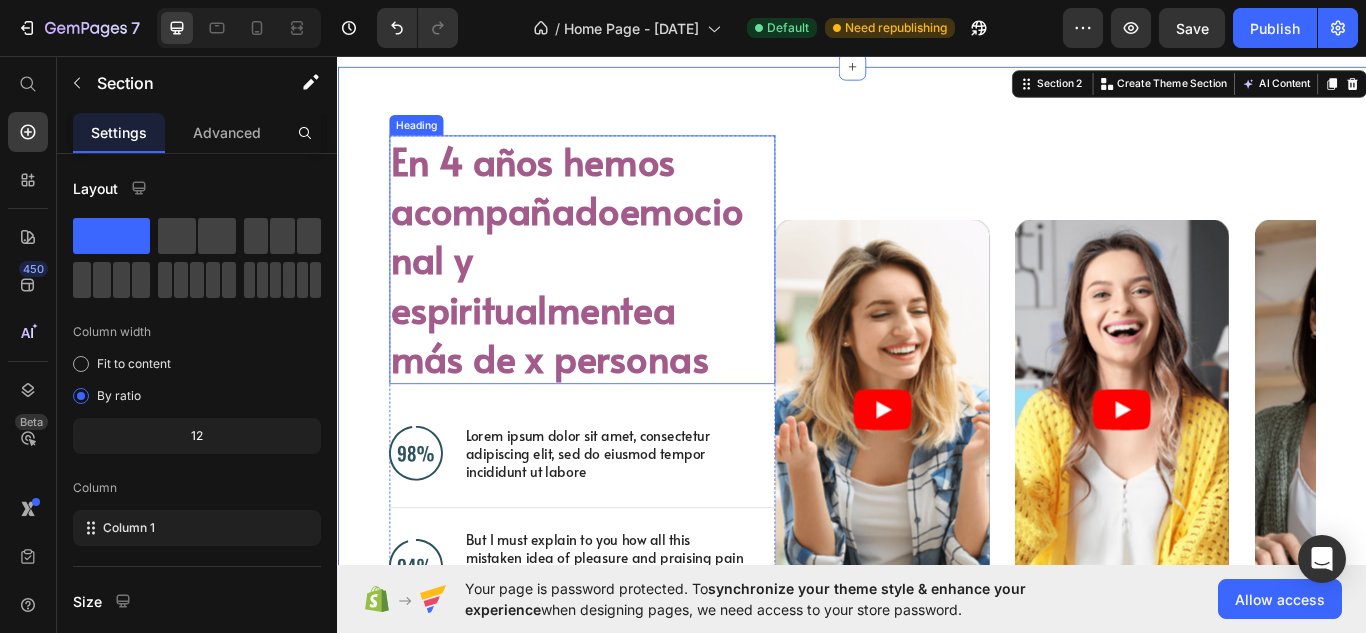 click on "En 4 años hemos acompañado  emocional y espiritualmente  a más de x personas" at bounding box center [606, 294] 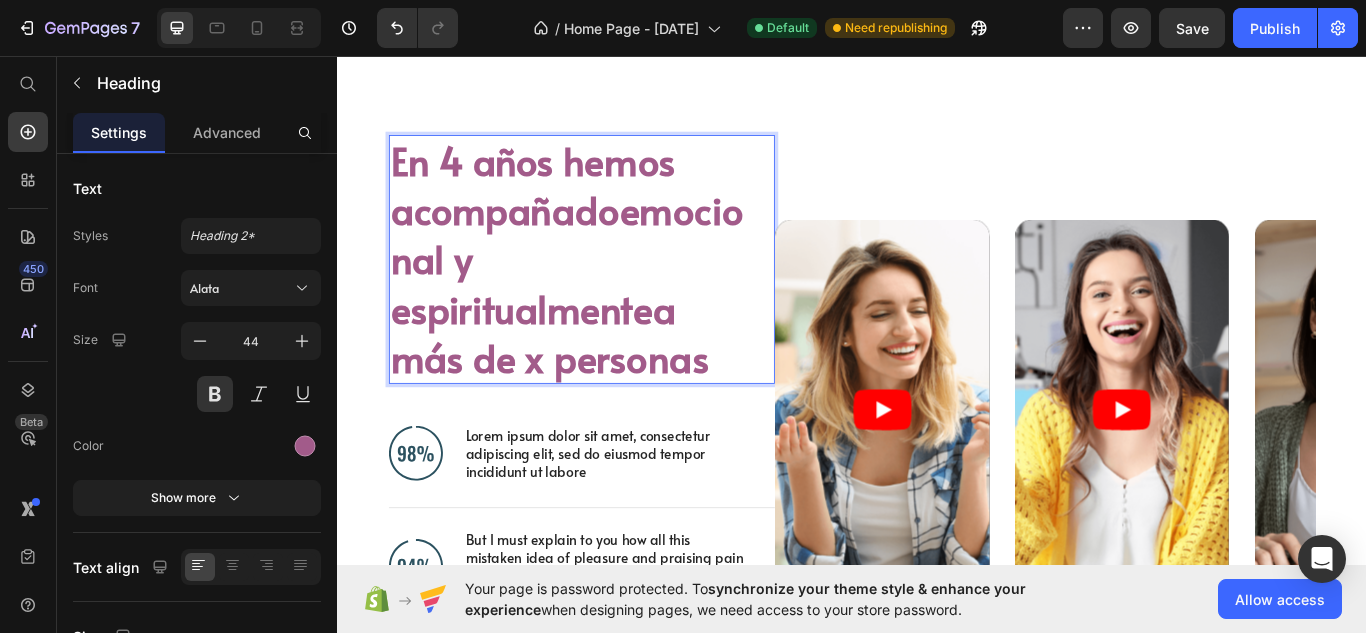 click on "En 4 años hemos acompañado  emocional y espiritualmente  a más de x personas" at bounding box center (606, 294) 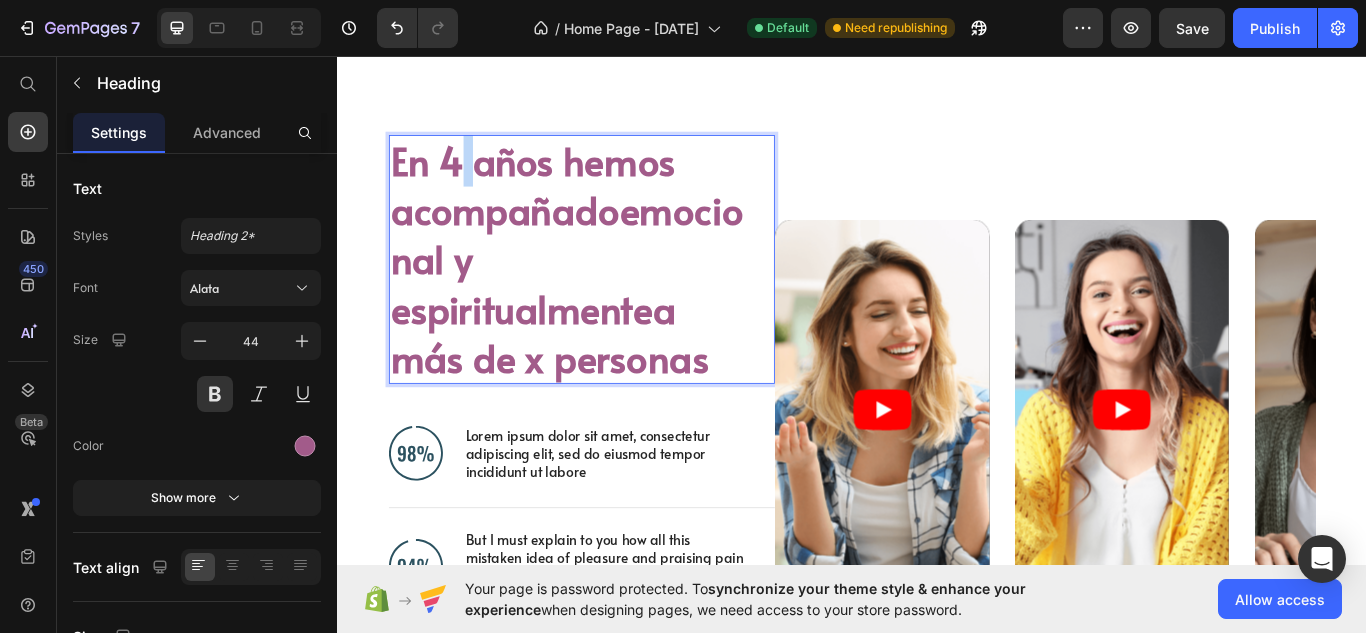 click on "En 4 años hemos acompañado  emocional y espiritualmente  a más de x personas" at bounding box center (606, 294) 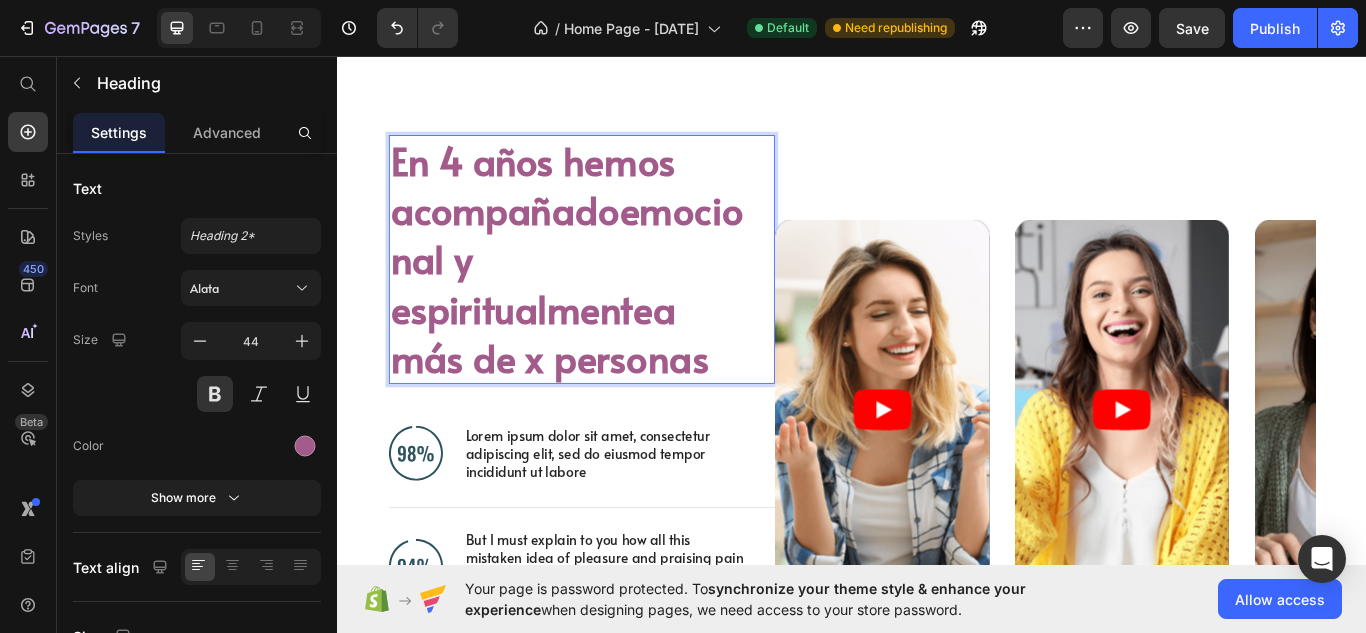 click on "En 4 años hemos acompañado  emocional y espiritualmente  a más de x personas" at bounding box center [606, 294] 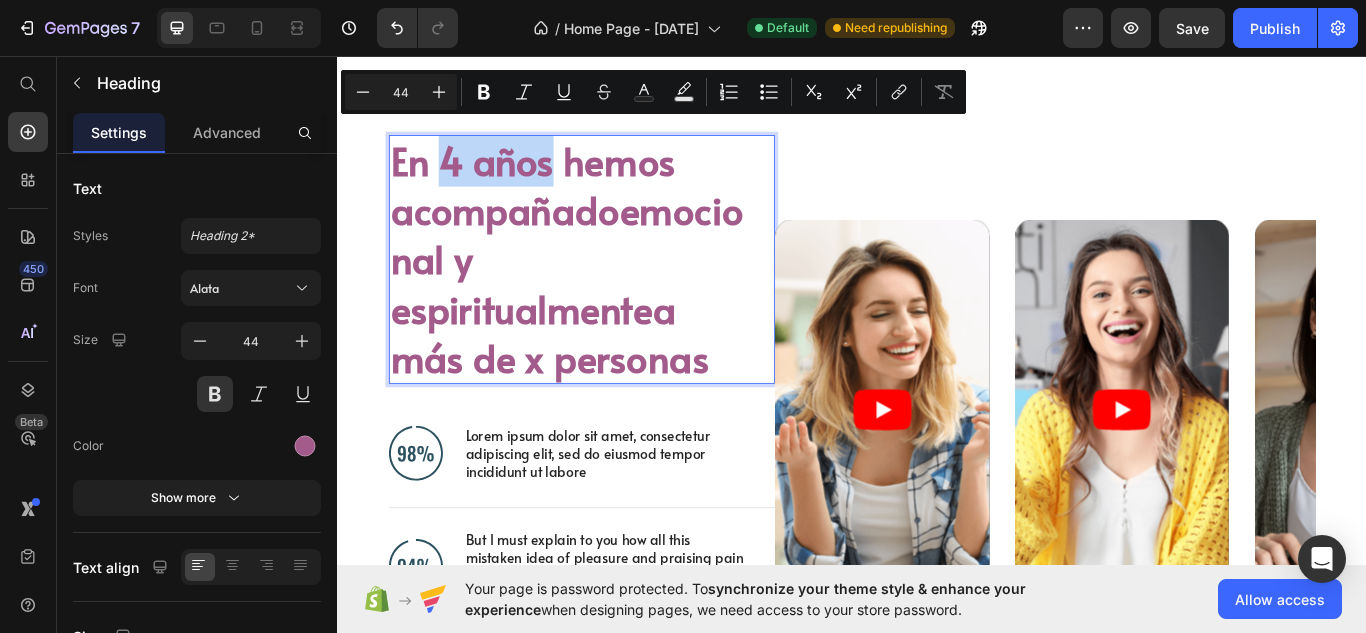 drag, startPoint x: 458, startPoint y: 160, endPoint x: 590, endPoint y: 167, distance: 132.18547 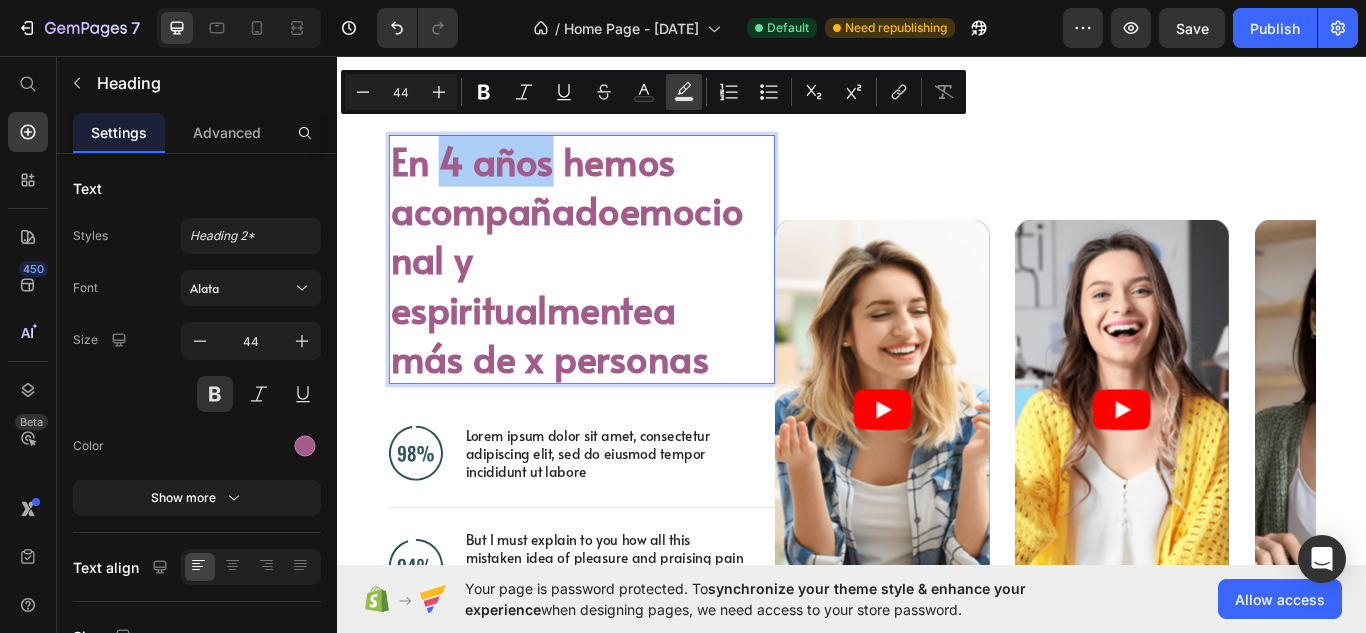 click 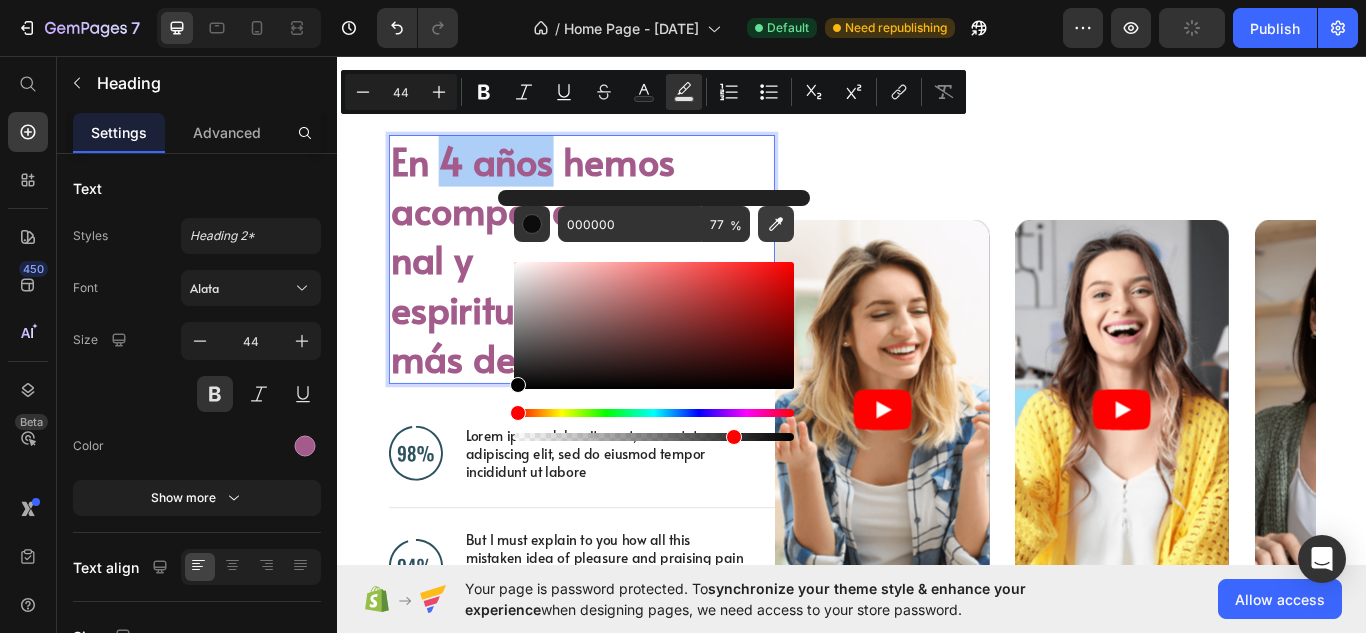 click 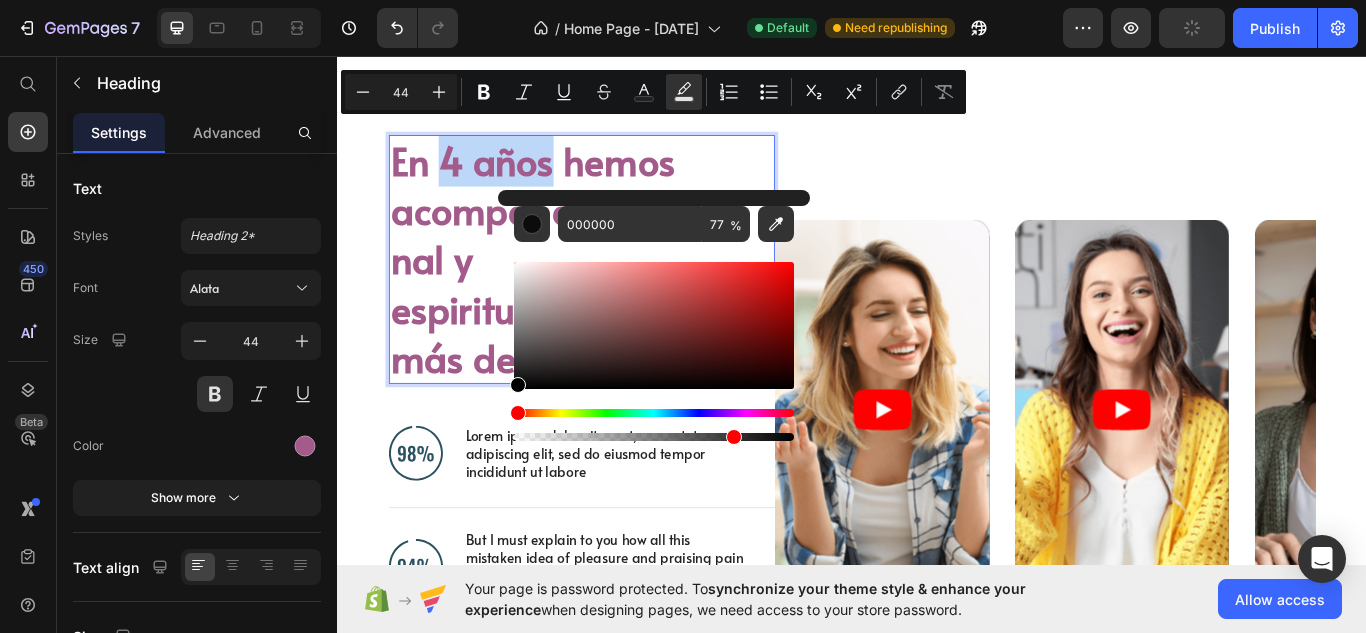 type on "A25B8A" 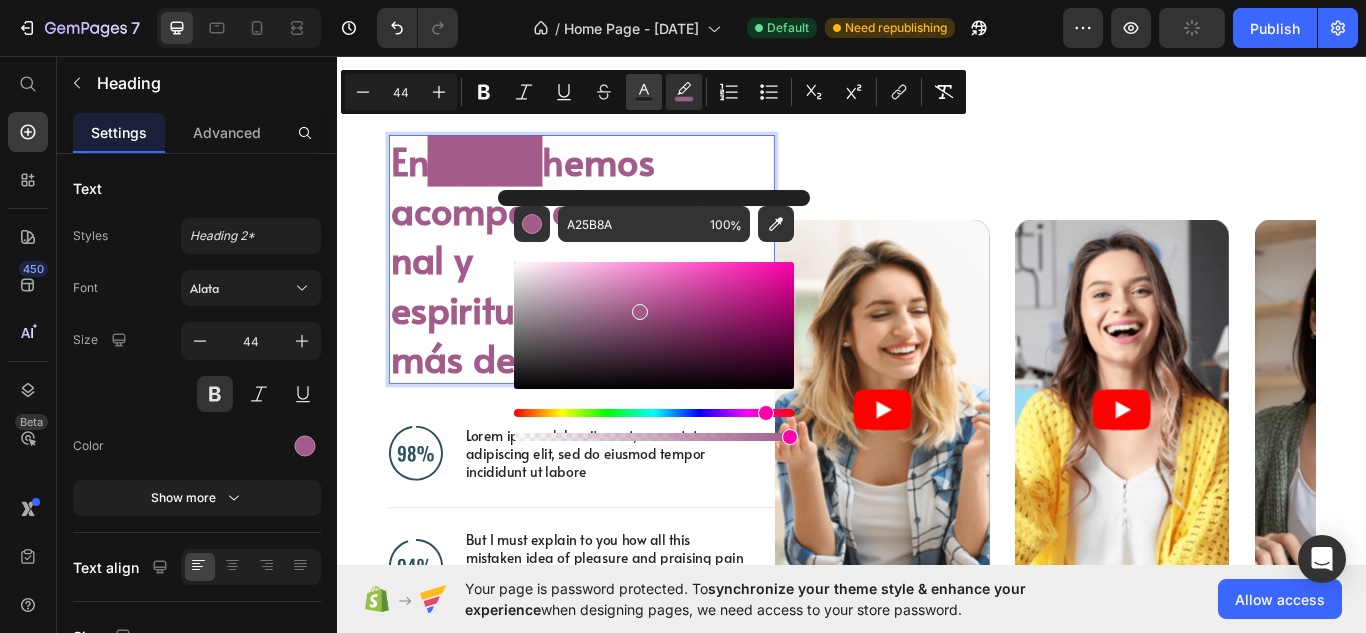 click 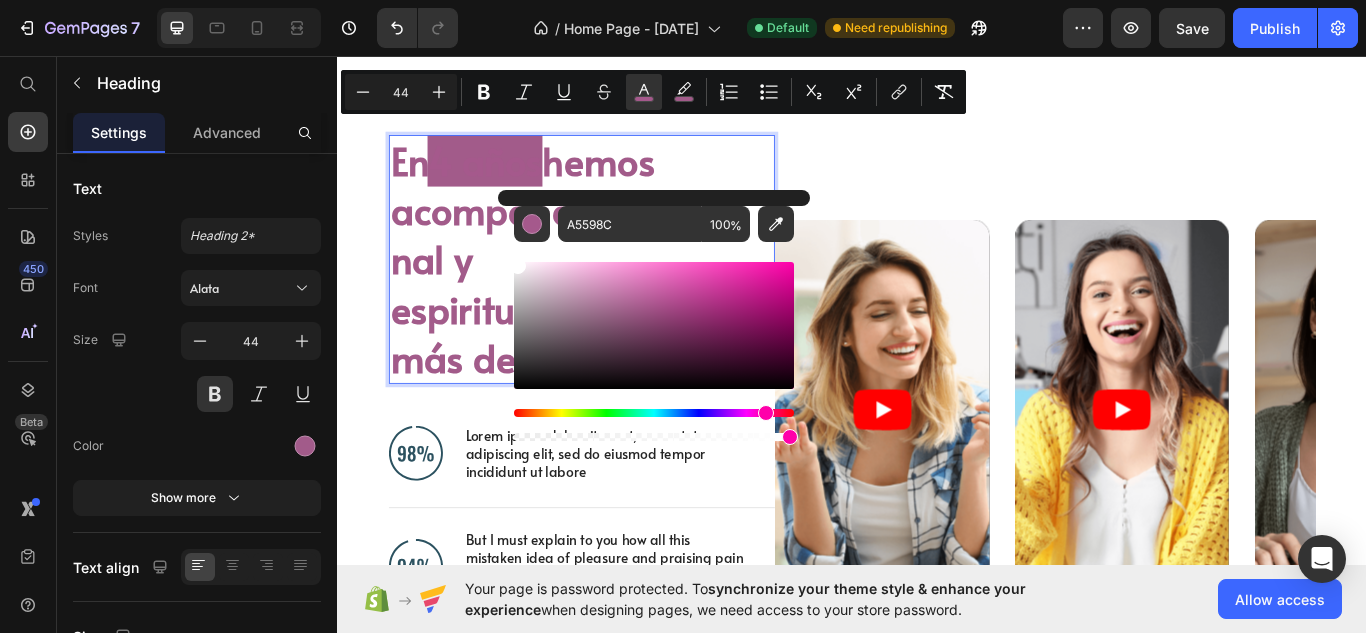 drag, startPoint x: 644, startPoint y: 306, endPoint x: 514, endPoint y: 260, distance: 137.89851 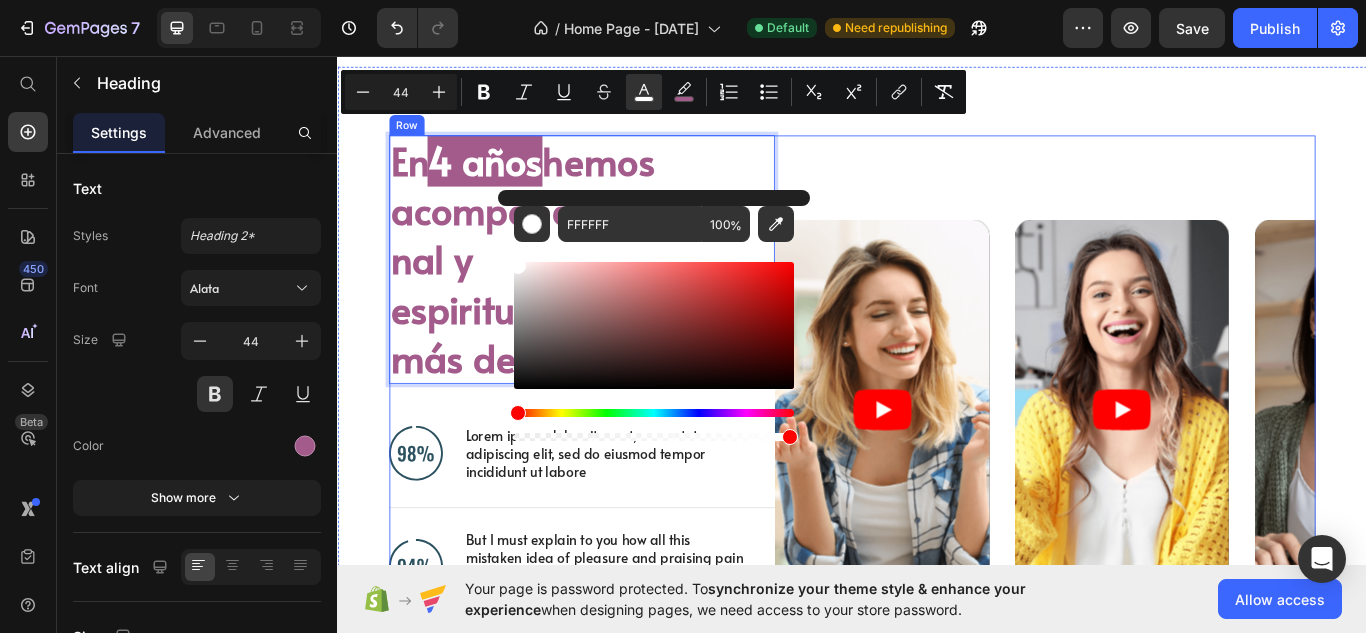 click on "Video Video Video Carousel" at bounding box center (1162, 490) 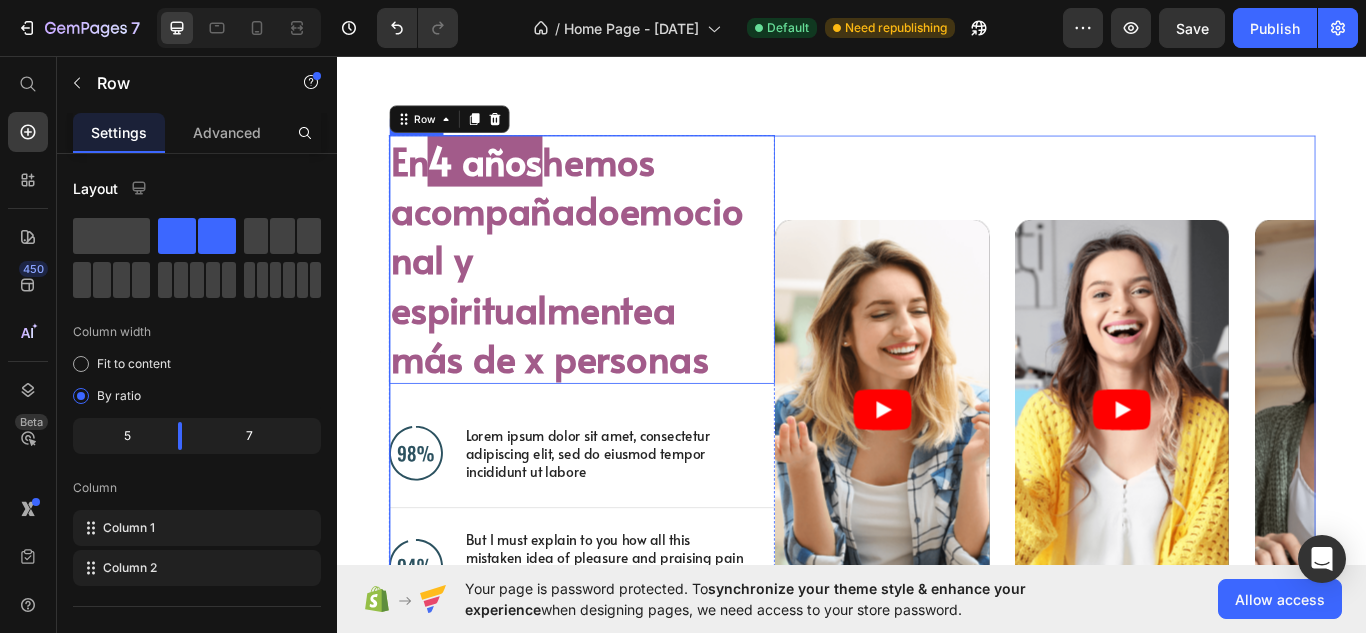 click on "emocional y espiritualmente" at bounding box center (604, 293) 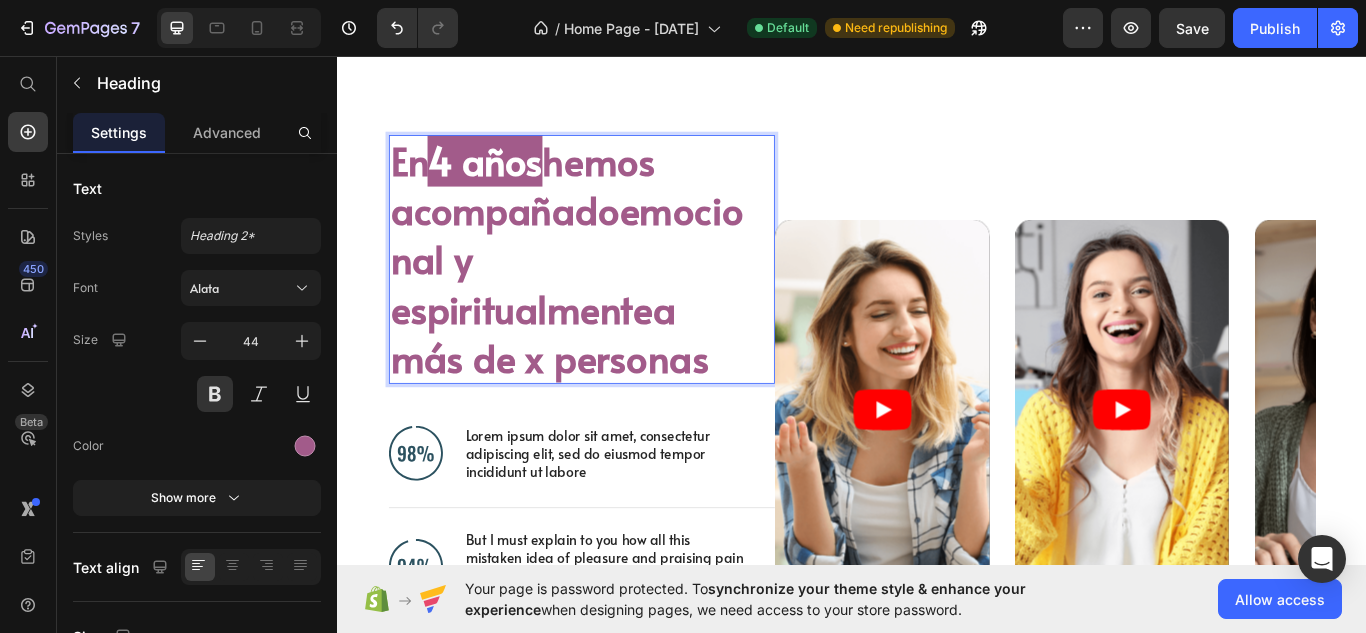 click on "En  4 años  hemos acompañado  emocional y espiritualmente  a más de x personas" at bounding box center [606, 294] 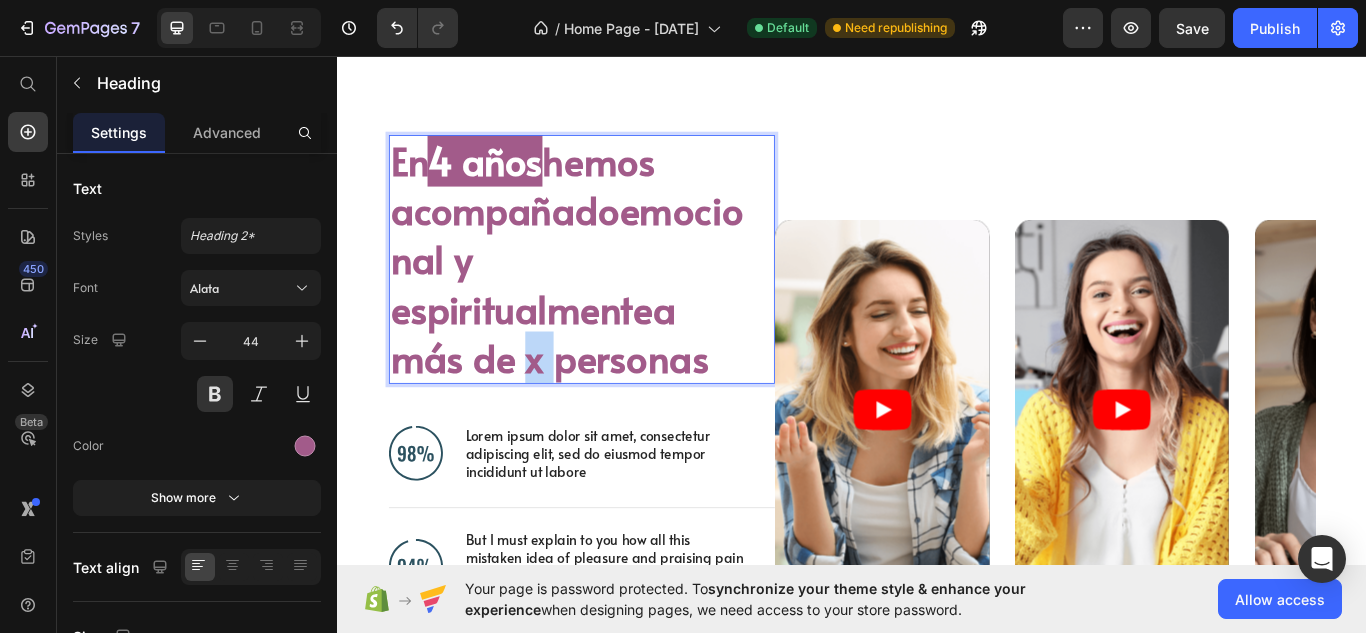 click on "En  4 años  hemos acompañado  emocional y espiritualmente  a más de x personas" at bounding box center [606, 294] 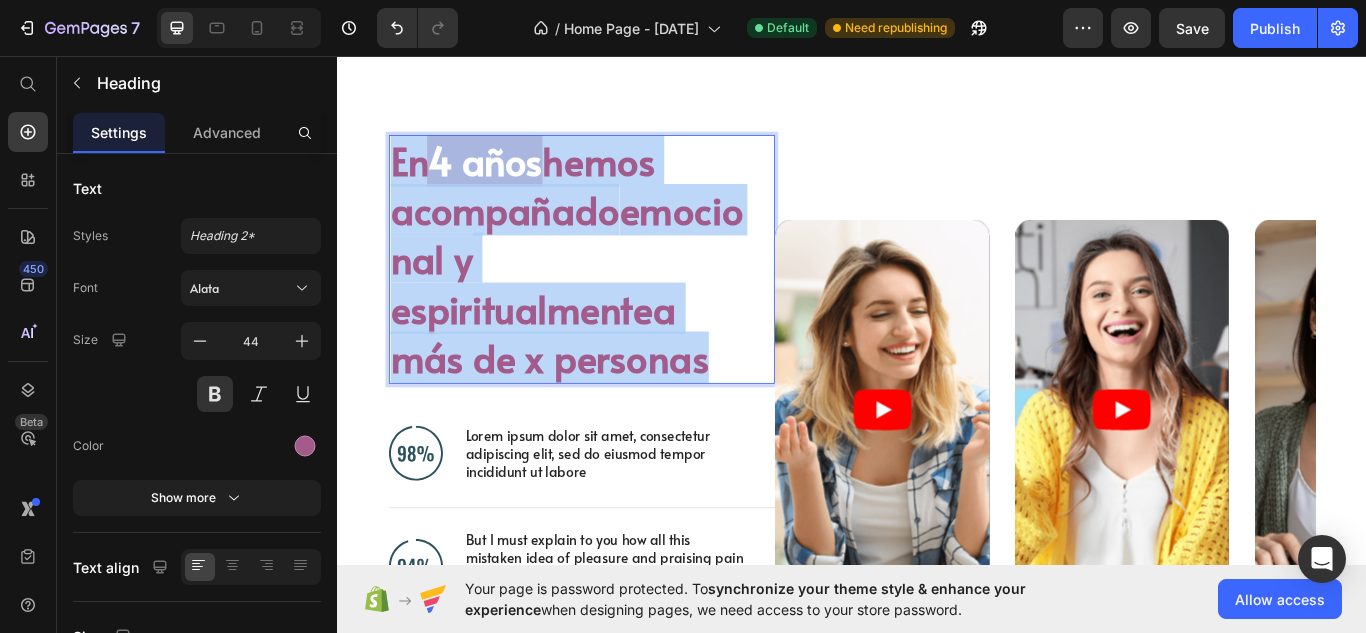 click on "En  4 años  hemos acompañado  emocional y espiritualmente  a más de x personas" at bounding box center (606, 294) 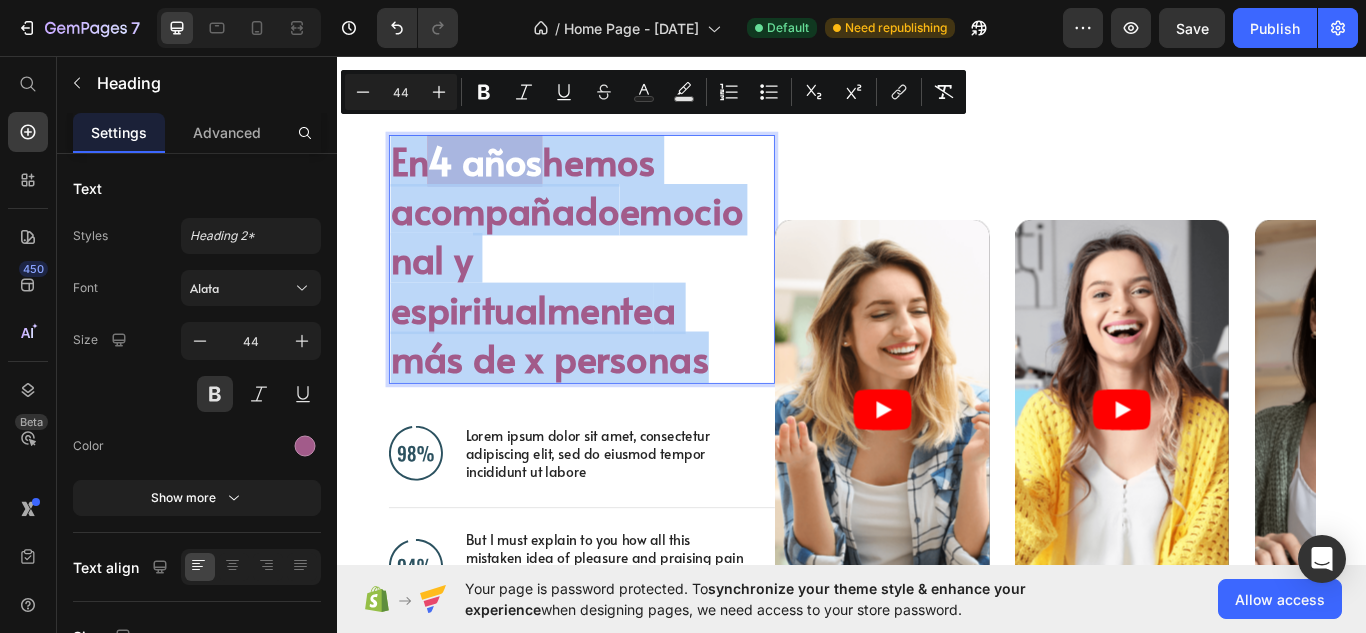 click on "En  4 años  hemos acompañado  emocional y espiritualmente  a más de x personas" at bounding box center (606, 294) 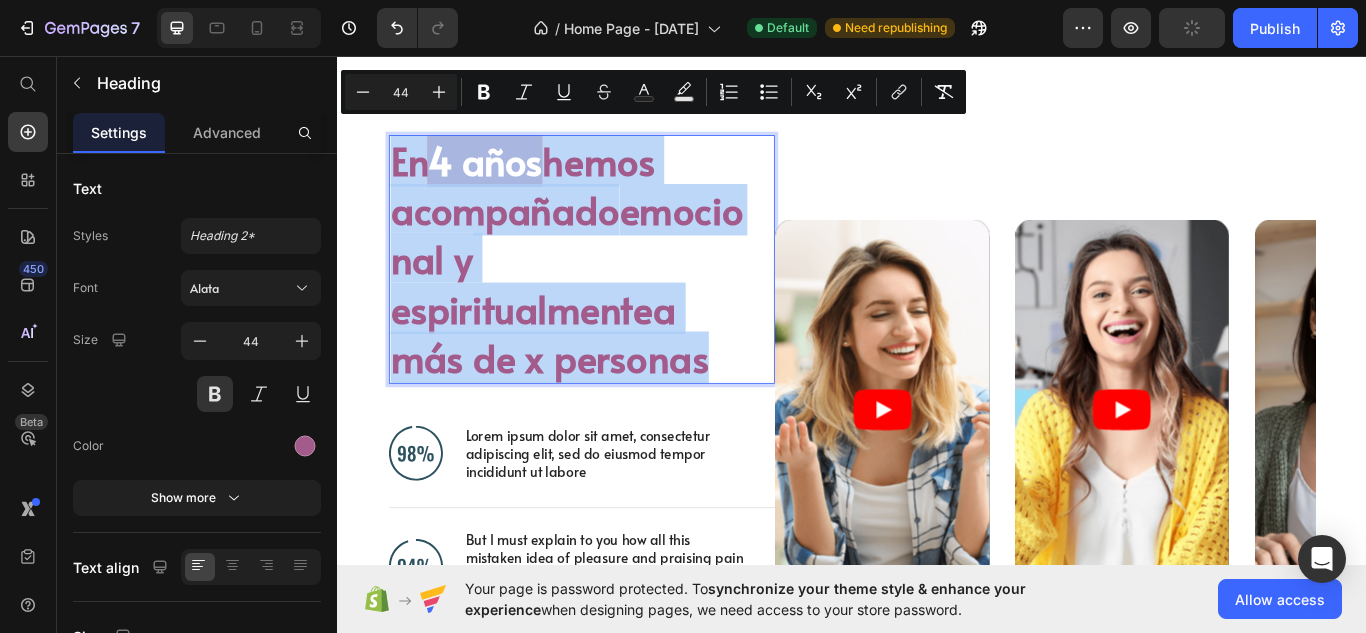 click on "En  4 años  hemos acompañado  emocional y espiritualmente  a más de x personas" at bounding box center (606, 294) 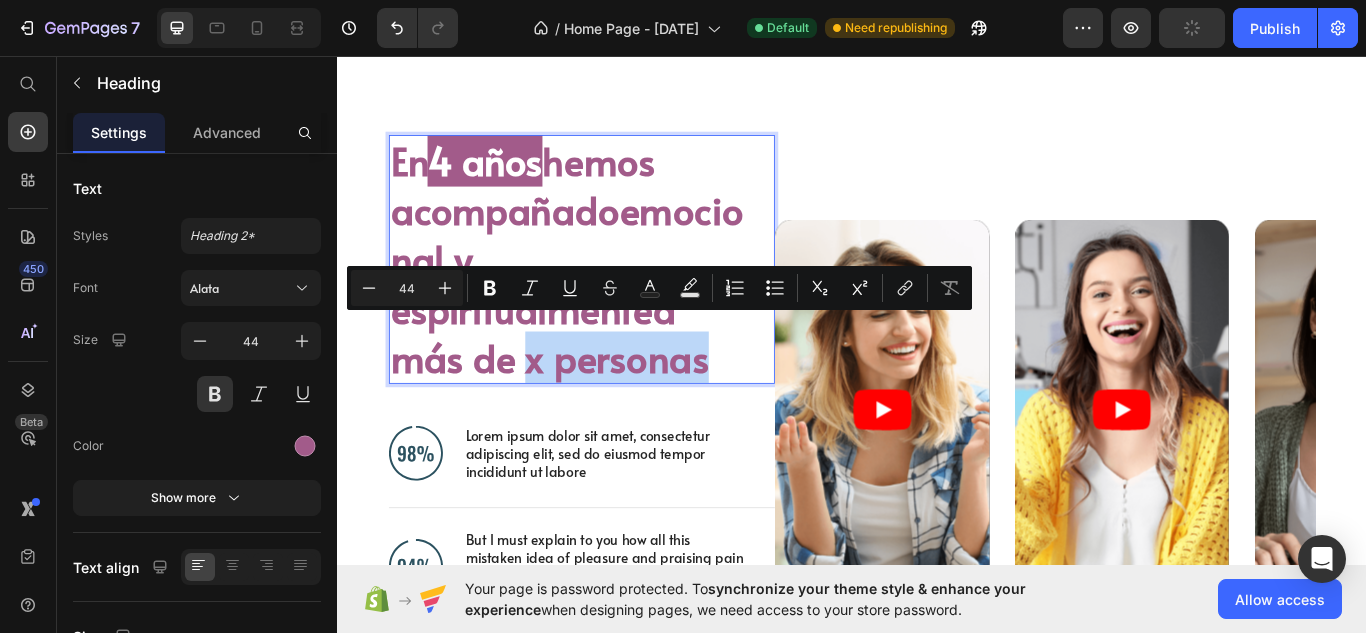 drag, startPoint x: 553, startPoint y: 392, endPoint x: 778, endPoint y: 394, distance: 225.0089 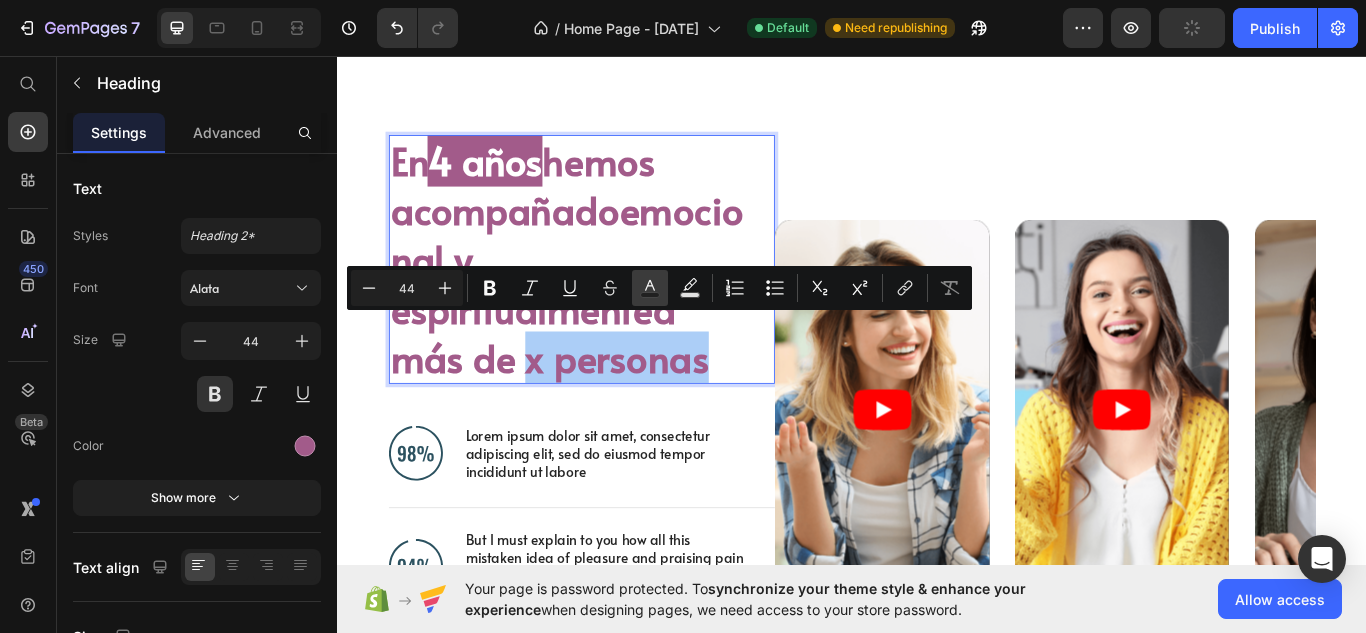 click 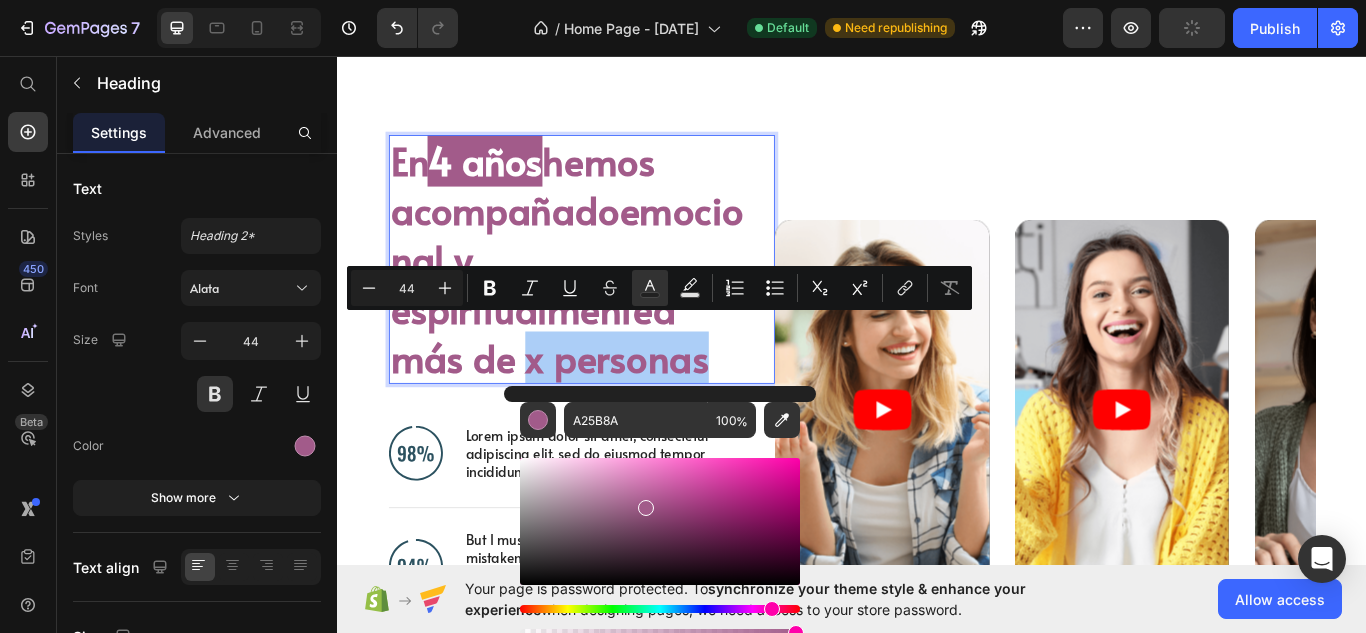 click at bounding box center [660, 521] 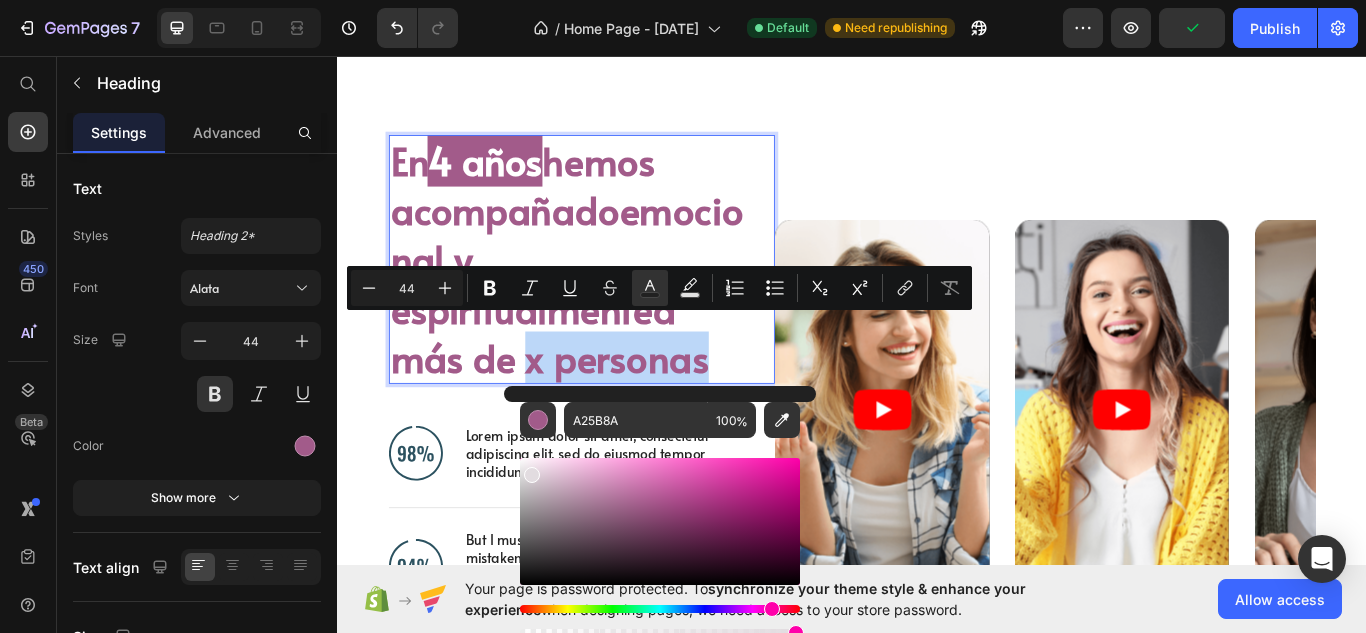 type on "E2DCE0" 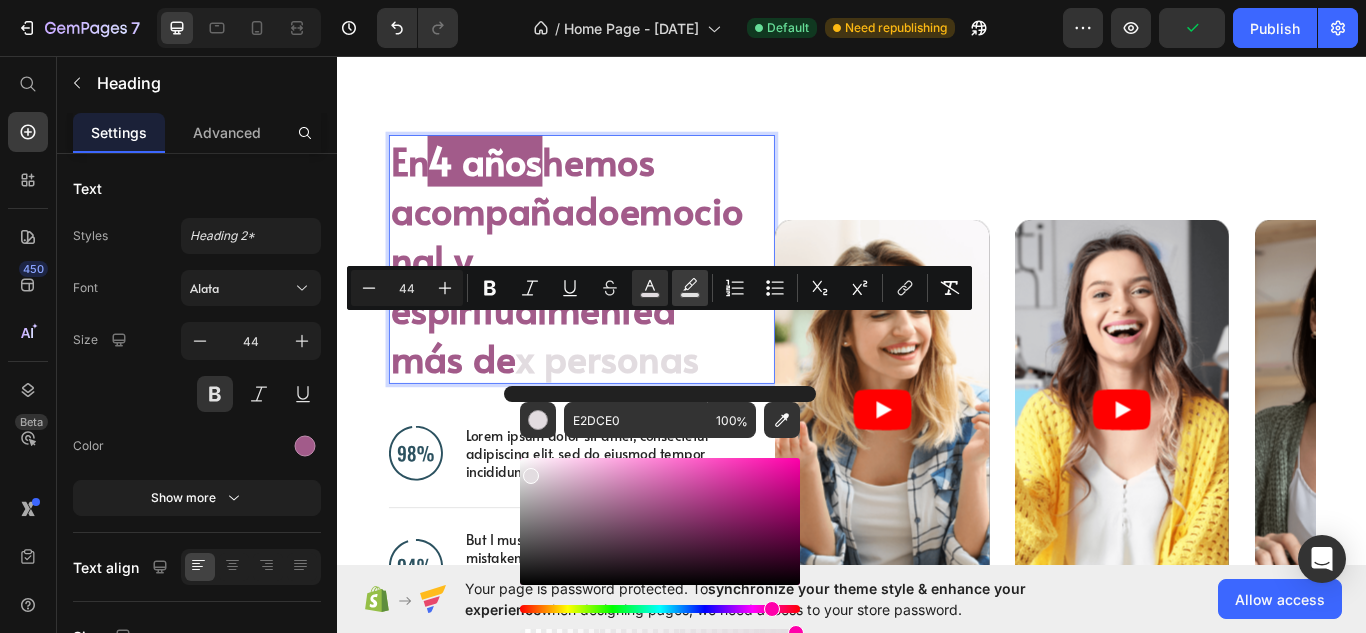 click 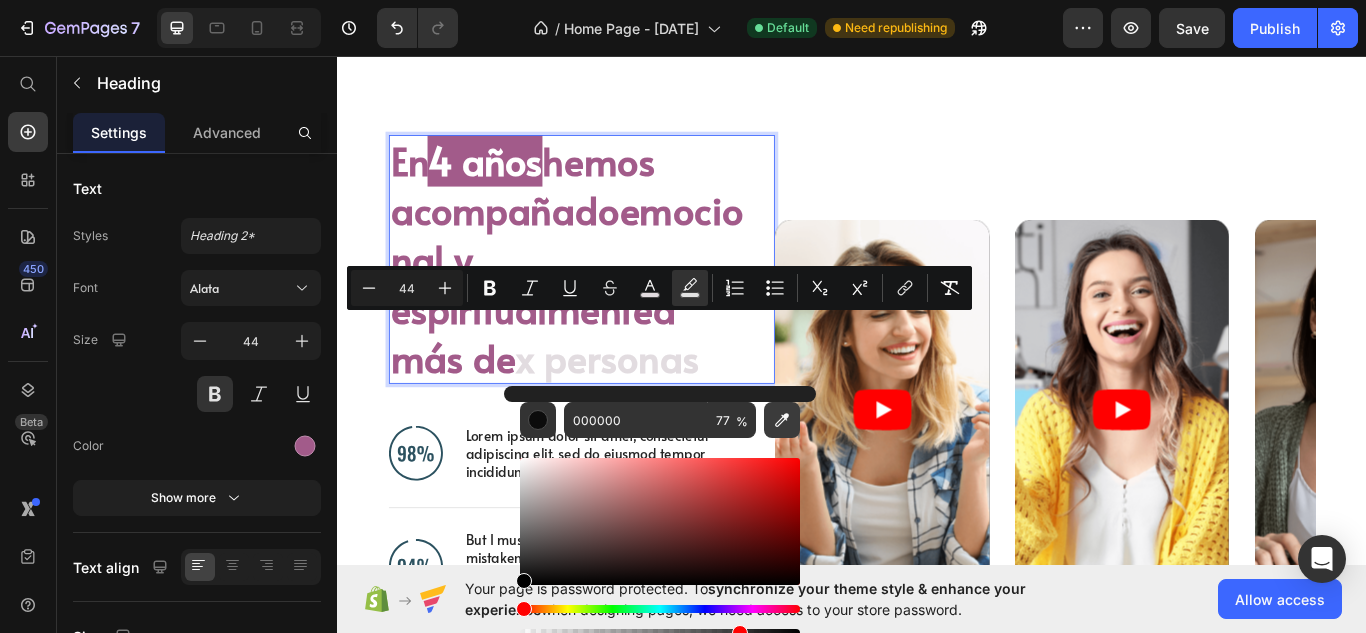 click 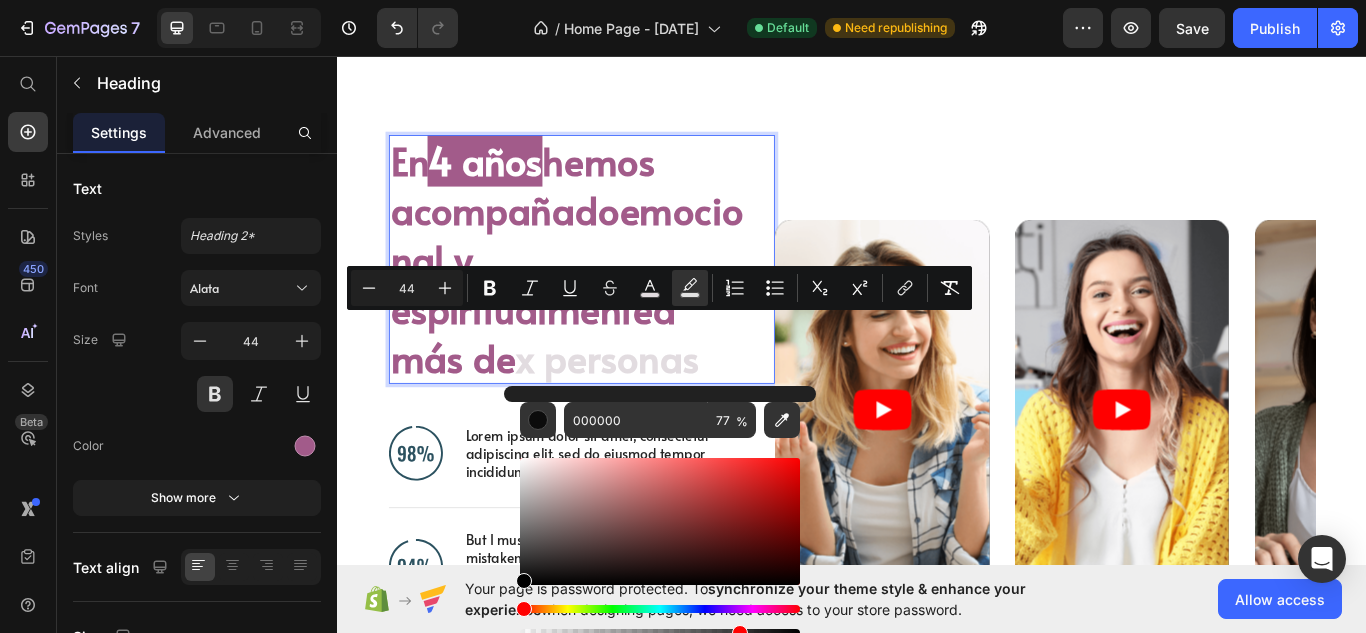 type on "A25B8A" 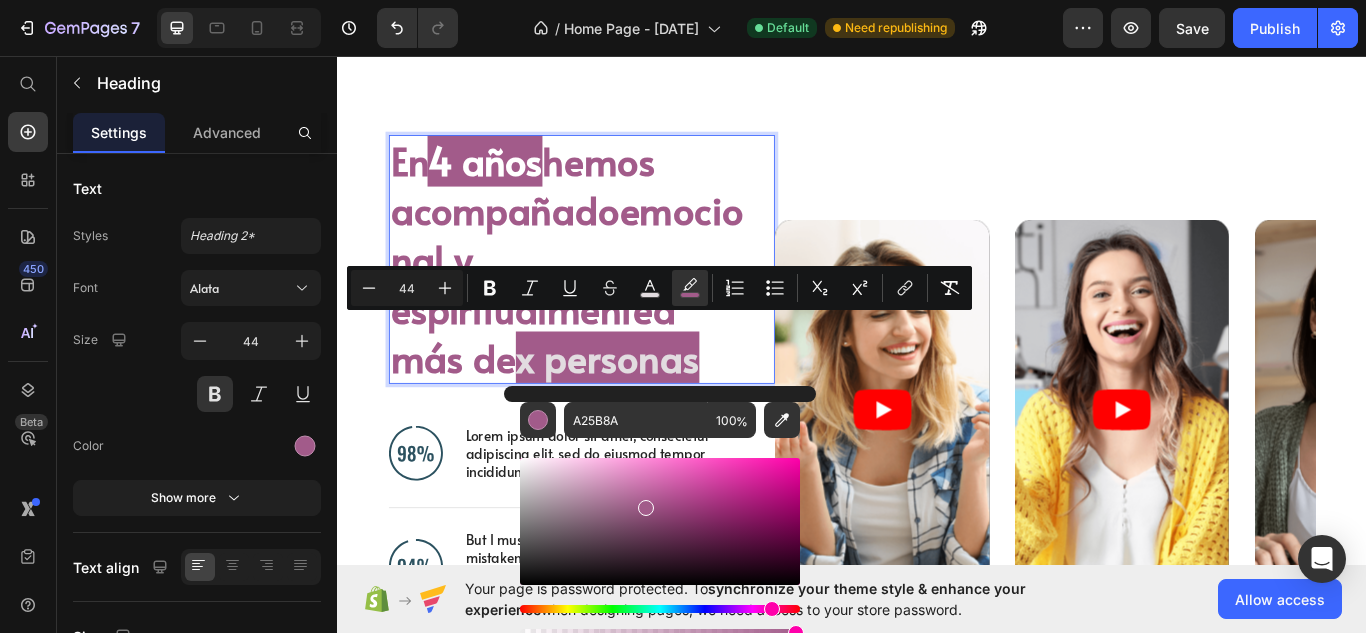 click on "Video Video Video Carousel" at bounding box center (1162, 490) 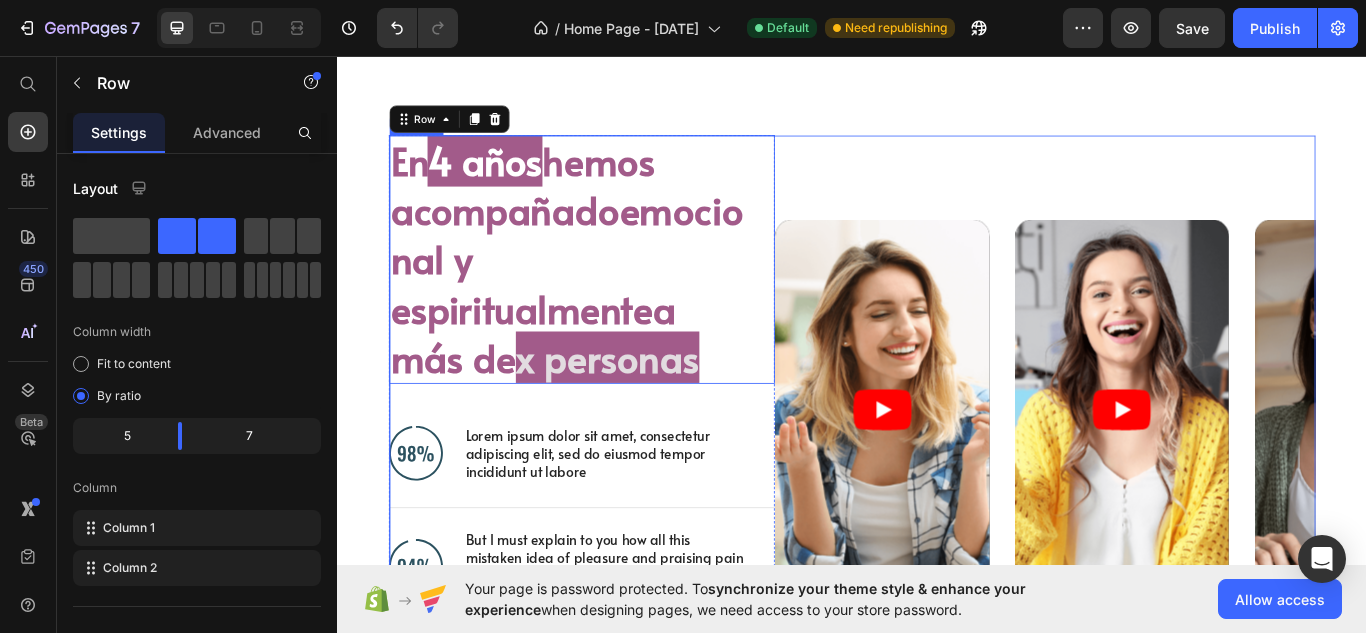 click on "x personas" at bounding box center [652, 408] 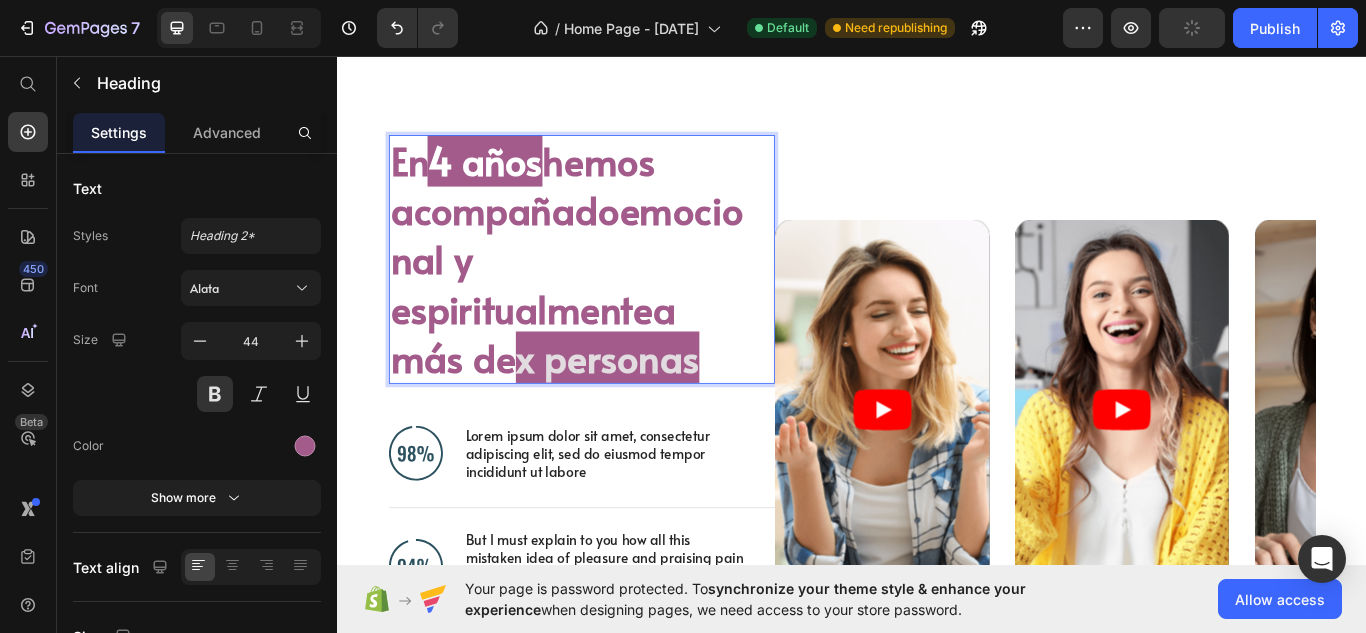 click on "x personas" at bounding box center [652, 408] 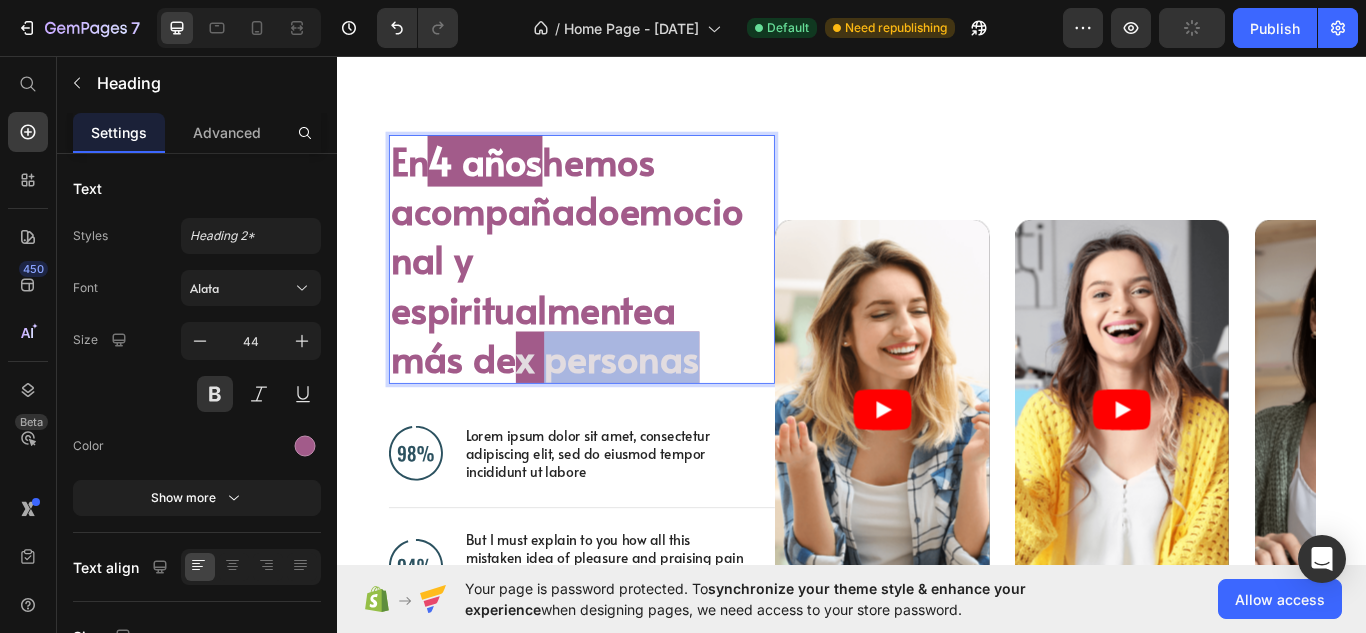 click on "x personas" at bounding box center [652, 408] 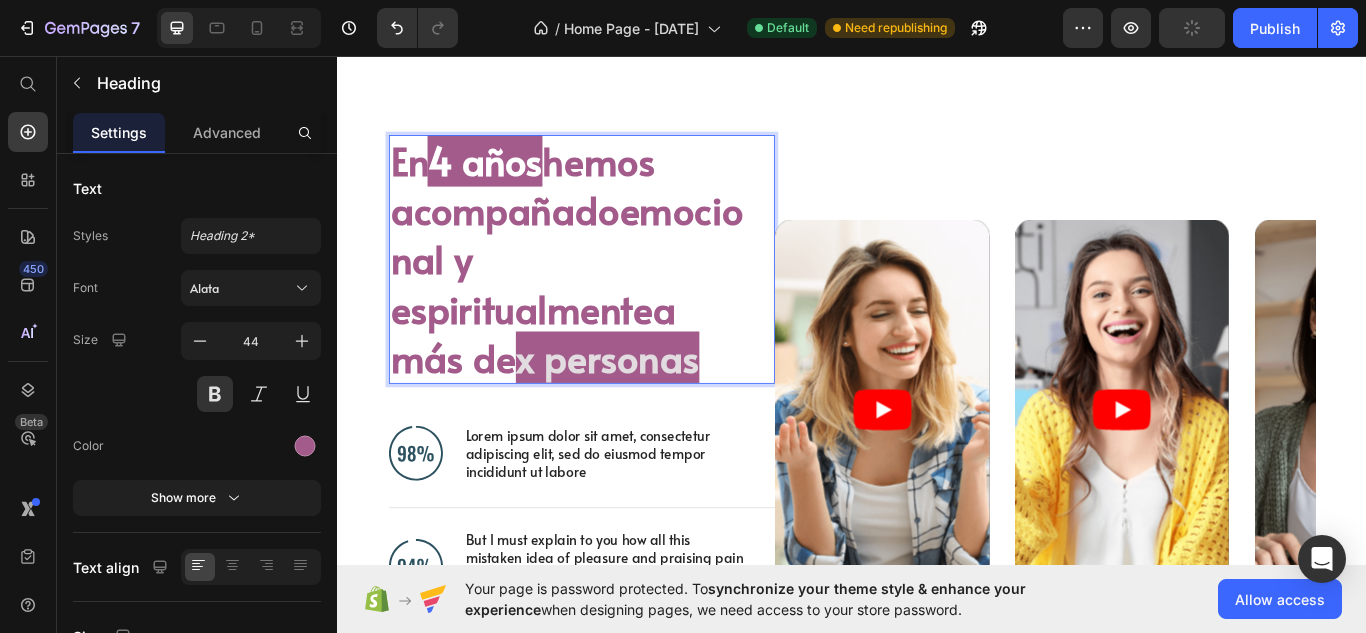 click on "x personas" at bounding box center [652, 408] 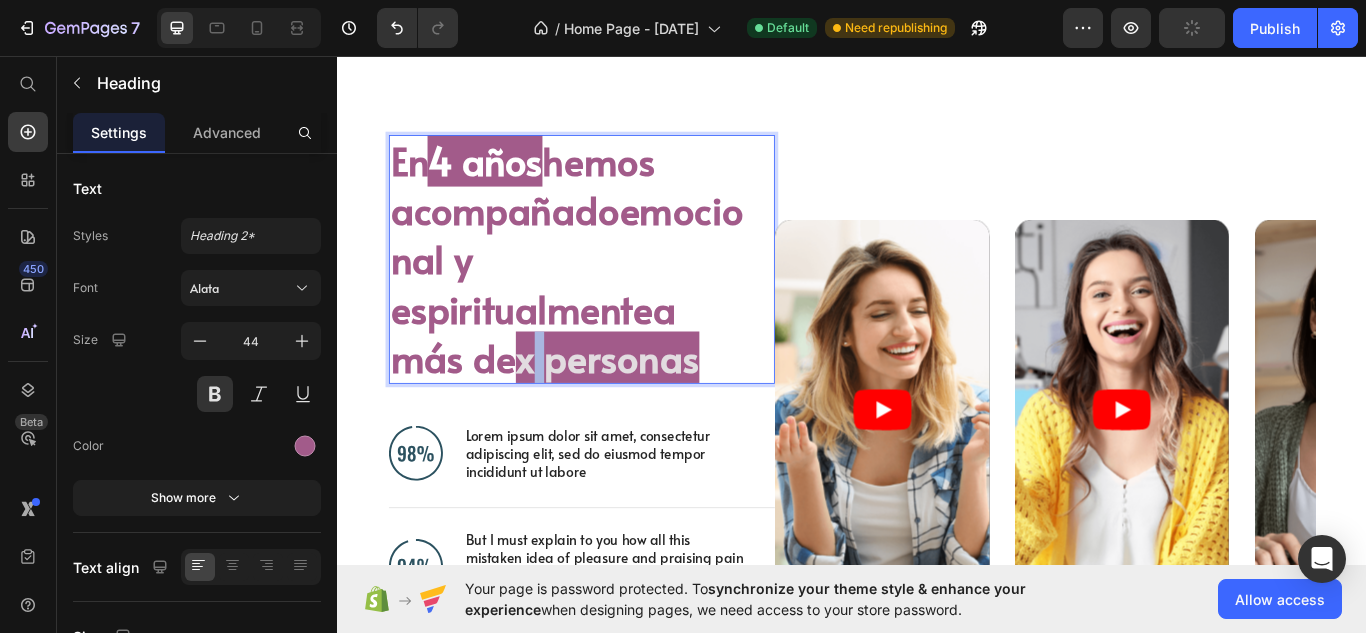 click on "x personas" at bounding box center [652, 408] 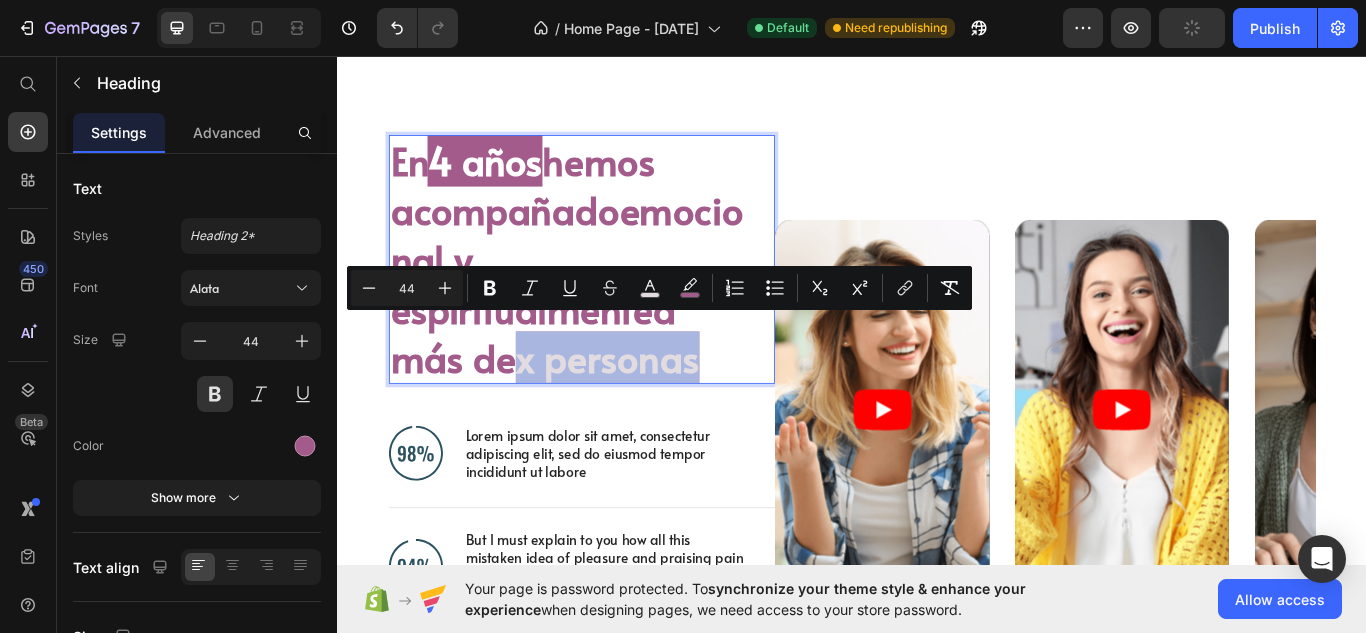 drag, startPoint x: 551, startPoint y: 389, endPoint x: 770, endPoint y: 384, distance: 219.05707 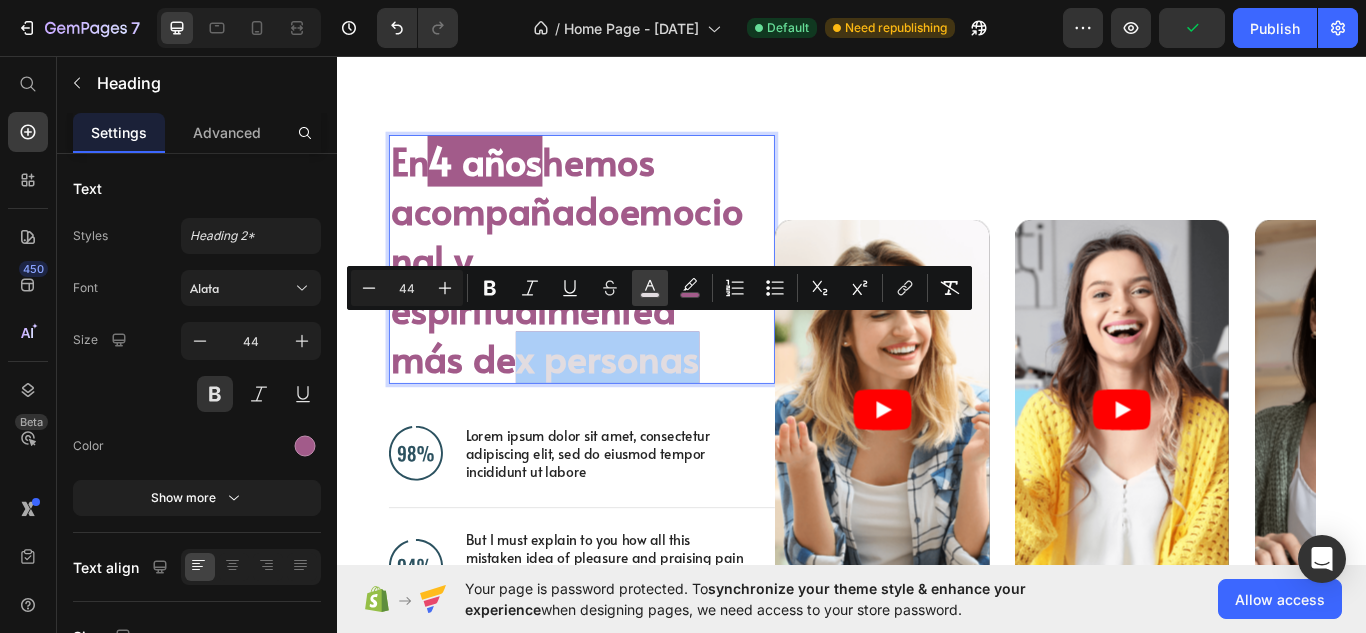 click 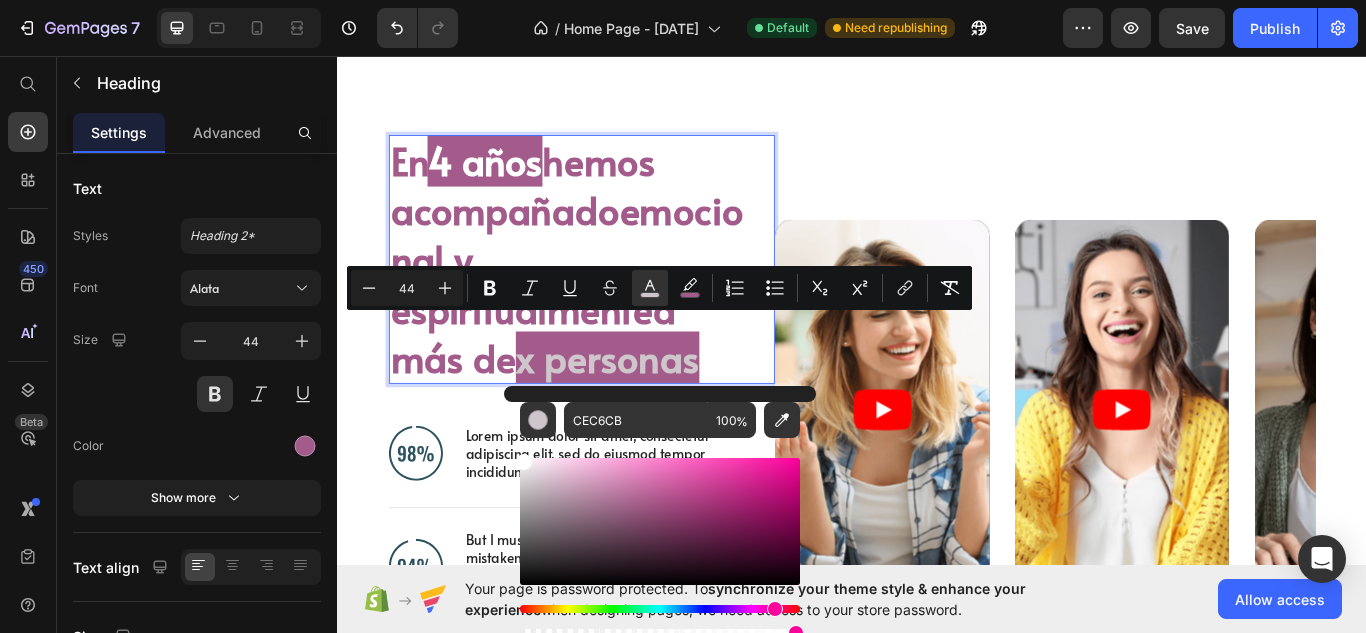 type on "FFFFFF" 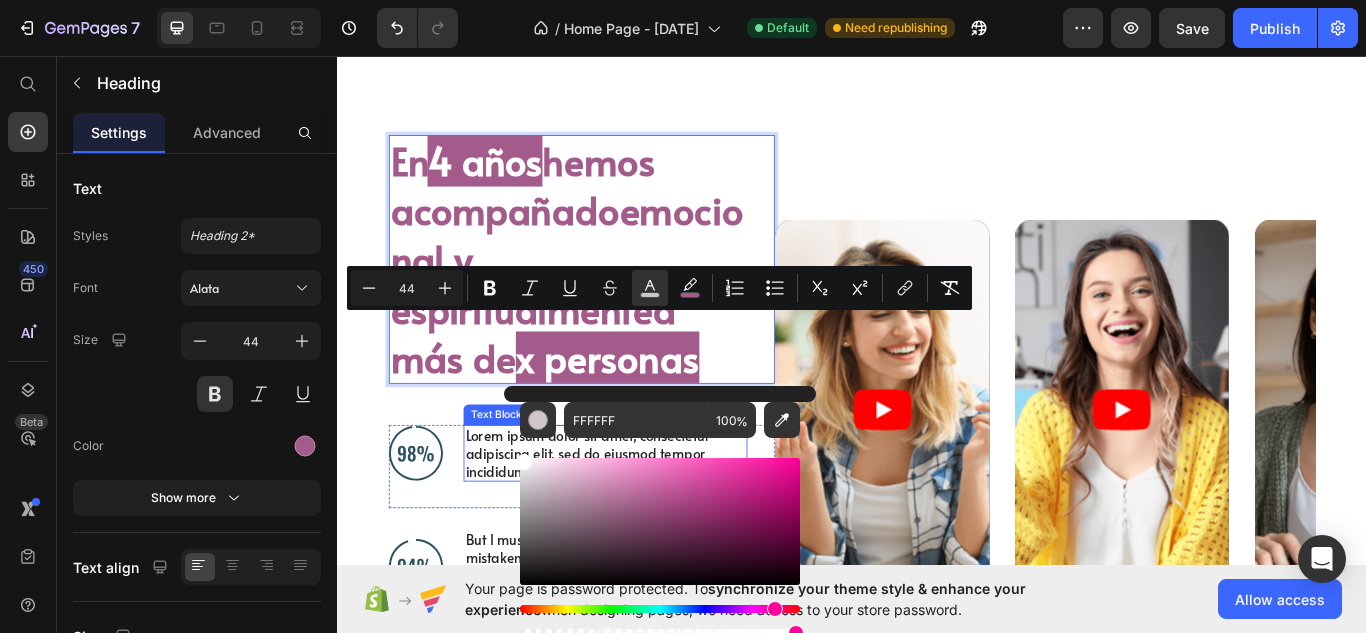 drag, startPoint x: 869, startPoint y: 532, endPoint x: 528, endPoint y: 499, distance: 342.59305 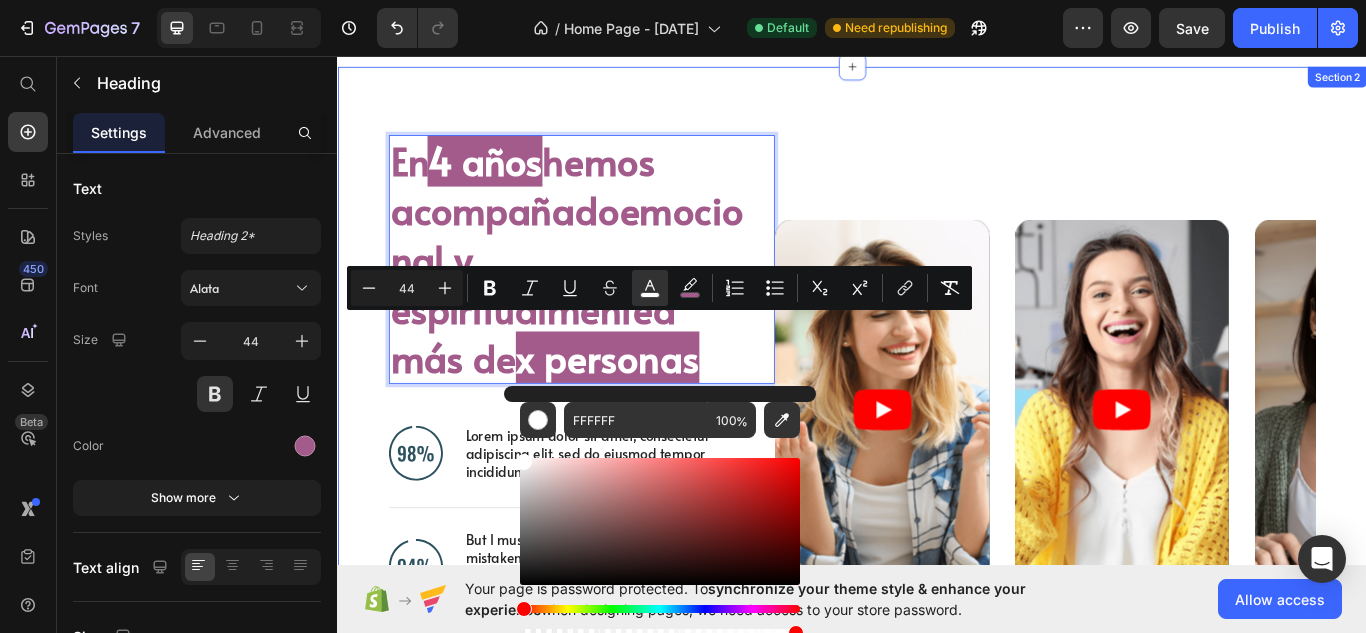 click on "En  4 años  hemos acompañado  emocional y espiritualmente  a más de  x personas Heading   48 Image Lorem ipsum dolor sit amet, consectetur adipiscing elit, sed do eiusmod tempor incididunt ut labore Text Block Advanced List Image But I must explain to you how all this mistaken idea of pleasure and praising pain was born and I will give you a complete account of the system Text Block Advanced List Image At vero eos et accusamus et iusto odio dignissimos ducimus qui blanditiis praesentium voluptatum Text Block Advanced List Row Video Video Video Carousel Row Section 2" at bounding box center [937, 482] 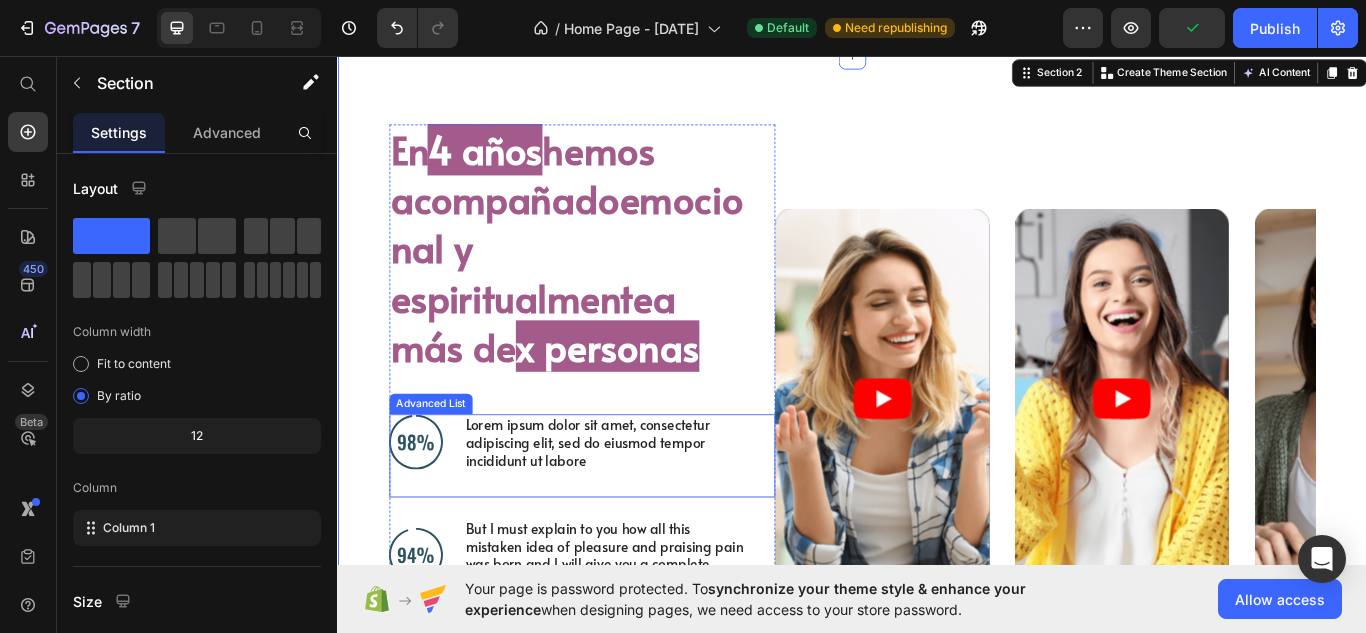 scroll, scrollTop: 1715, scrollLeft: 0, axis: vertical 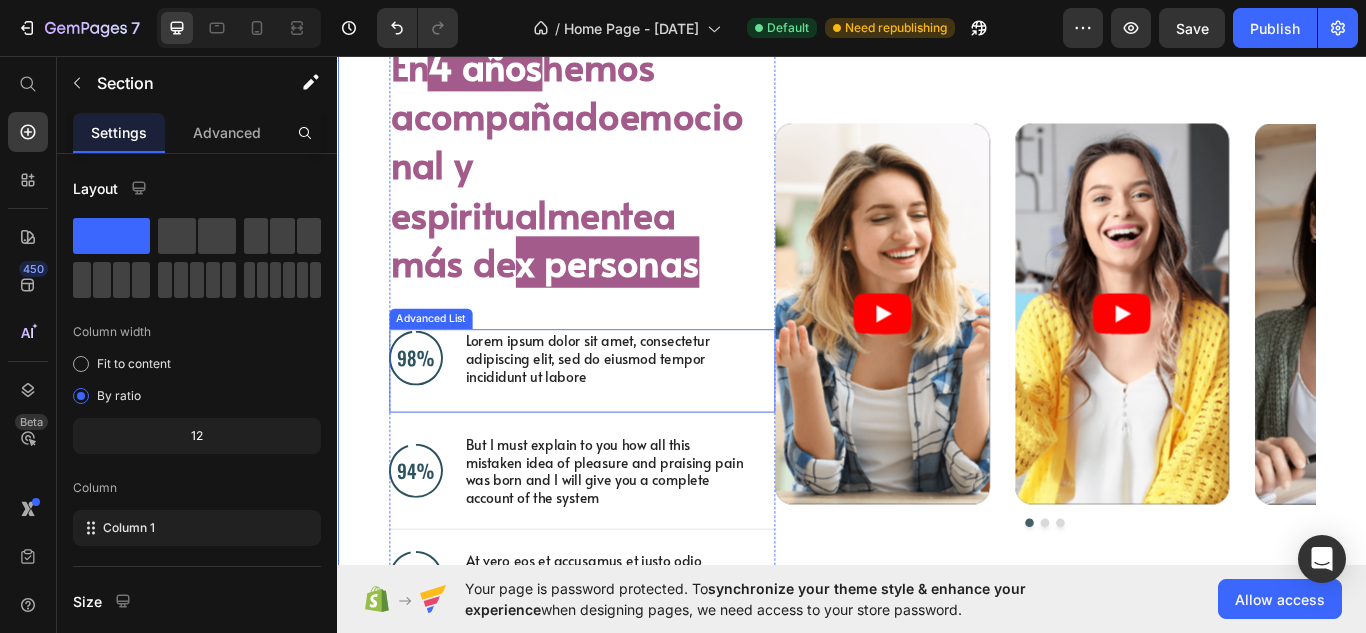 click on "Lorem ipsum dolor sit amet, consectetur adipiscing elit, sed do eiusmod tempor incididunt ut labore" at bounding box center [649, 409] 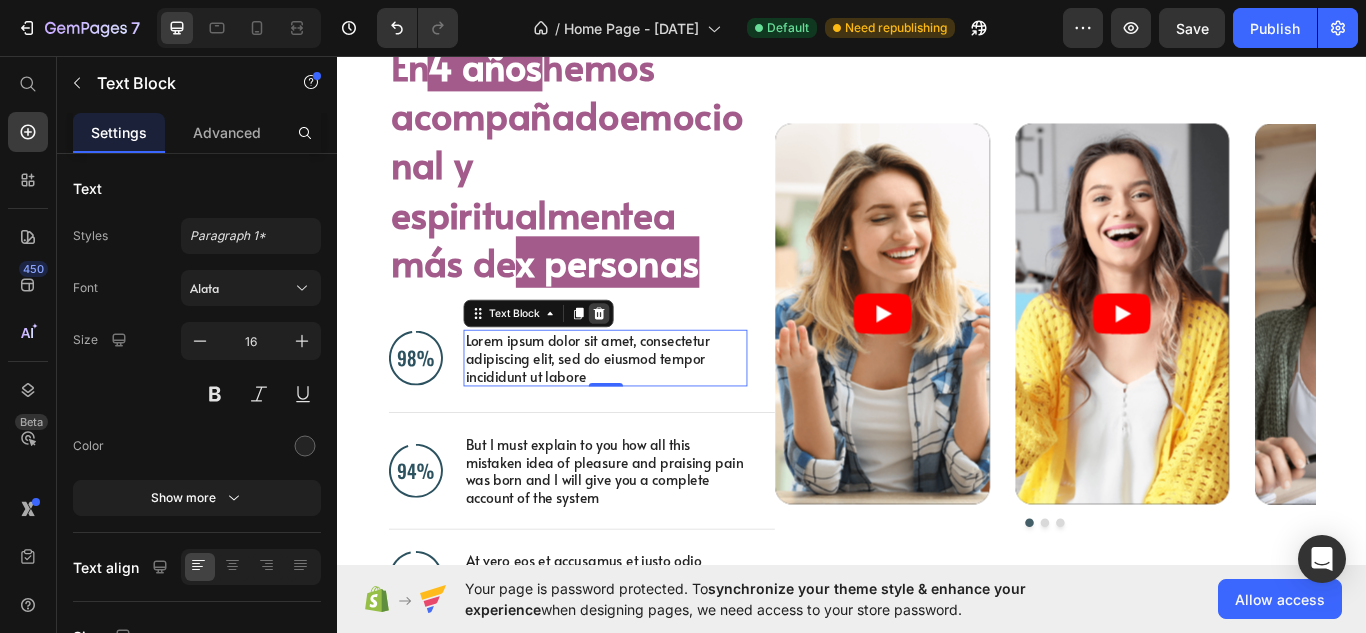 click 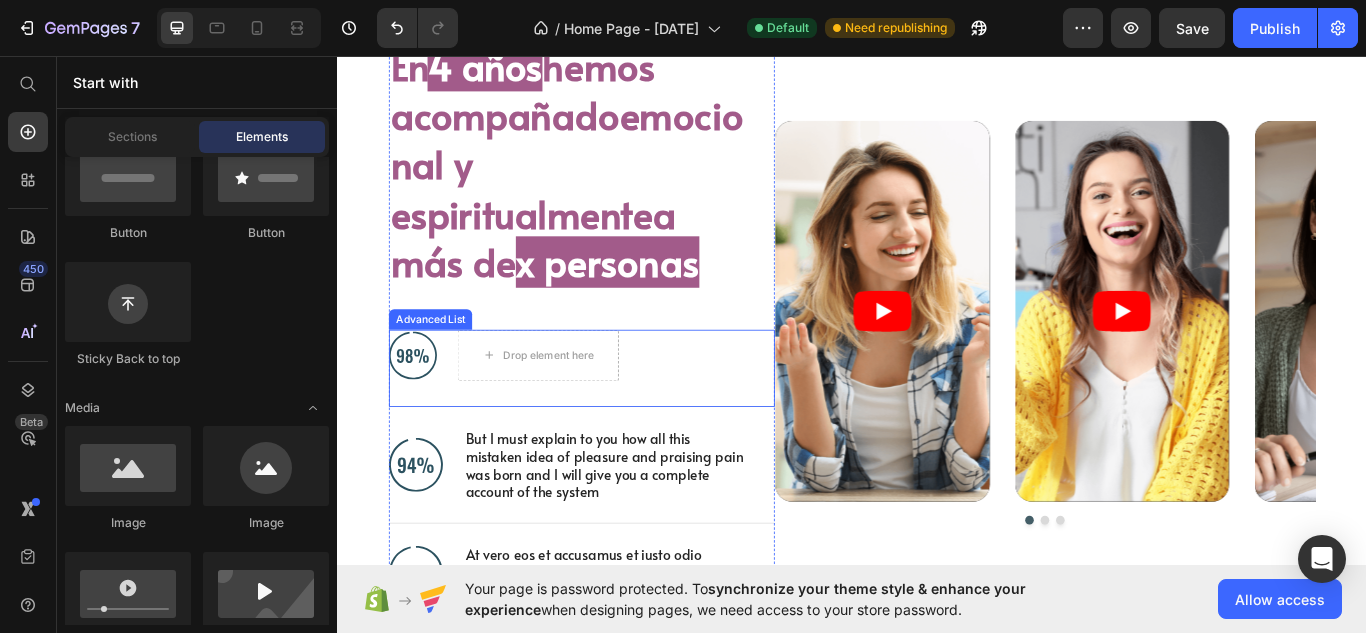click on "Image
Drop element here" at bounding box center (622, 421) 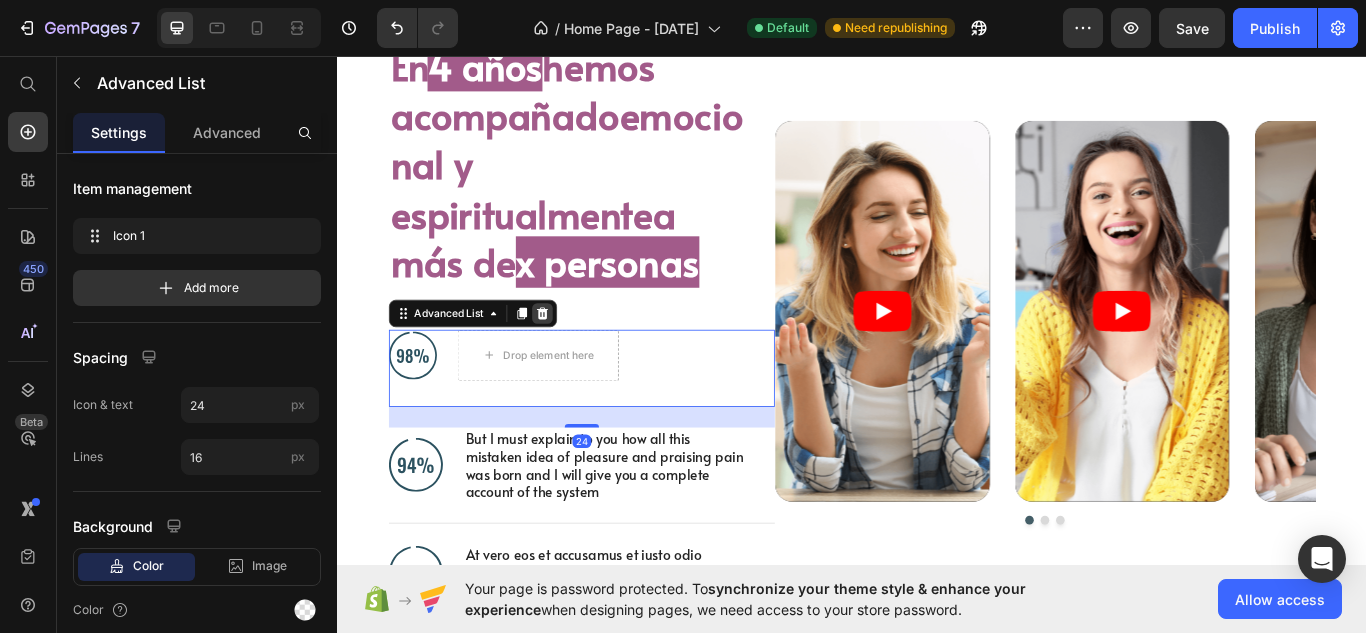 click 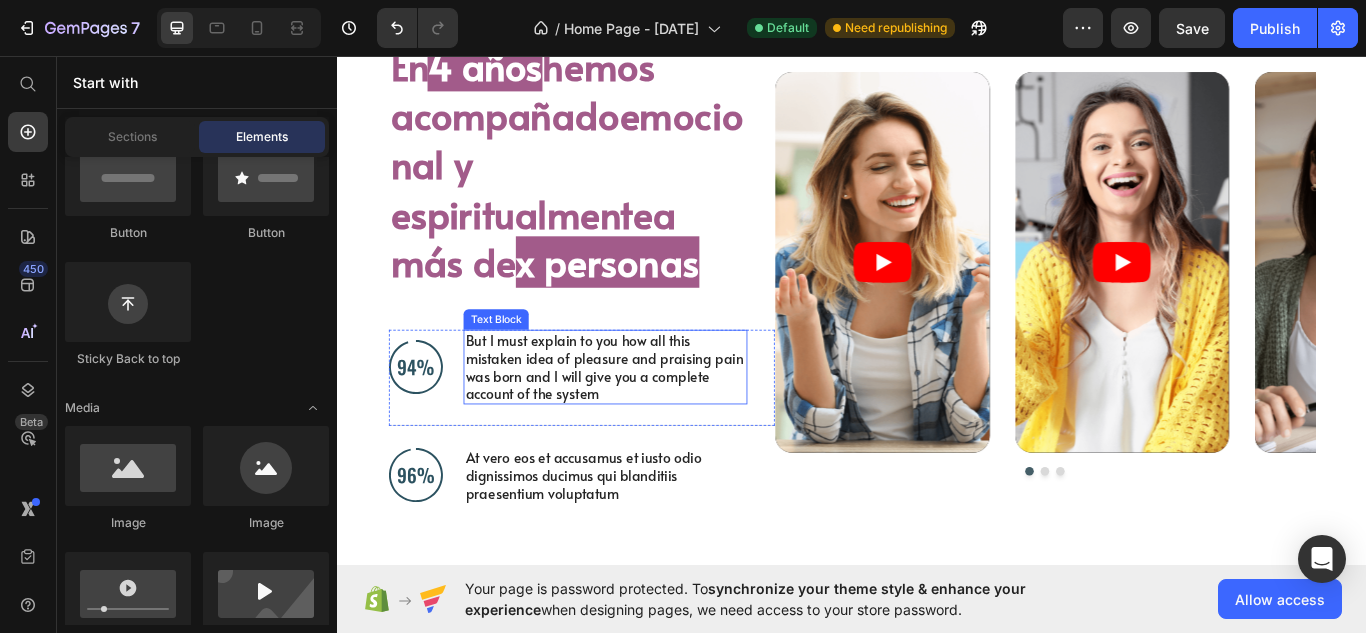 click on "But I must explain to you how all this mistaken idea of pleasure and praising pain was born and I will give you a complete account of the system" at bounding box center [649, 419] 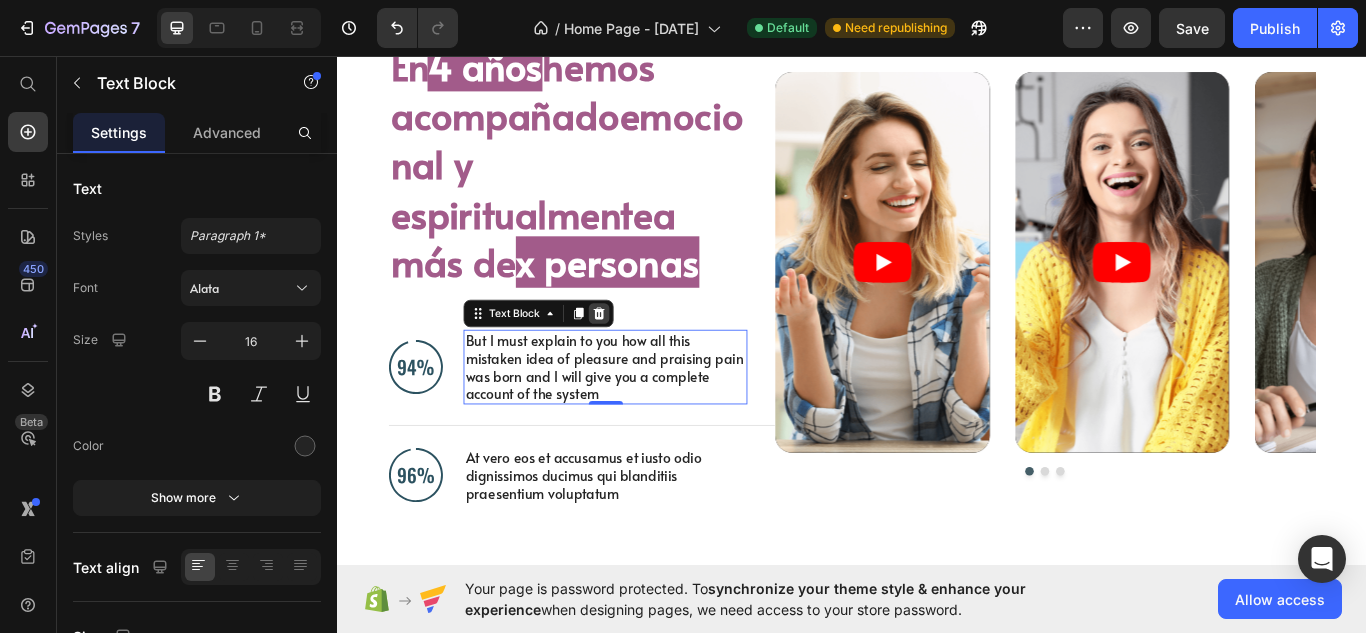 click at bounding box center (642, 357) 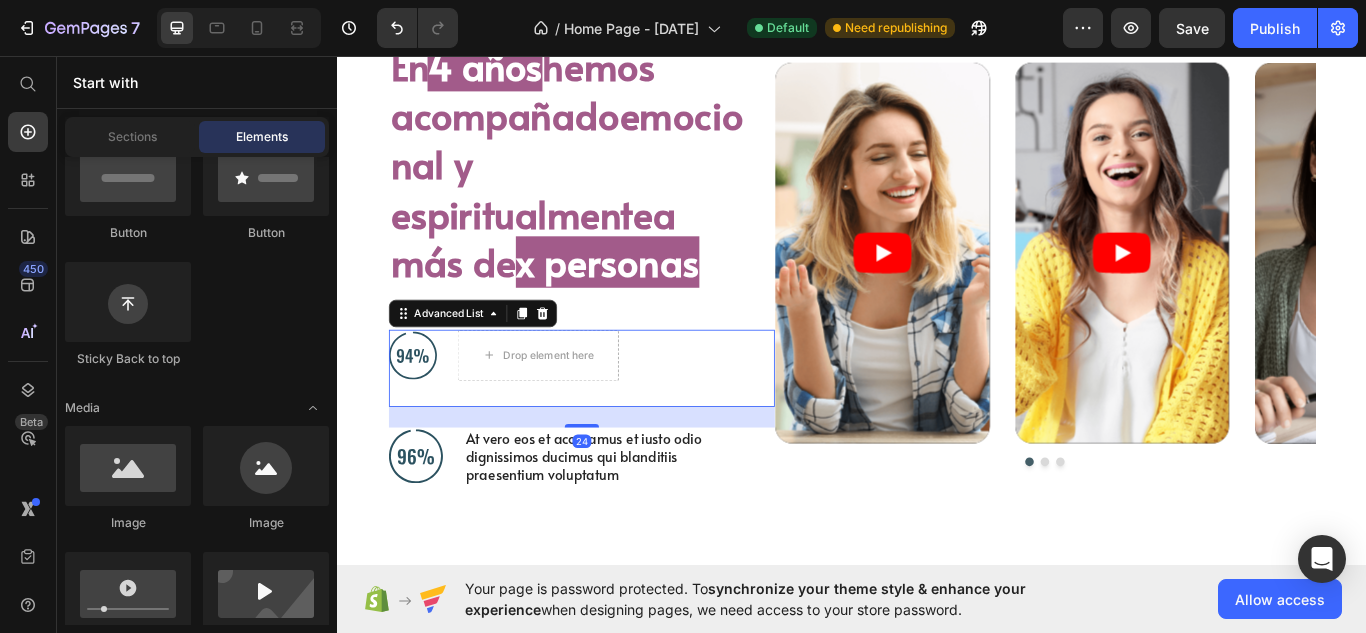 click on "Image
Drop element here" at bounding box center [622, 421] 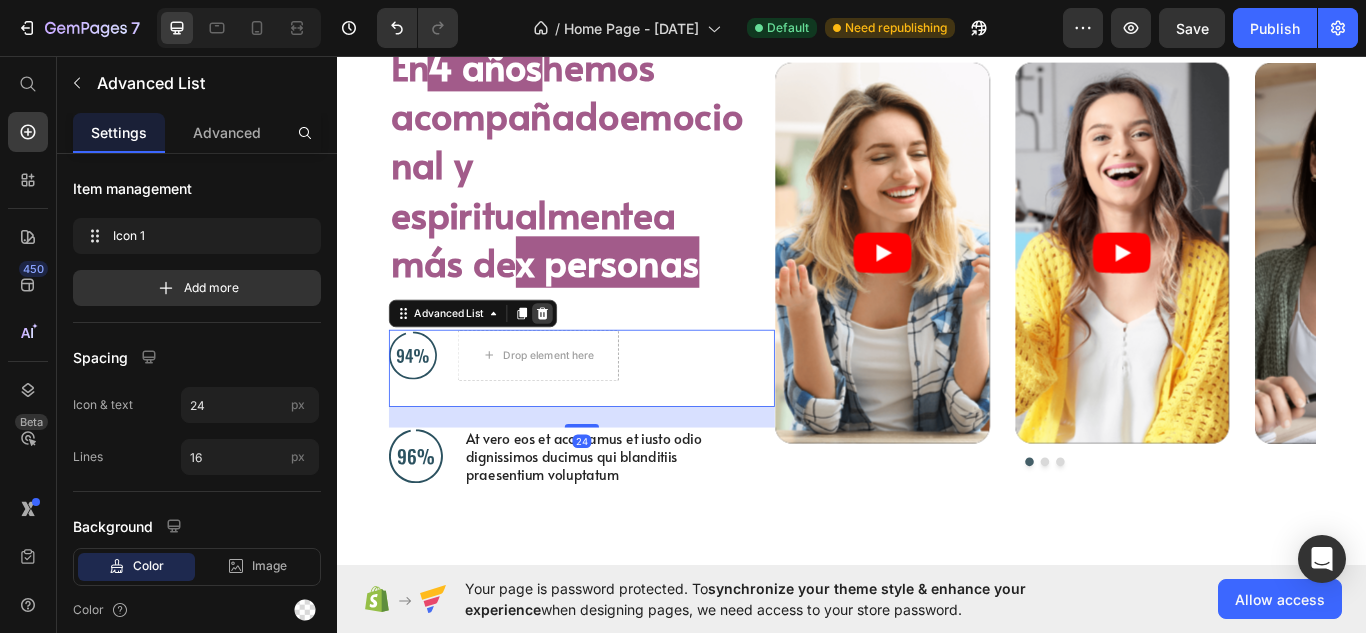 click 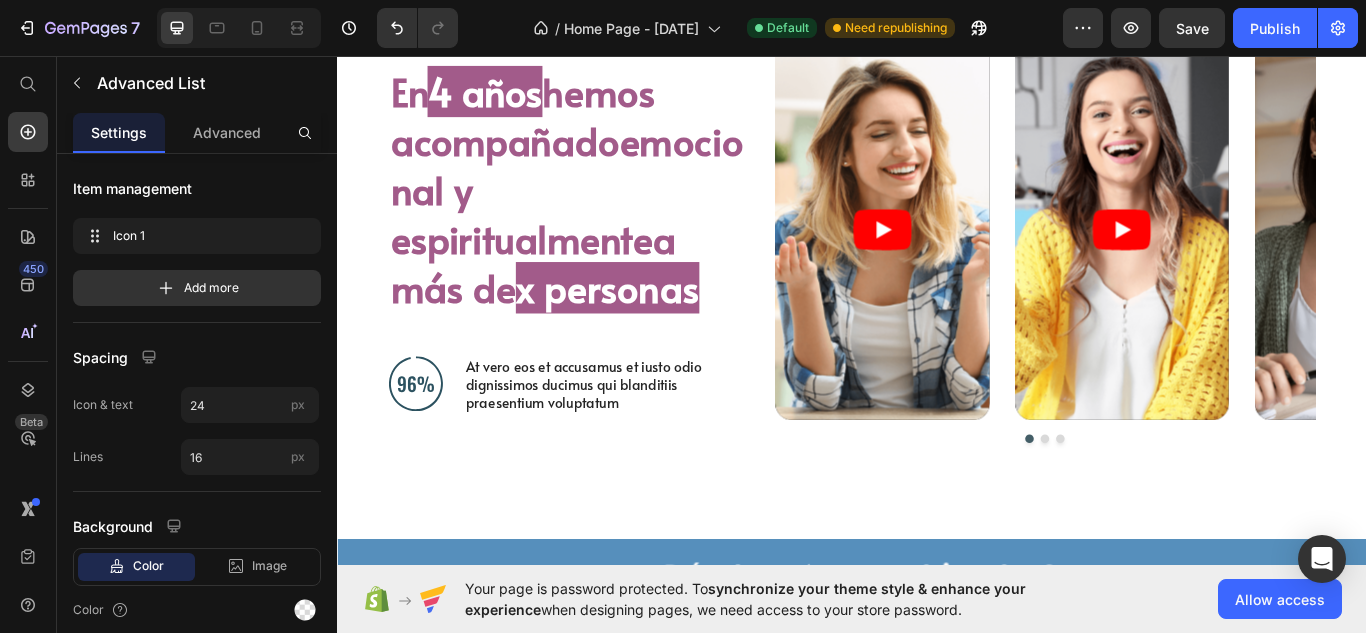 scroll, scrollTop: 1745, scrollLeft: 0, axis: vertical 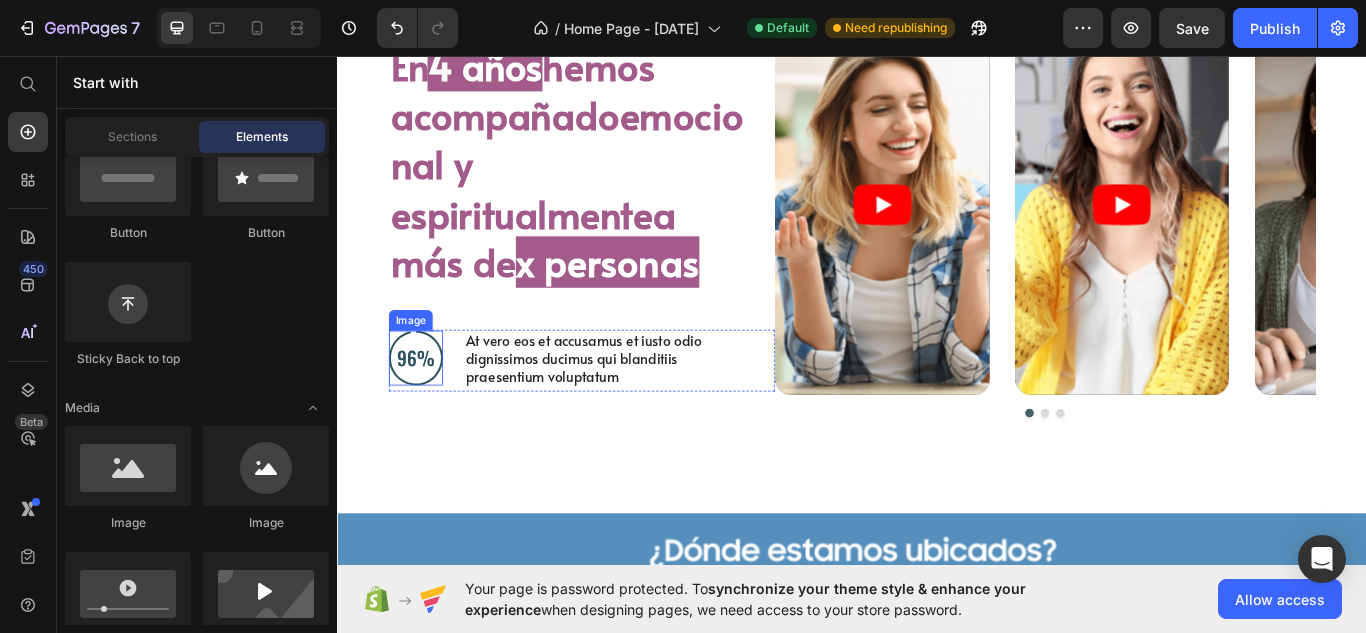 click at bounding box center (428, 408) 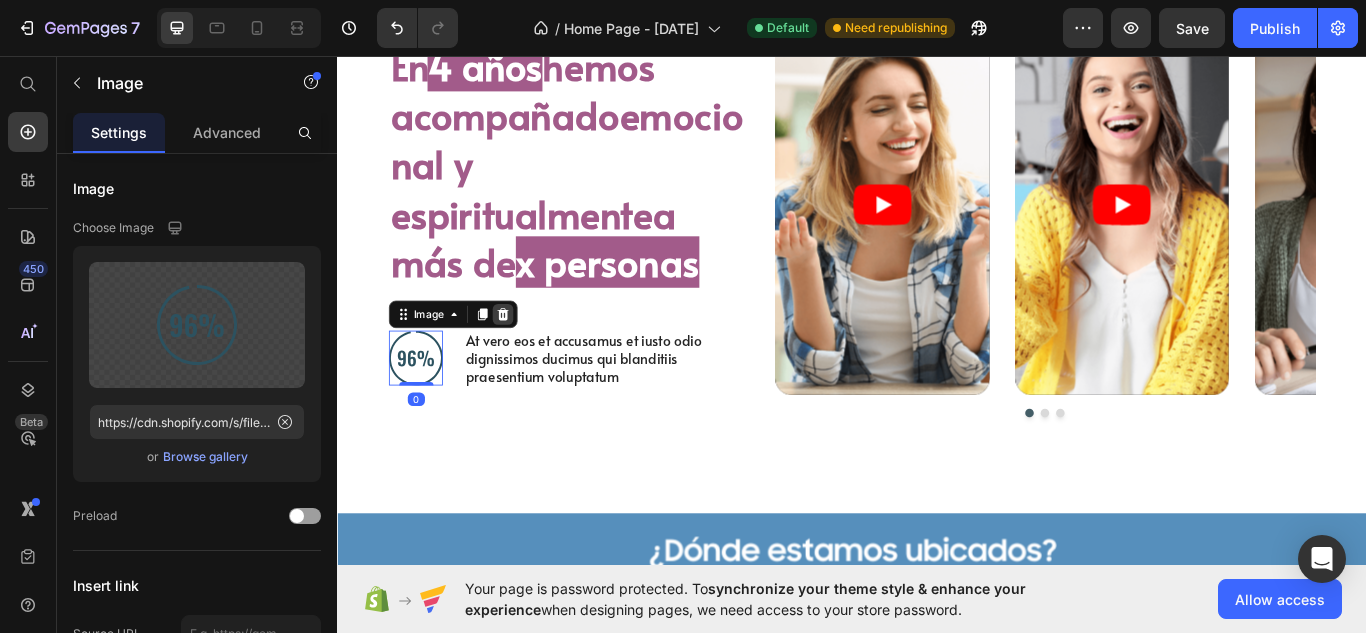 click 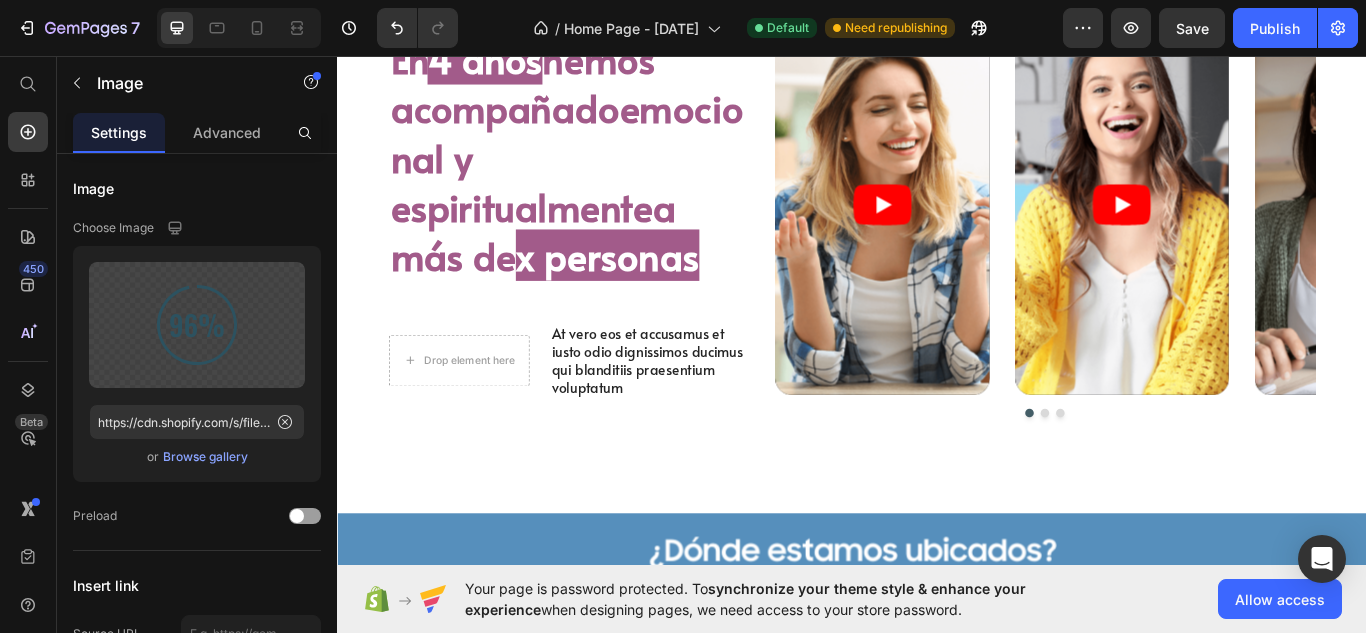 scroll, scrollTop: 1737, scrollLeft: 0, axis: vertical 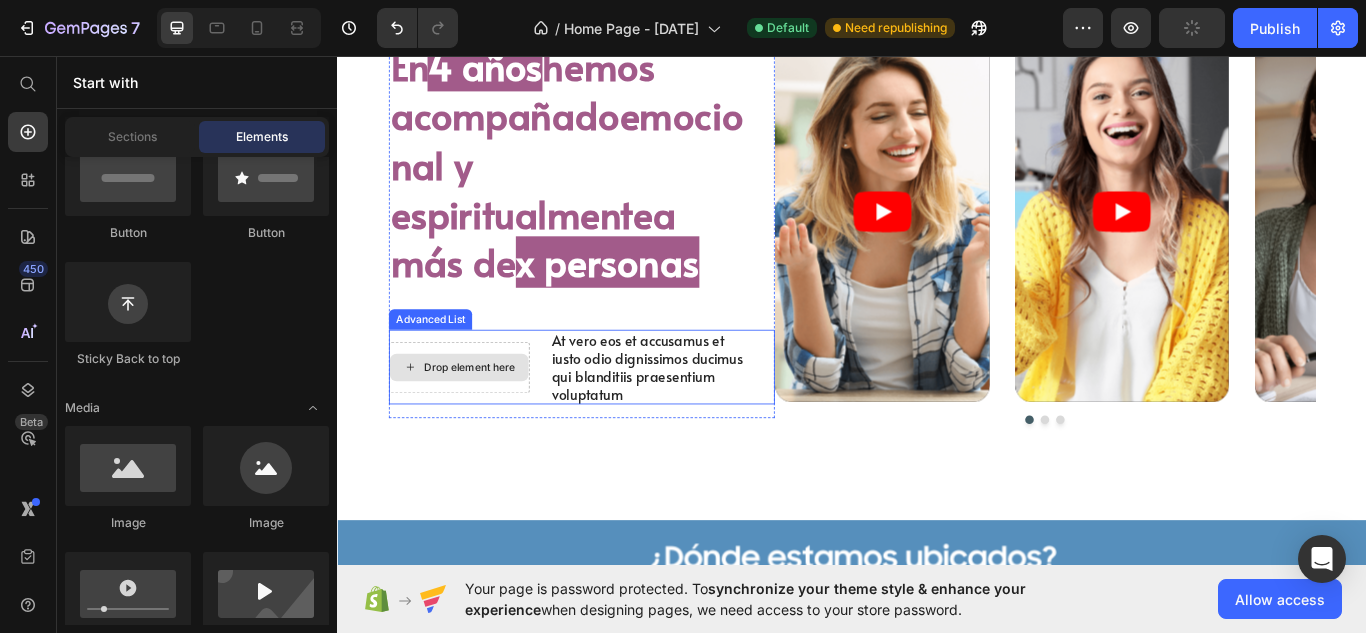 click on "Drop element here" at bounding box center [479, 420] 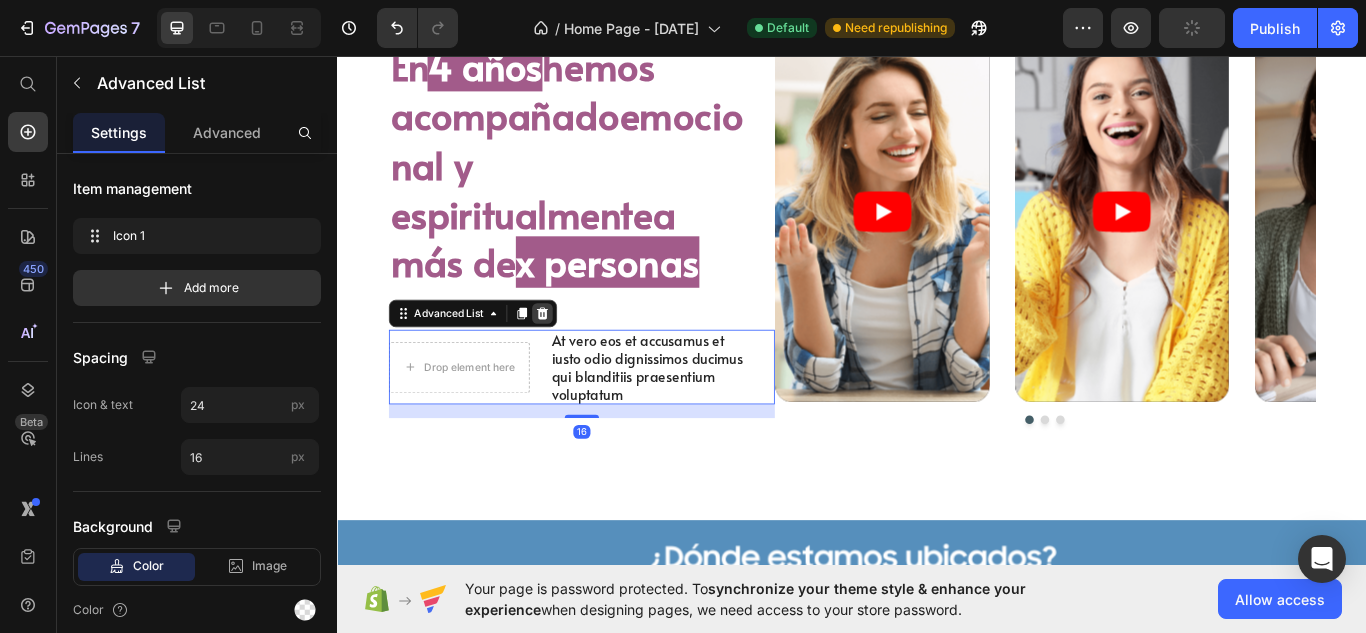 click 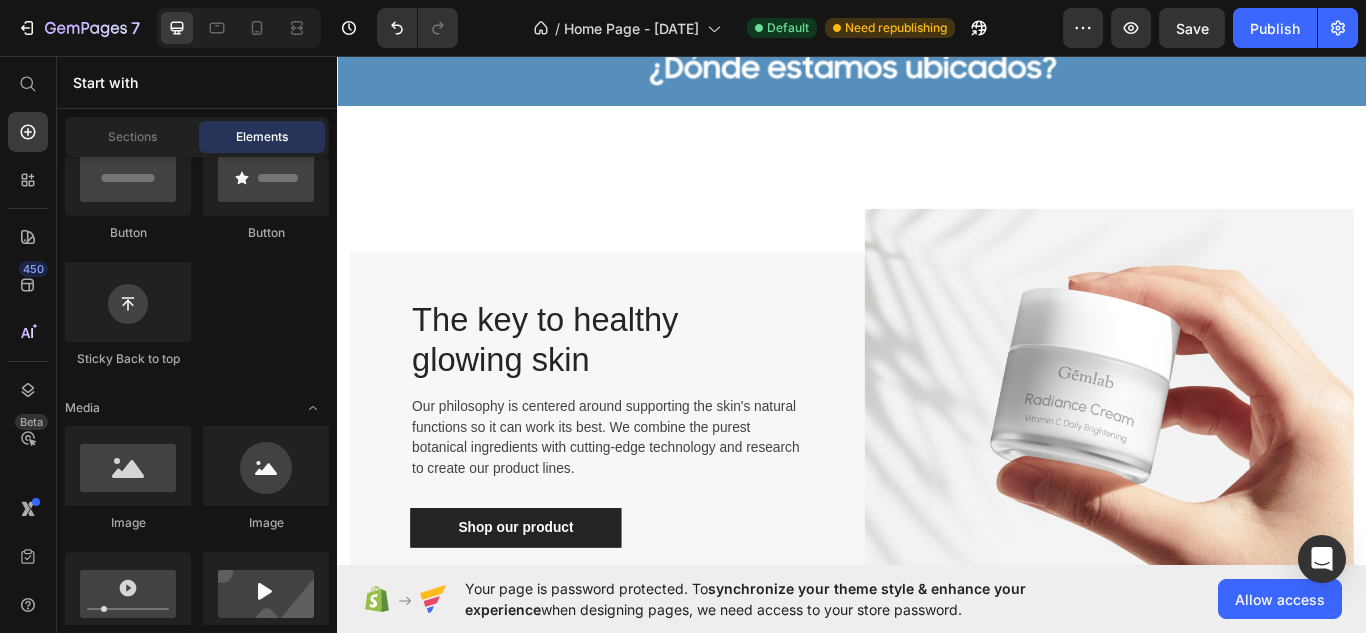 scroll, scrollTop: 2313, scrollLeft: 0, axis: vertical 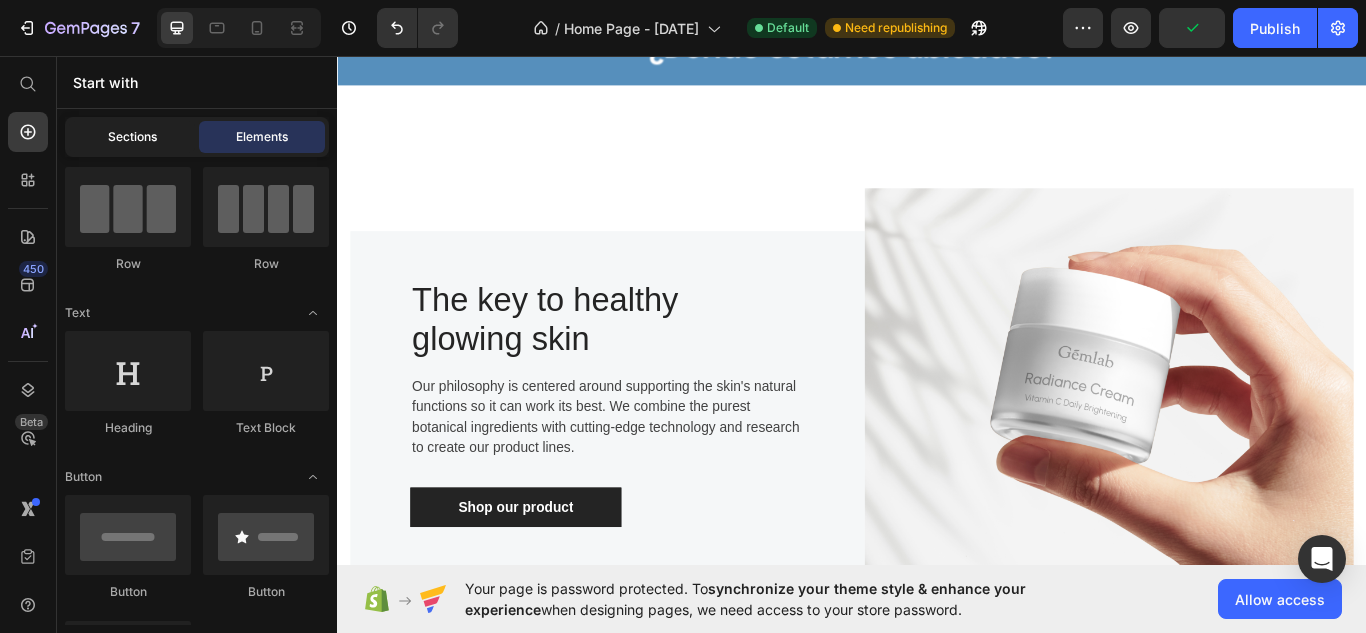 click on "Sections" 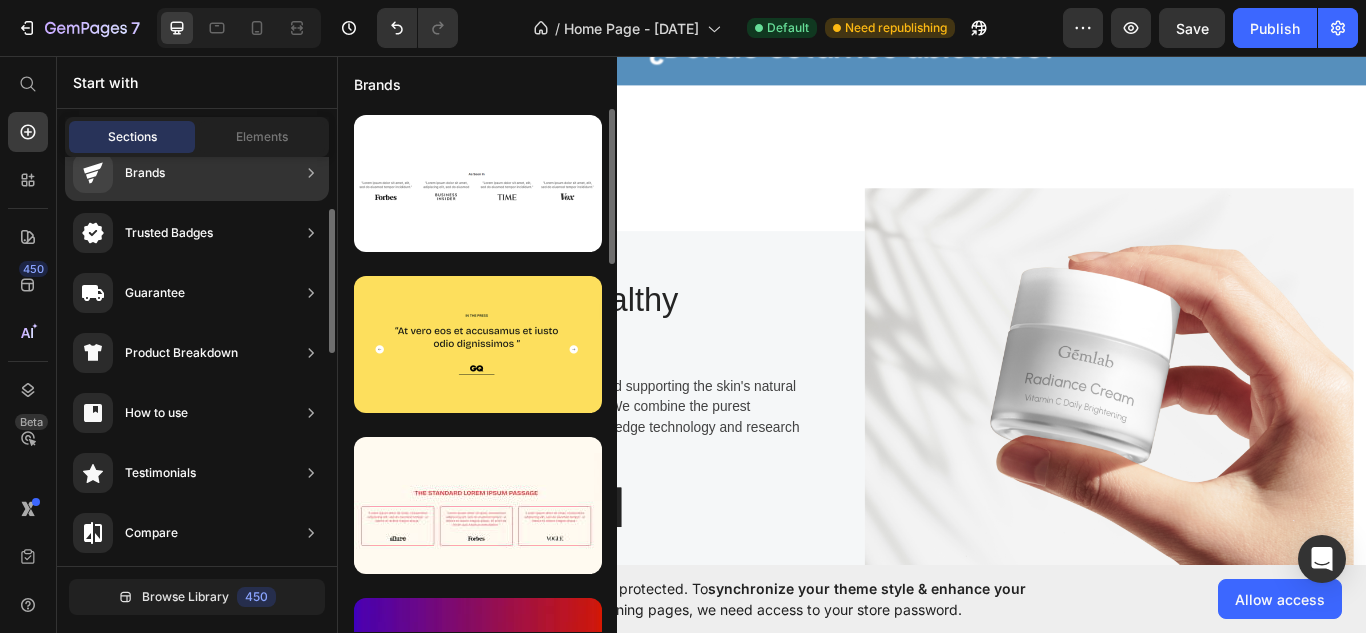 scroll, scrollTop: 149, scrollLeft: 0, axis: vertical 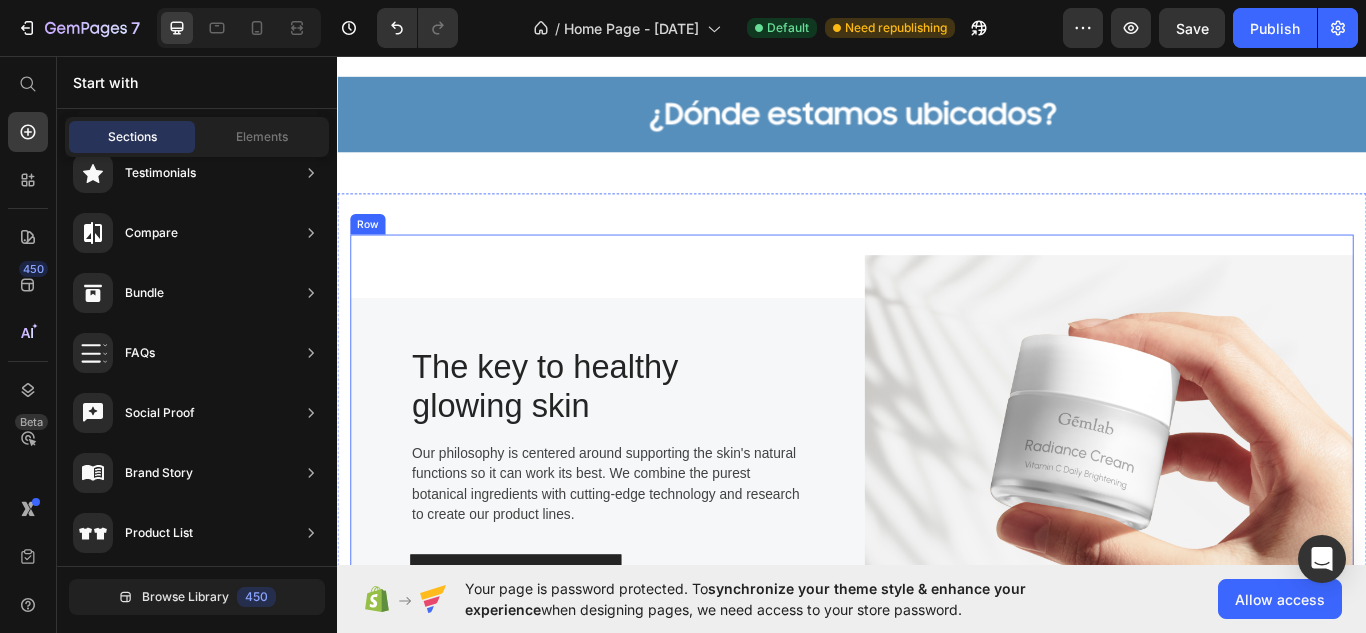 click on "The key to healthy glowing skin Heading Our philosophy is centered around supporting the skin's natural functions so it can work its best. We combine the purest botanical ingredients with cutting-edge technology and research to create our product lines. Text block Shop our product Button Row" at bounding box center (652, 539) 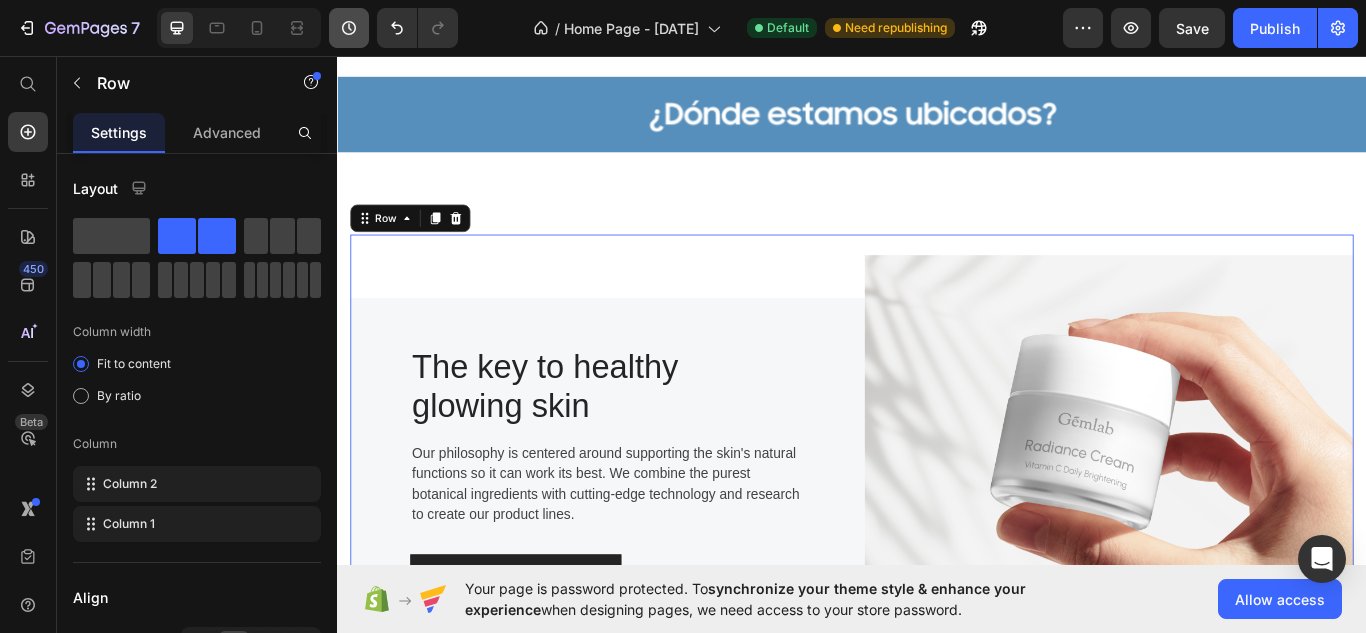 scroll, scrollTop: 2402, scrollLeft: 0, axis: vertical 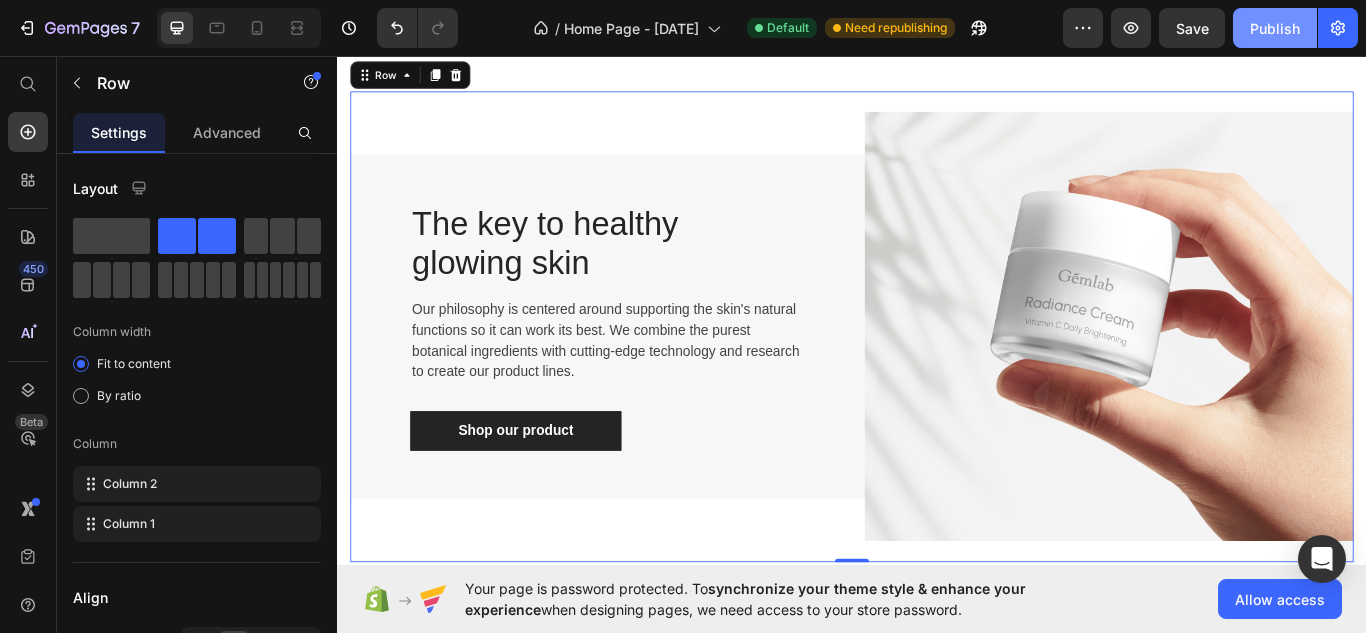 click on "Publish" at bounding box center (1275, 28) 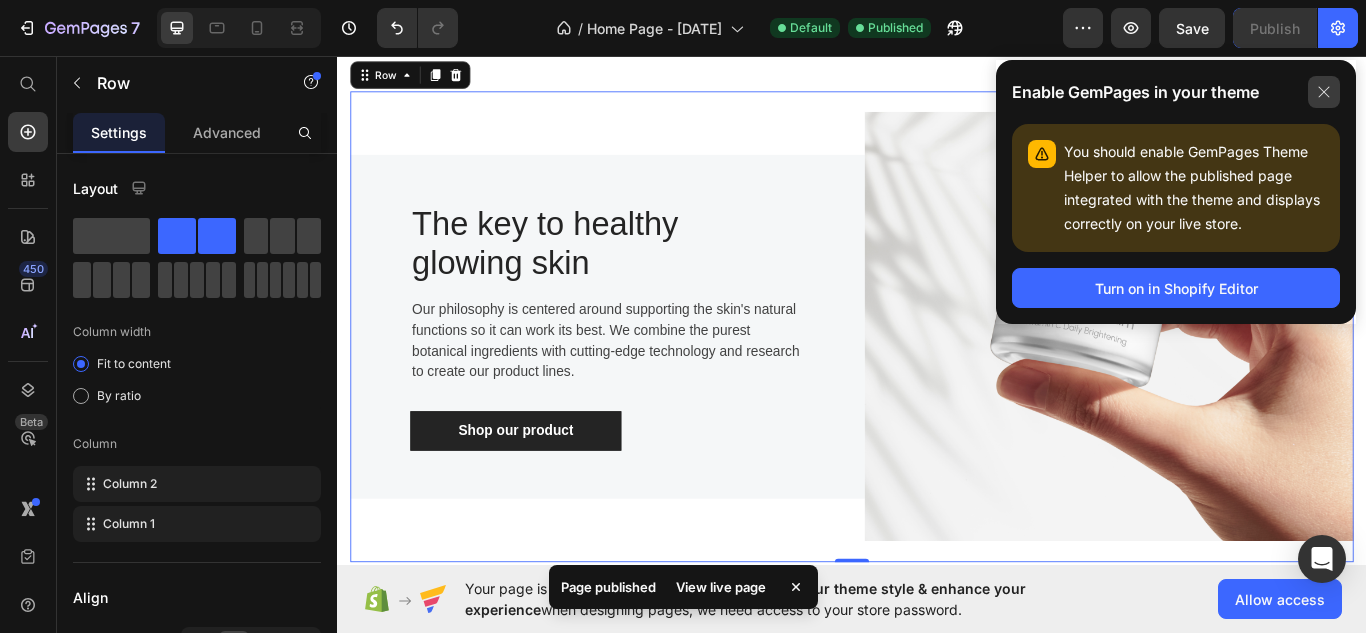 click 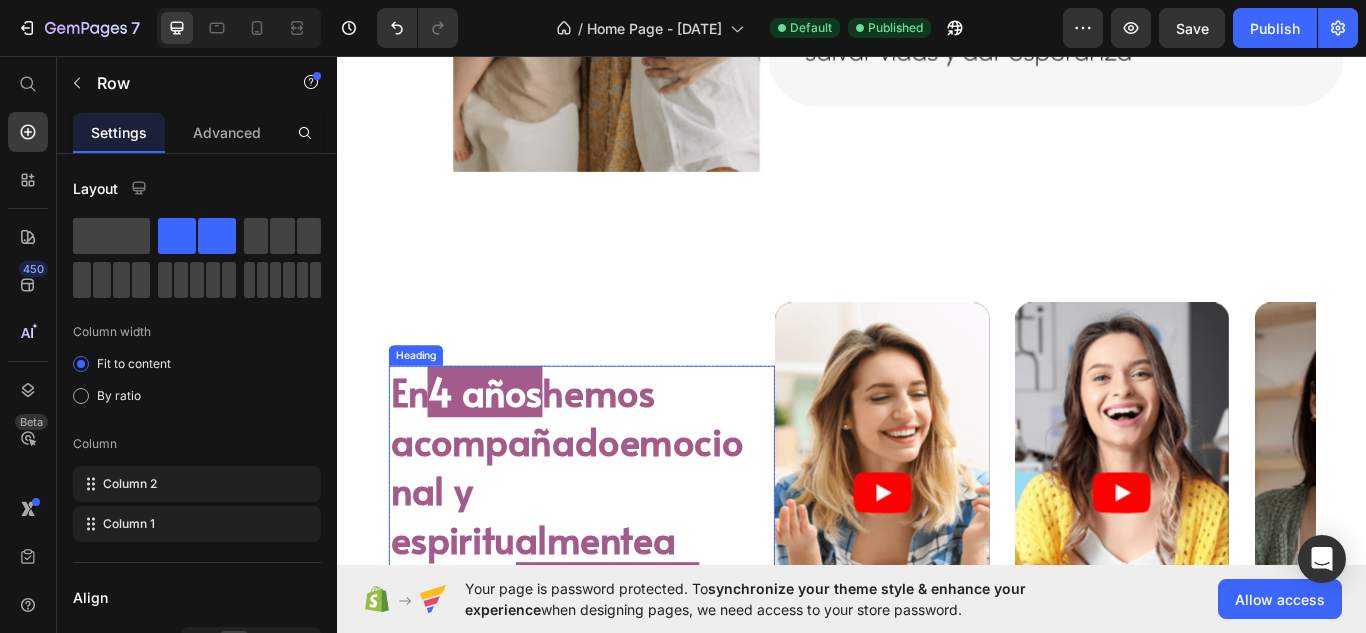 scroll, scrollTop: 1402, scrollLeft: 0, axis: vertical 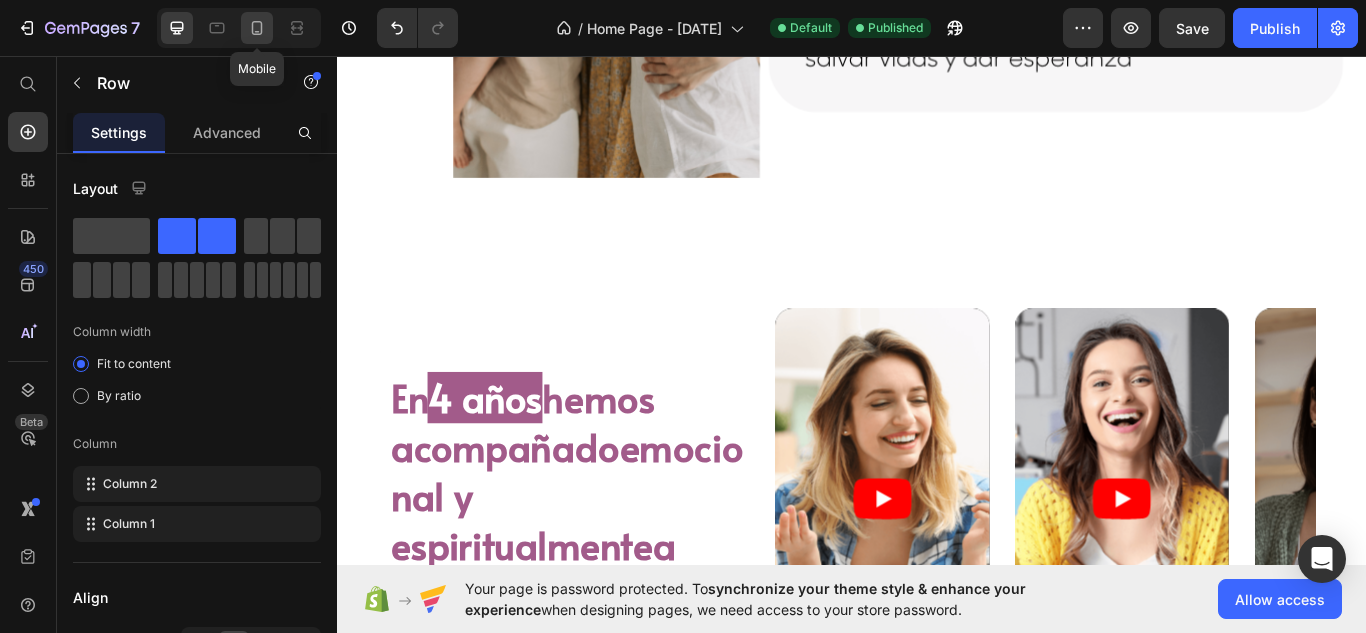 click 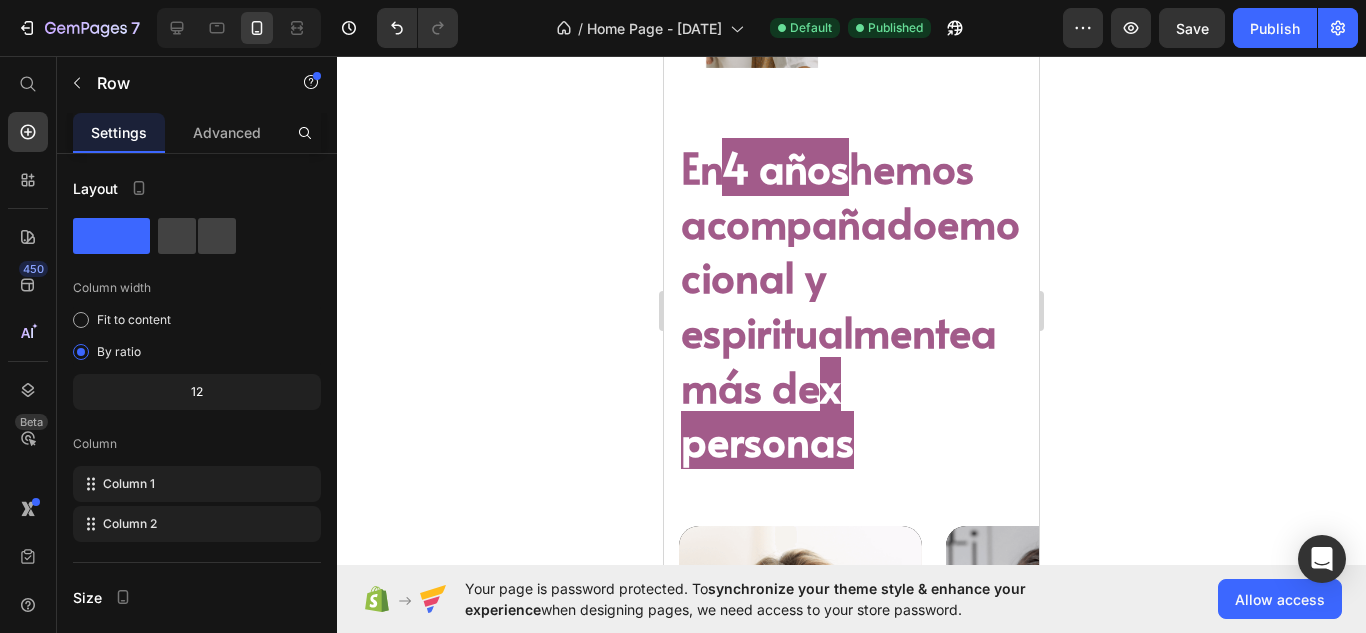 scroll, scrollTop: 431, scrollLeft: 0, axis: vertical 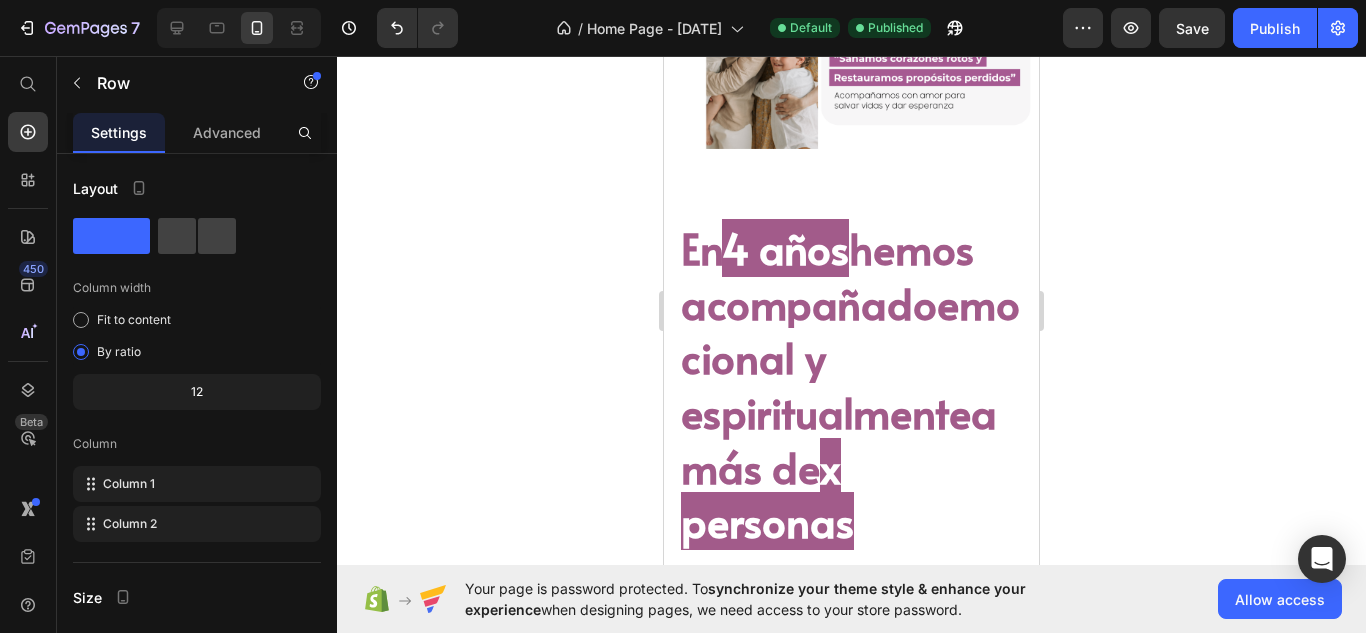 click on "En  4 años  hemos acompañado  emocional y espiritualmente  a más de  x personas" at bounding box center (851, 385) 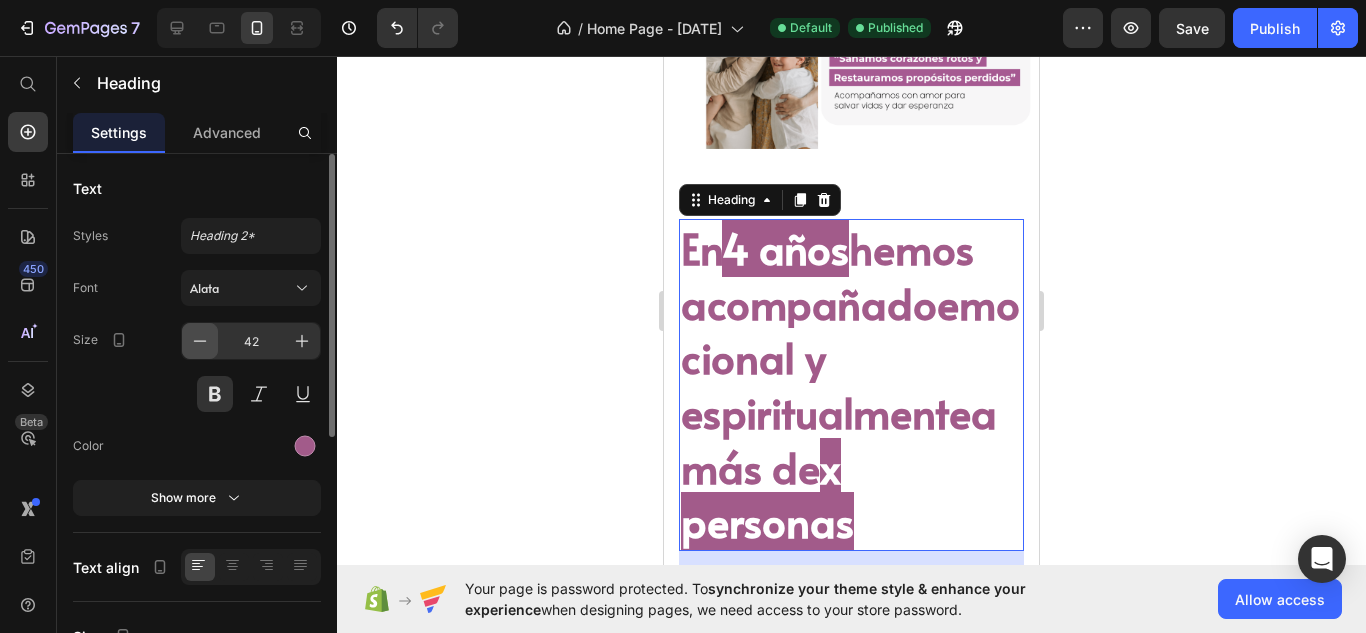 click 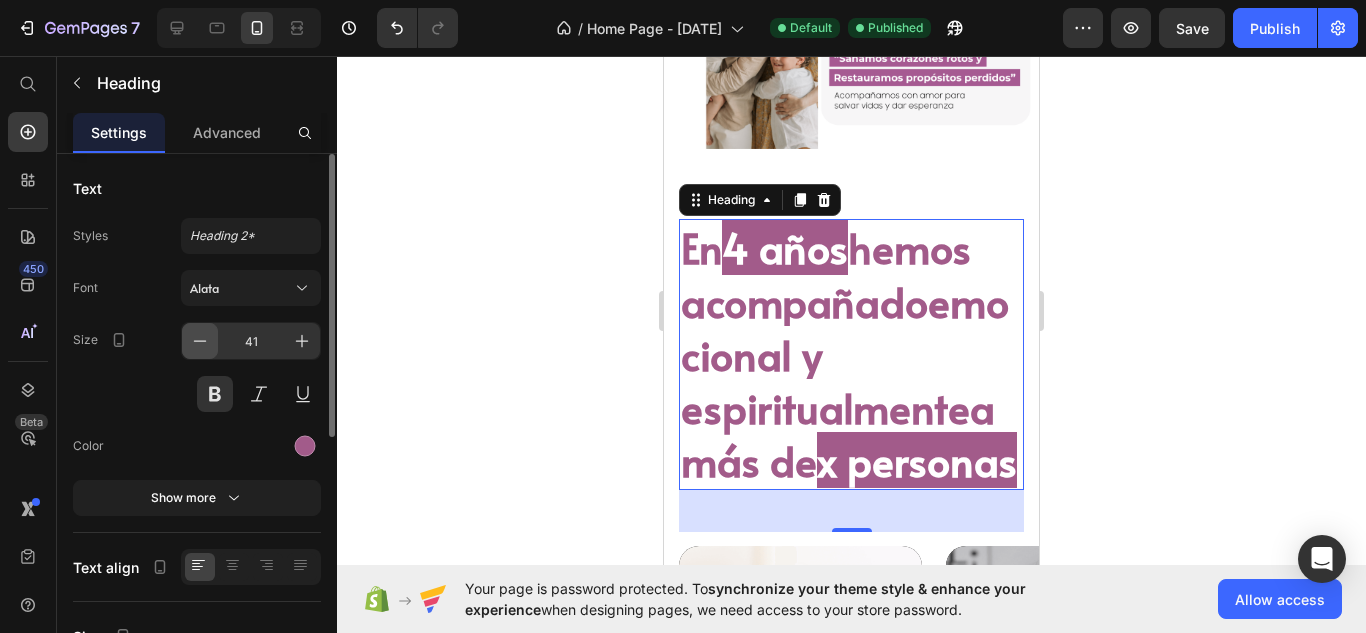 click 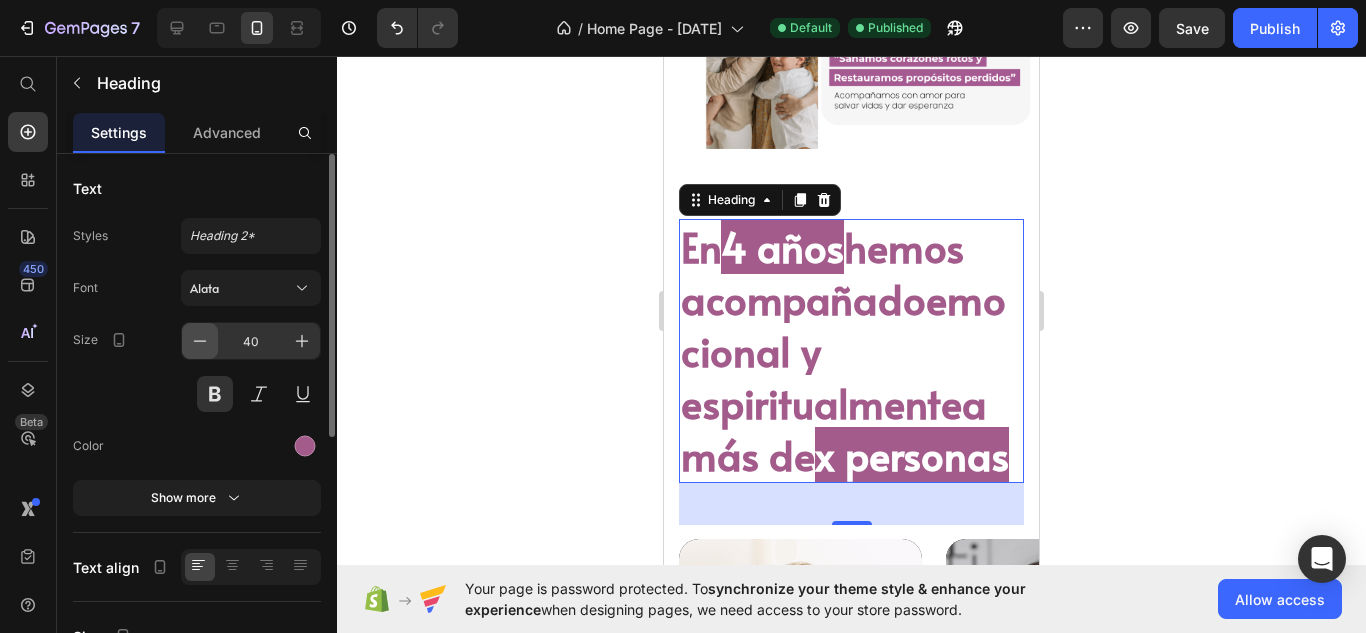 click 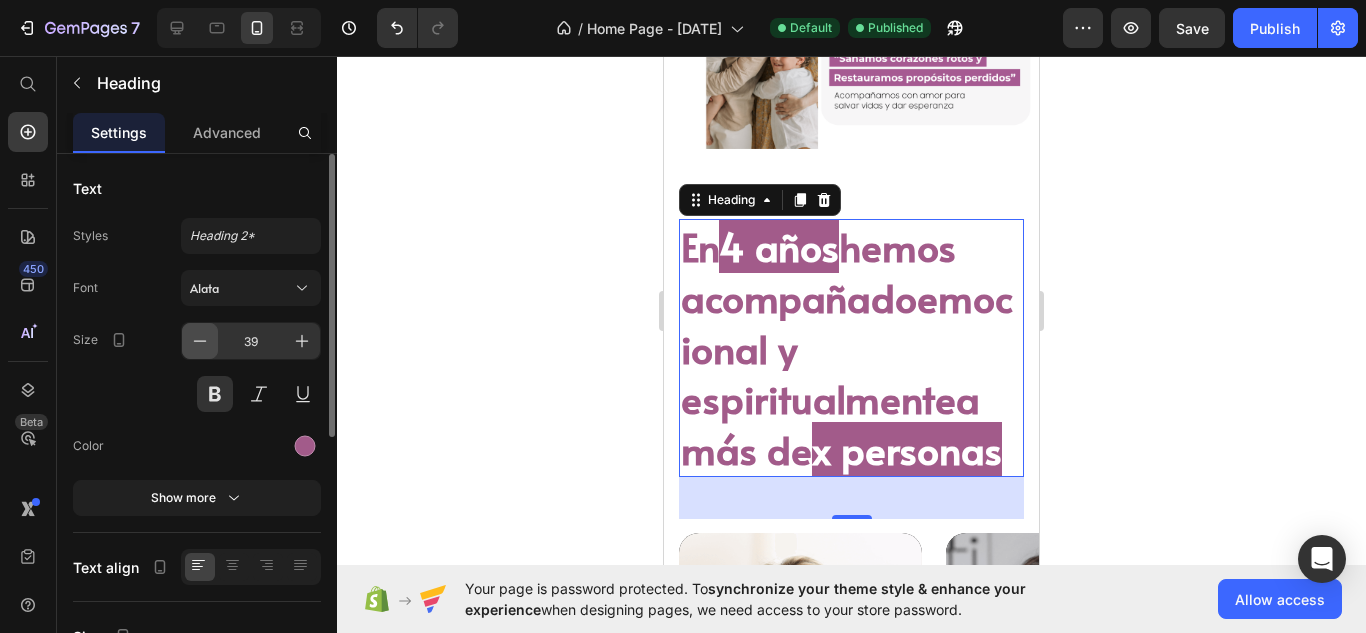 click 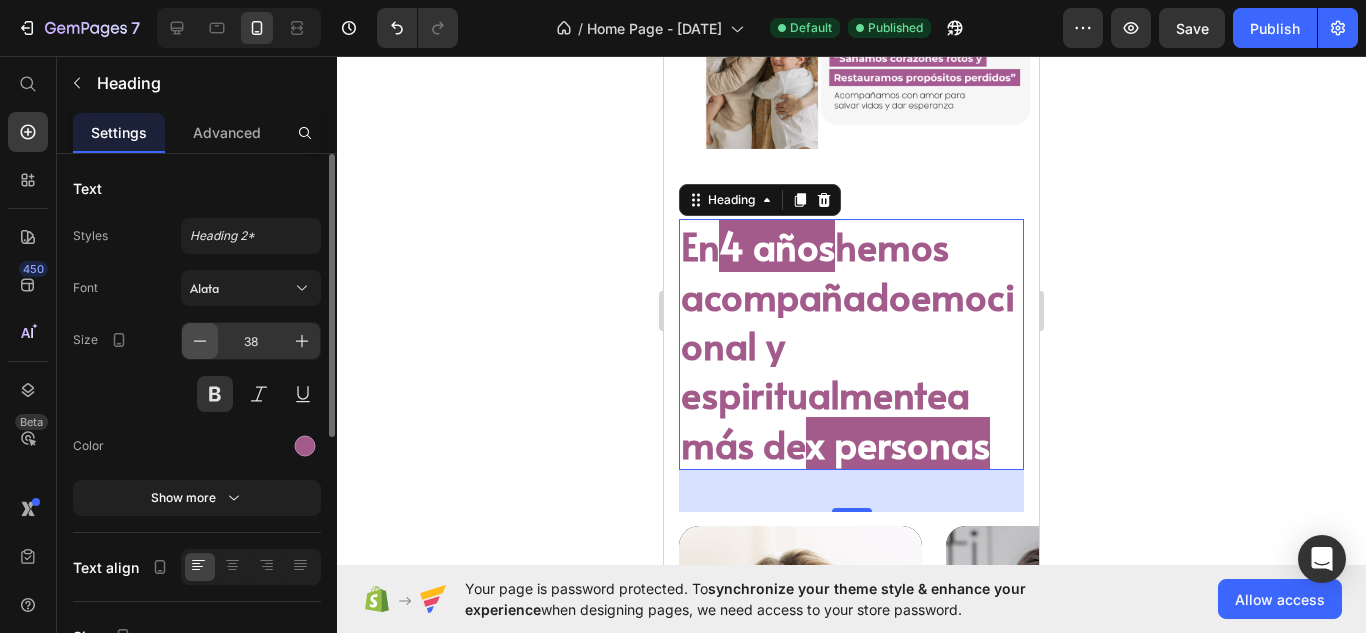 click 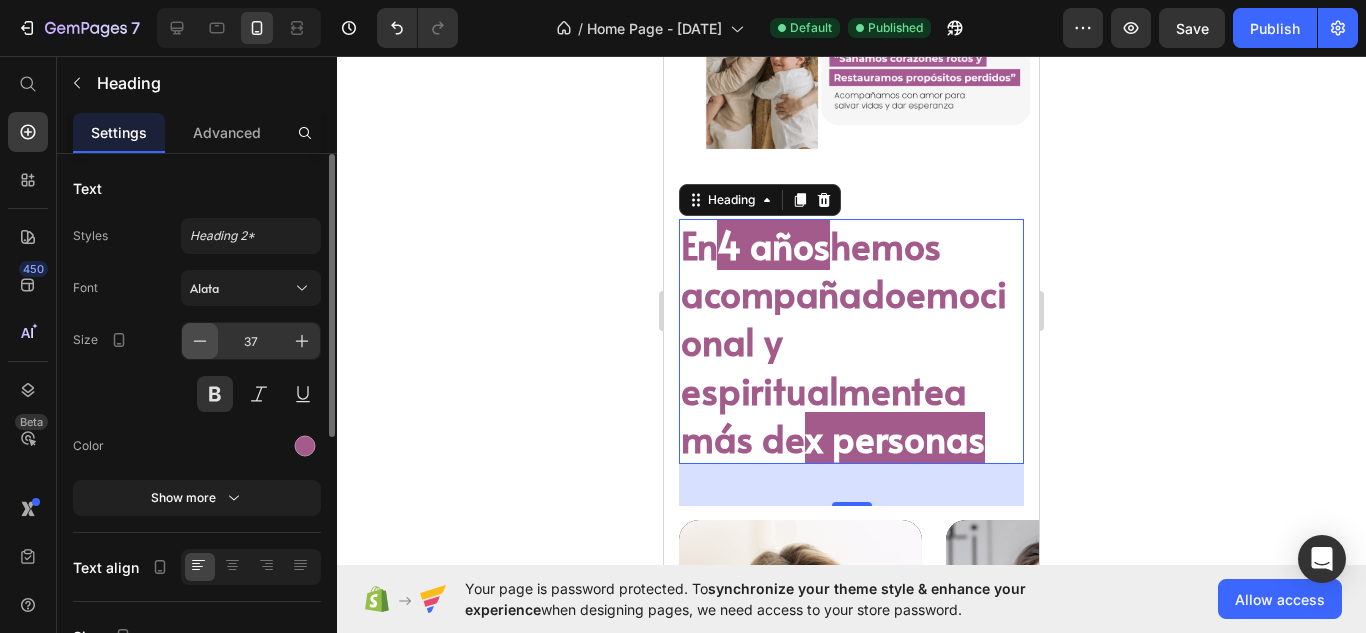 click 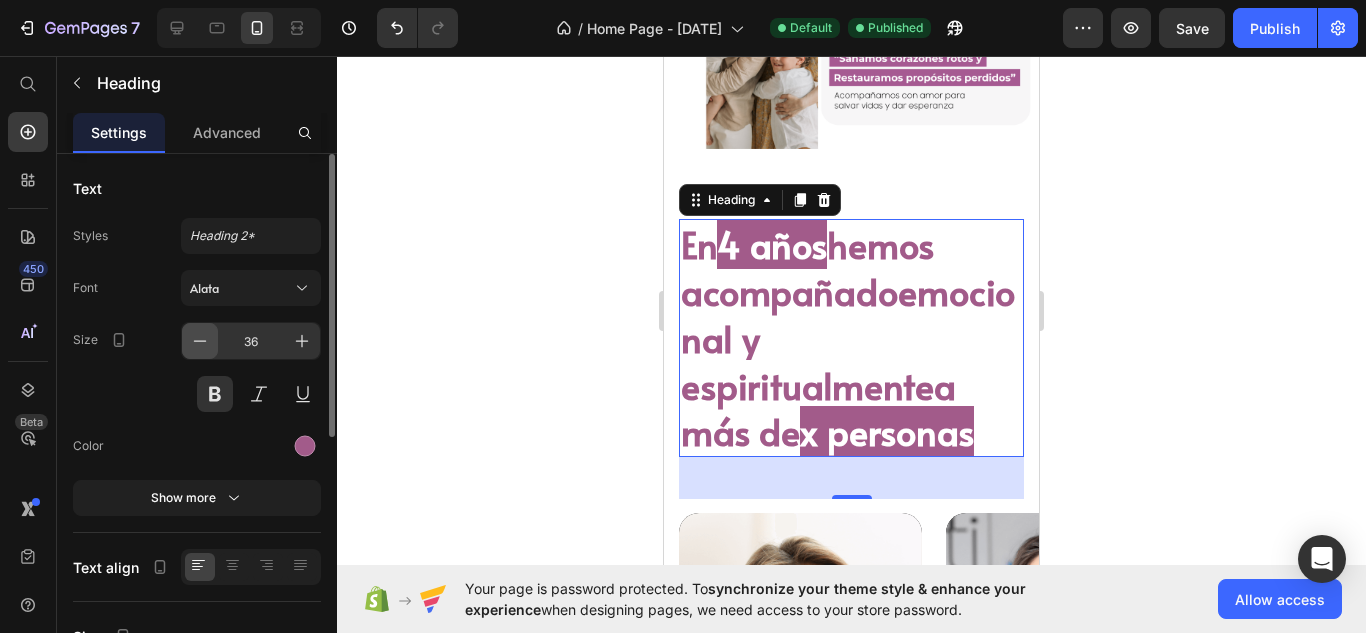 click 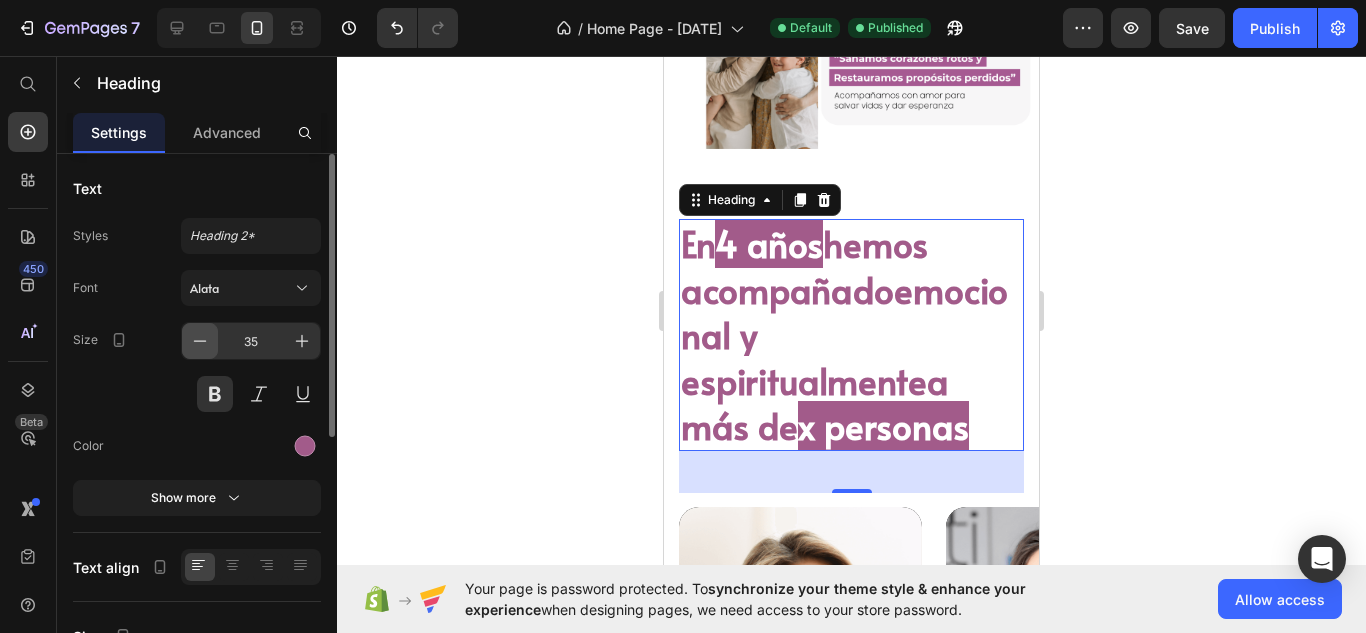 click 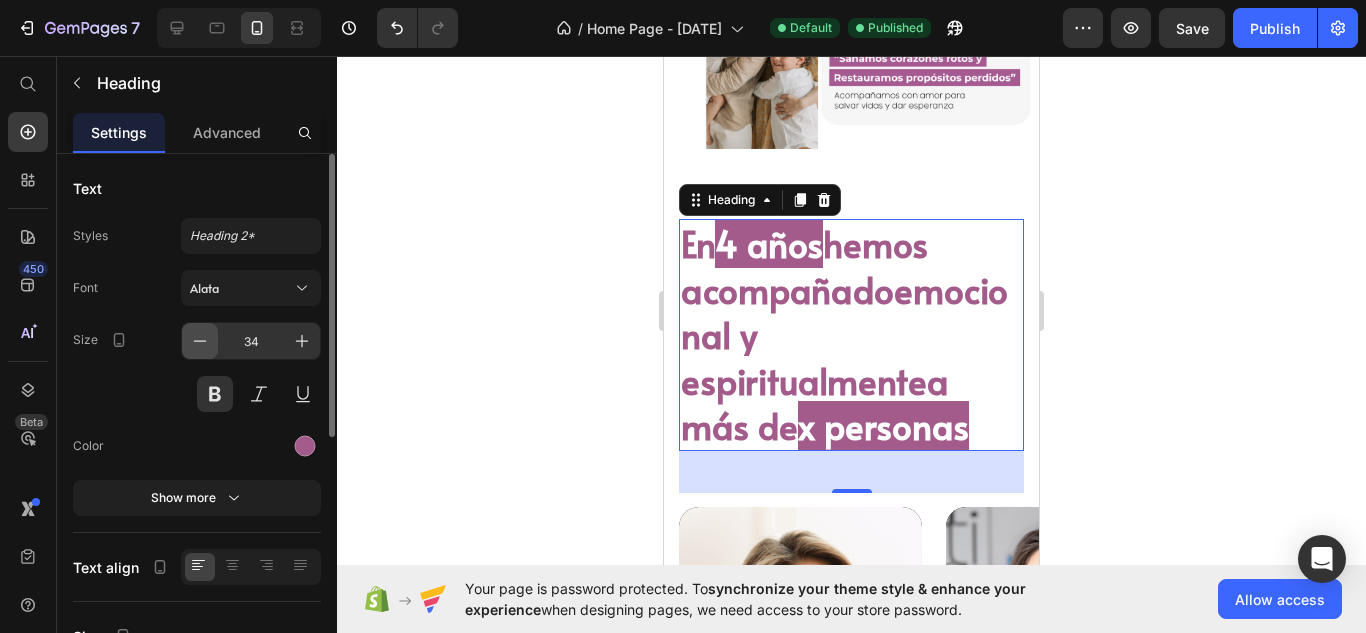 click 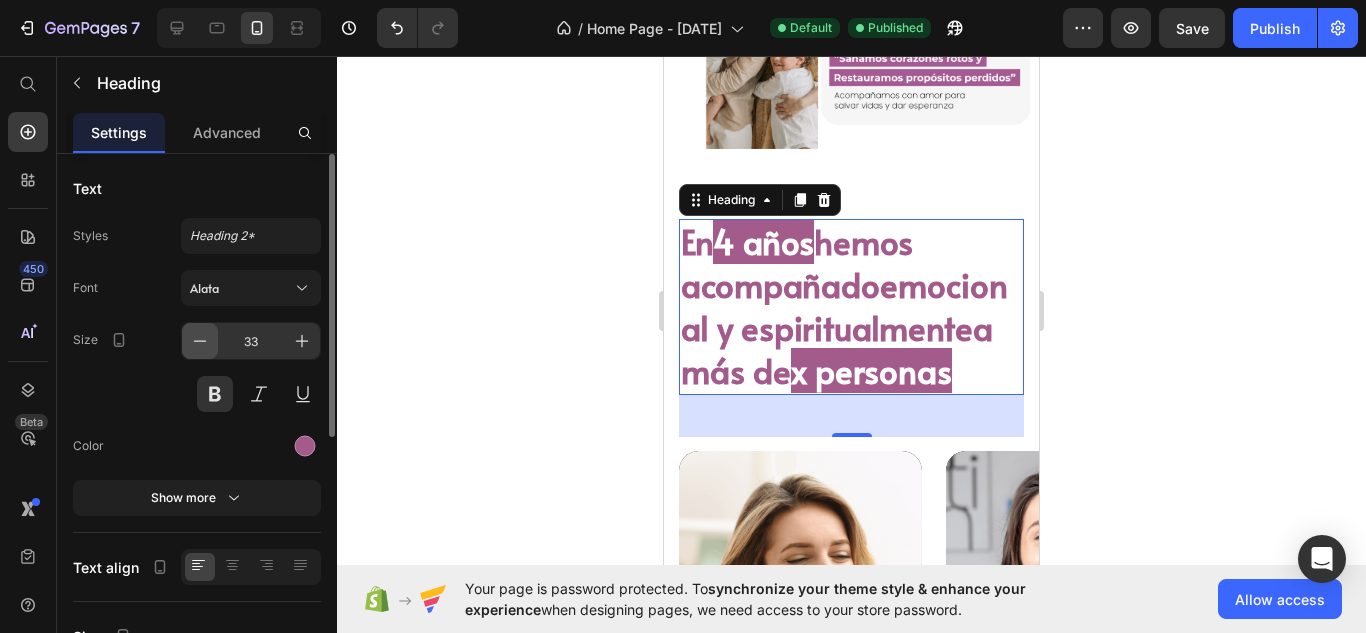 click 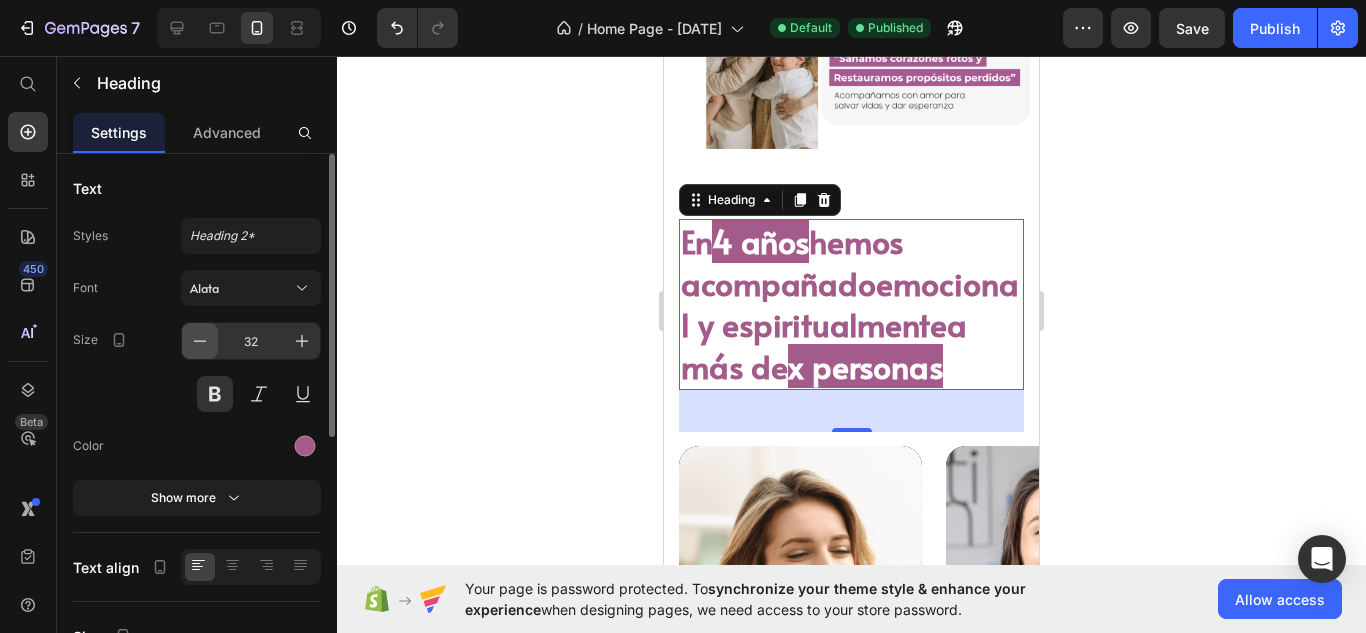 click 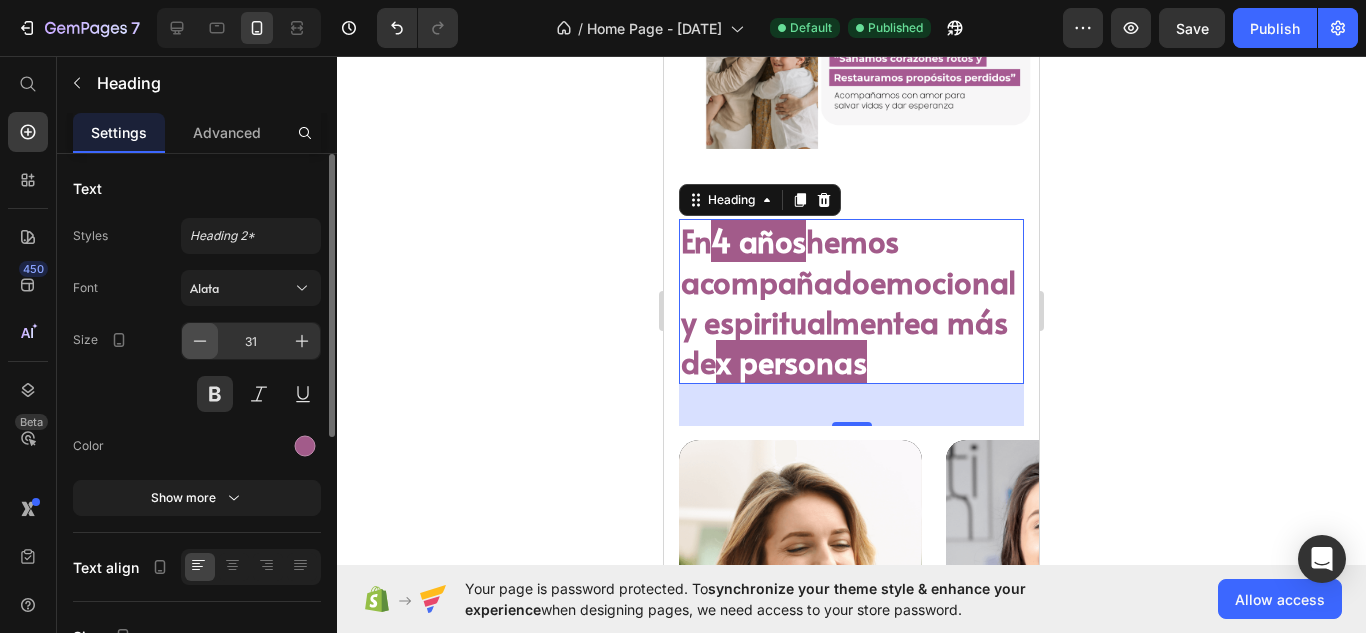 click 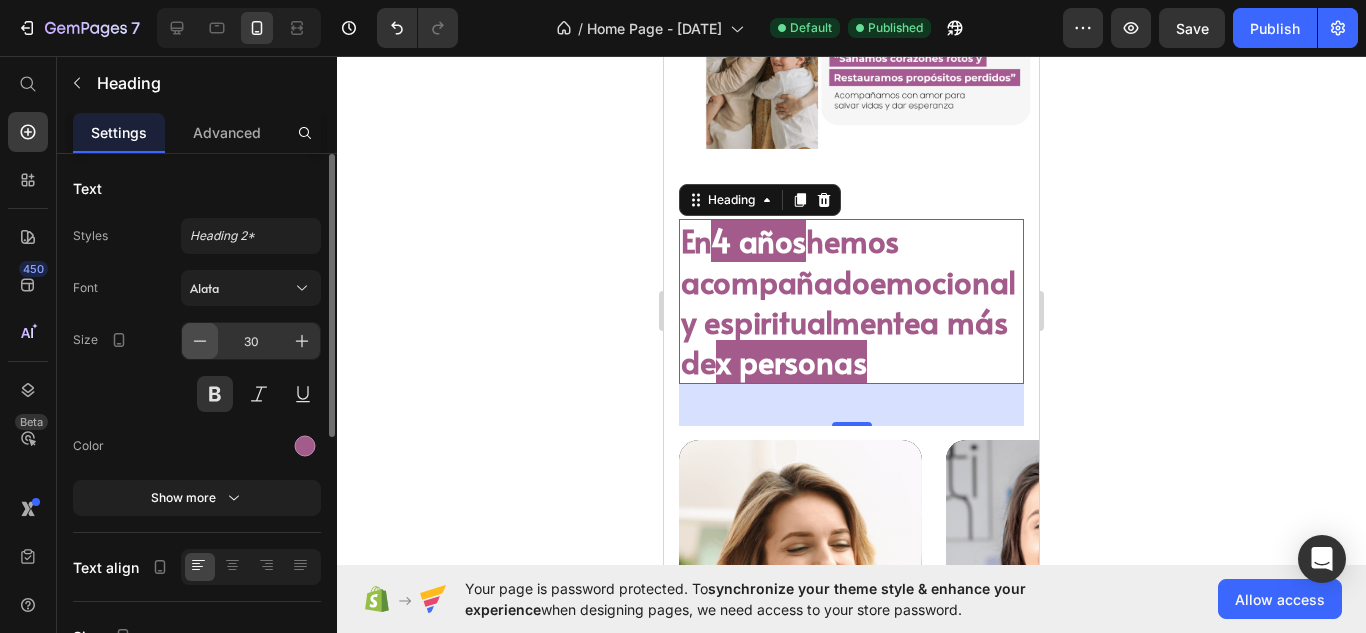click 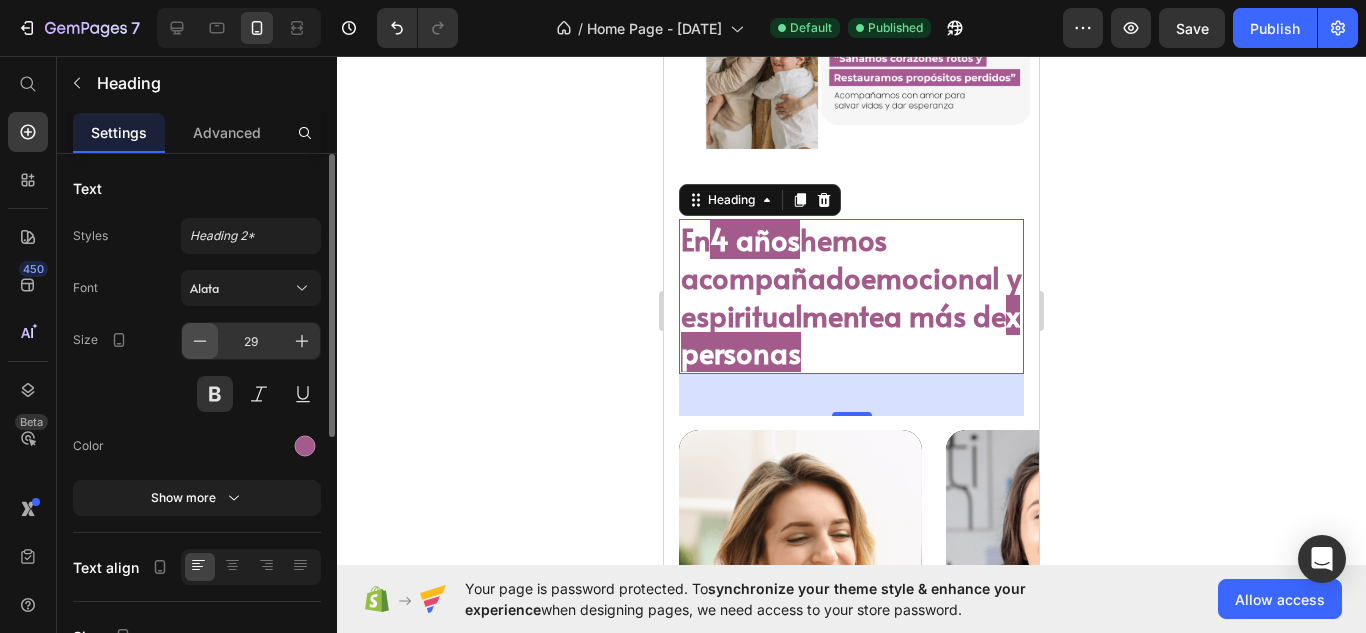 click 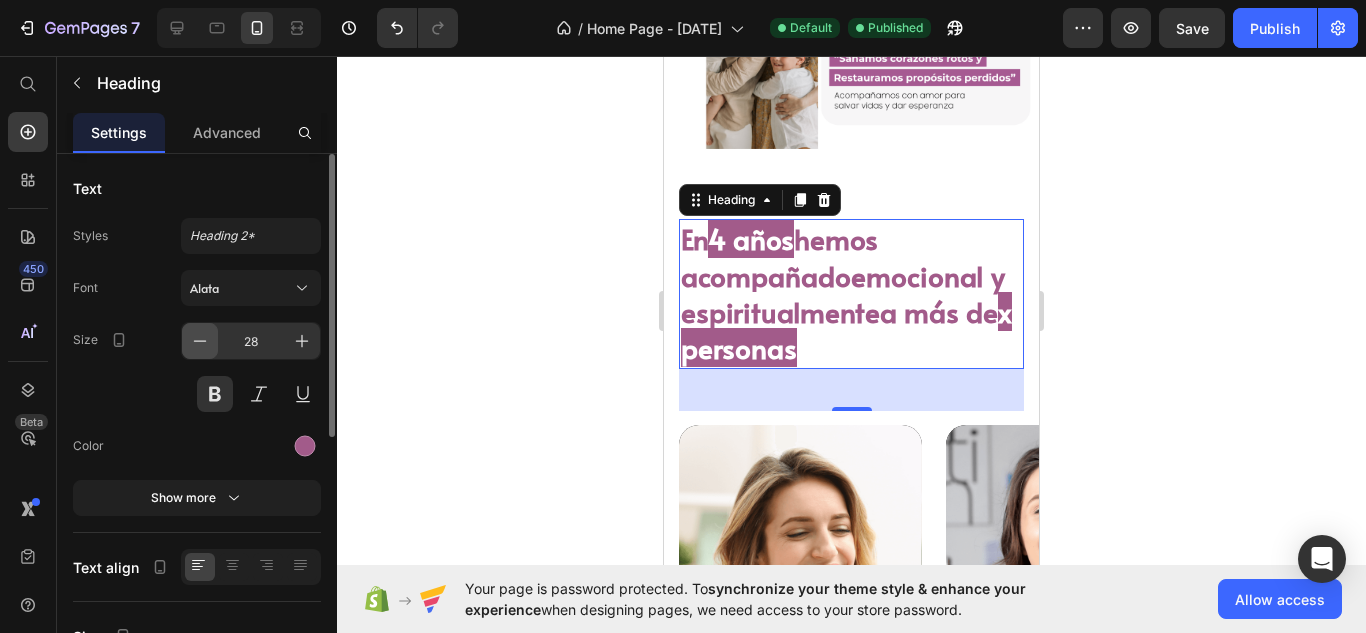 click 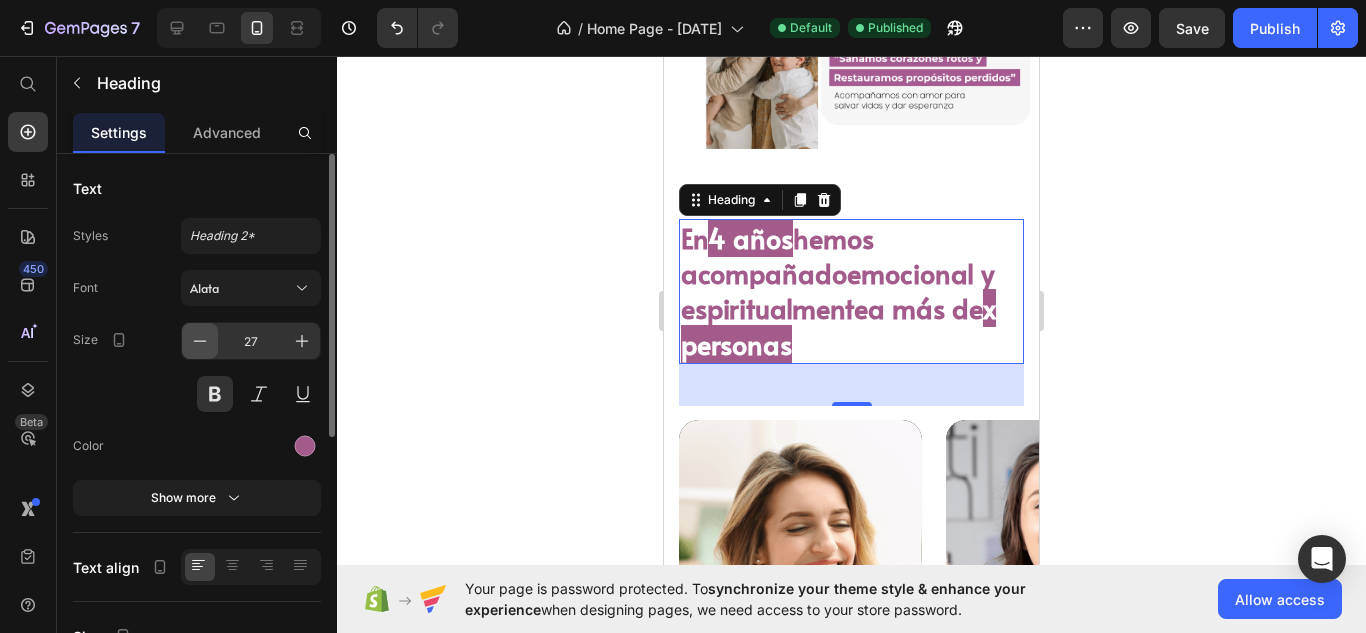 click 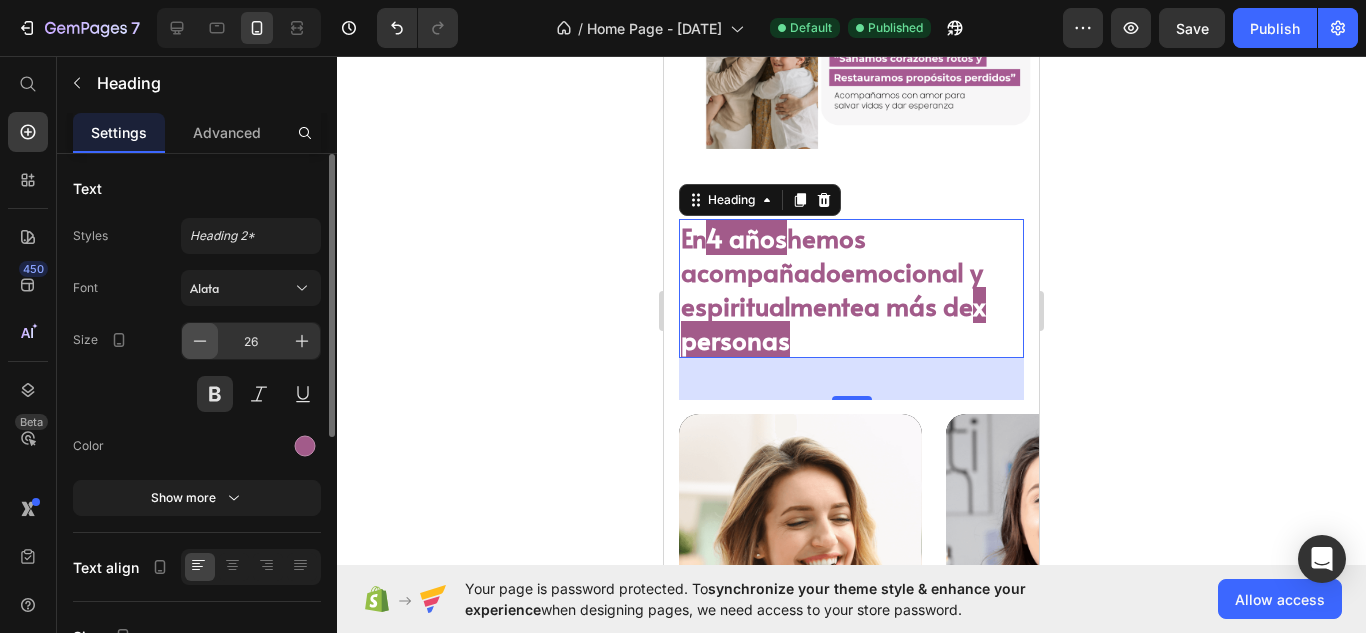 click 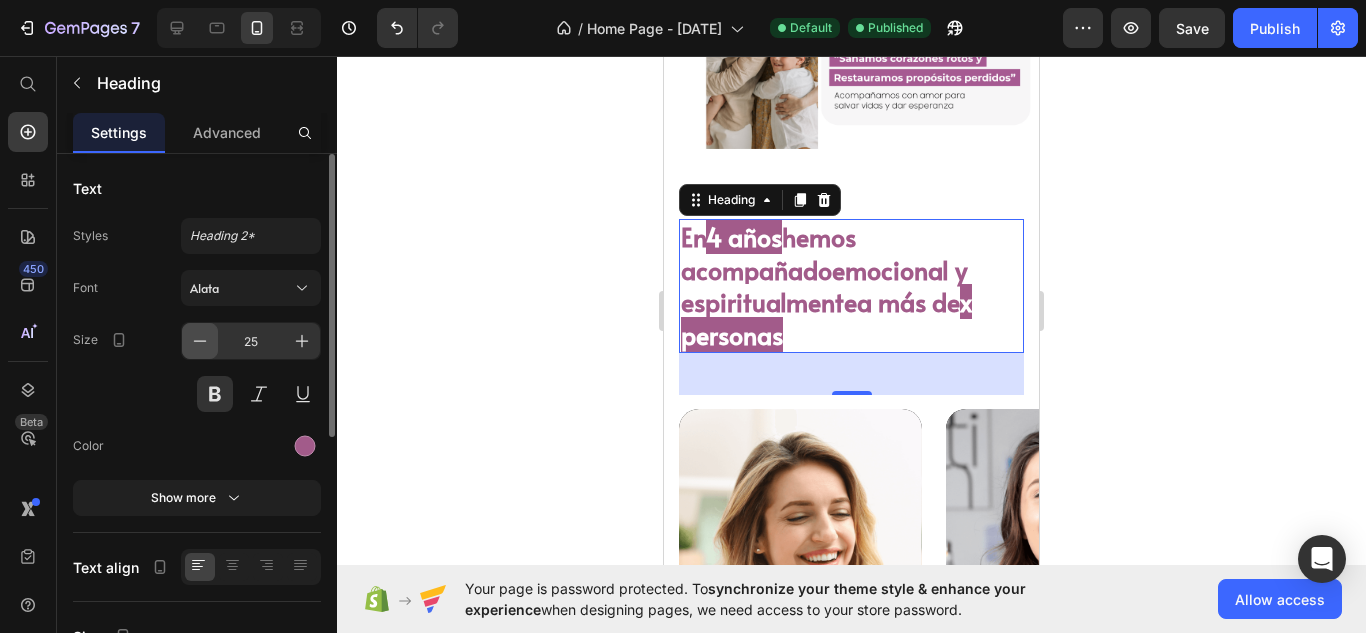 click 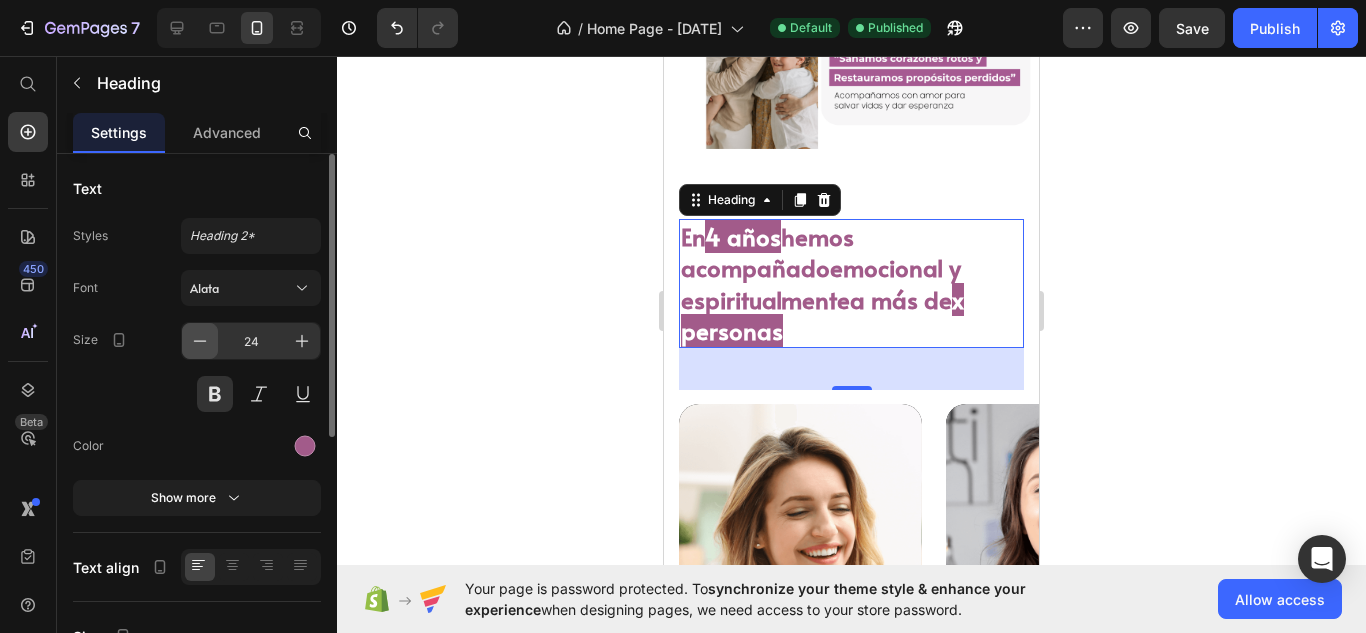 click 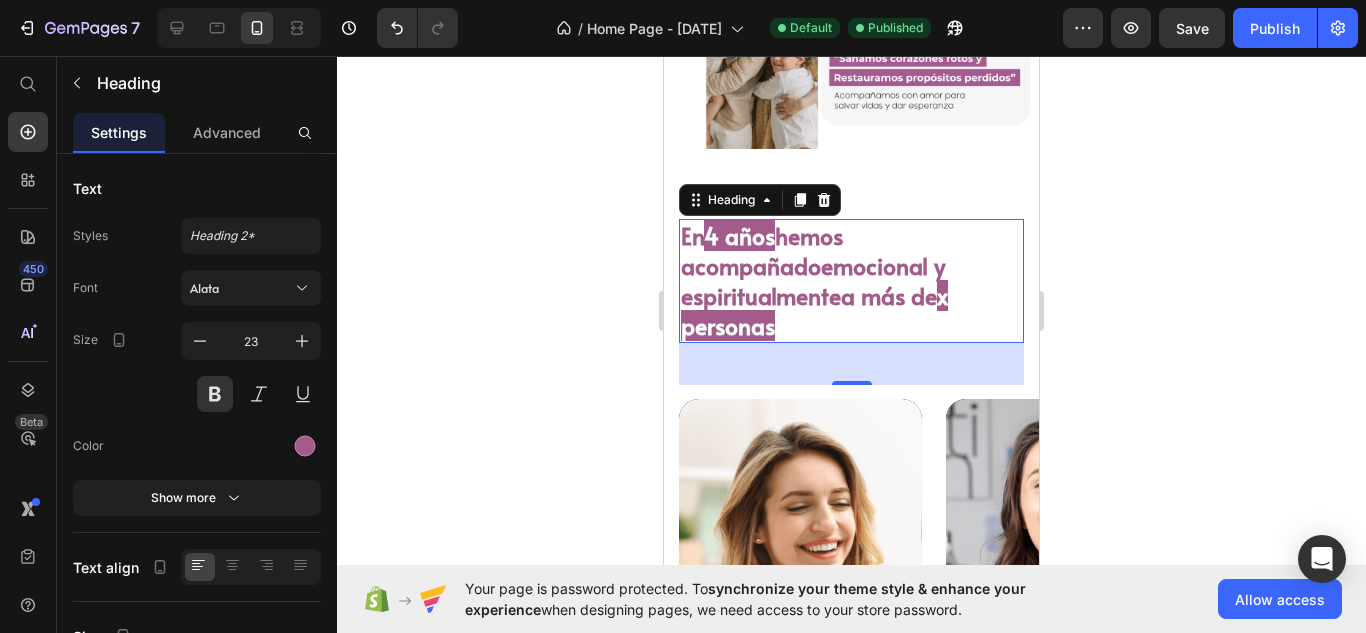 click 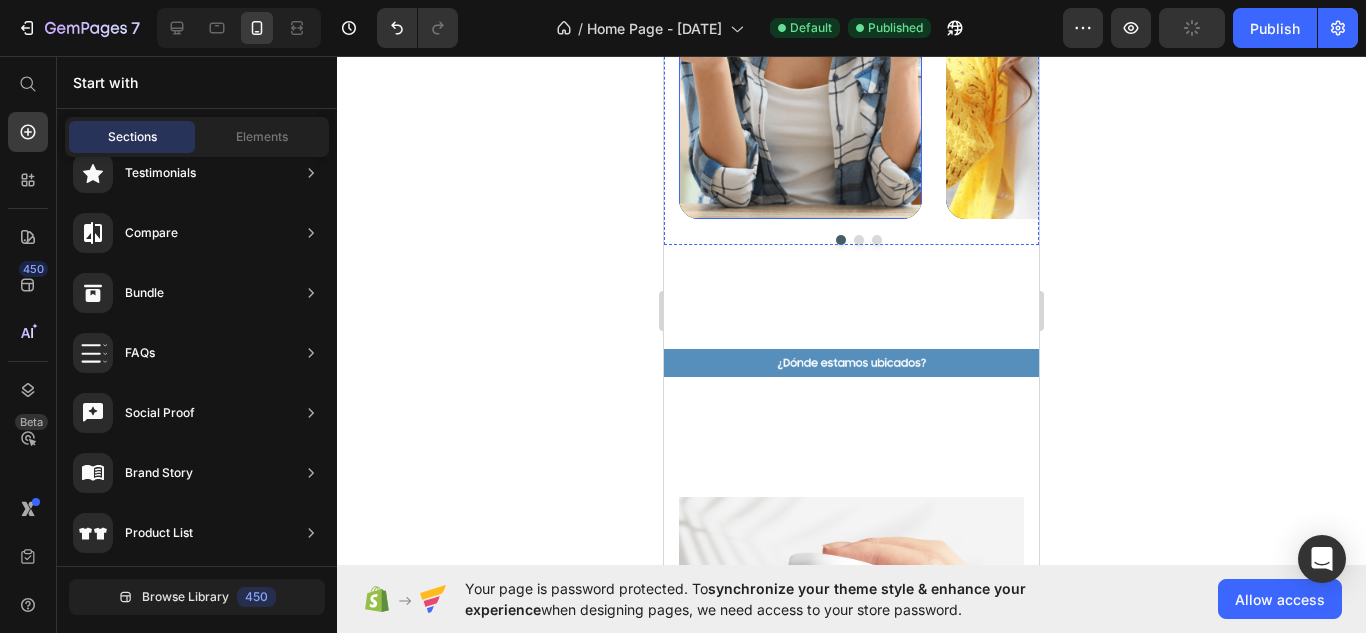 scroll, scrollTop: 0, scrollLeft: 0, axis: both 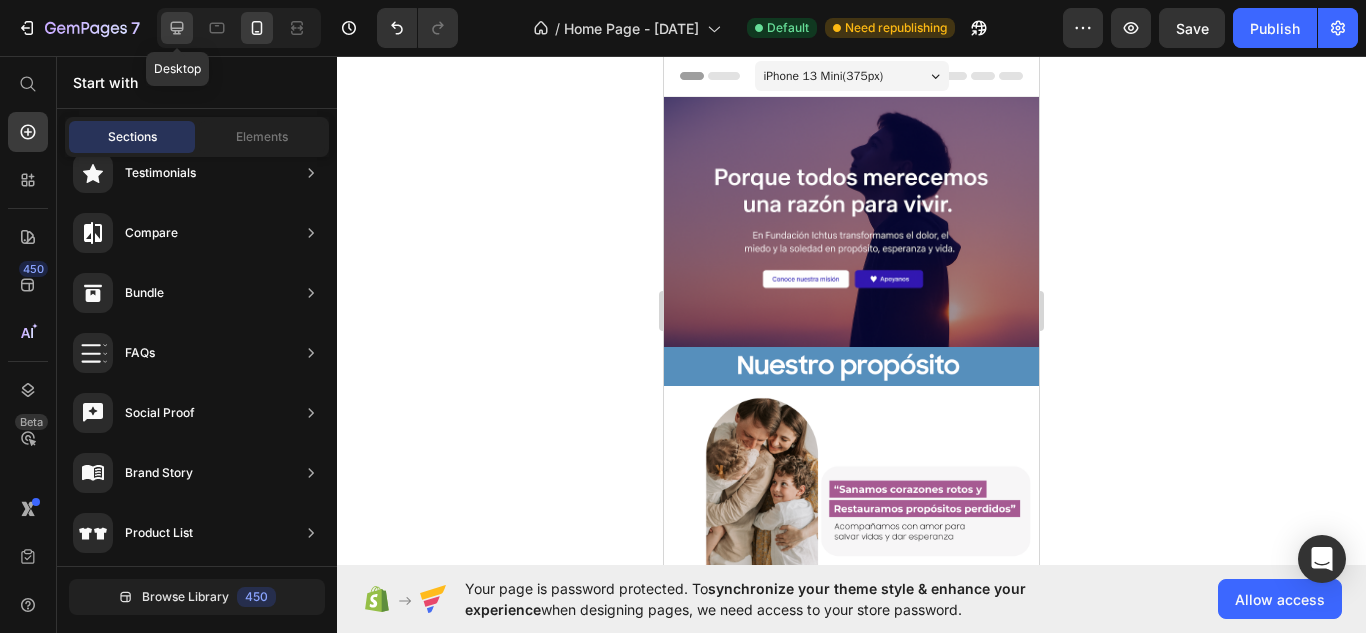 click 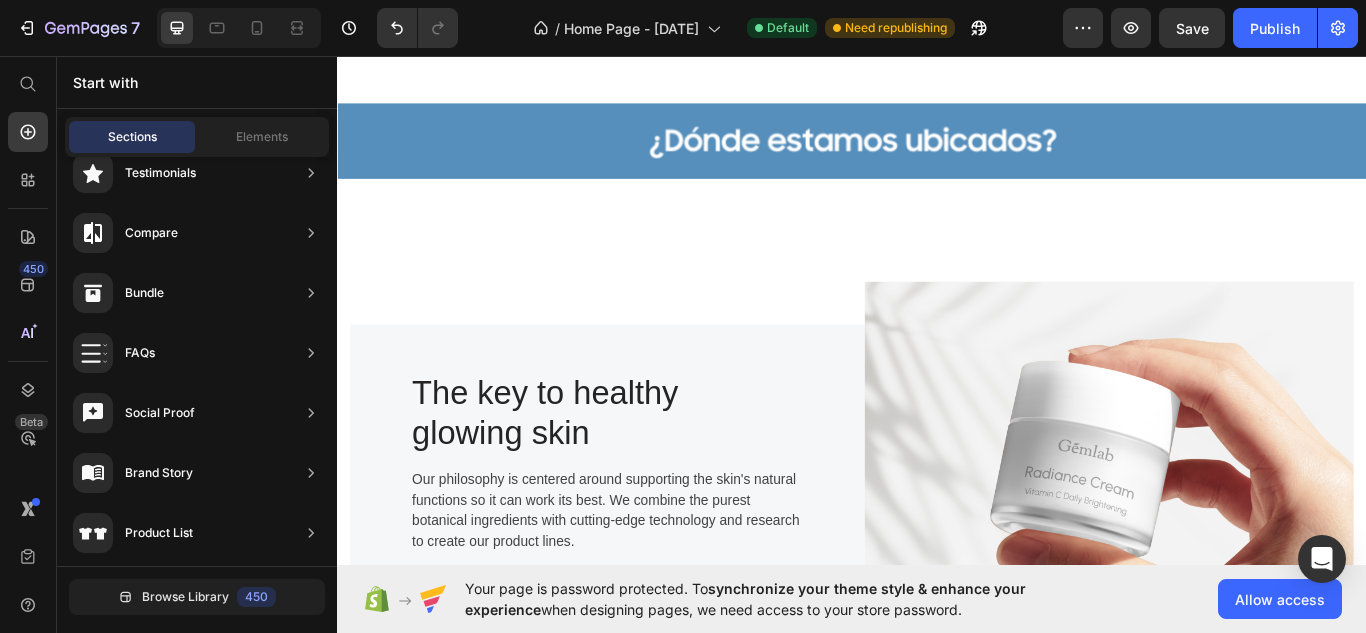 scroll, scrollTop: 2417, scrollLeft: 0, axis: vertical 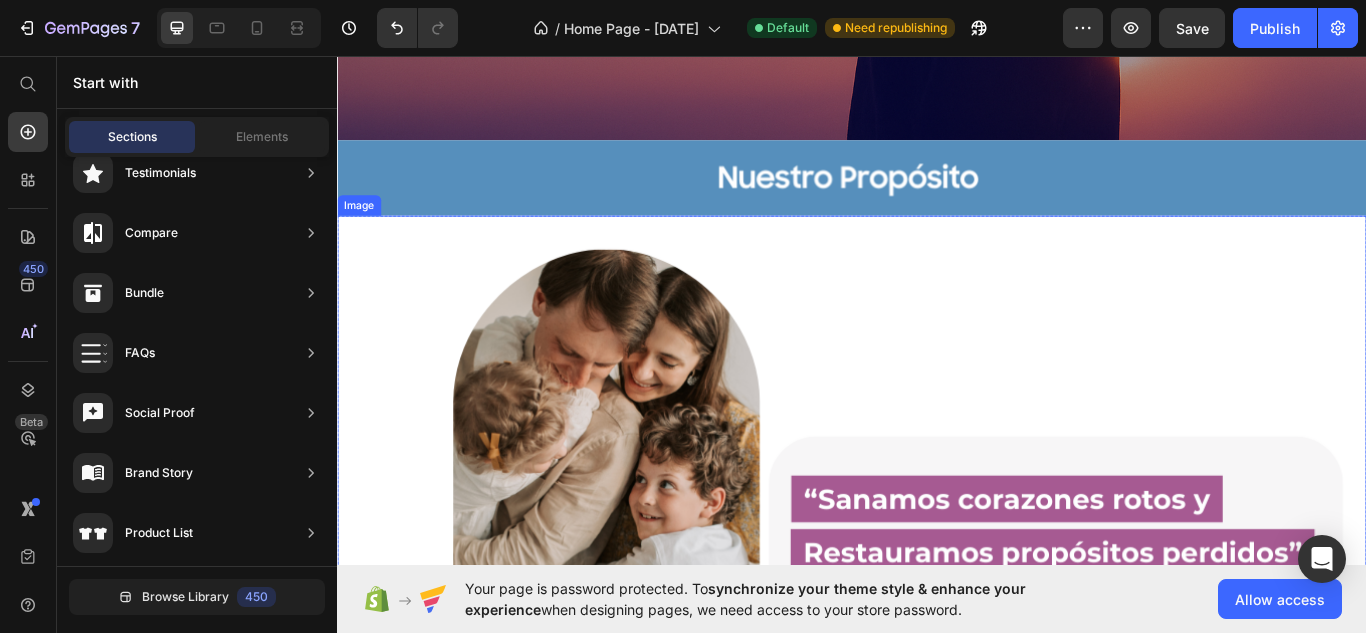 click at bounding box center [937, 553] 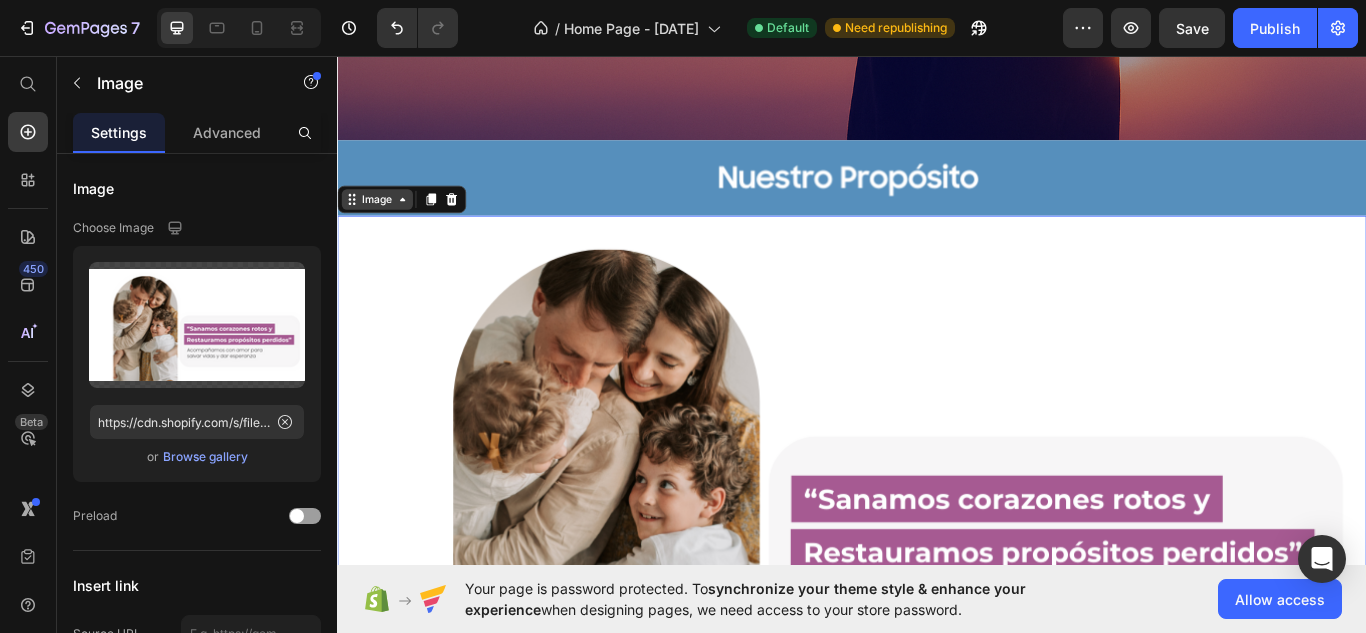 click 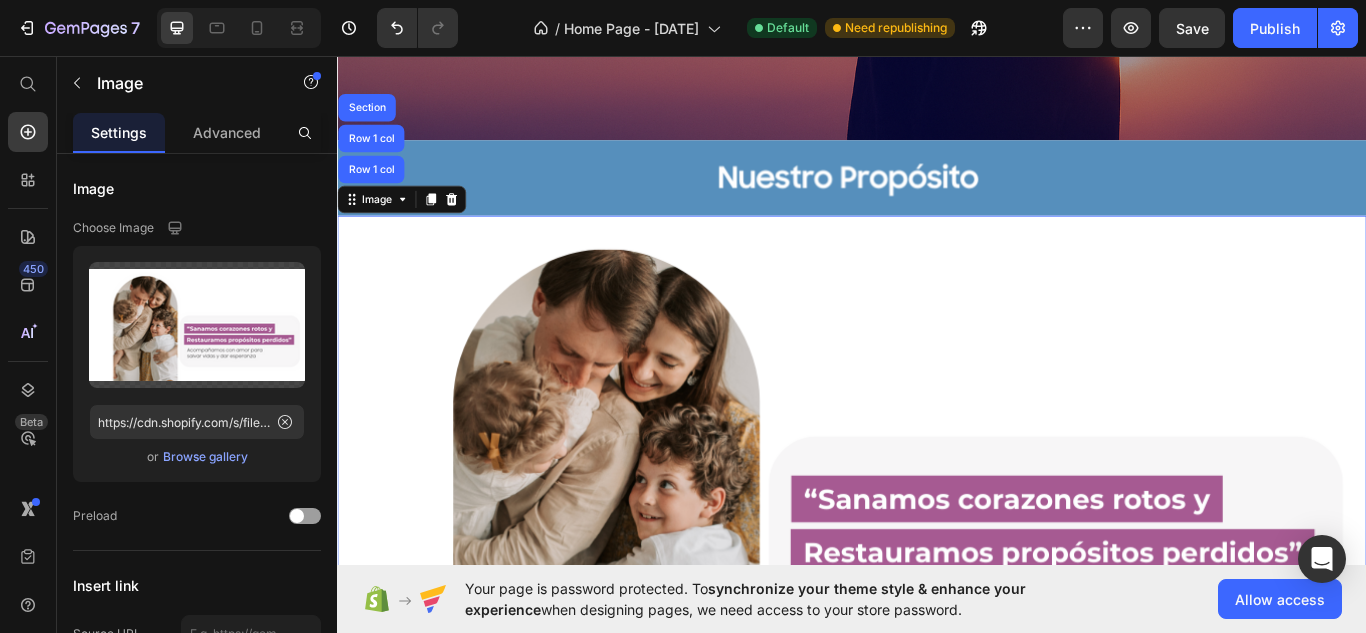 click at bounding box center [937, 553] 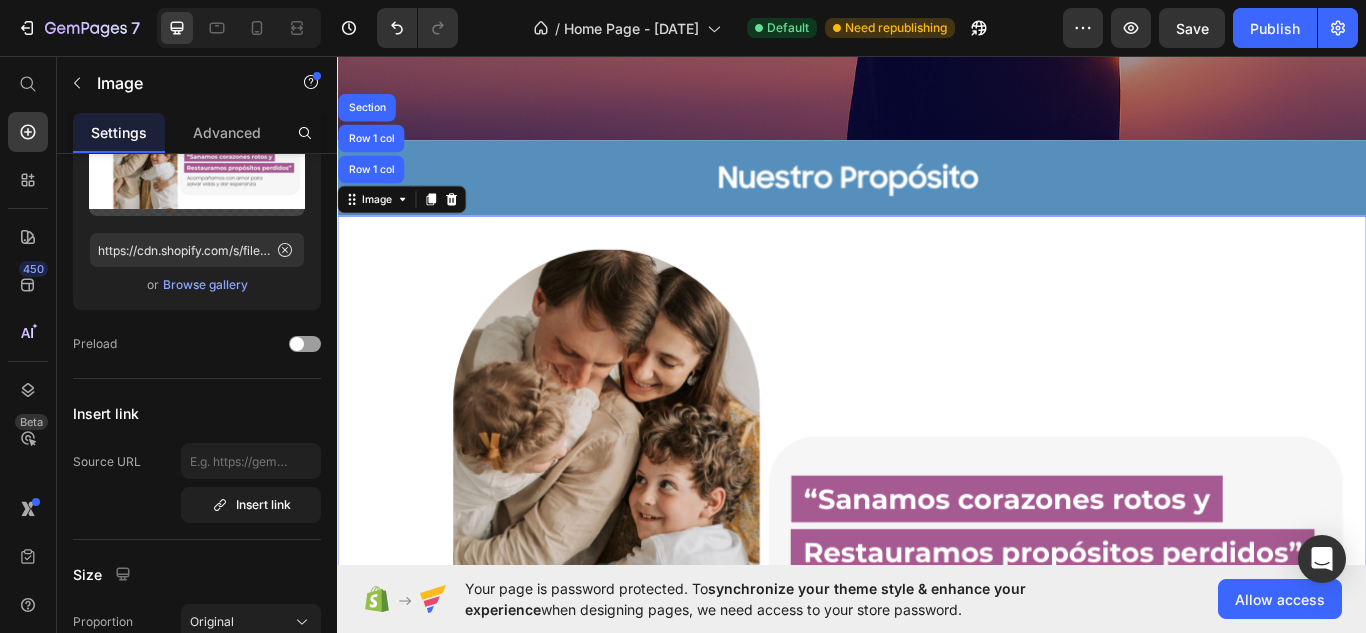scroll, scrollTop: 0, scrollLeft: 0, axis: both 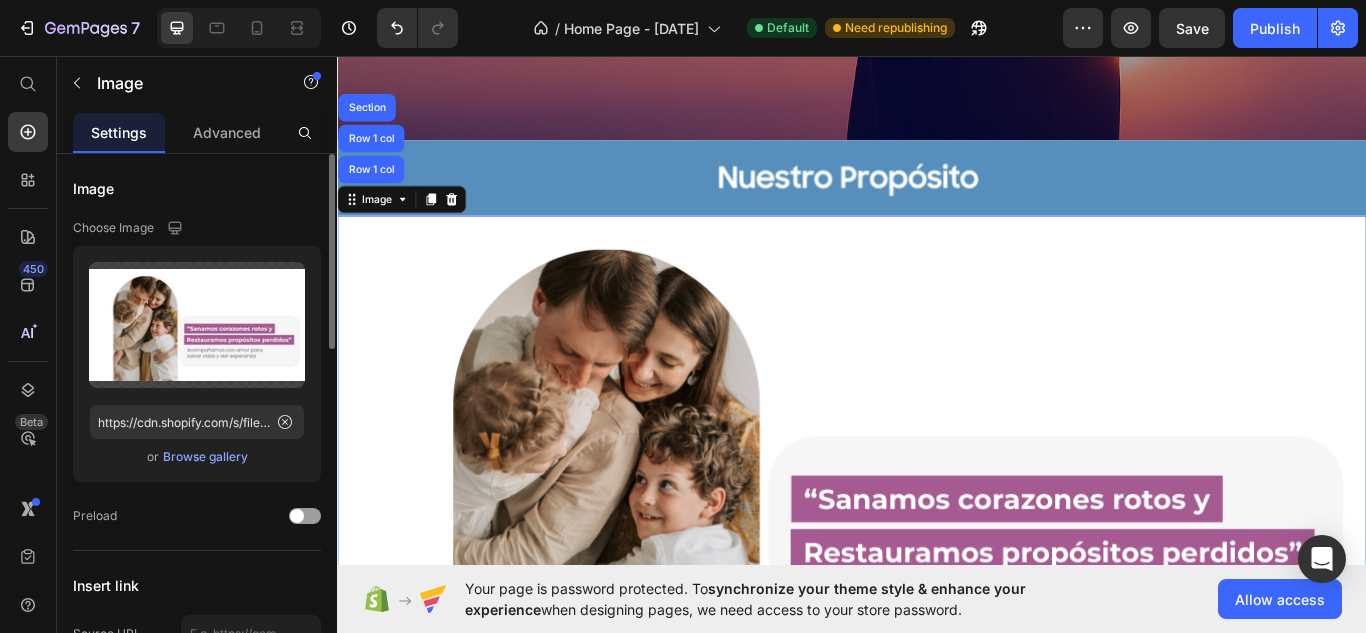 click at bounding box center [937, 553] 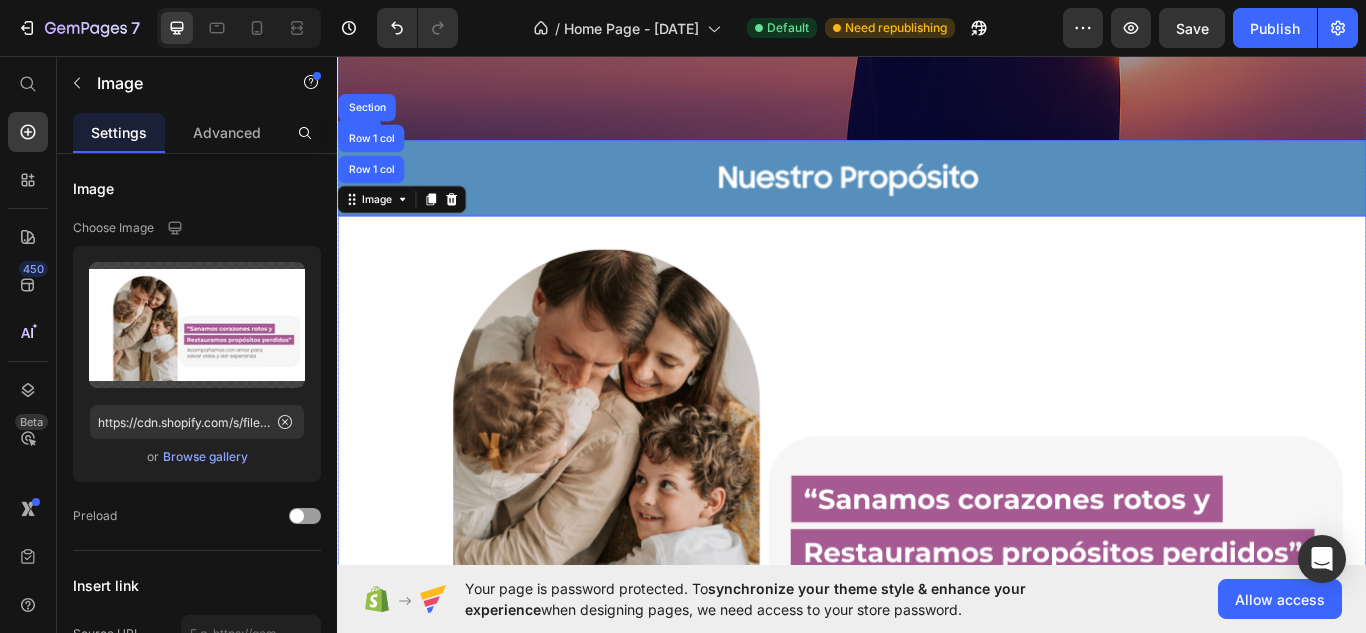 click at bounding box center [937, 199] 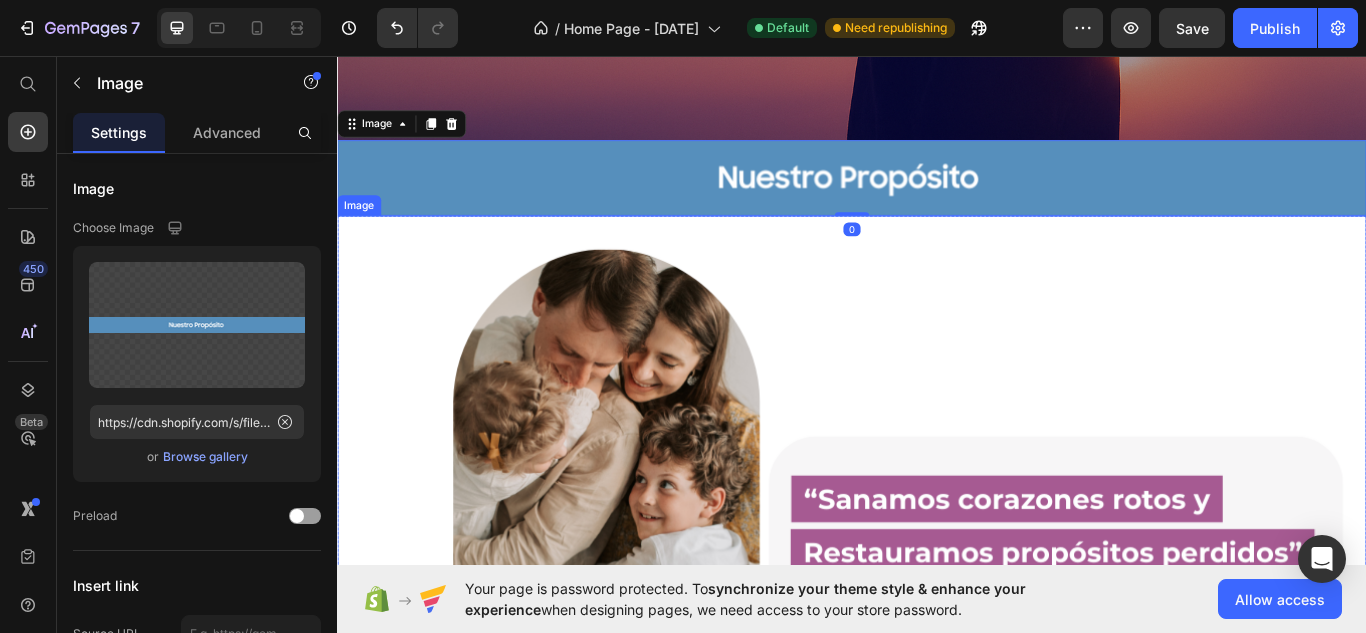 click at bounding box center [937, 553] 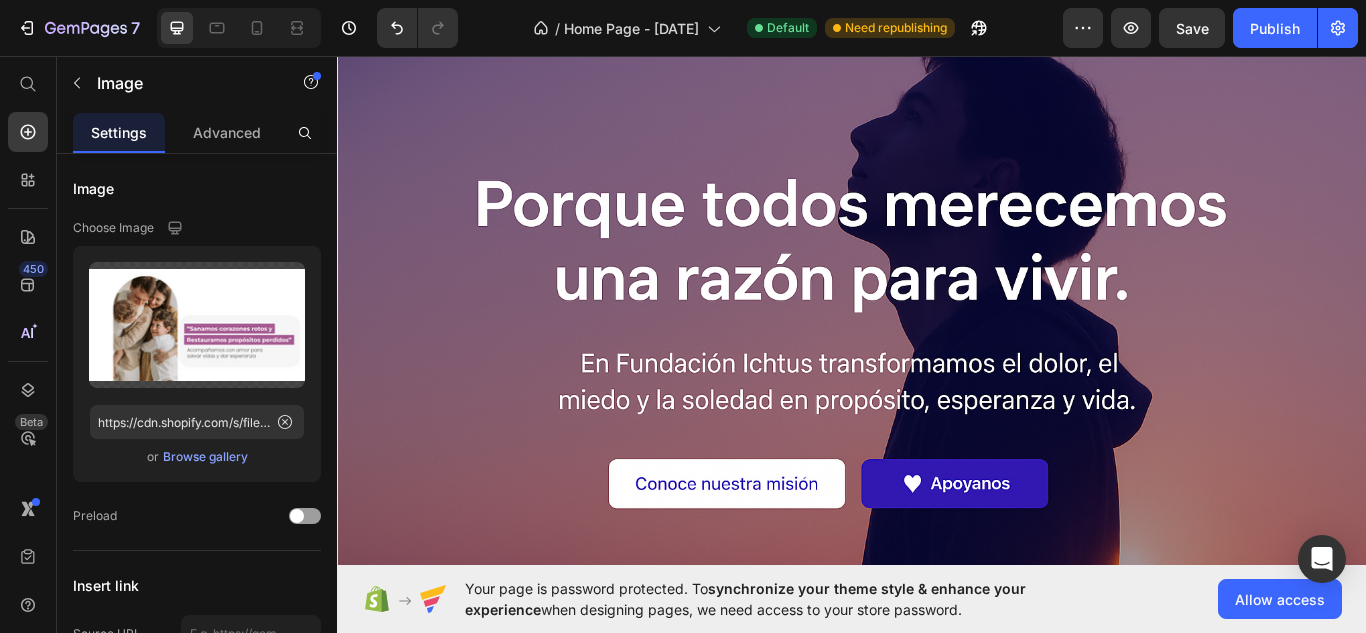 scroll, scrollTop: 81, scrollLeft: 0, axis: vertical 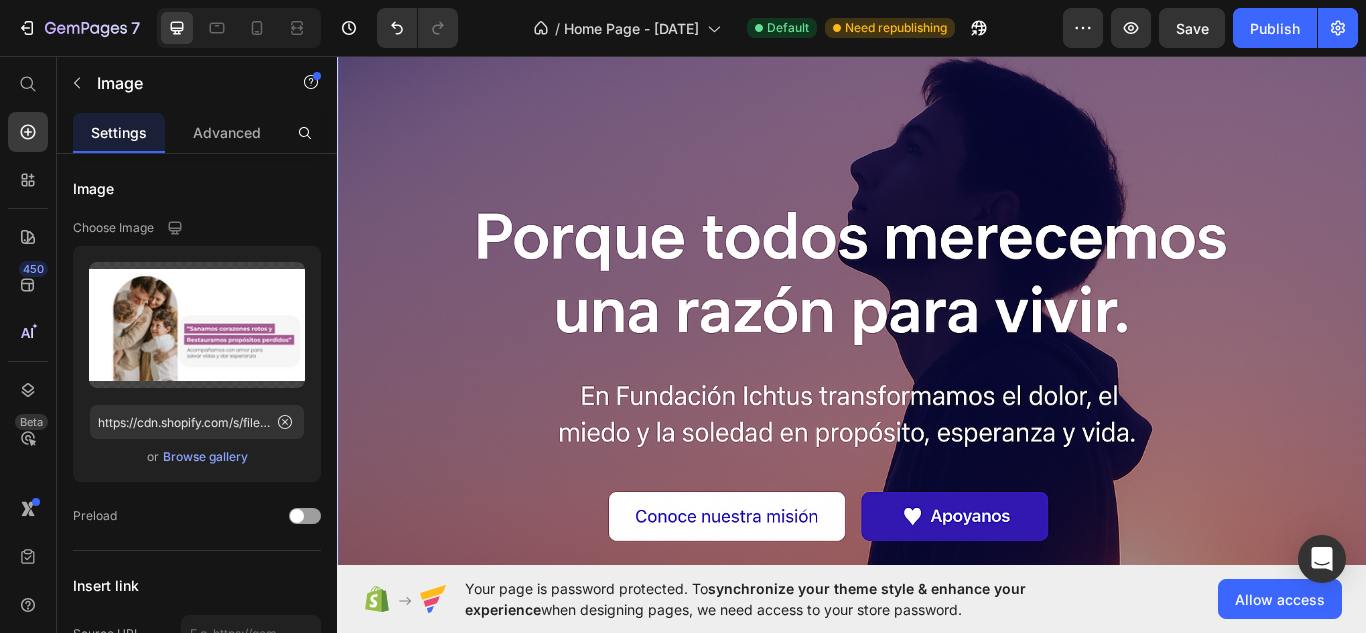 click at bounding box center (937, 411) 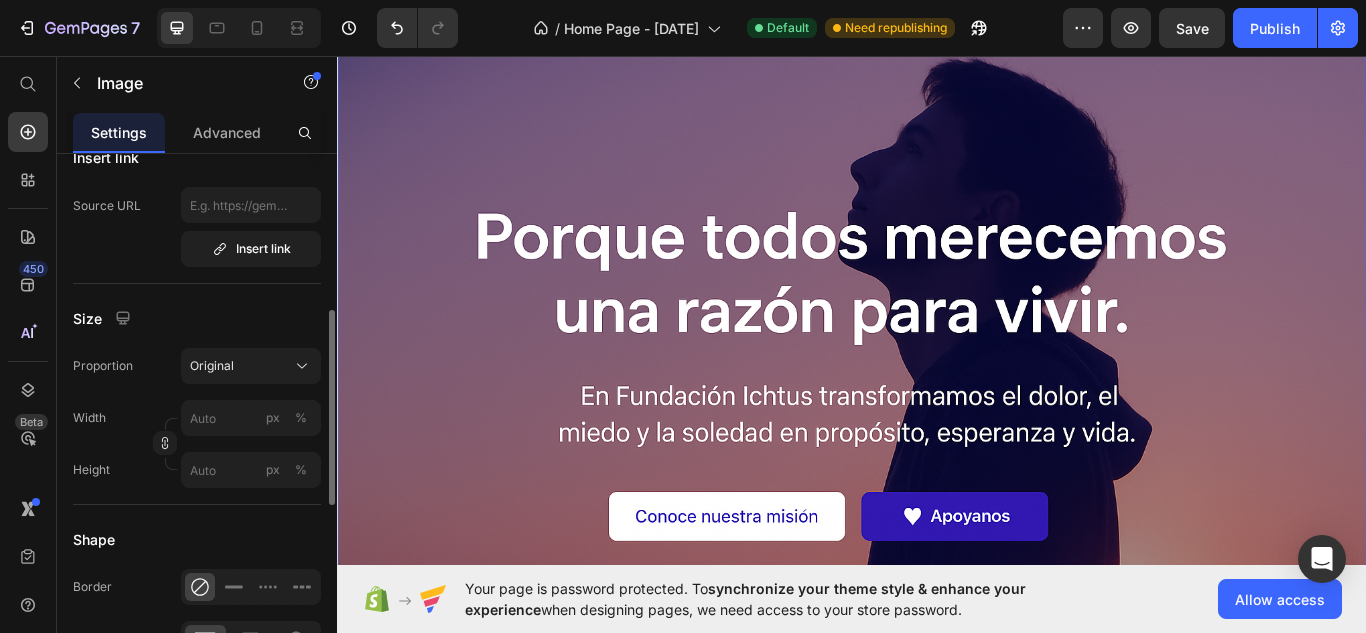 scroll, scrollTop: 521, scrollLeft: 0, axis: vertical 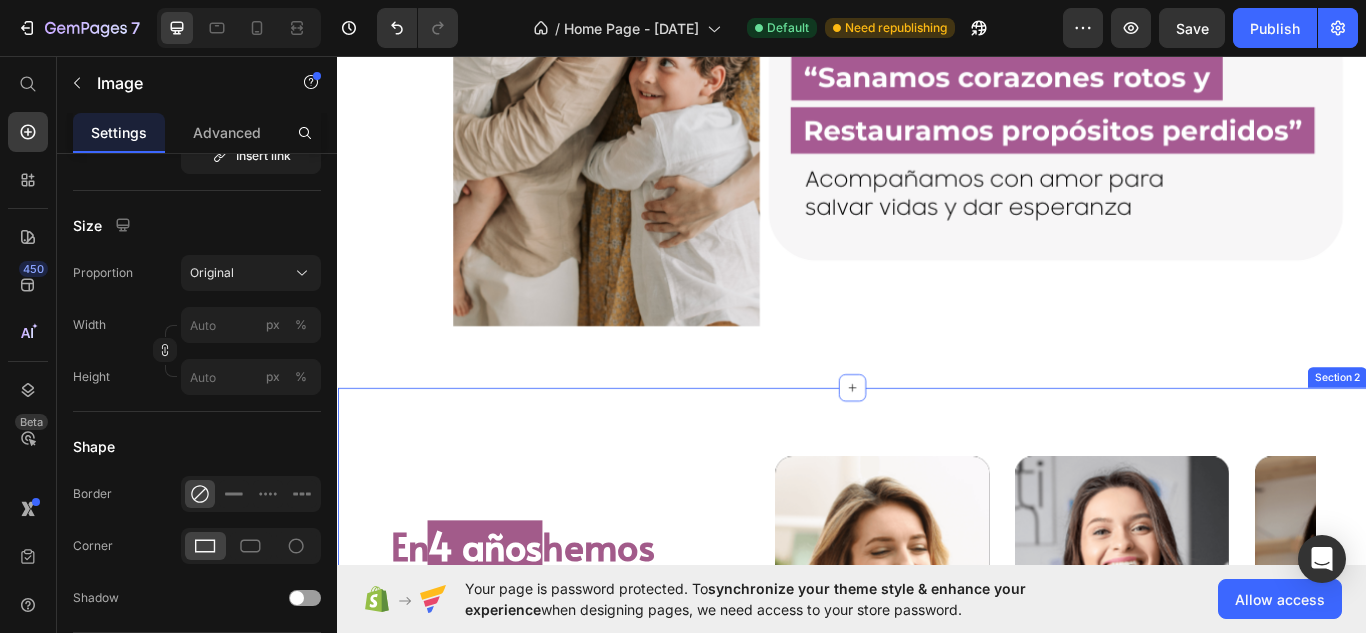 click on "En  4 años  hemos acompañado  emocional y espiritualmente  a más de  x personas Heading Row Video Video Video Carousel Row Section 2" at bounding box center (937, 759) 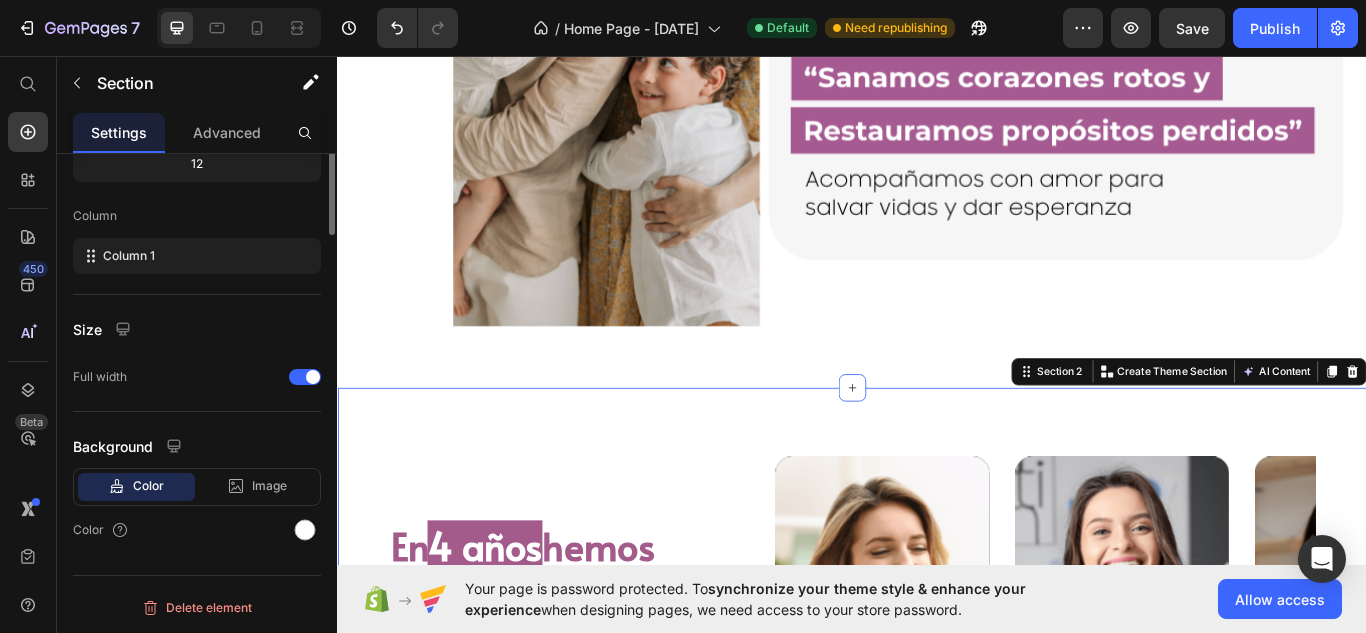 scroll, scrollTop: 0, scrollLeft: 0, axis: both 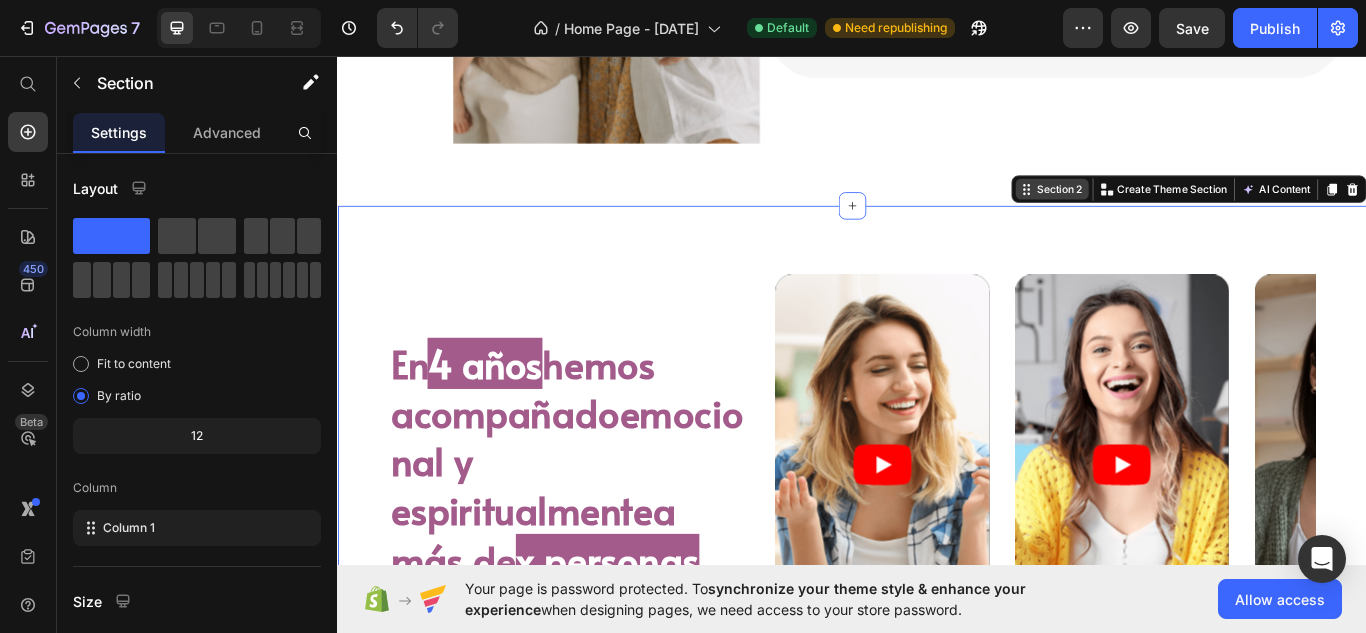 click on "Section 2" at bounding box center [1178, 212] 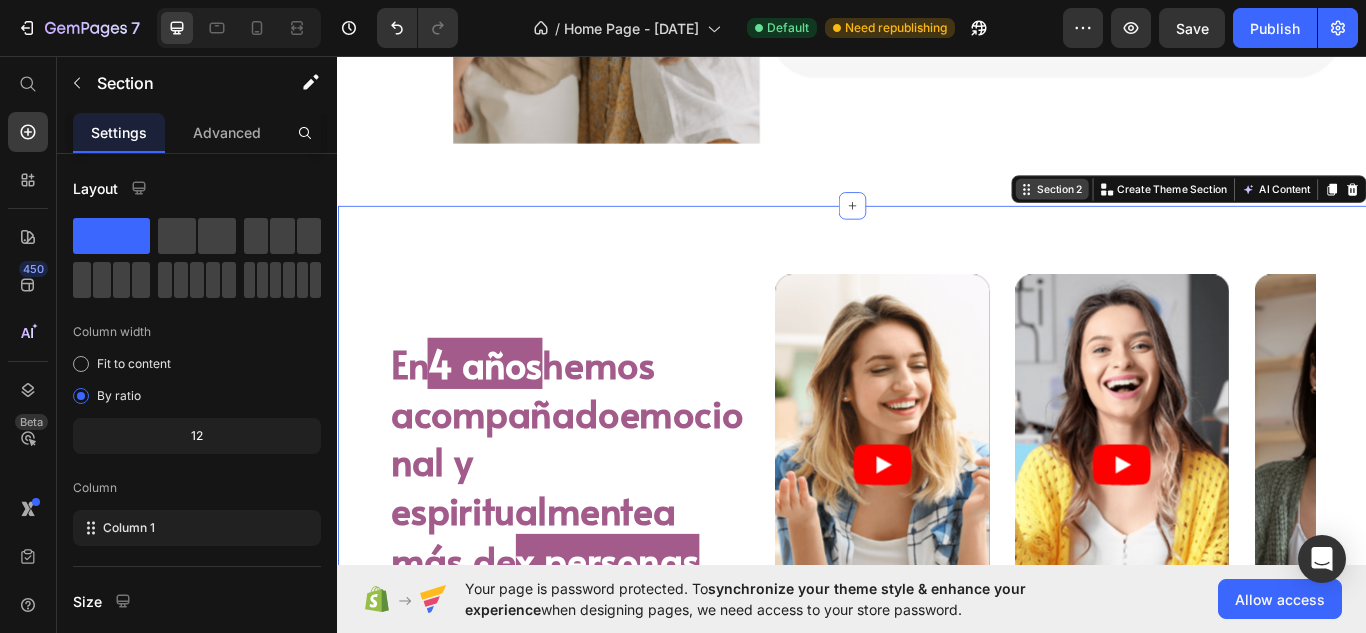 click on "Section 2" at bounding box center [1178, 212] 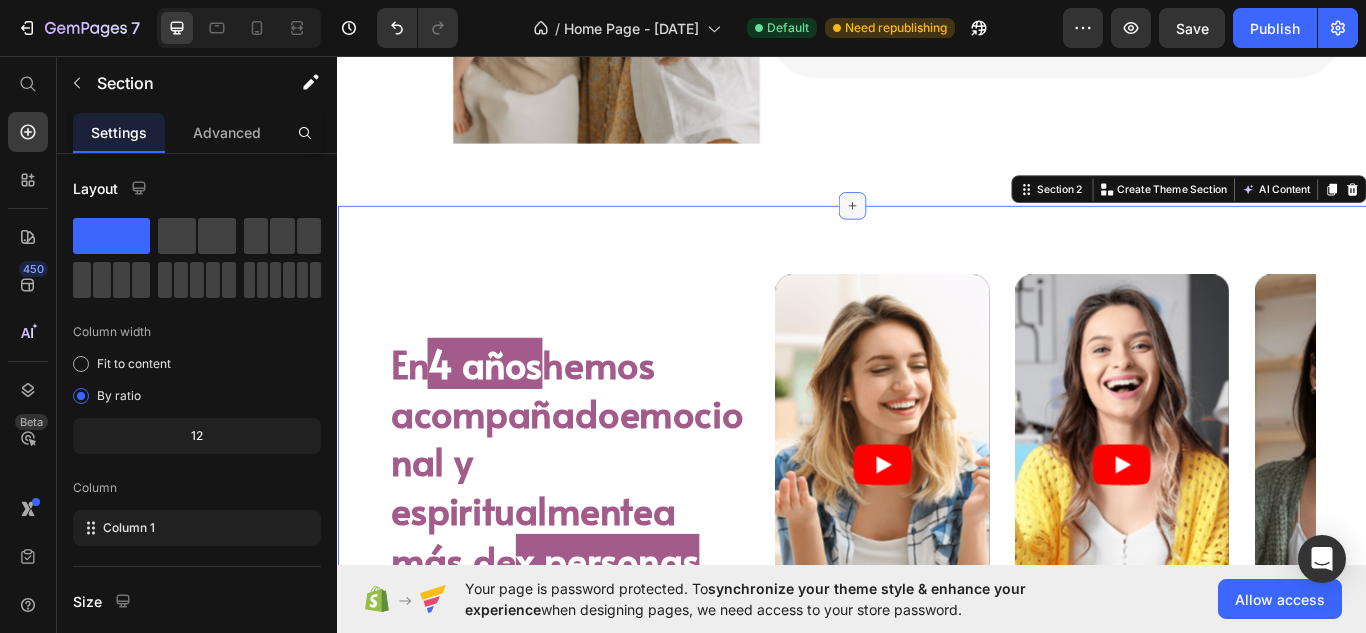 click at bounding box center (937, 231) 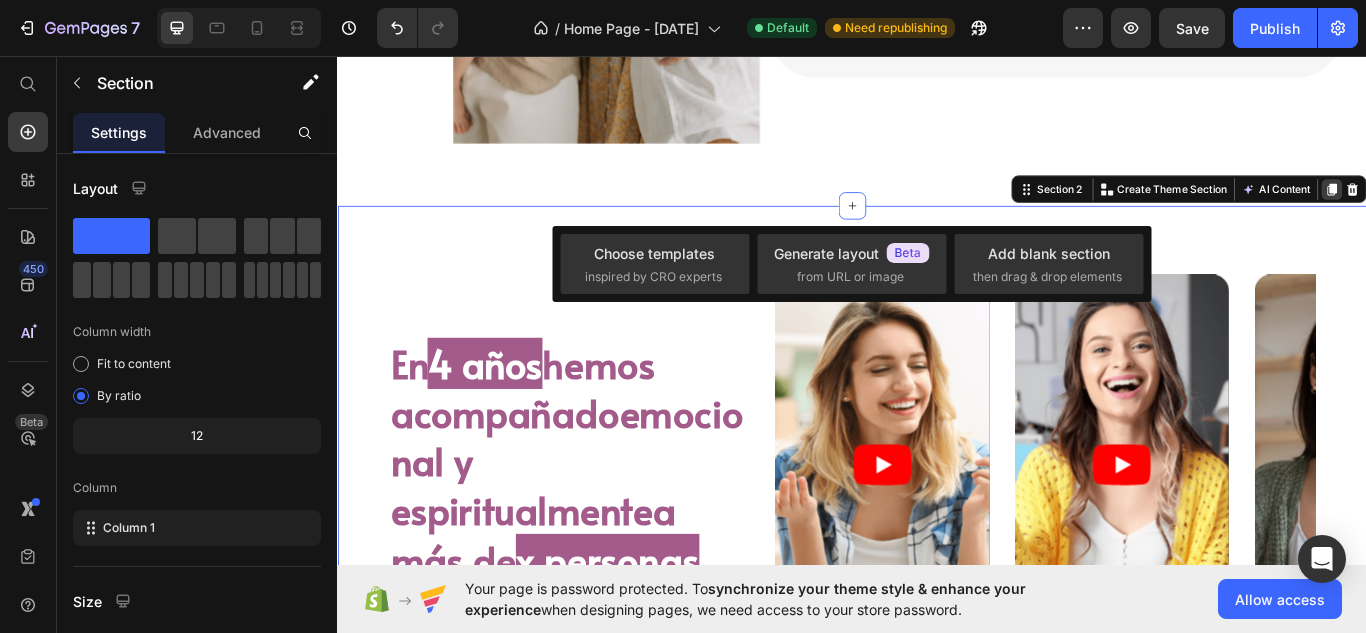 click 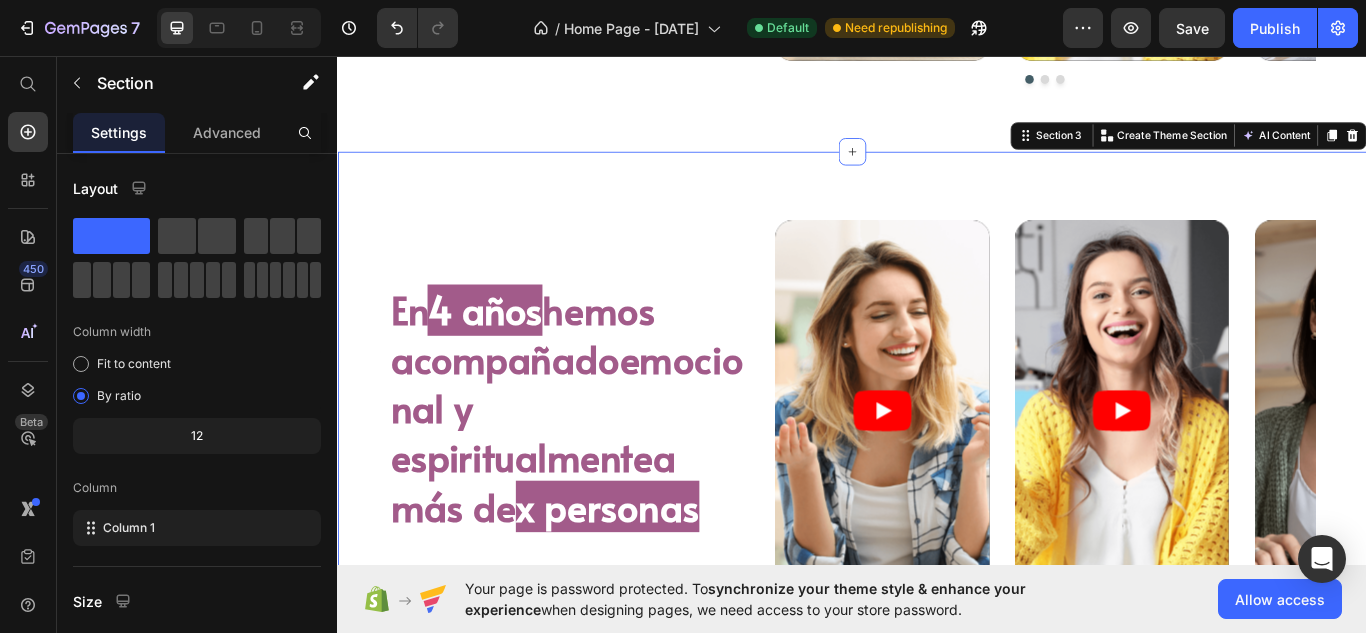 scroll, scrollTop: 2163, scrollLeft: 0, axis: vertical 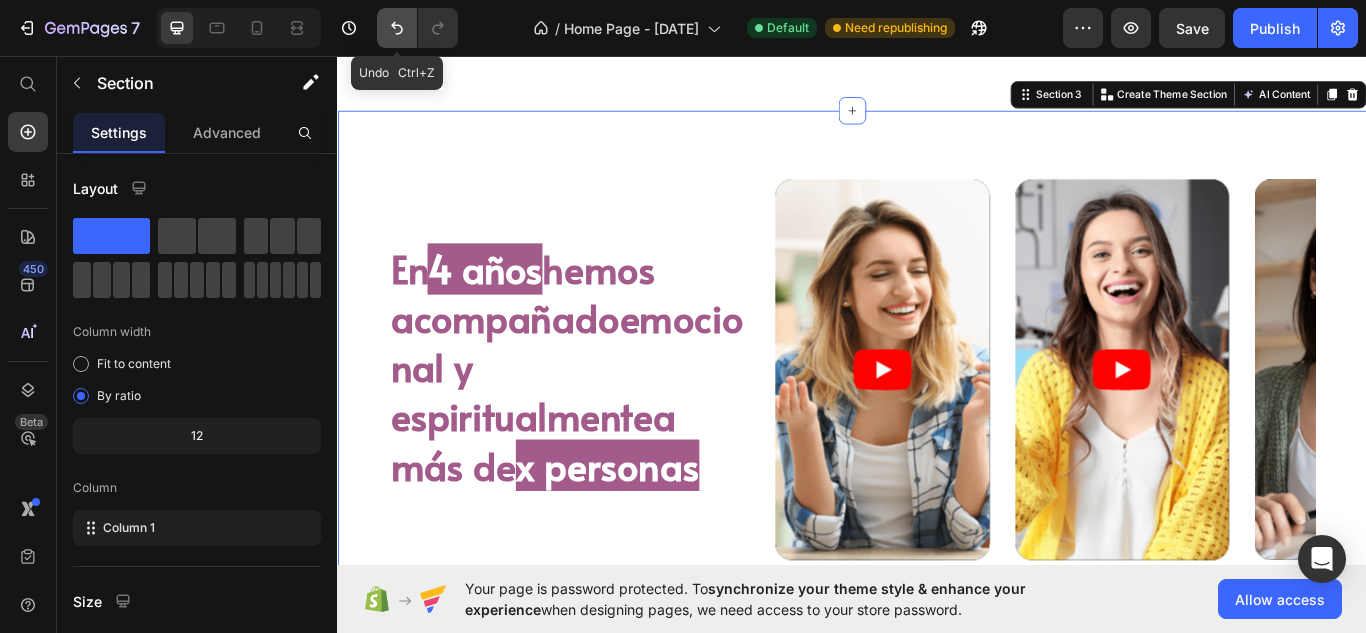 click 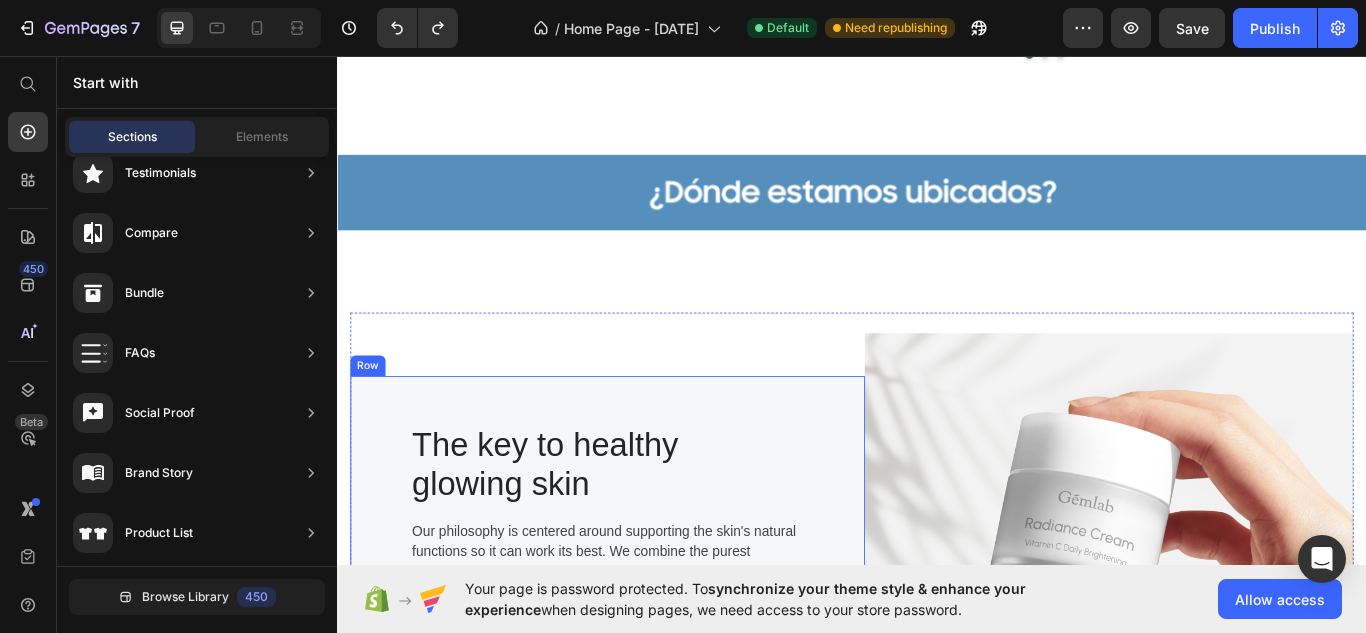 scroll, scrollTop: 2009, scrollLeft: 0, axis: vertical 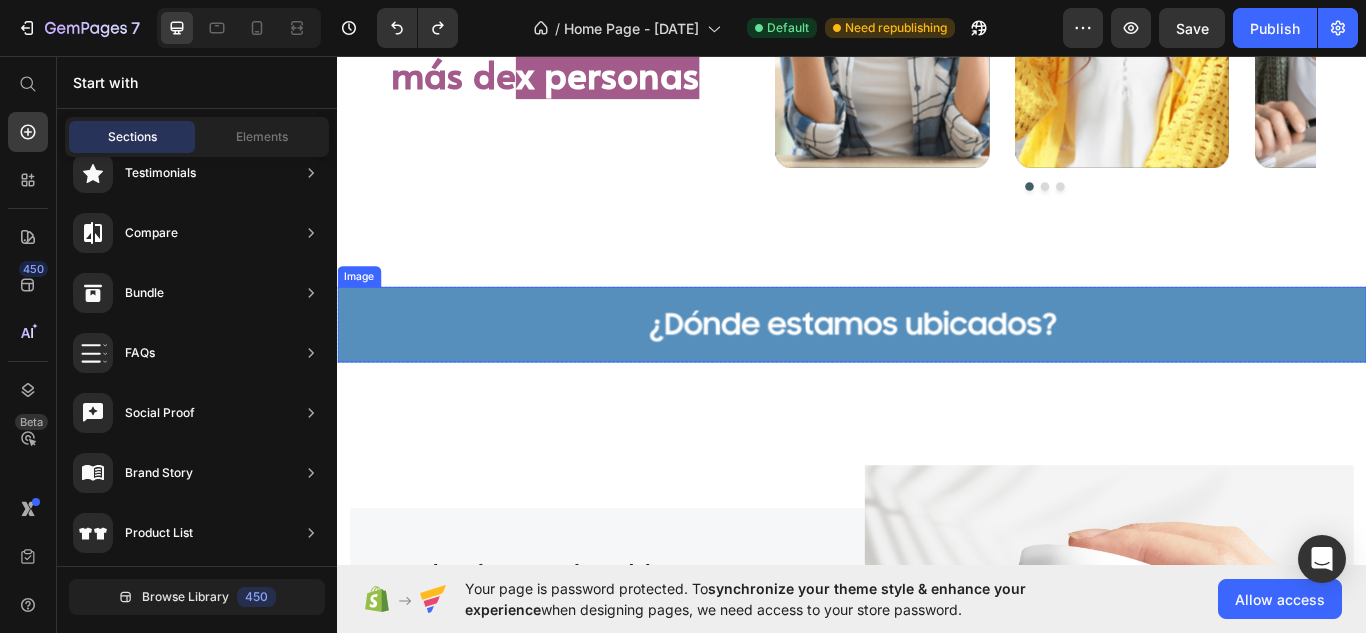 click at bounding box center [937, 370] 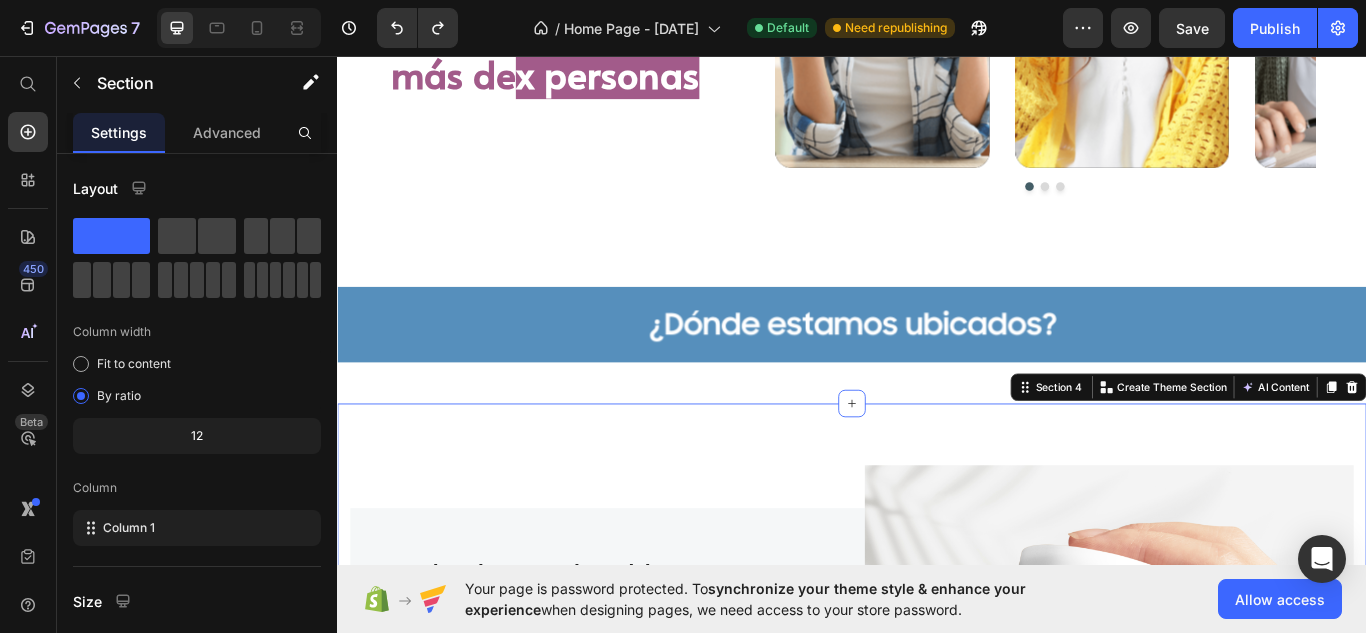 click on "Image The key to healthy glowing skin Heading Our philosophy is centered around supporting the skin's natural functions so it can work its best. We combine the purest botanical ingredients with cutting-edge technology and research to create our product lines. Text block Shop our product Button Row Row Section 4   You can create reusable sections Create Theme Section AI Content Write with GemAI What would you like to describe here? Tone and Voice Persuasive Product Show more Generate" at bounding box center [937, 784] 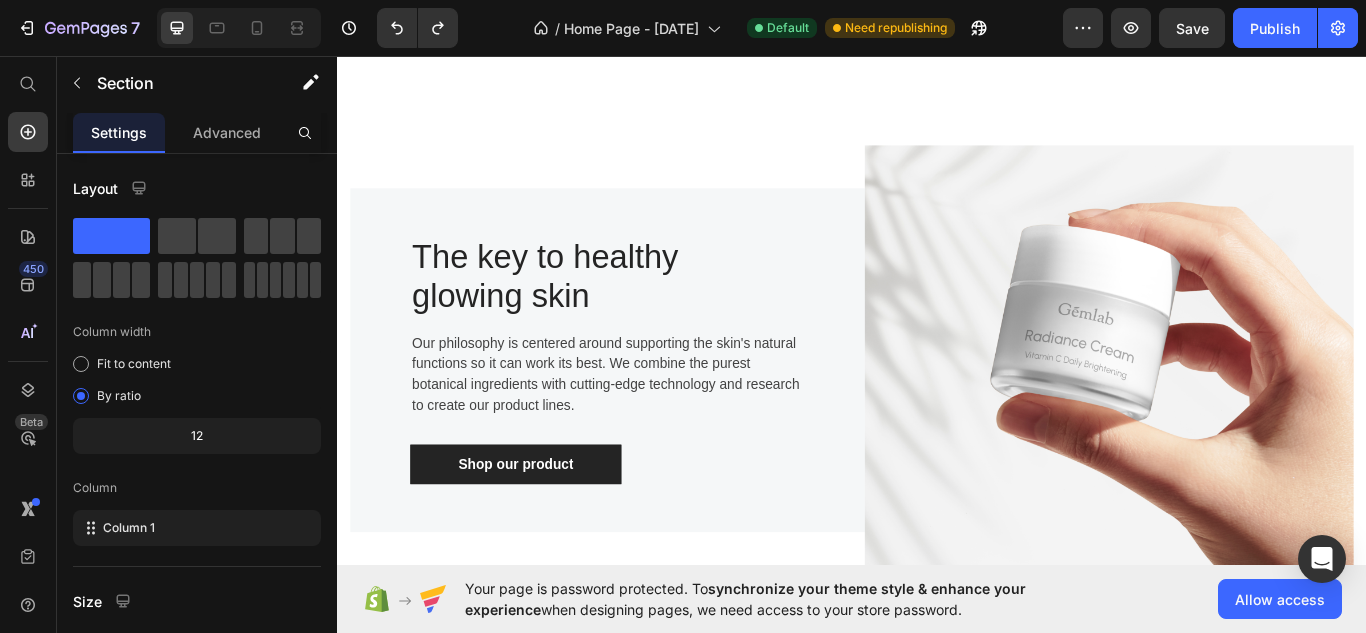 scroll, scrollTop: 2362, scrollLeft: 0, axis: vertical 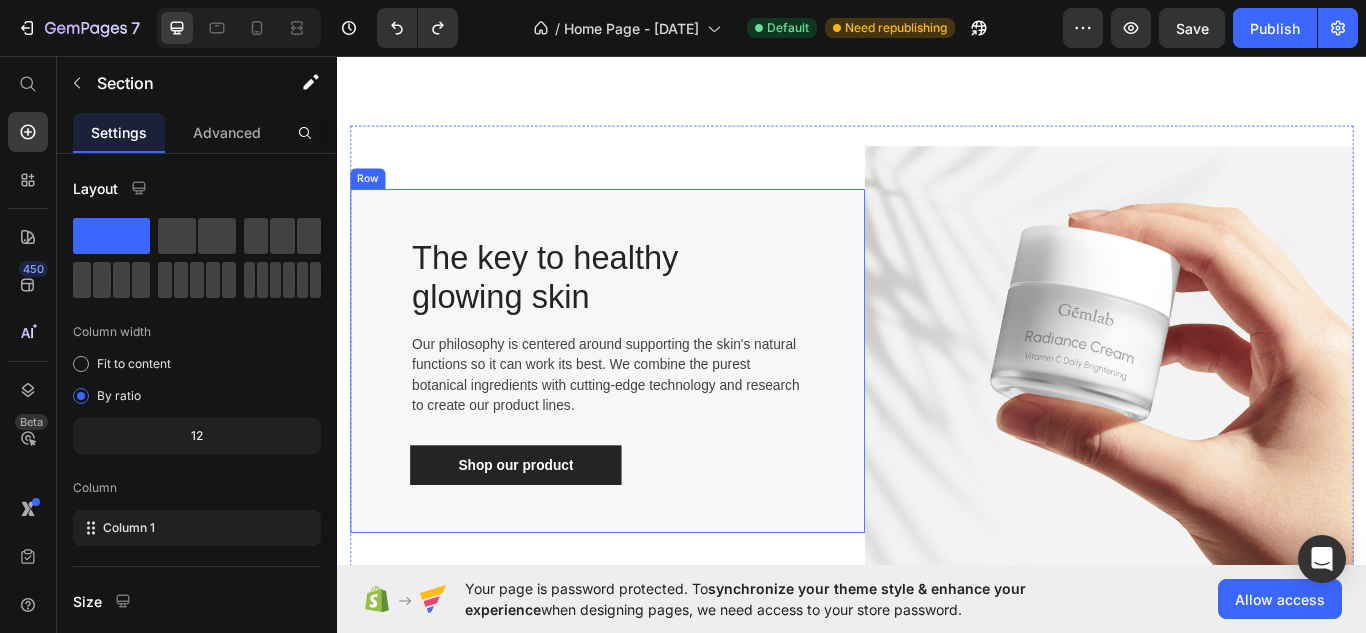 click on "The key to healthy glowing skin Heading Our philosophy is centered around supporting the skin's natural functions so it can work its best. We combine the purest botanical ingredients with cutting-edge technology and research to create our product lines. Text block Shop our product Button Row" at bounding box center [652, 412] 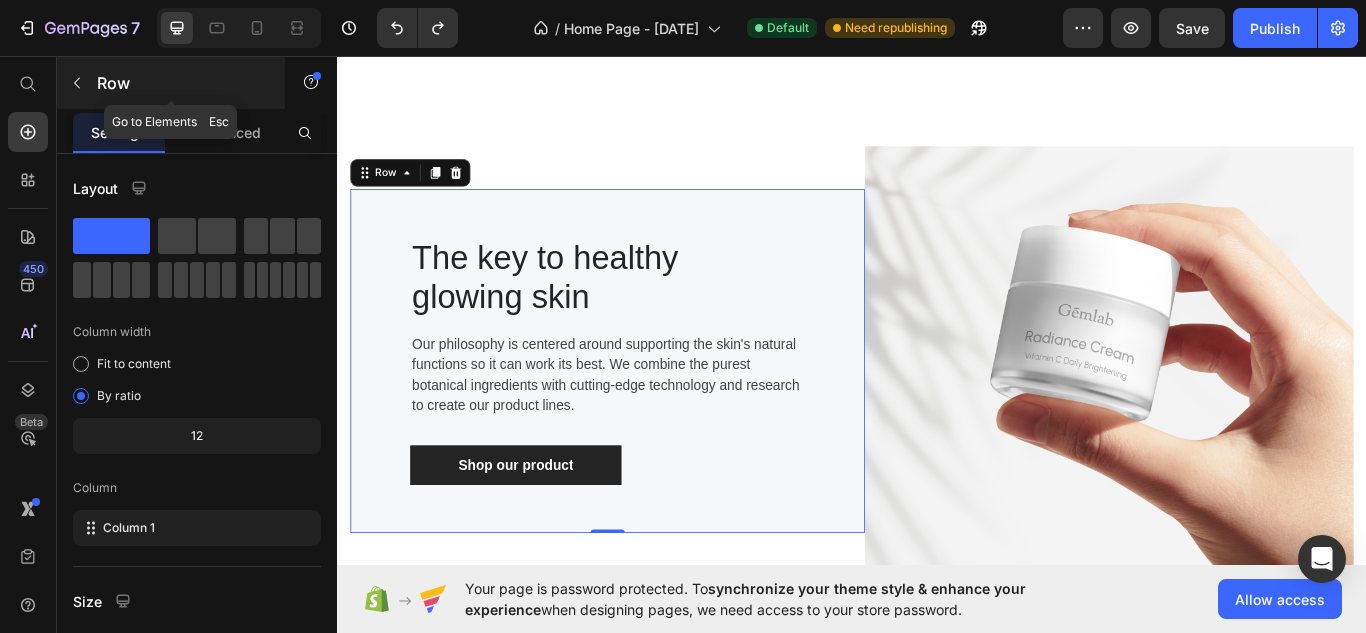 click at bounding box center [77, 83] 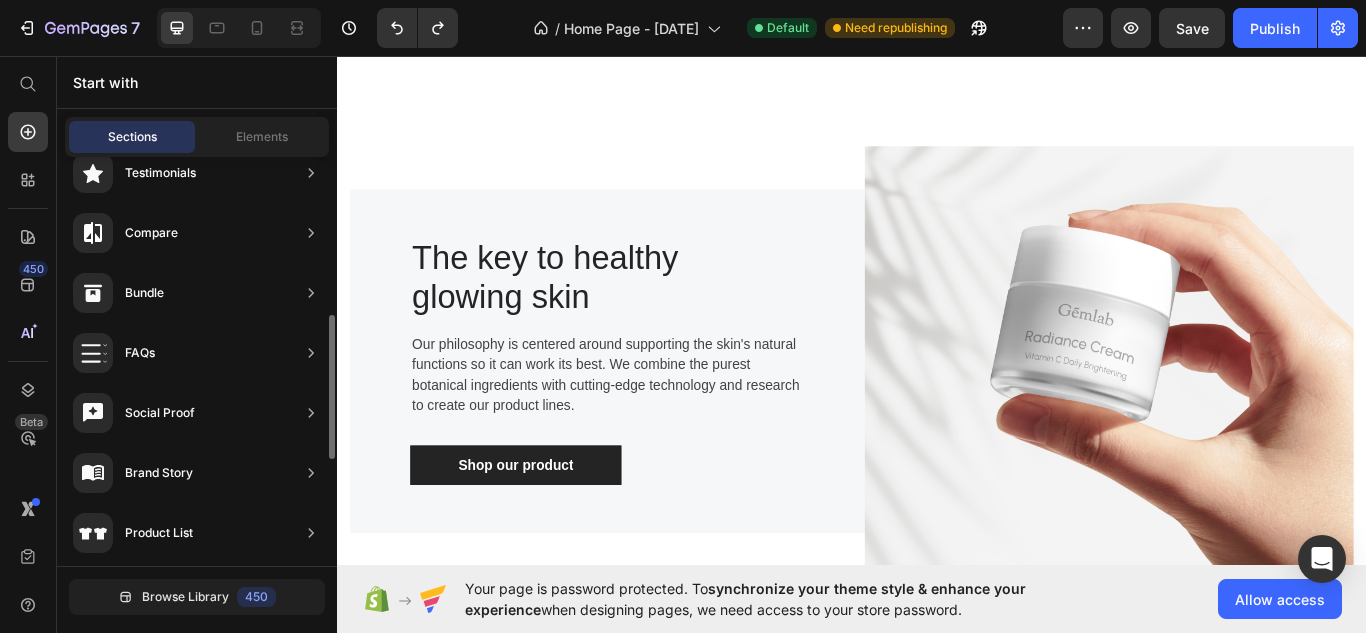 scroll, scrollTop: 1075, scrollLeft: 0, axis: vertical 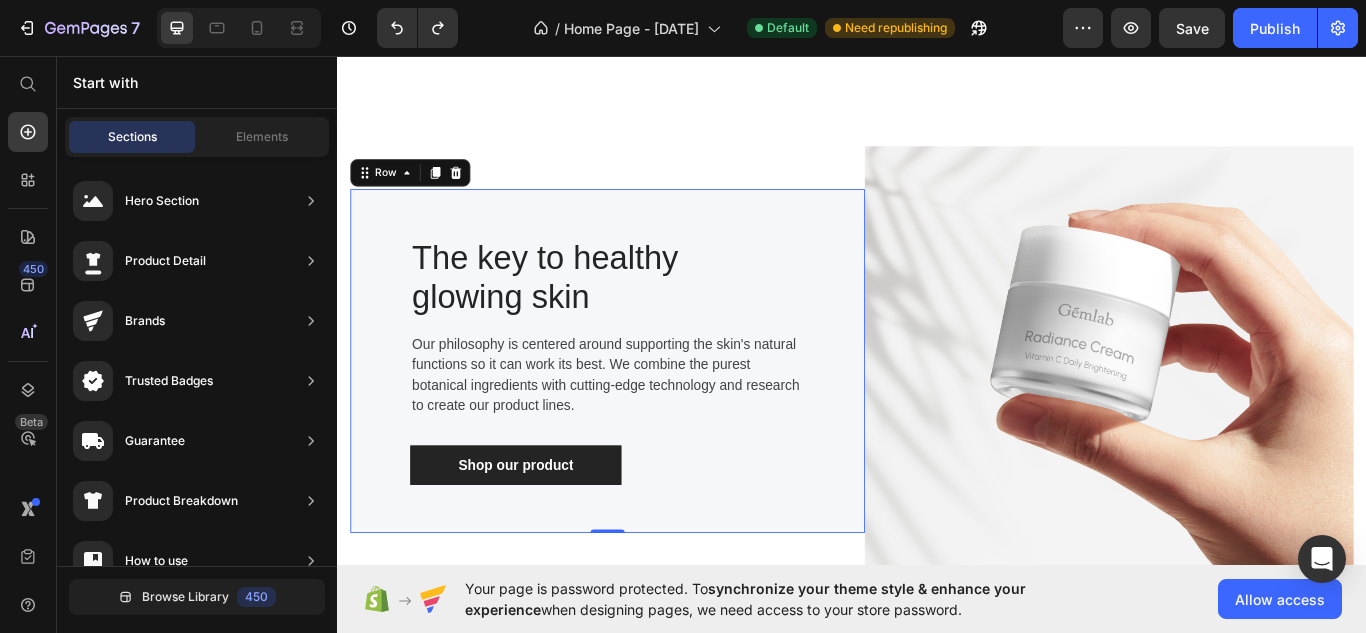 click on "The key to healthy glowing skin Heading Our philosophy is centered around supporting the skin's natural functions so it can work its best. We combine the purest botanical ingredients with cutting-edge technology and research to create our product lines. Text block Shop our product Button Row   0" at bounding box center [652, 412] 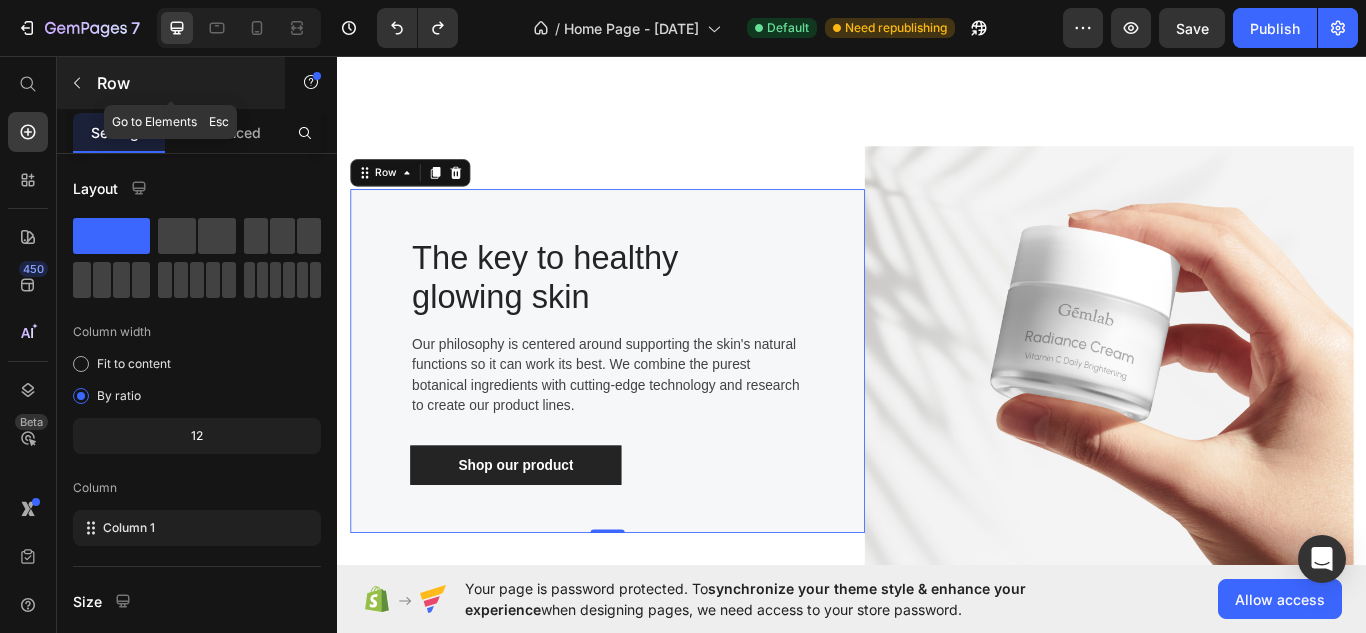 click at bounding box center [77, 83] 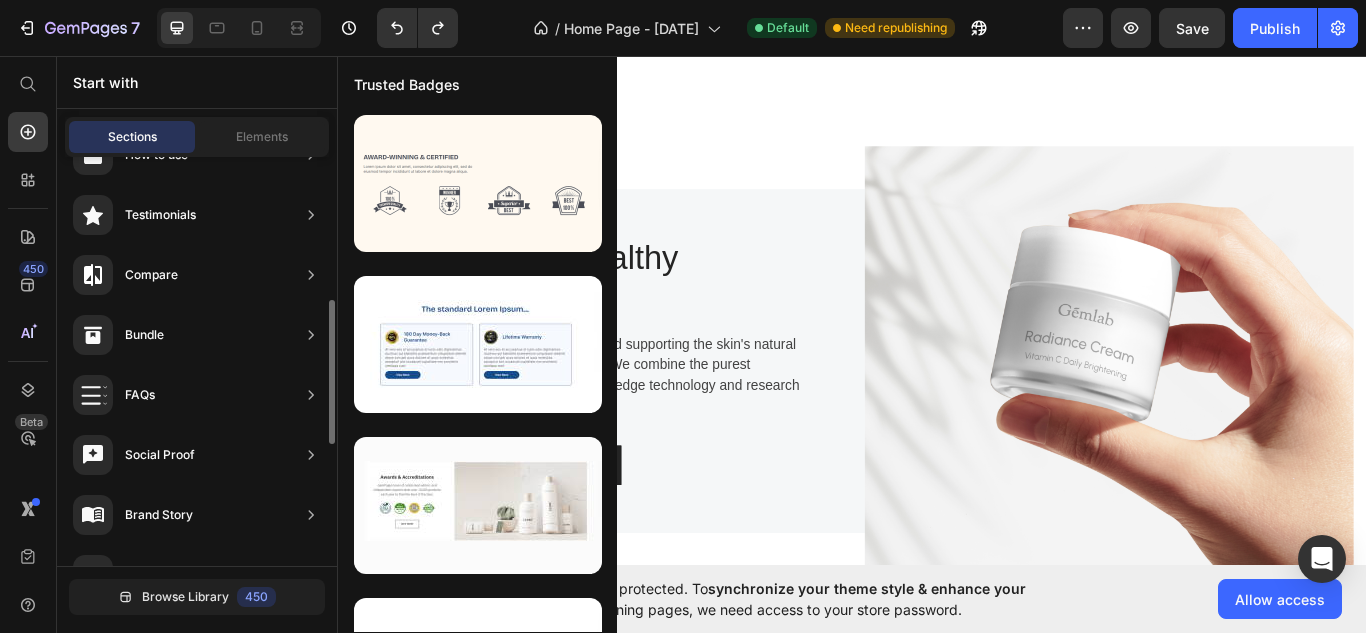 scroll, scrollTop: 0, scrollLeft: 0, axis: both 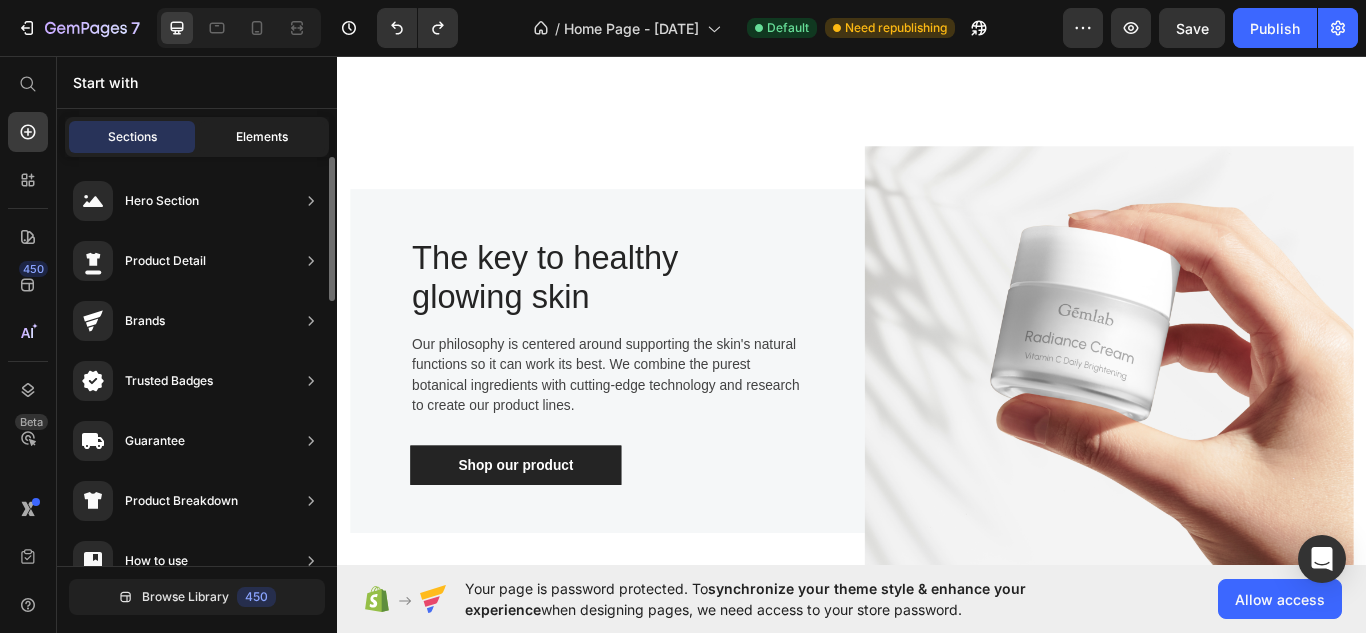 click on "Elements" at bounding box center (262, 137) 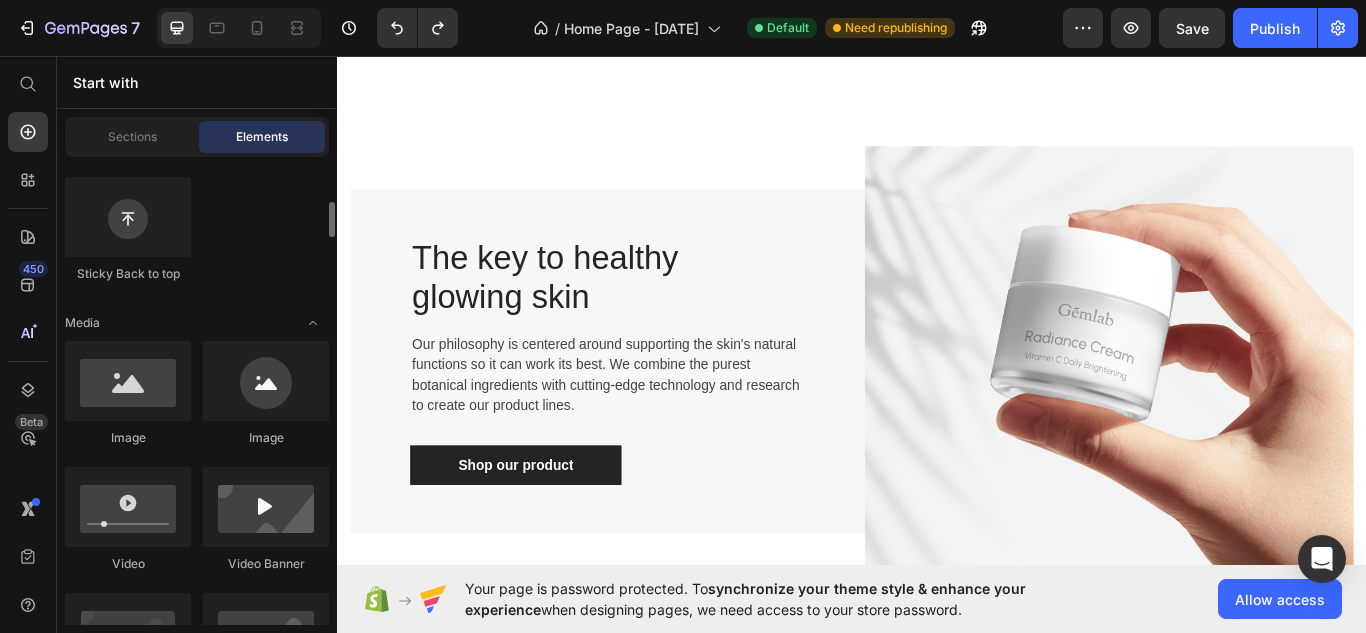 scroll, scrollTop: 605, scrollLeft: 0, axis: vertical 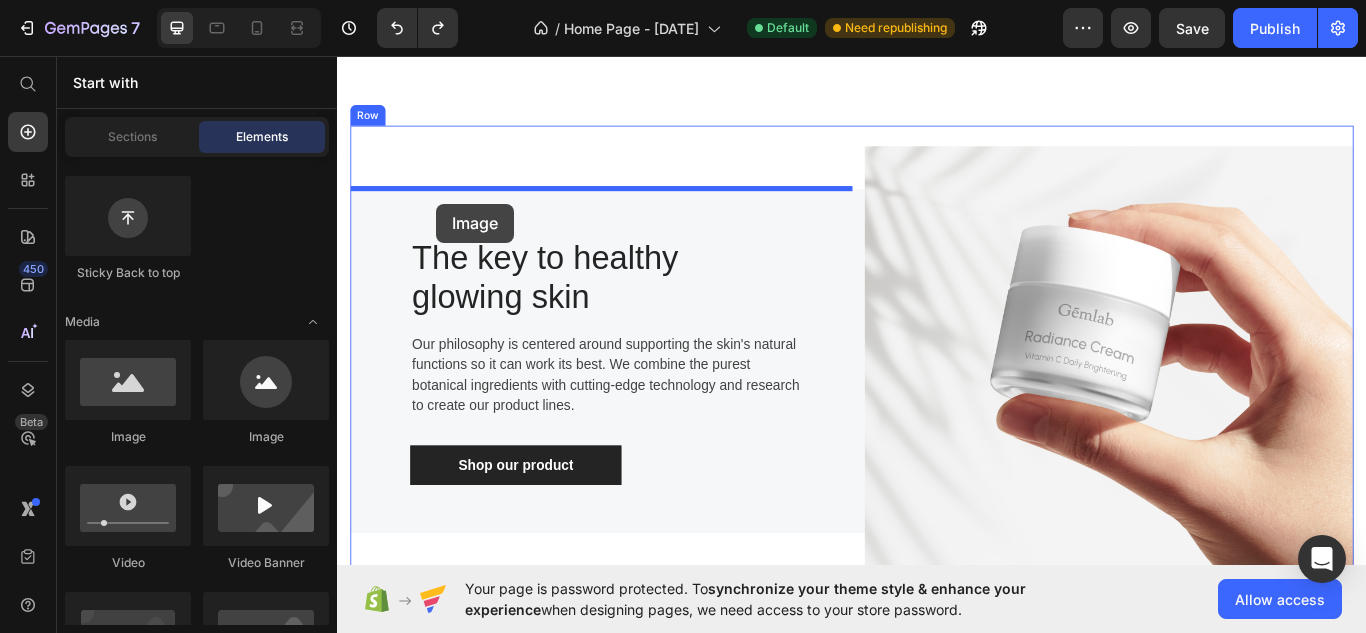 drag, startPoint x: 479, startPoint y: 443, endPoint x: 453, endPoint y: 229, distance: 215.57365 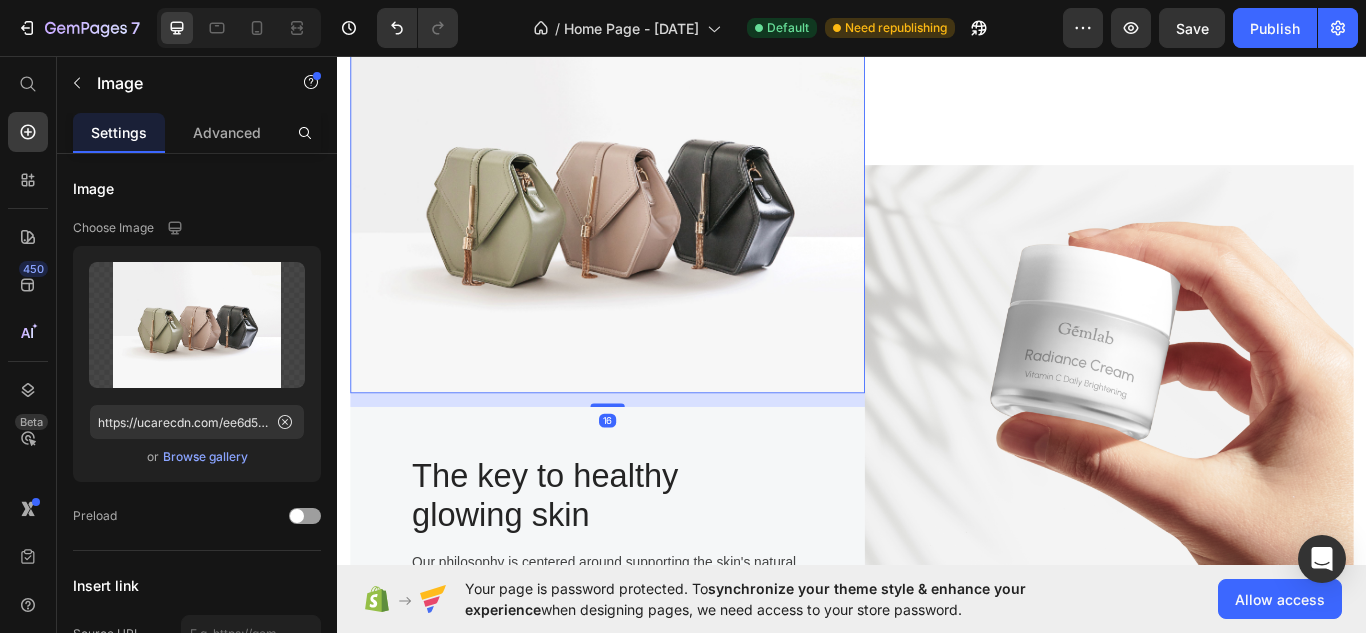 scroll, scrollTop: 2525, scrollLeft: 0, axis: vertical 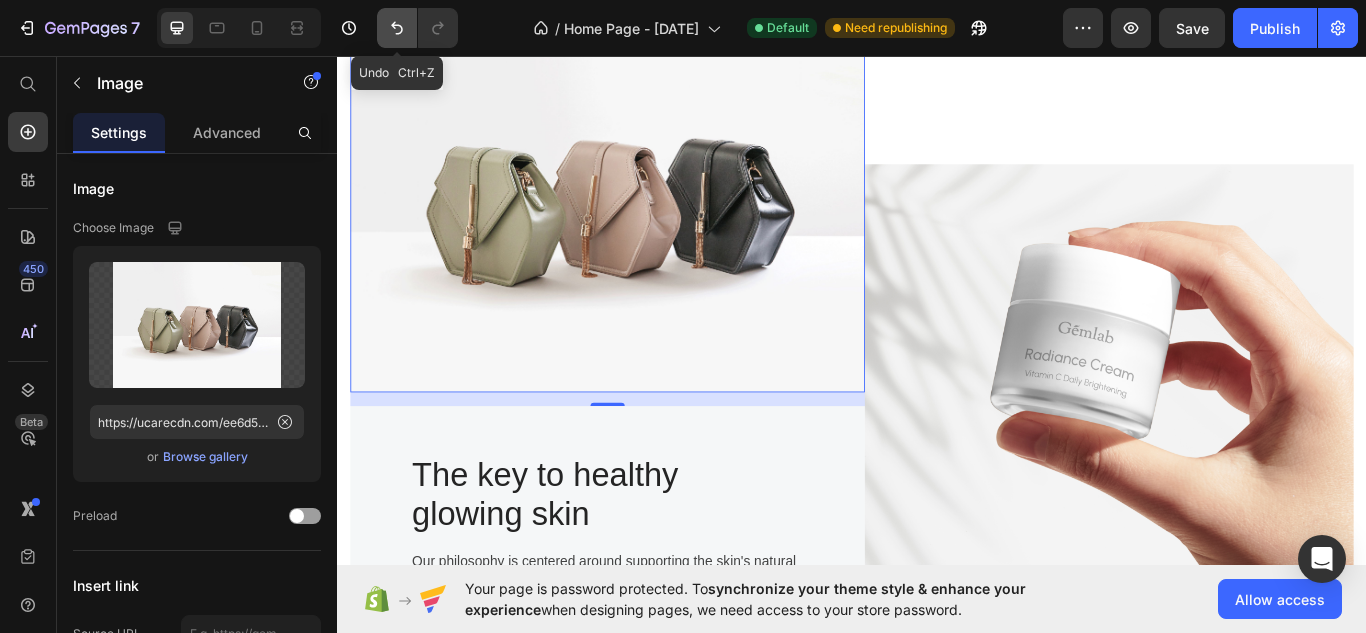 click 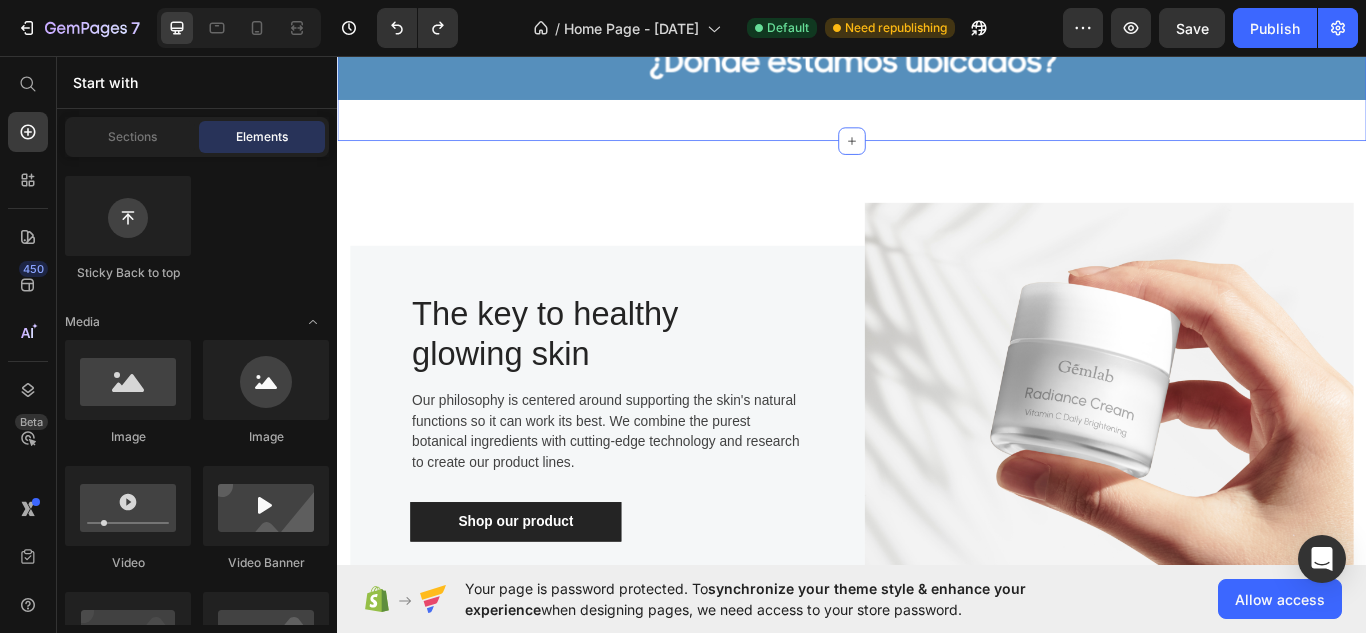 scroll, scrollTop: 2297, scrollLeft: 0, axis: vertical 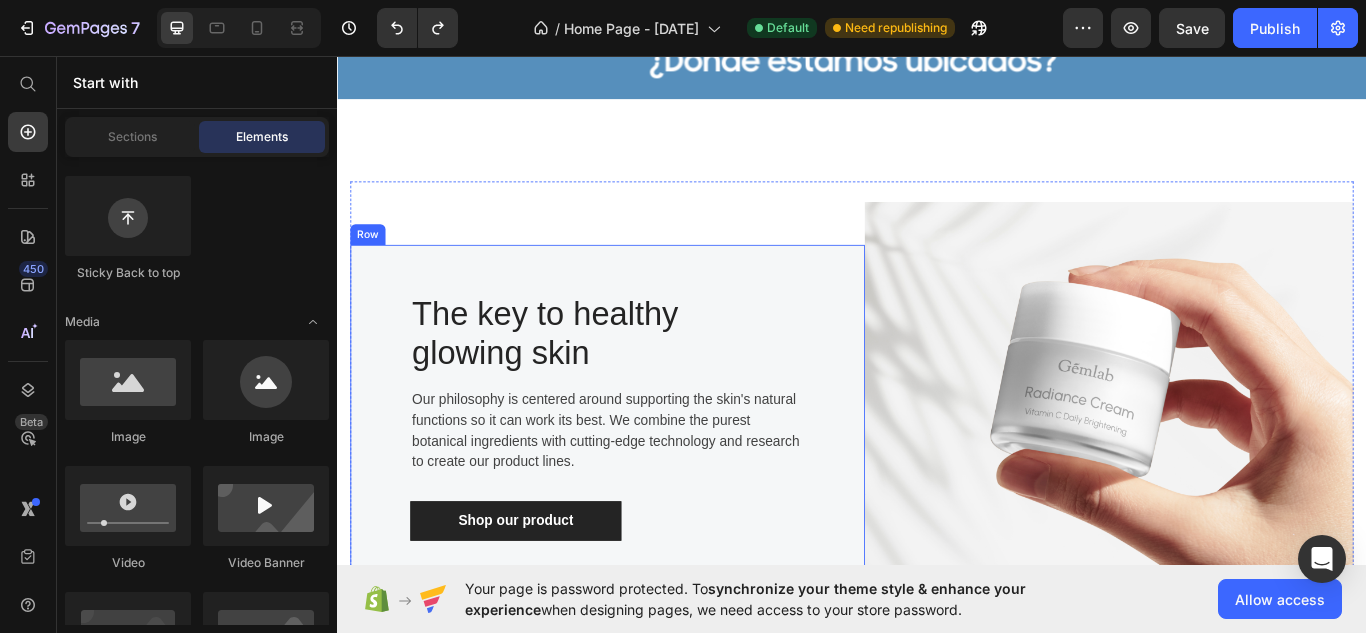 click on "The key to healthy glowing skin Heading Our philosophy is centered around supporting the skin's natural functions so it can work its best. We combine the purest botanical ingredients with cutting-edge technology and research to create our product lines. Text block Shop our product Button Row" at bounding box center [652, 477] 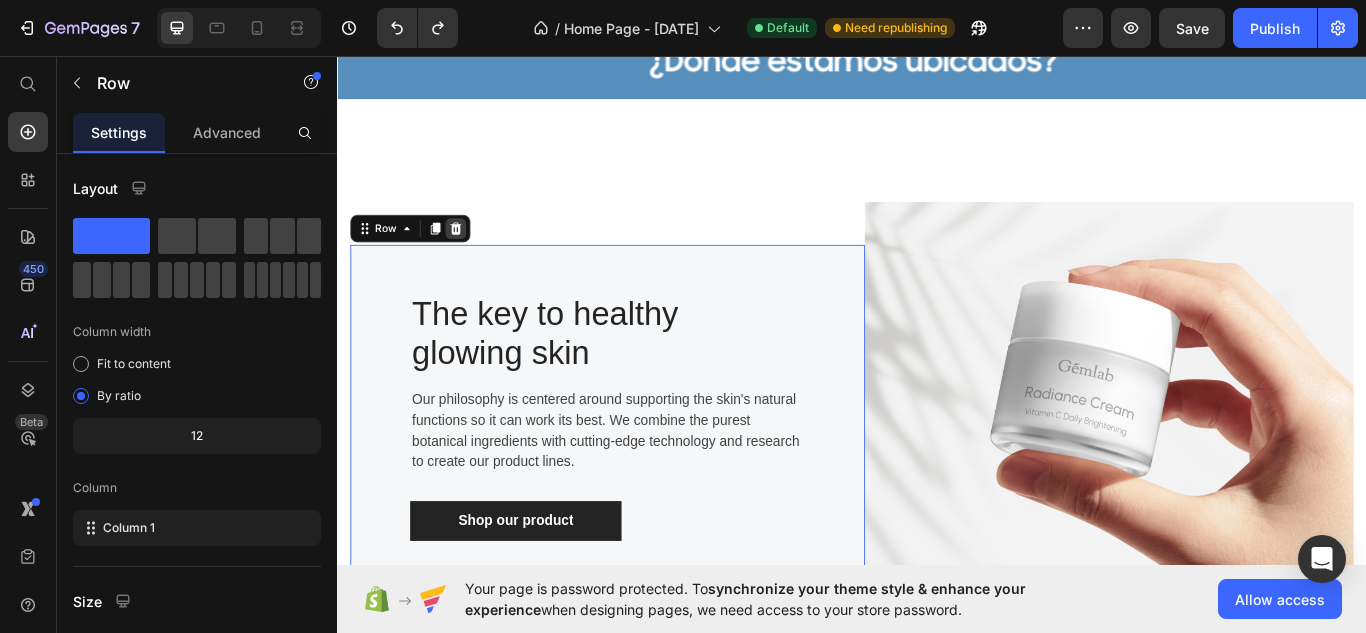 click at bounding box center (475, 258) 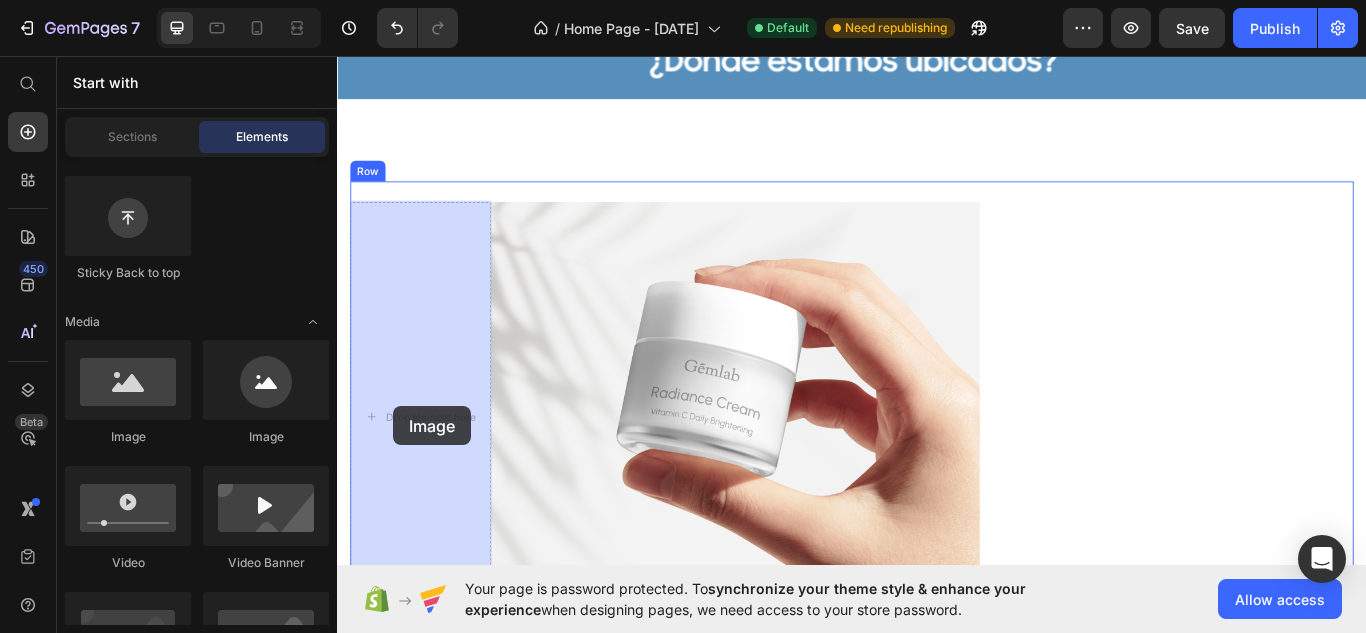 drag, startPoint x: 481, startPoint y: 446, endPoint x: 402, endPoint y: 465, distance: 81.25269 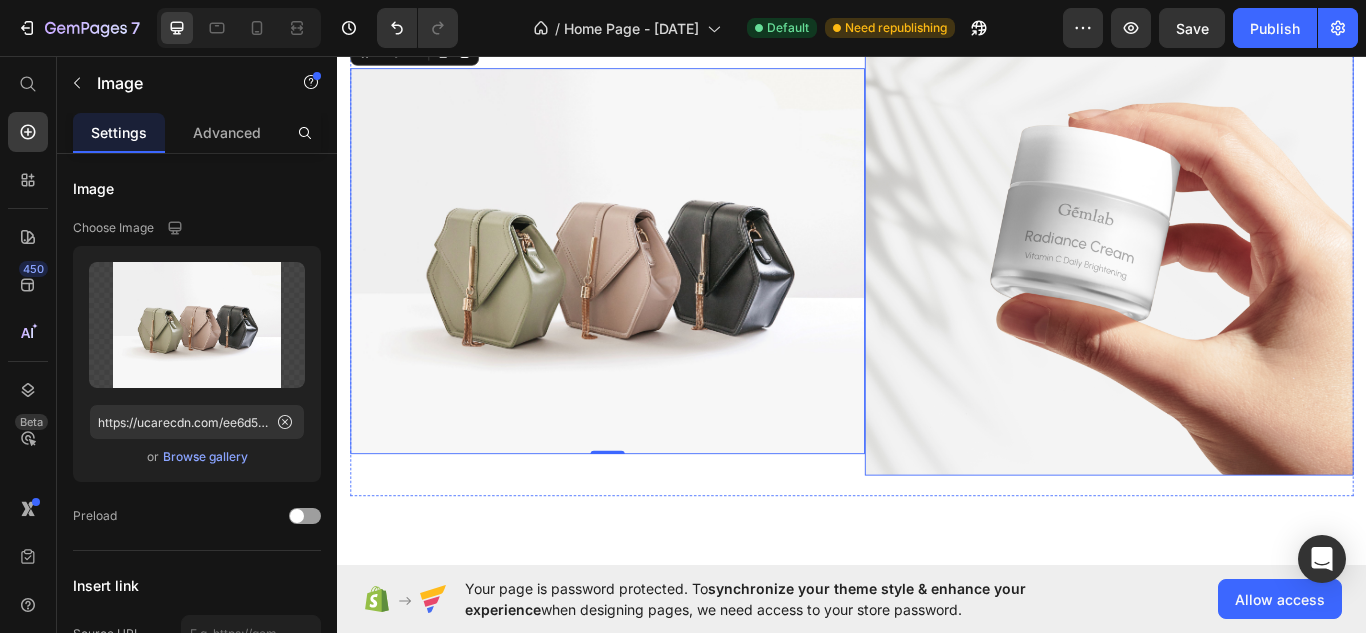 scroll, scrollTop: 2544, scrollLeft: 0, axis: vertical 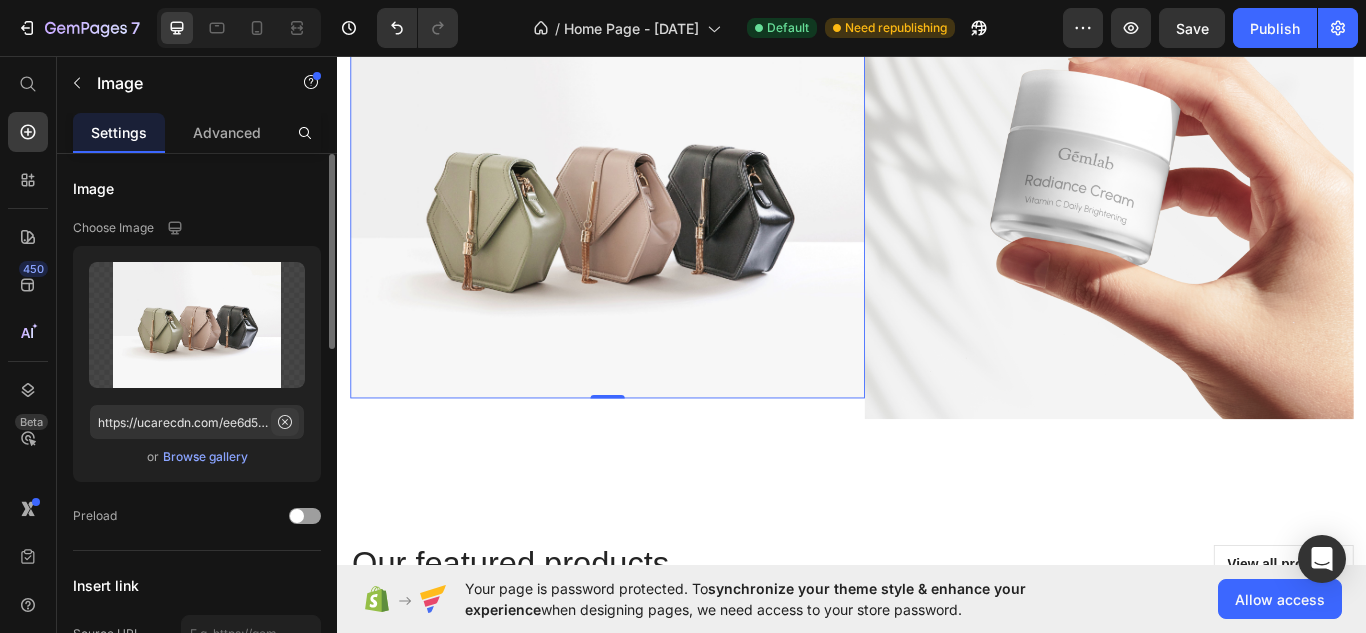 click 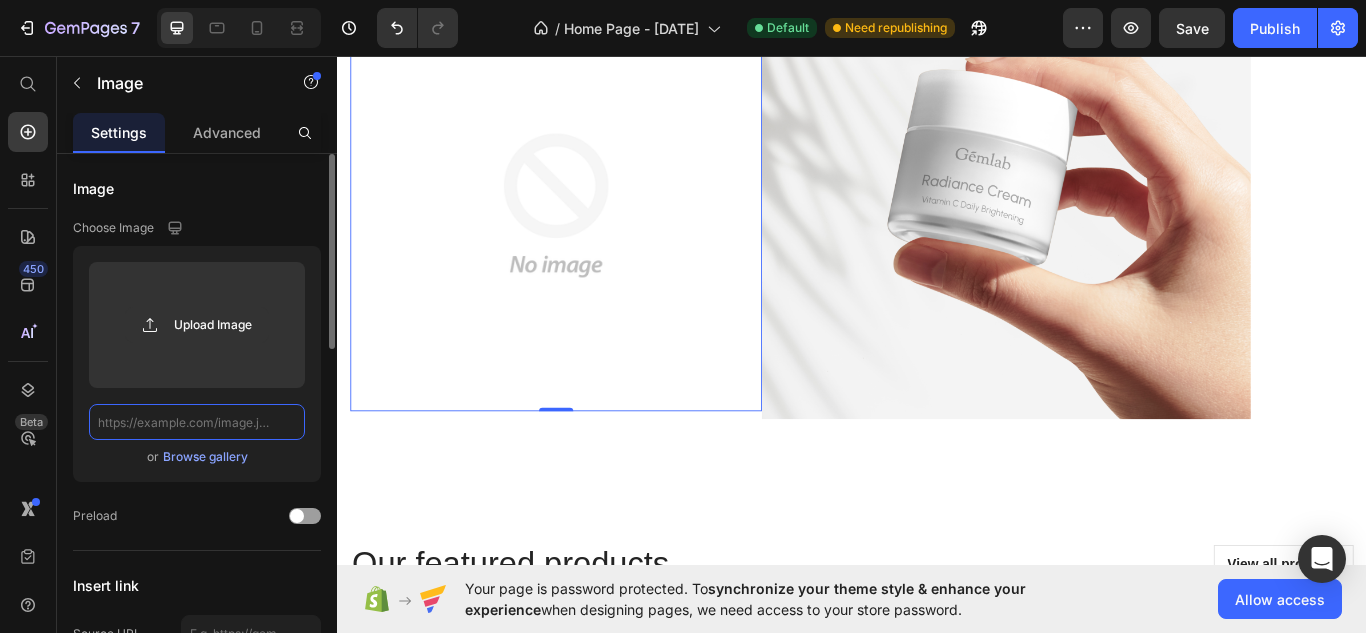 scroll, scrollTop: 0, scrollLeft: 0, axis: both 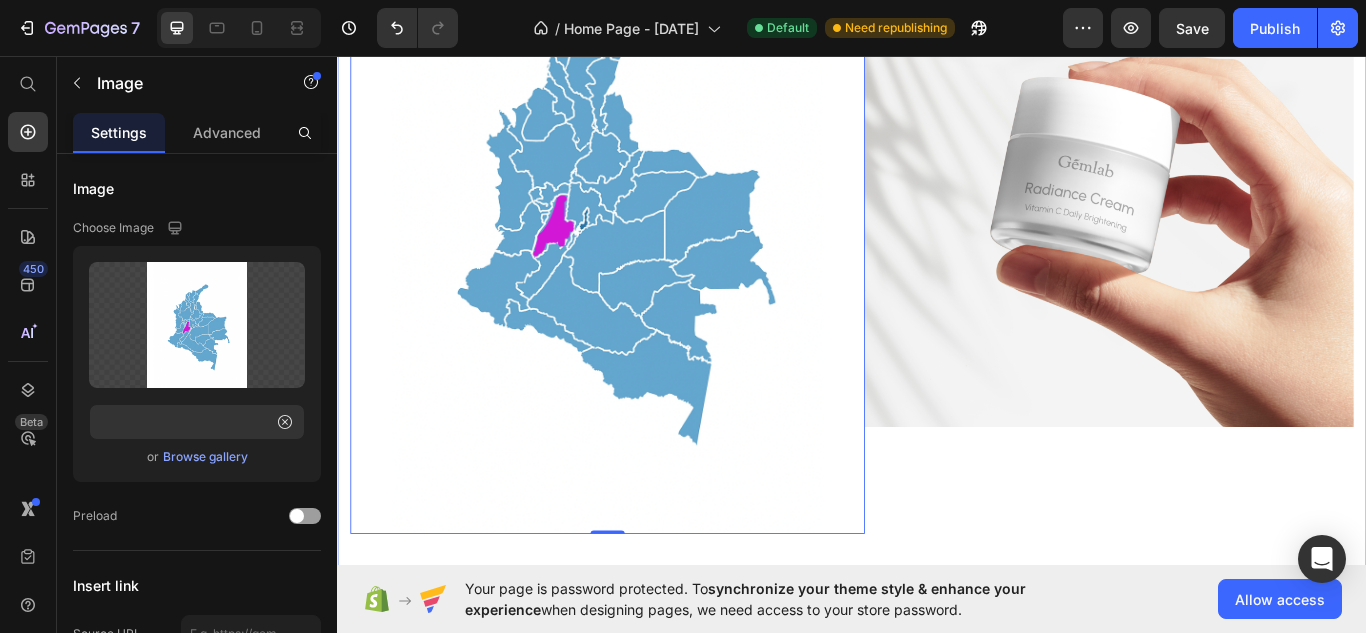 click on "Image Image   0 Row Section 4" at bounding box center [937, 239] 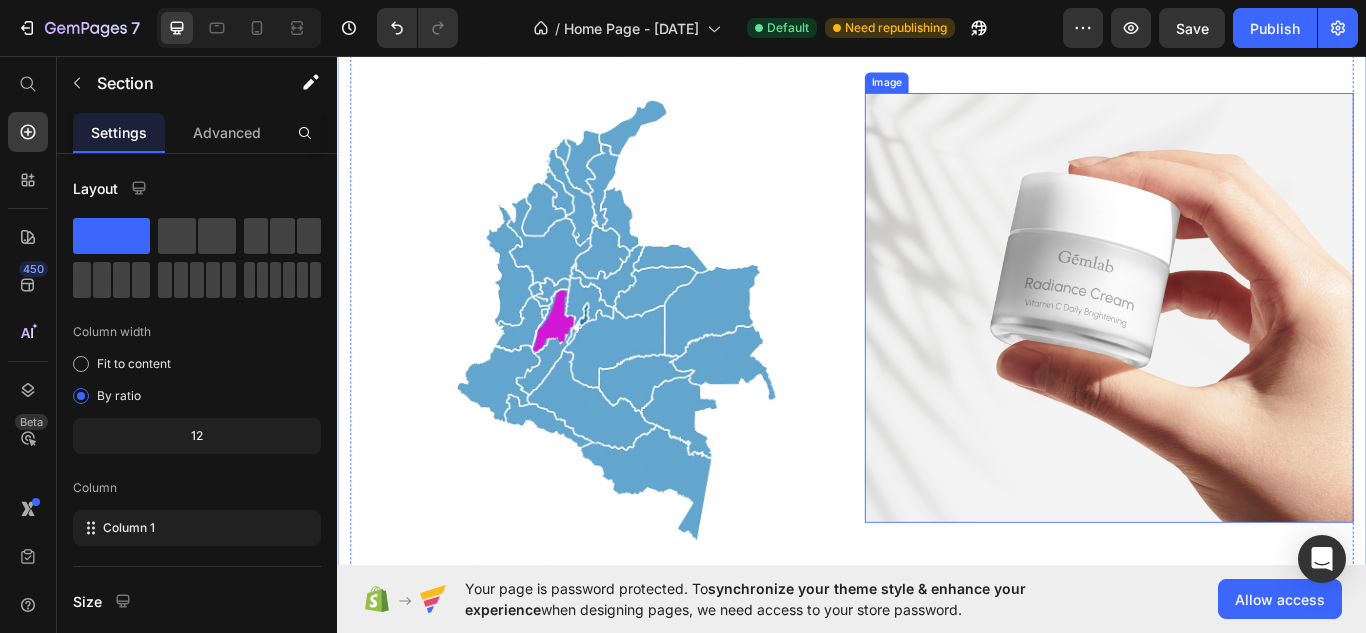 scroll, scrollTop: 2441, scrollLeft: 0, axis: vertical 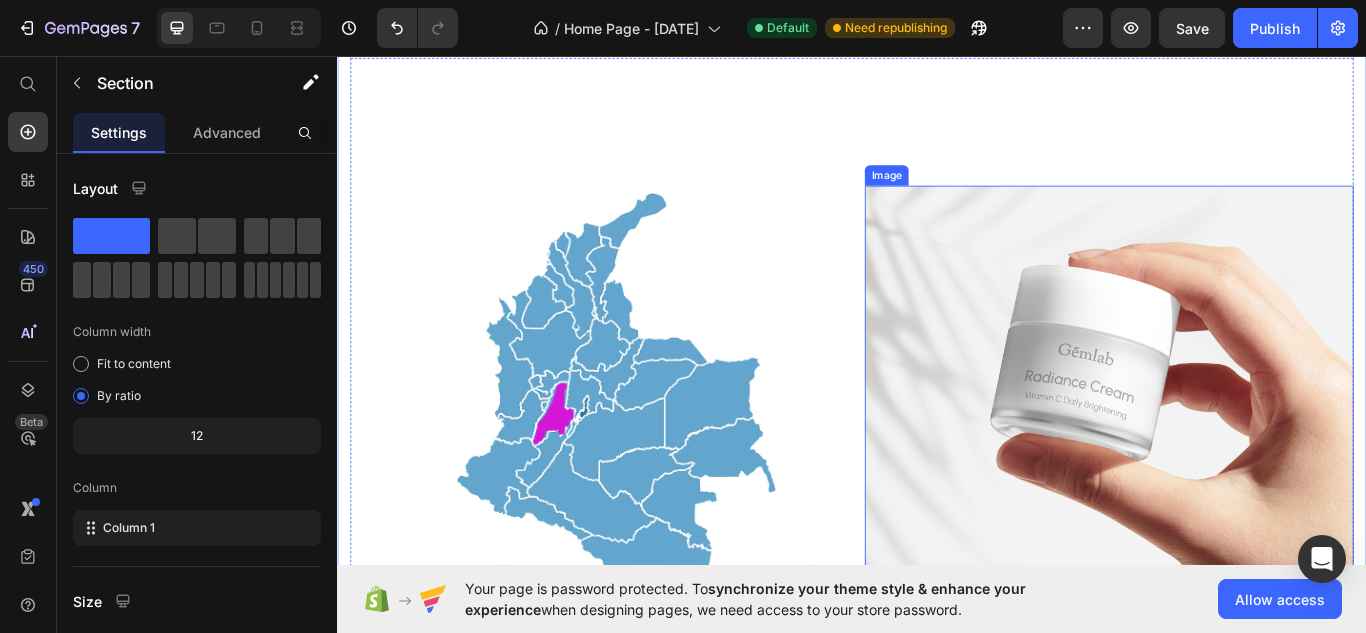 click at bounding box center [1237, 458] 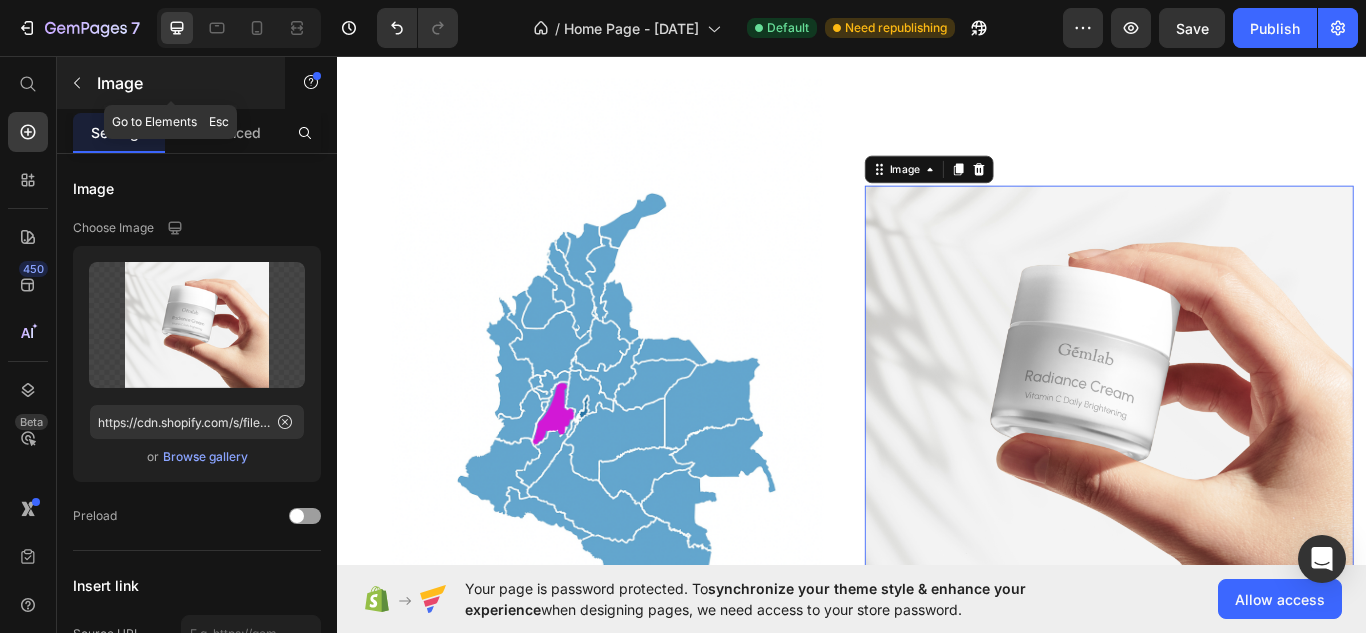 click at bounding box center (77, 83) 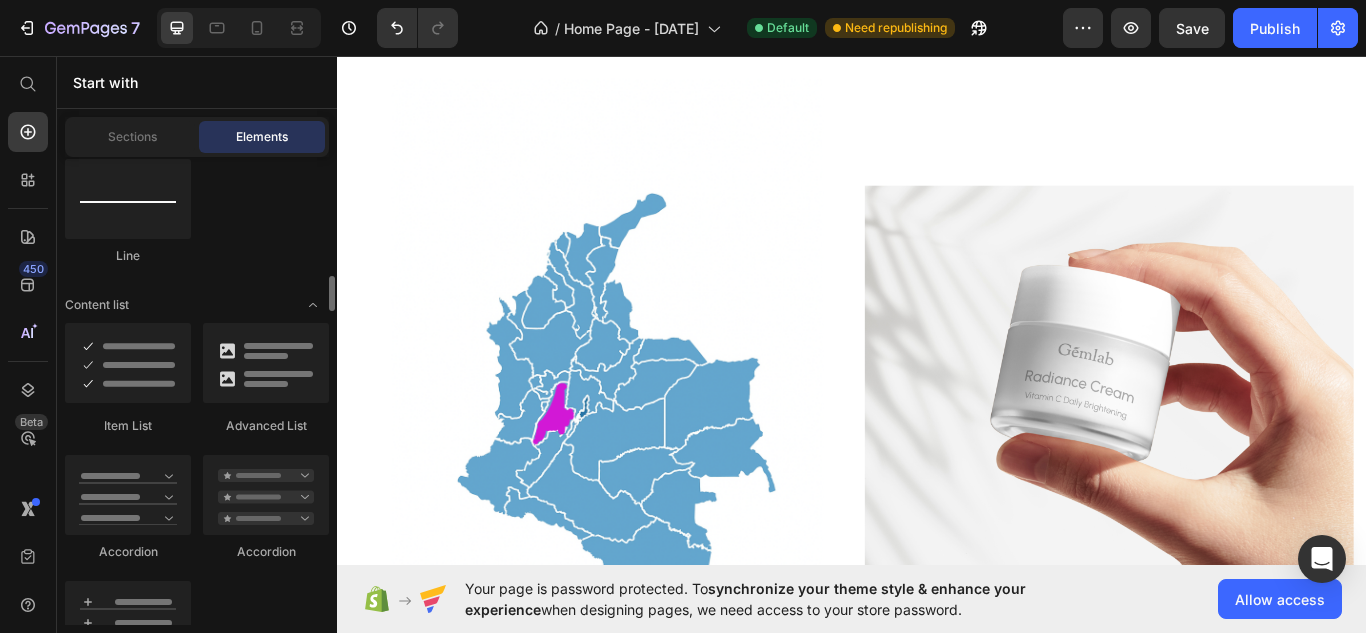 scroll, scrollTop: 1405, scrollLeft: 0, axis: vertical 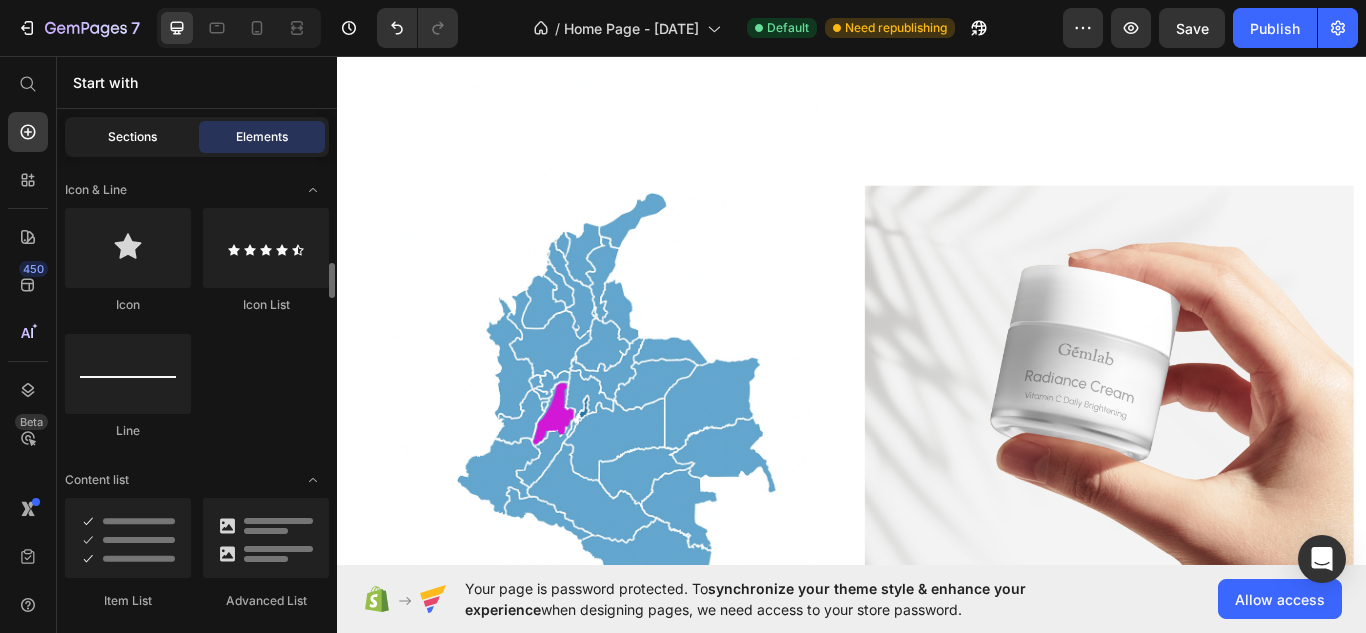 click on "Sections" 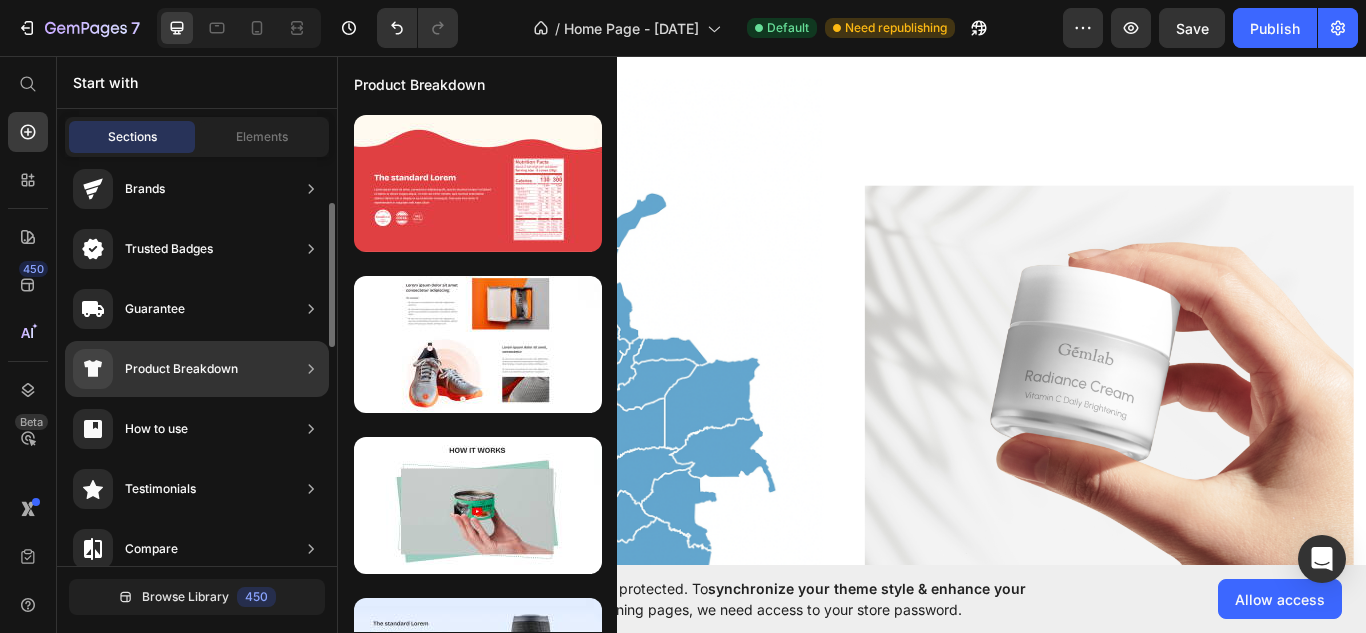 scroll, scrollTop: 133, scrollLeft: 0, axis: vertical 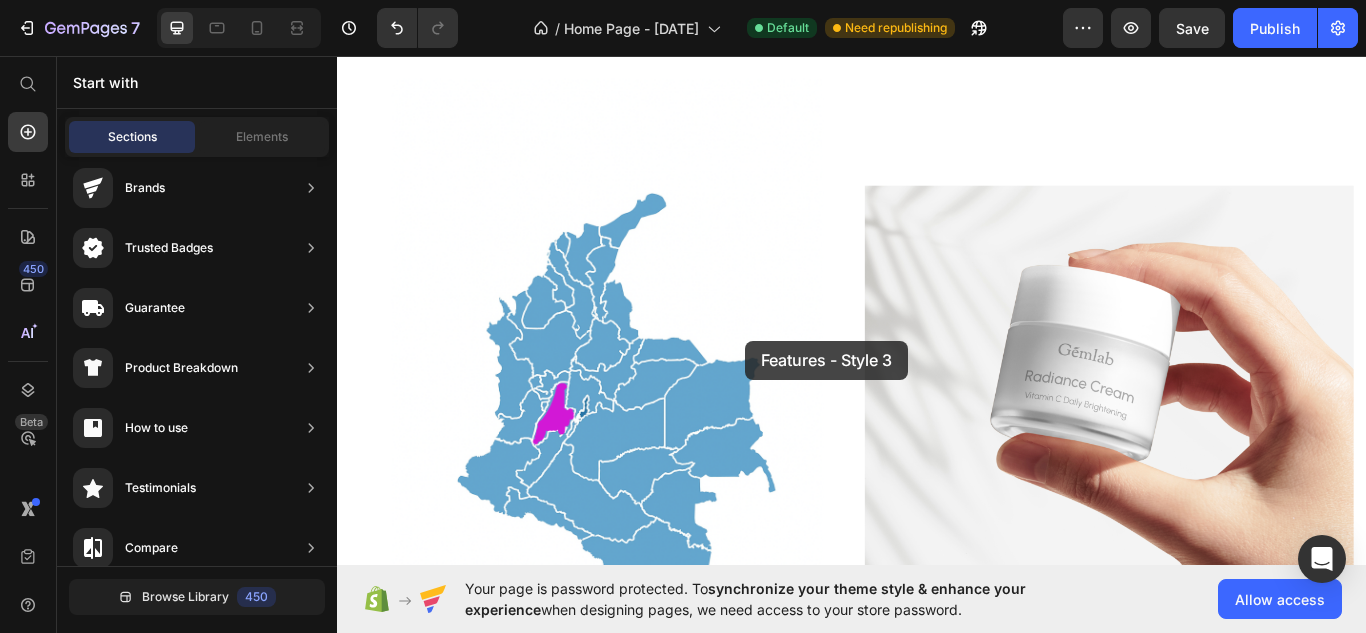 drag, startPoint x: 823, startPoint y: 295, endPoint x: 809, endPoint y: 385, distance: 91.08238 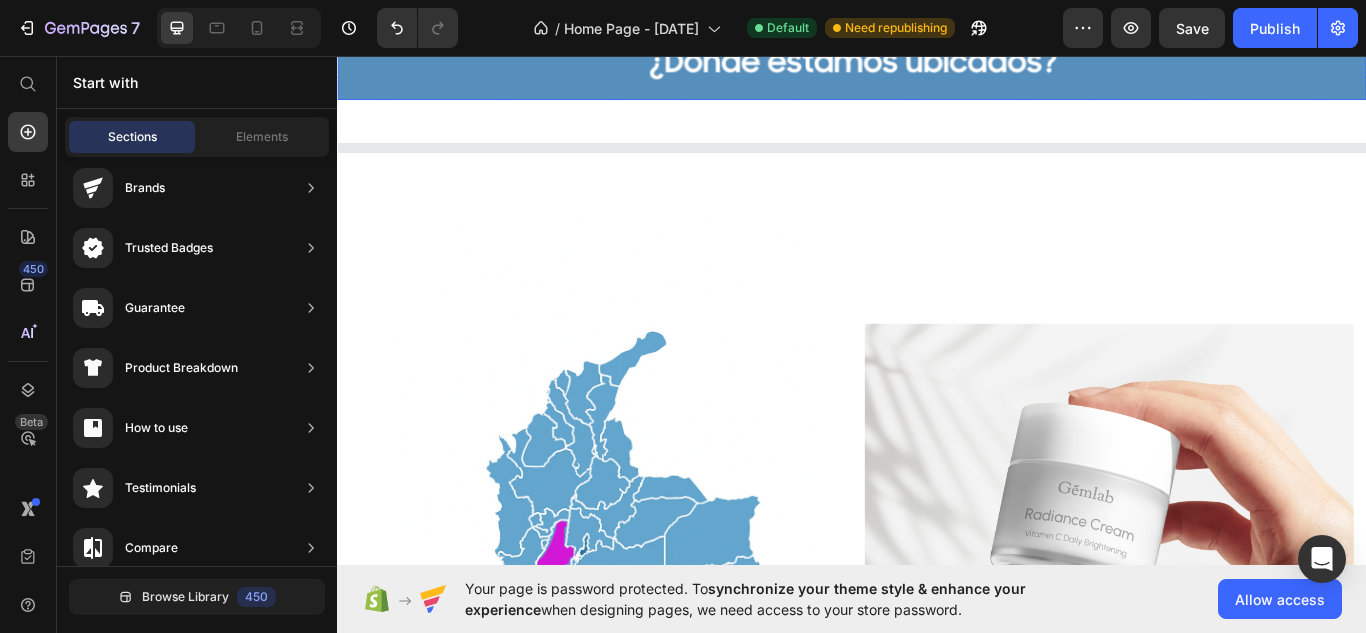 scroll, scrollTop: 2297, scrollLeft: 0, axis: vertical 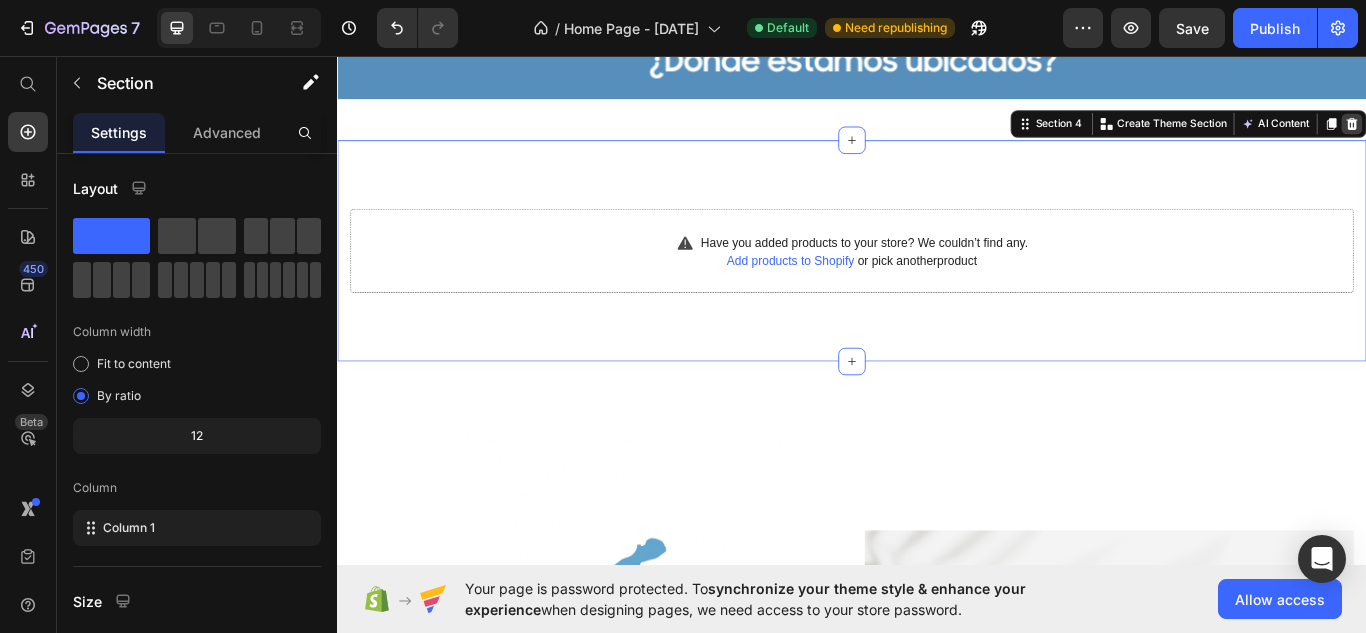 click 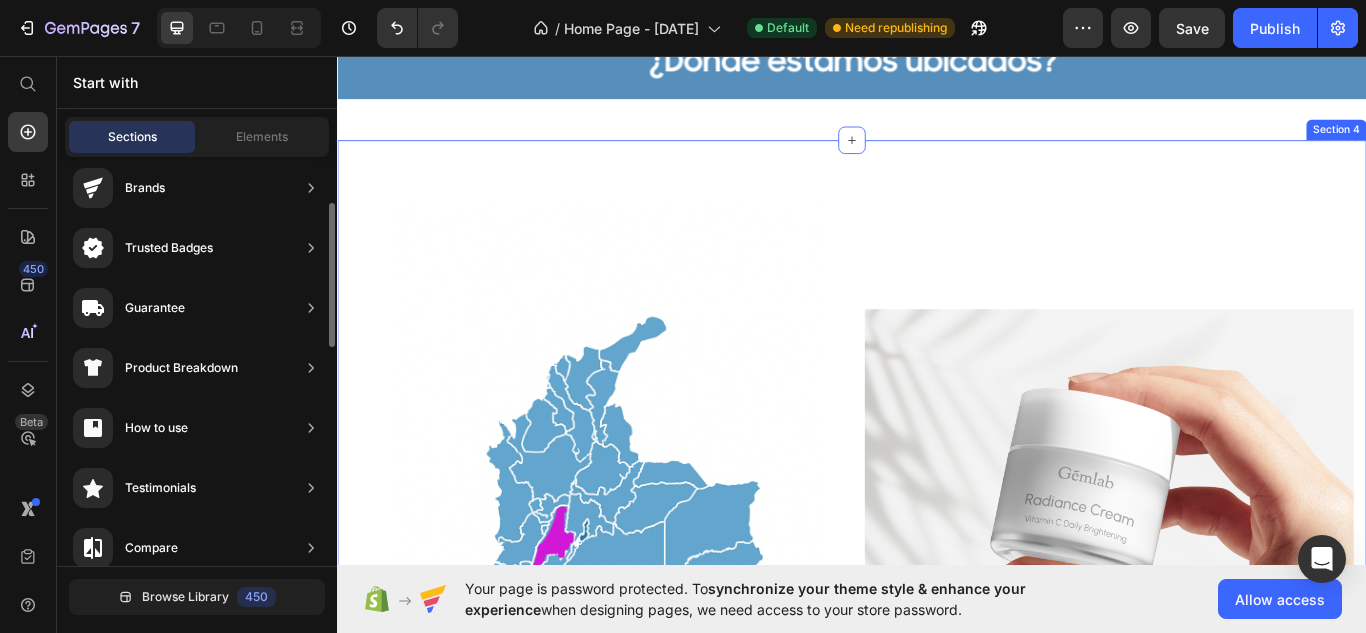 scroll, scrollTop: 431, scrollLeft: 0, axis: vertical 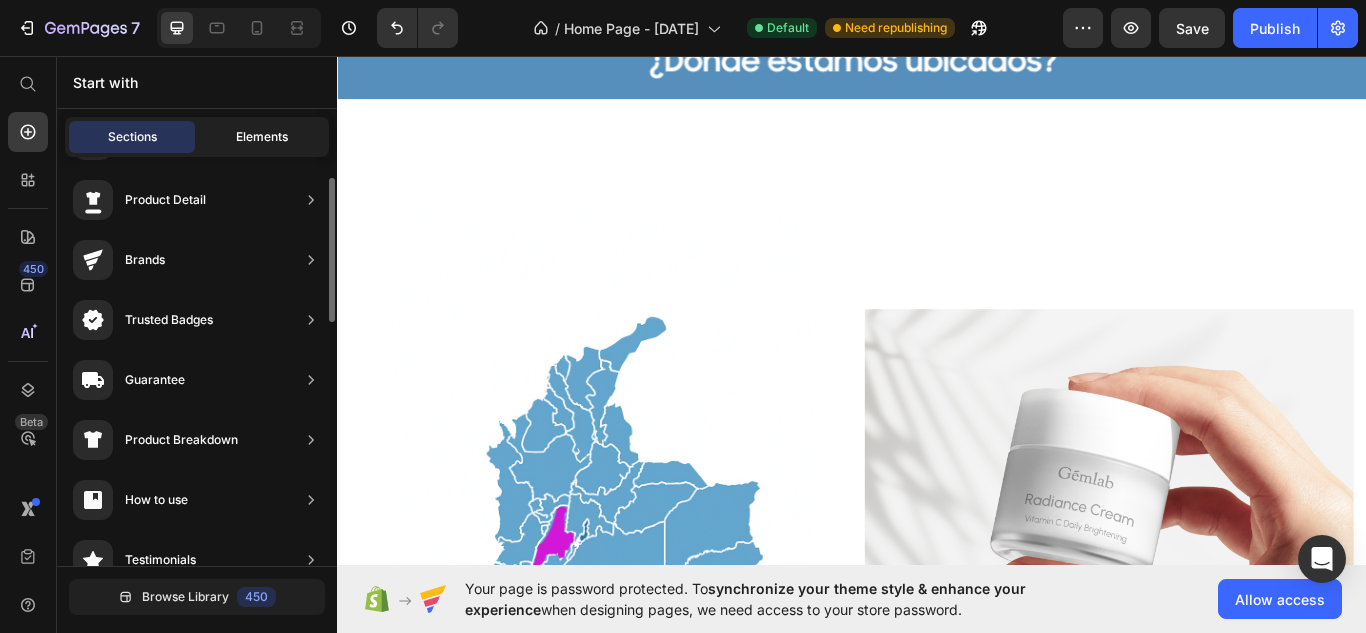 click on "Elements" 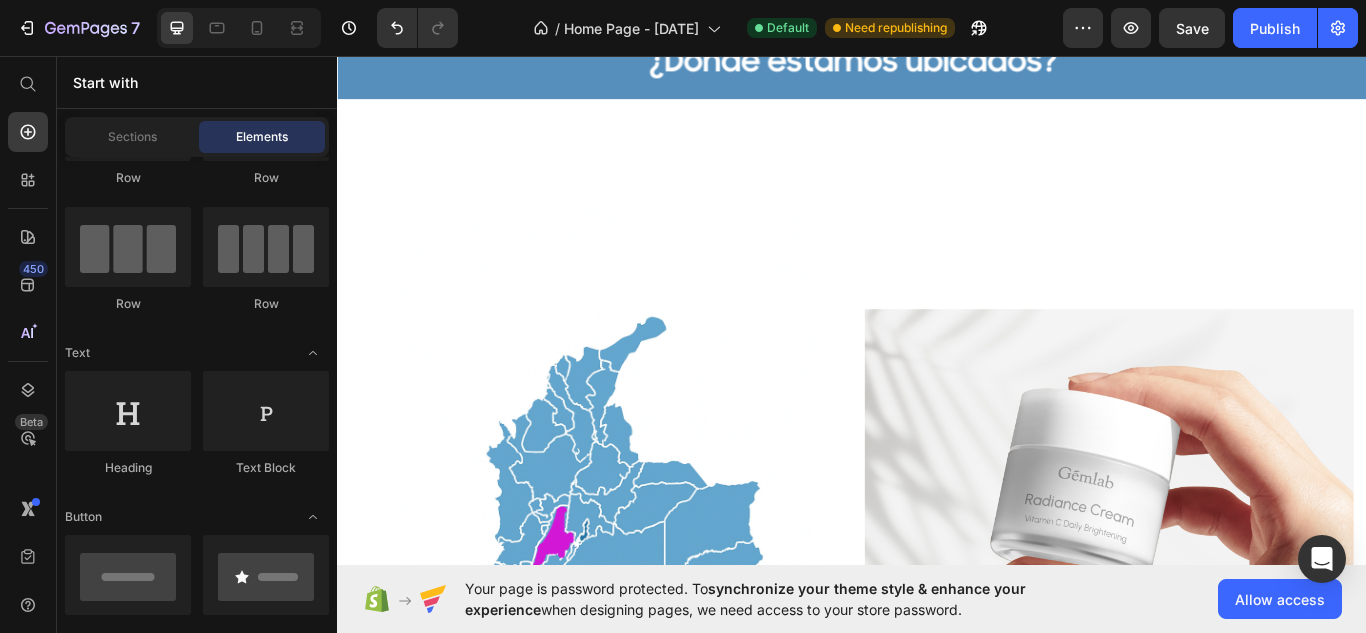 scroll, scrollTop: 0, scrollLeft: 0, axis: both 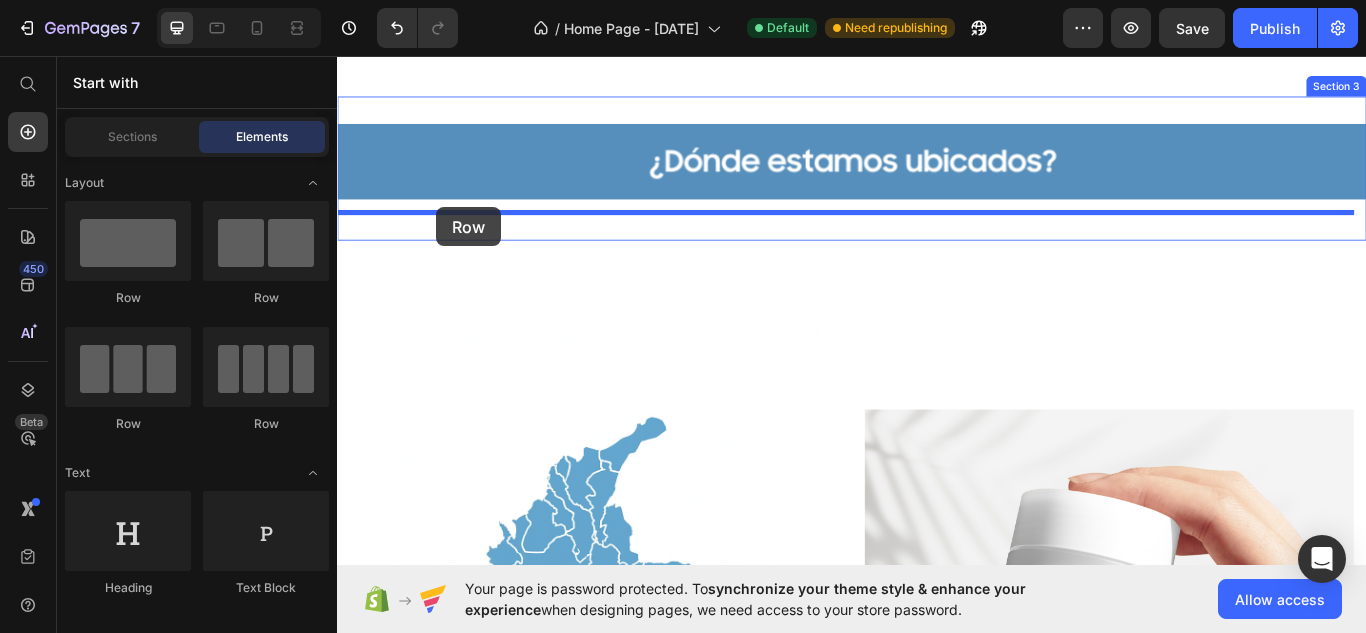 drag, startPoint x: 466, startPoint y: 320, endPoint x: 453, endPoint y: 233, distance: 87.965904 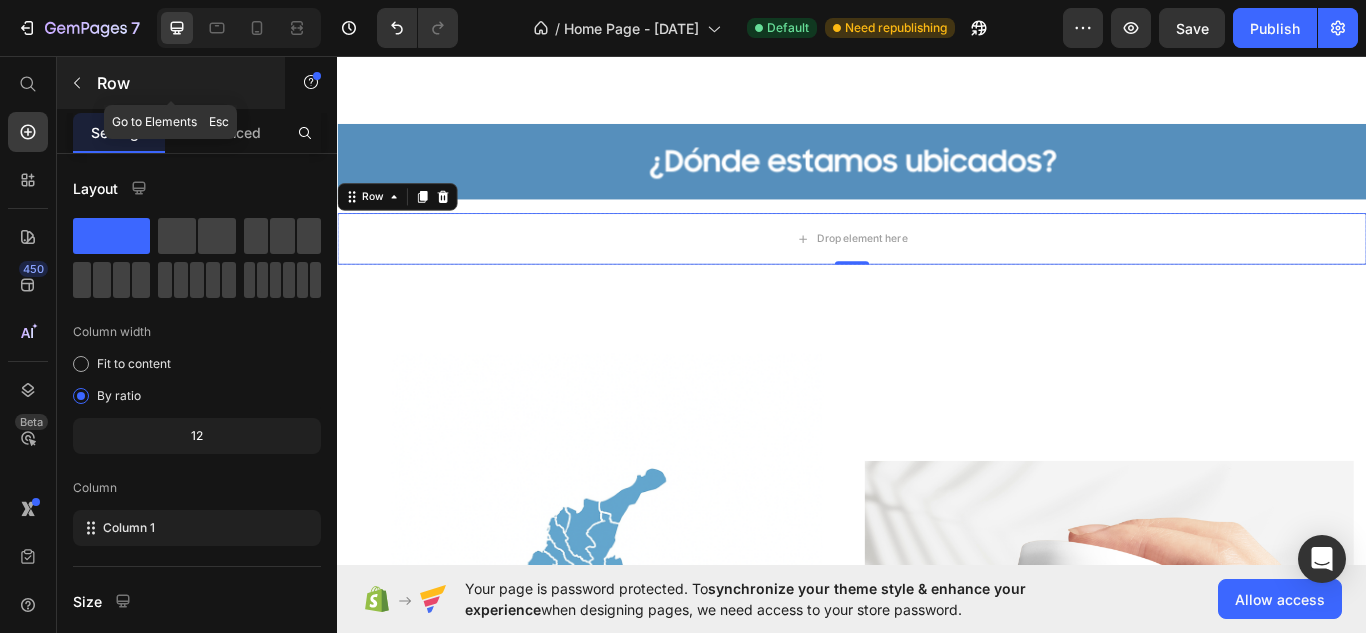 click at bounding box center (77, 83) 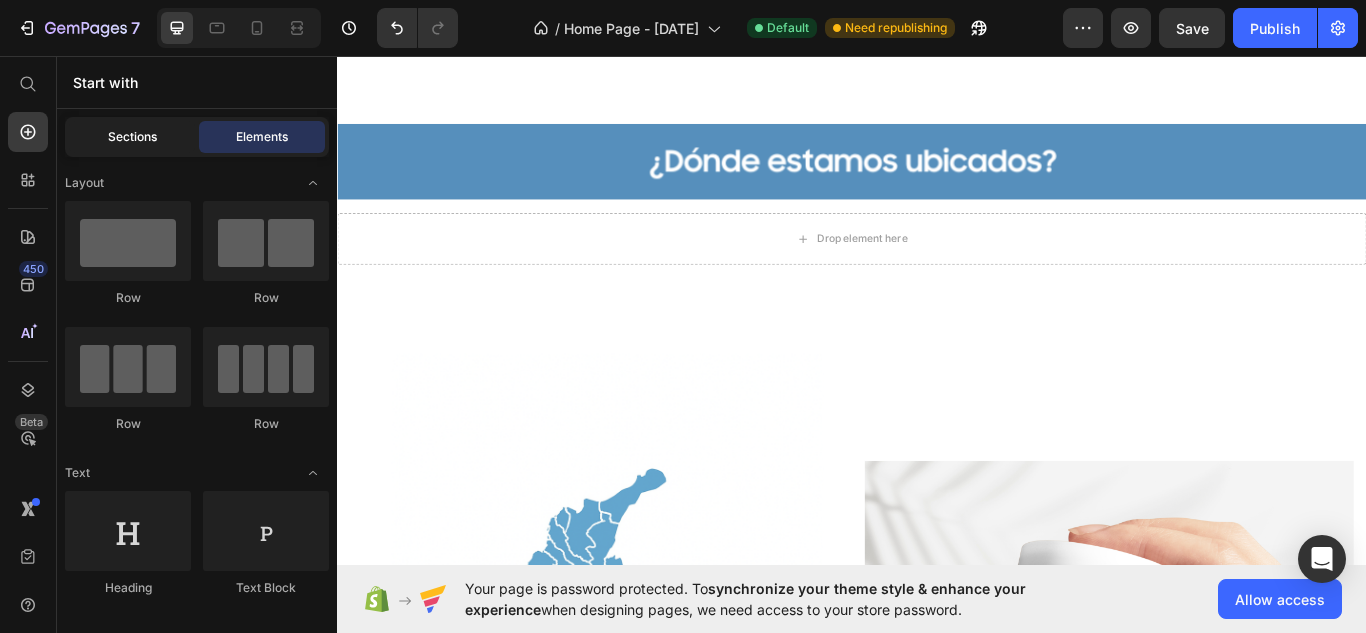 click on "Sections" at bounding box center [132, 137] 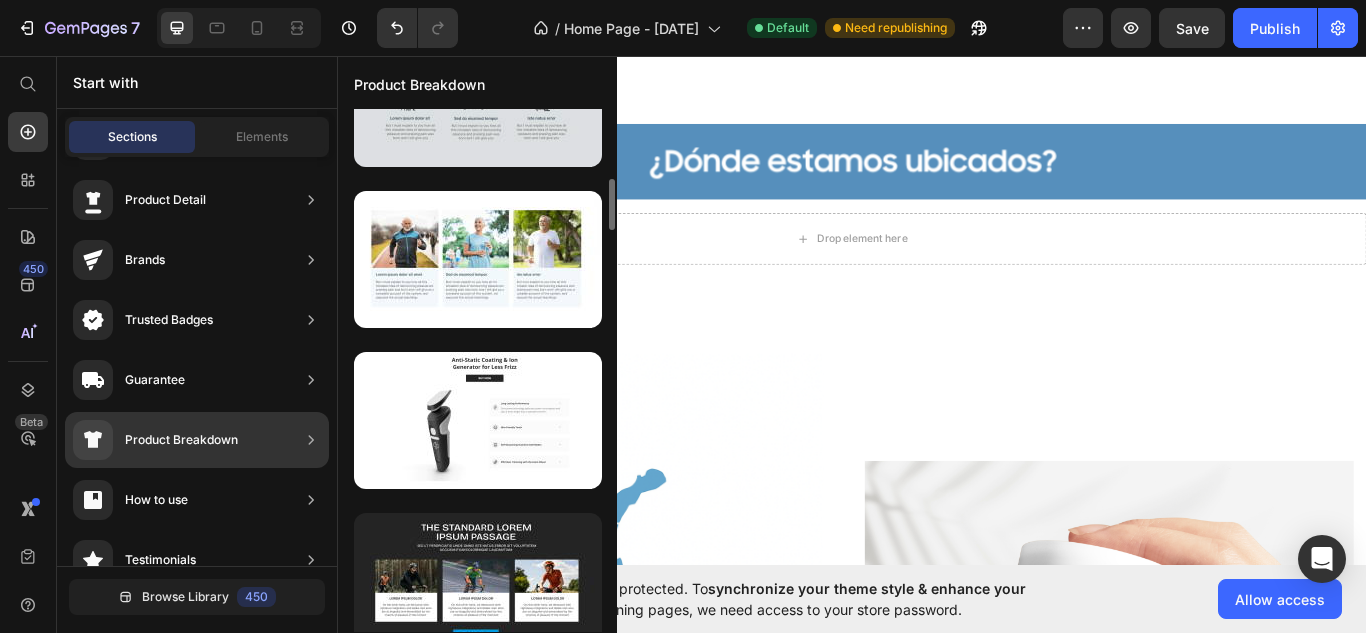 scroll, scrollTop: 729, scrollLeft: 0, axis: vertical 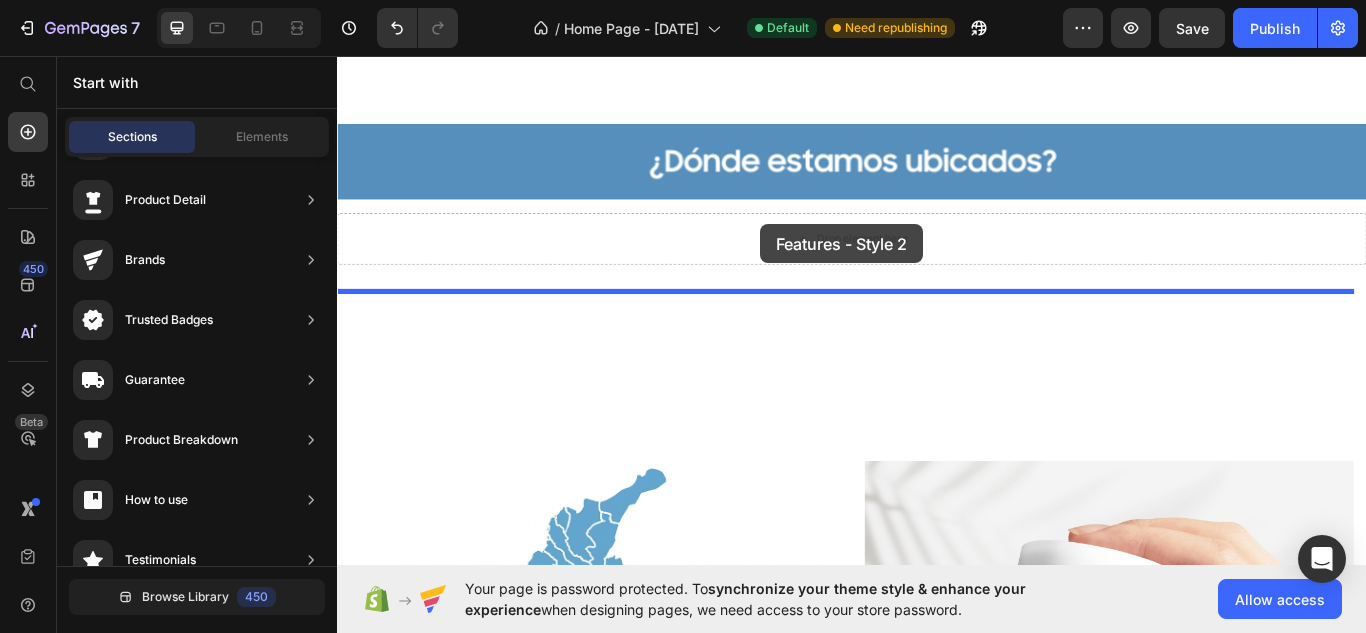 drag, startPoint x: 840, startPoint y: 510, endPoint x: 829, endPoint y: 252, distance: 258.23438 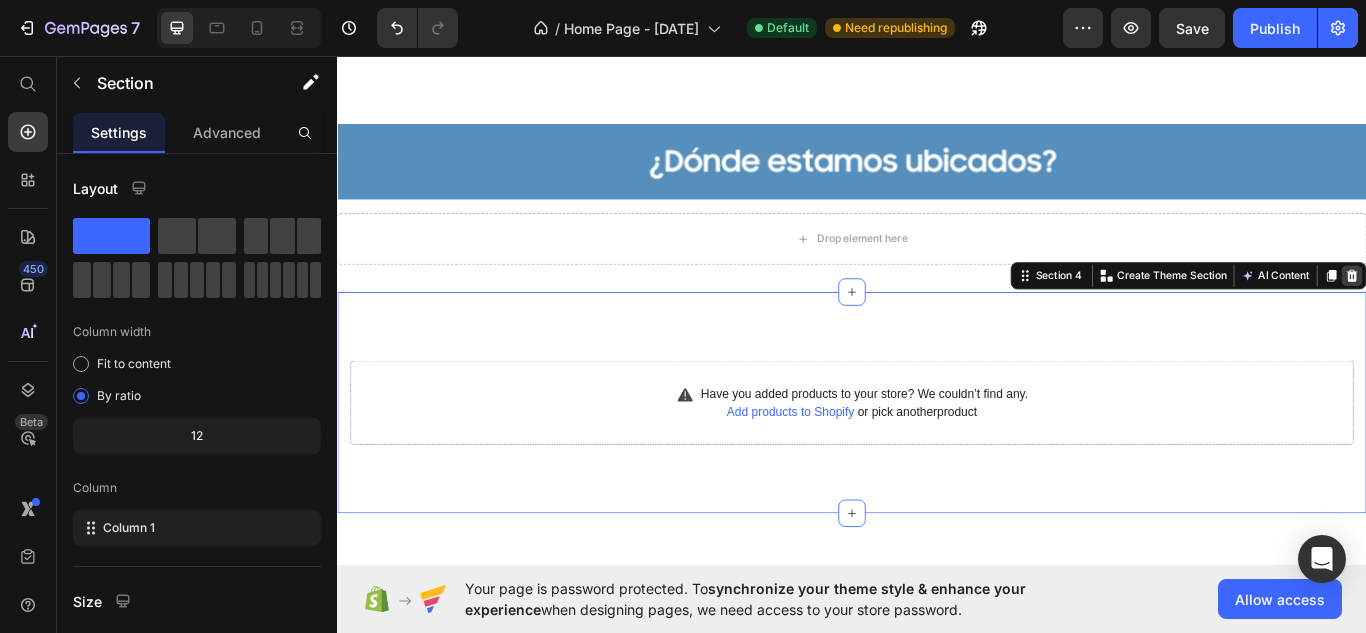 click 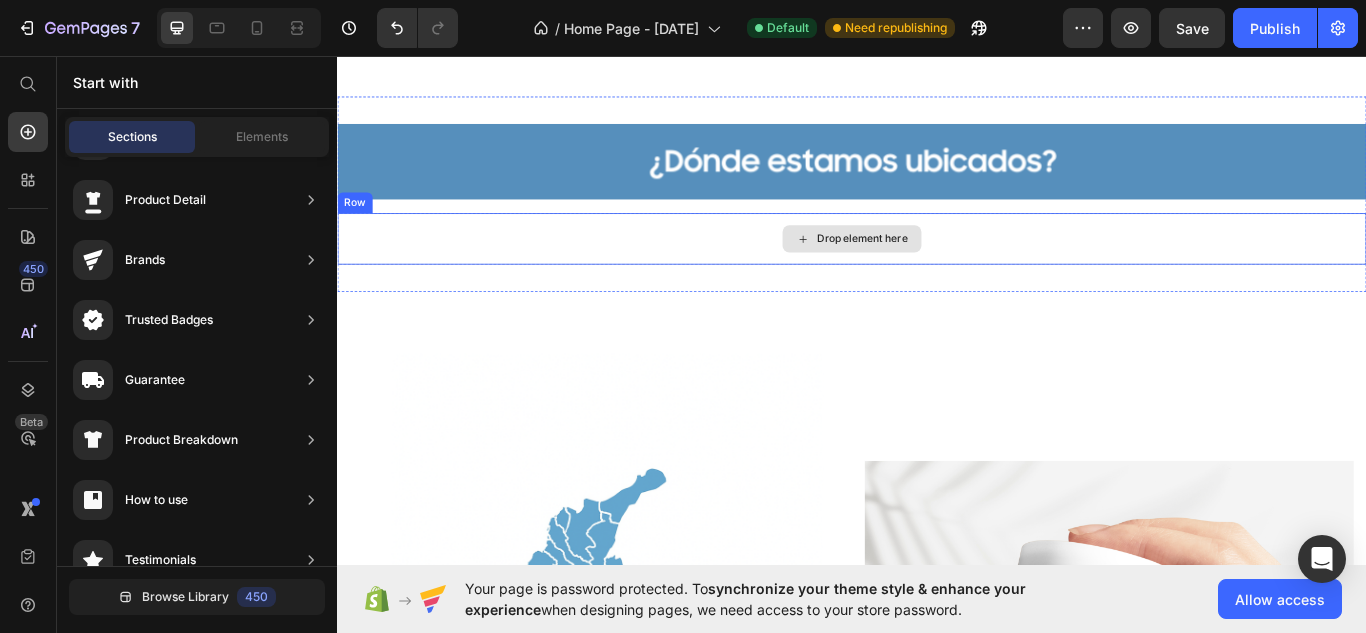 click on "Drop element here" at bounding box center (937, 270) 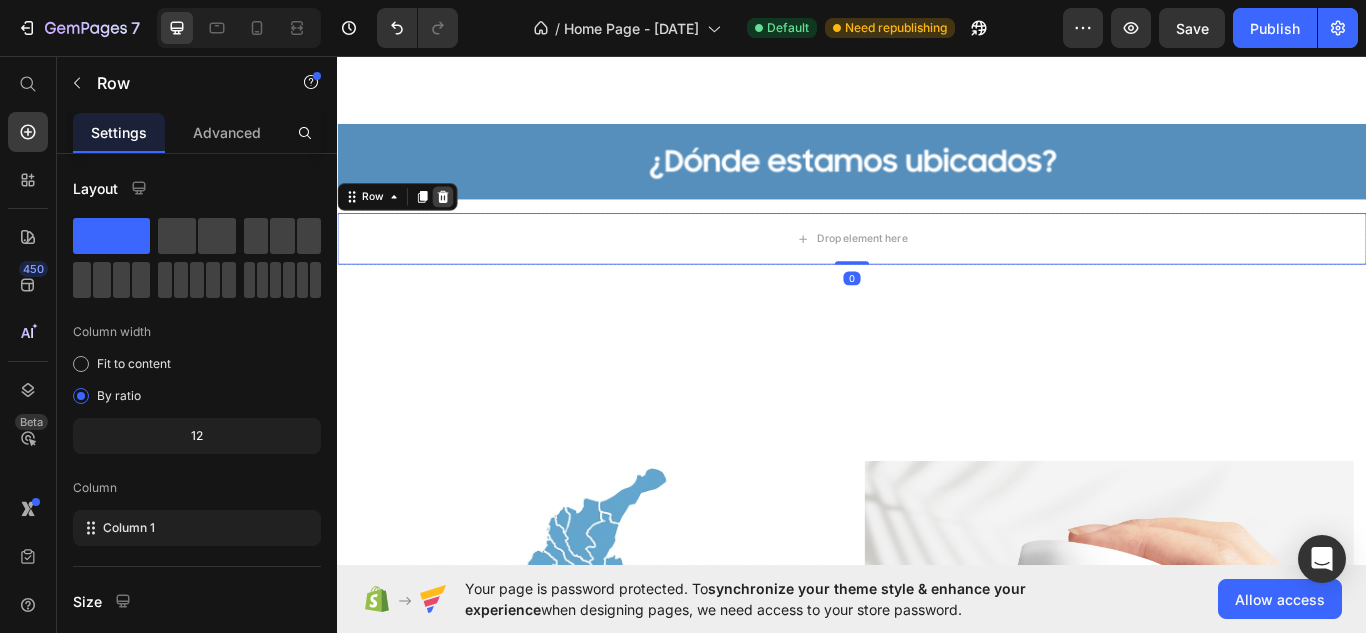 click 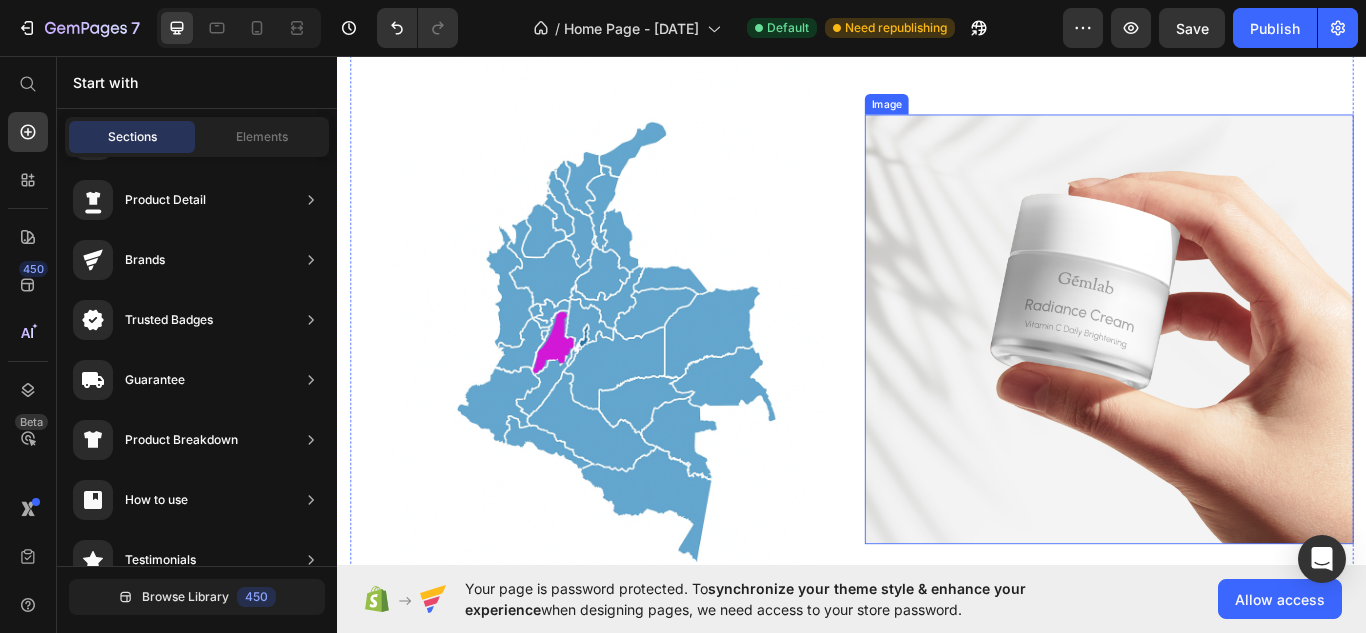 scroll, scrollTop: 2109, scrollLeft: 0, axis: vertical 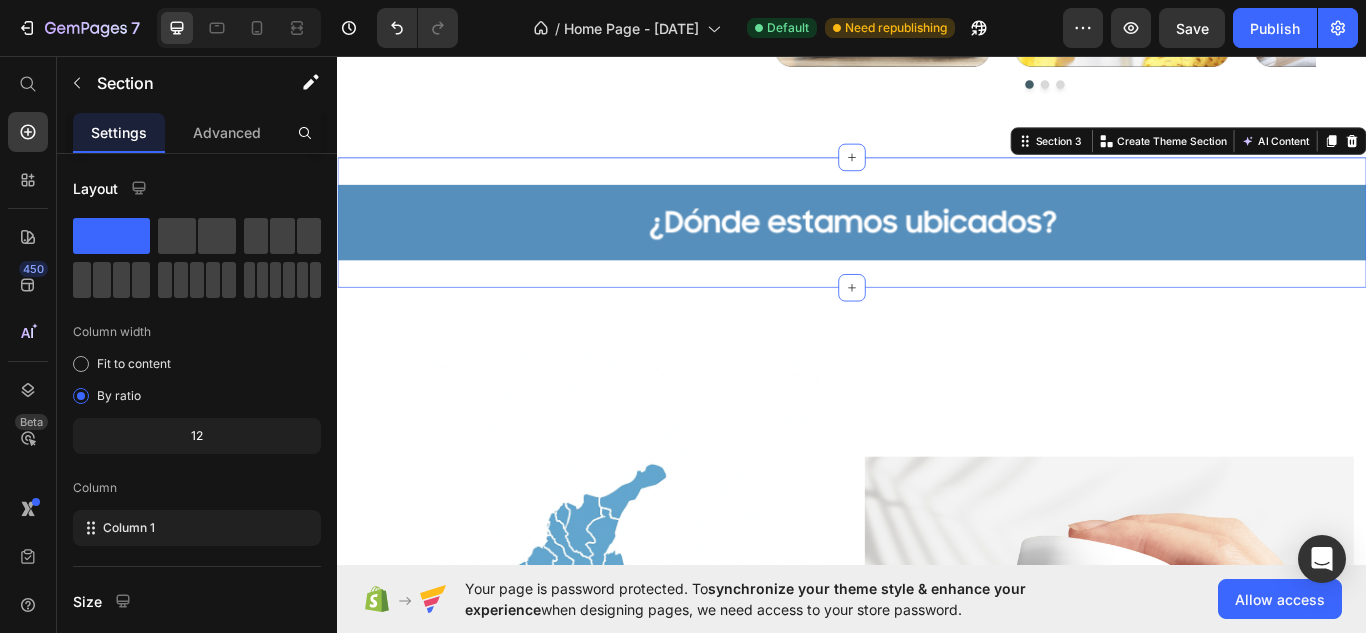 click on "Image Row Section 3   You can create reusable sections Create Theme Section AI Content Write with GemAI What would you like to describe here? Tone and Voice Persuasive Product Show more Generate" at bounding box center (937, 251) 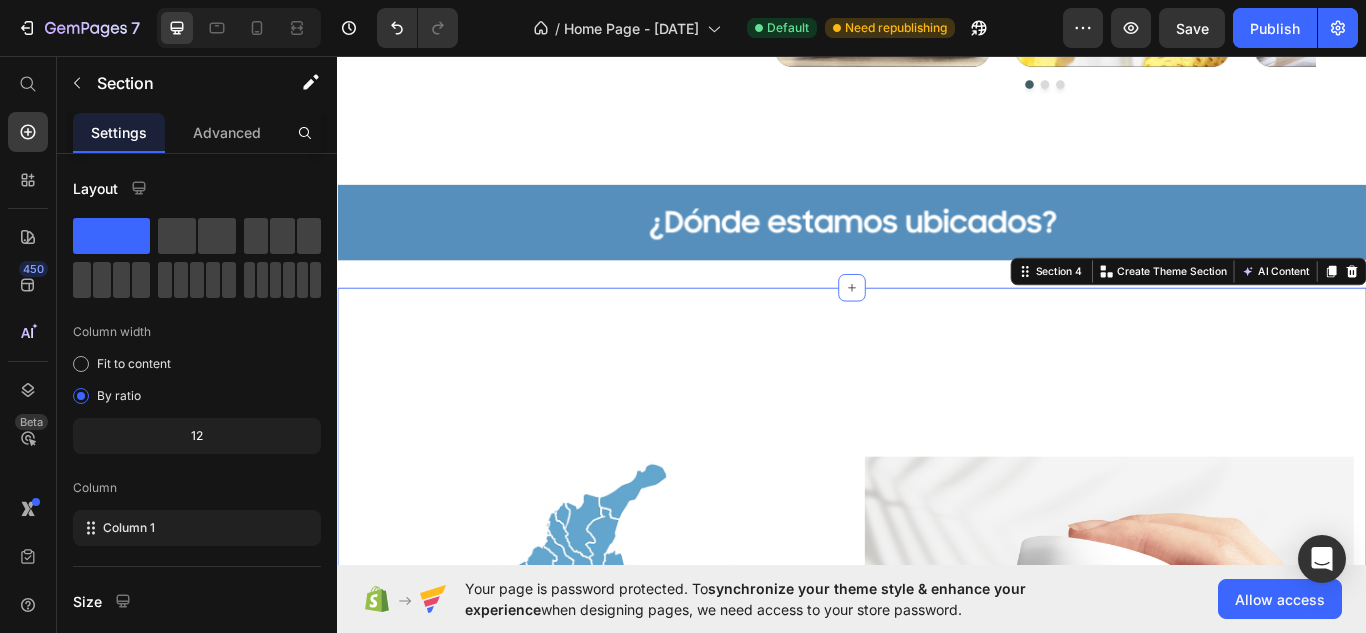 click on "Image Image Row Section 4   You can create reusable sections Create Theme Section AI Content Write with GemAI What would you like to describe here? Tone and Voice Persuasive Product Show more Generate" at bounding box center [937, 774] 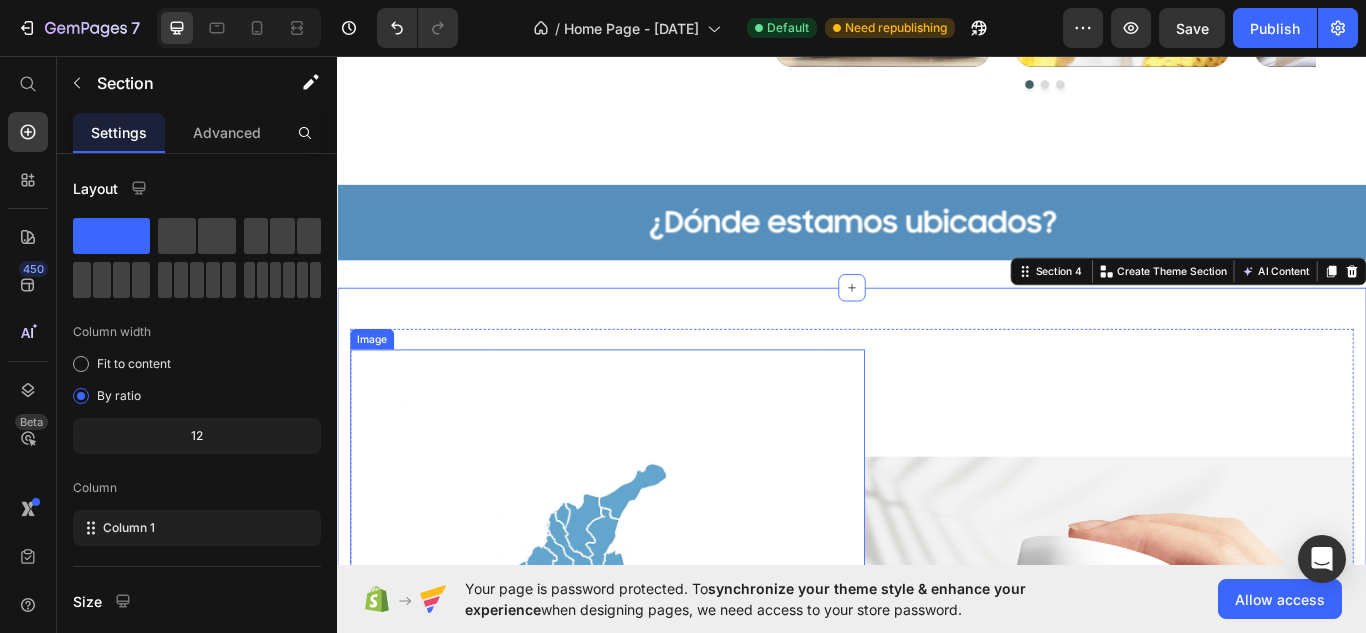 click at bounding box center [652, 774] 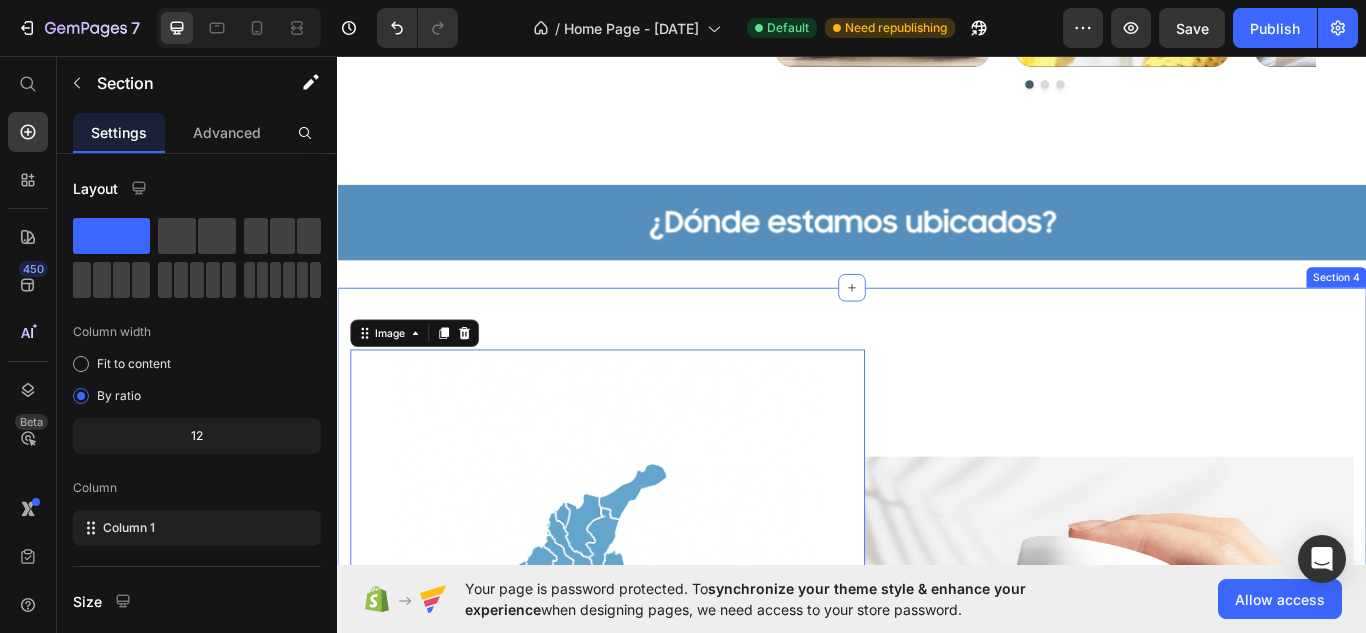 click on "Image Image   0 Row Section 4" at bounding box center (937, 774) 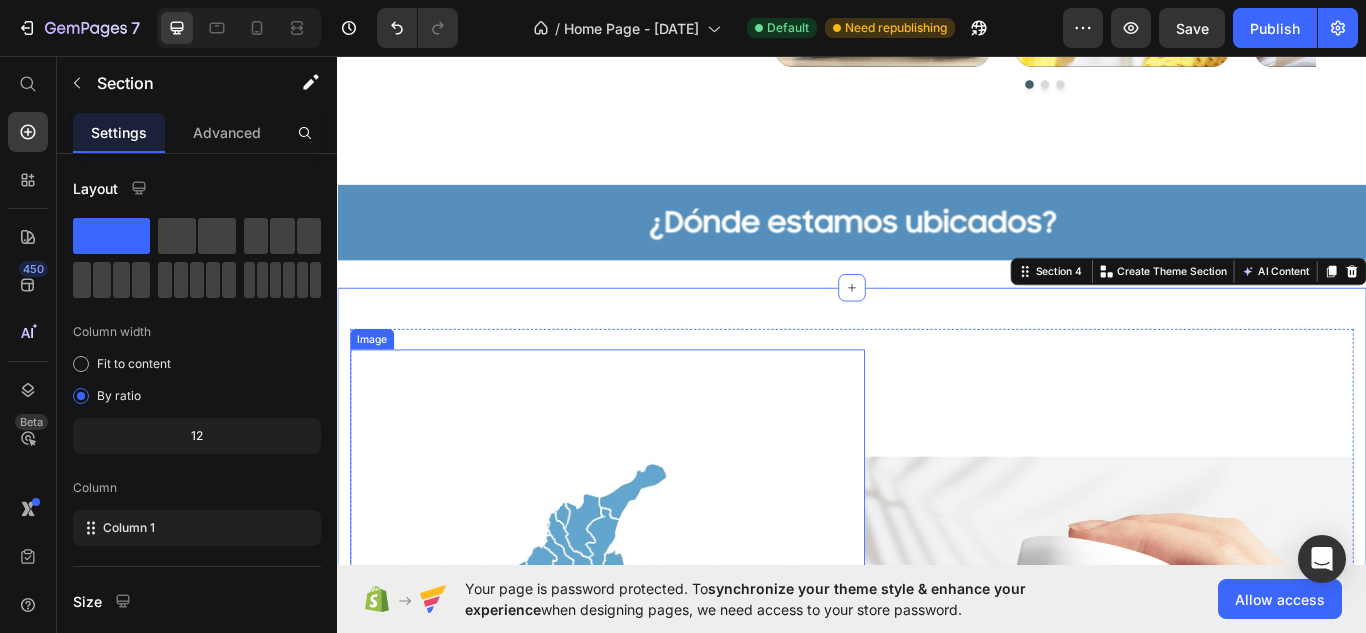 click at bounding box center [652, 774] 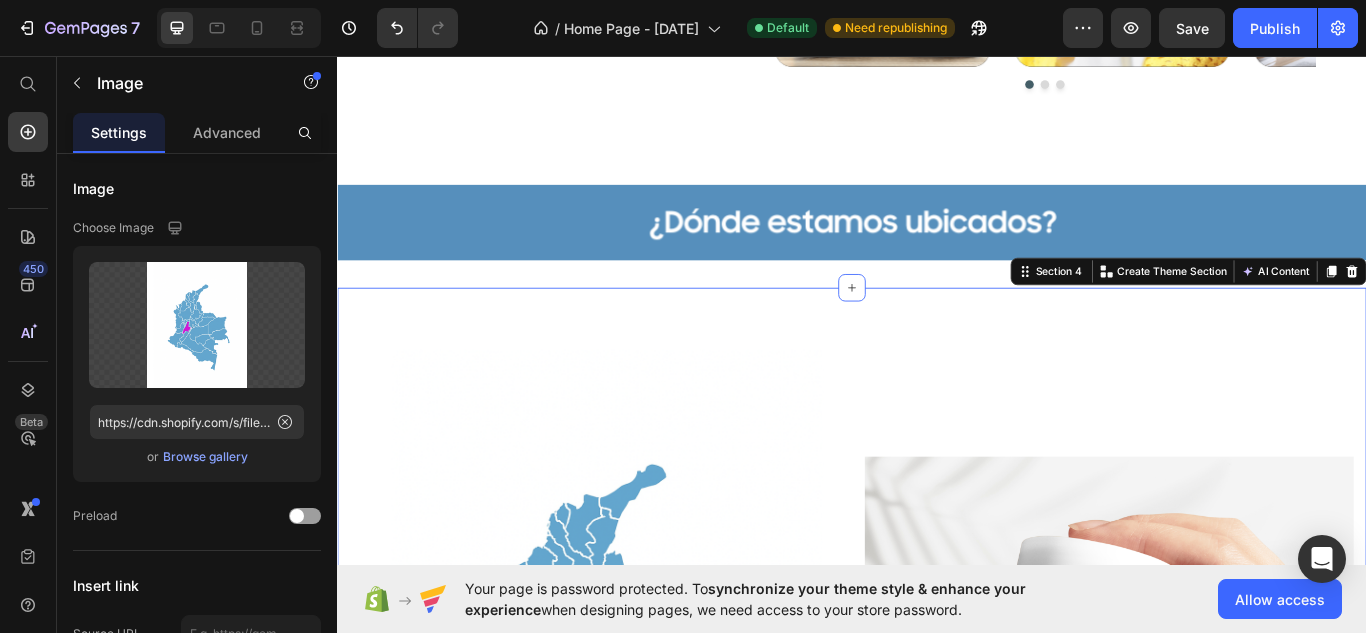 click on "Image Image Row Section 4   You can create reusable sections Create Theme Section AI Content Write with GemAI What would you like to describe here? Tone and Voice Persuasive Product Show more Generate" at bounding box center (937, 774) 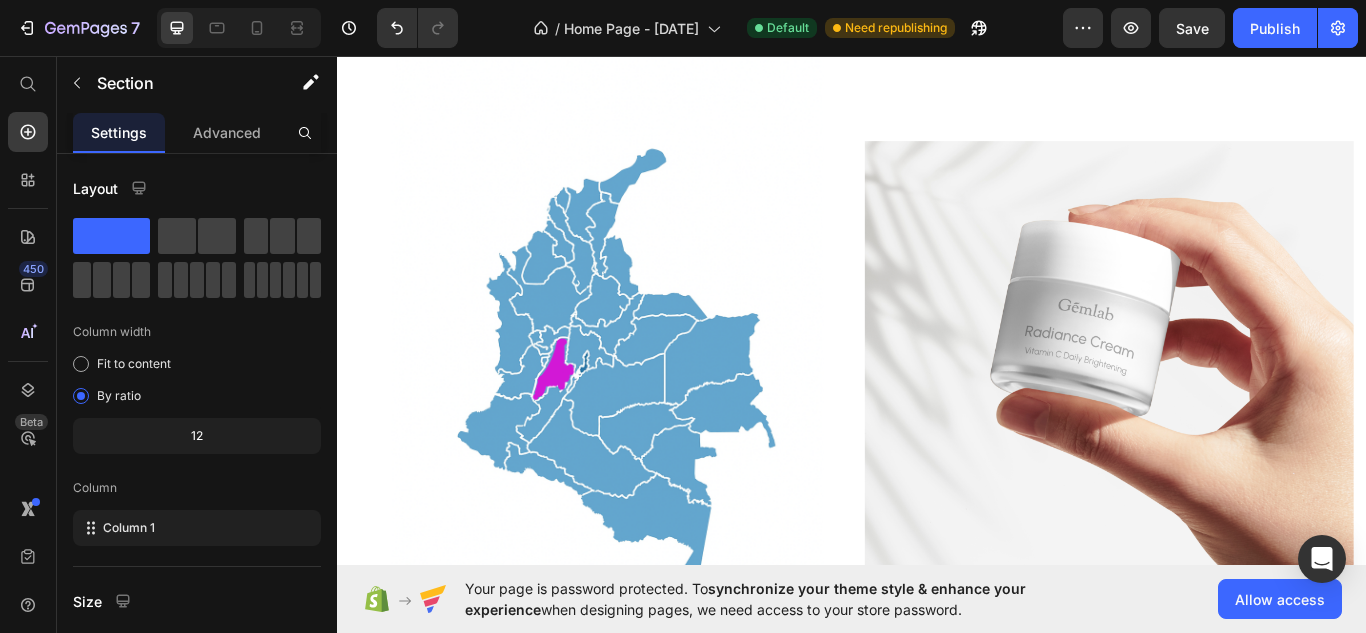 scroll, scrollTop: 2565, scrollLeft: 0, axis: vertical 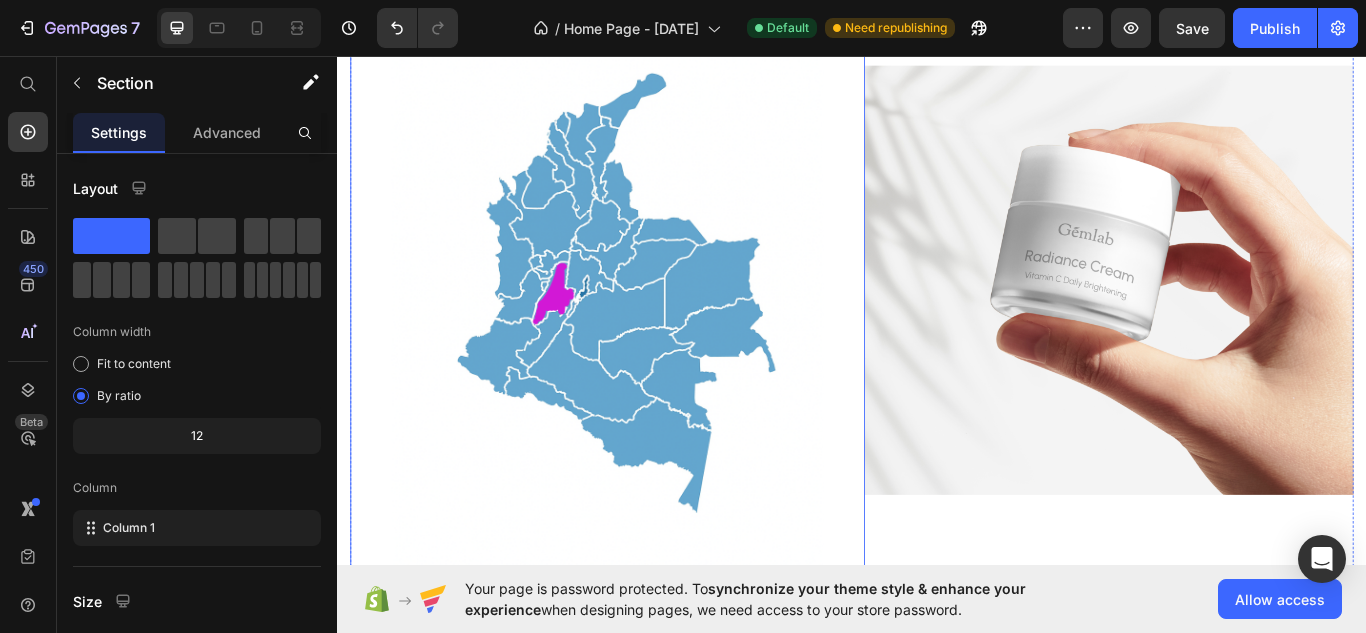 click at bounding box center [652, 318] 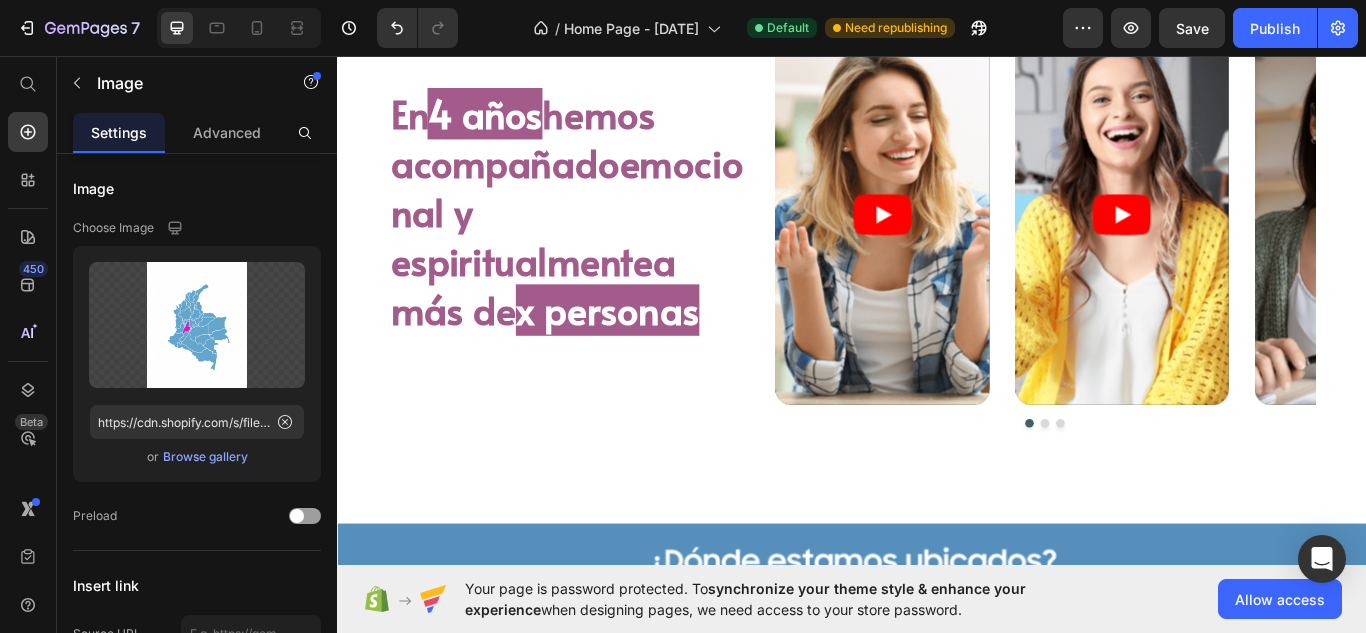 scroll, scrollTop: 1732, scrollLeft: 0, axis: vertical 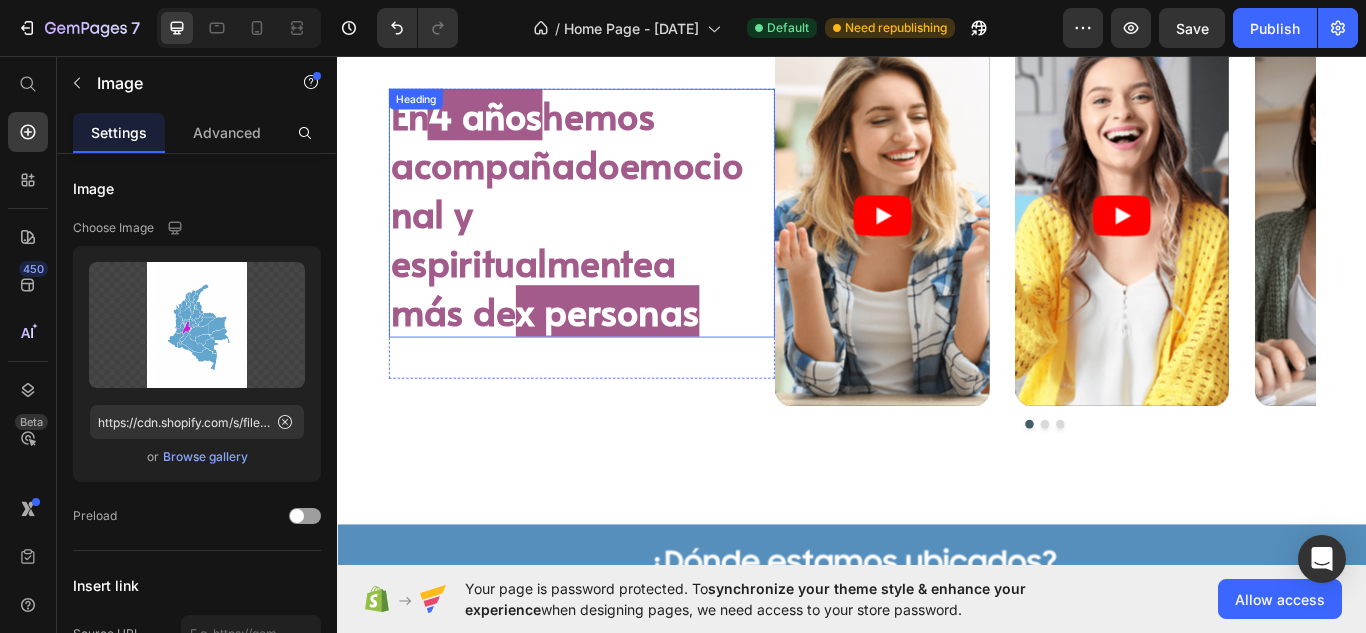 click on "En  4 años  hemos acompañado  emocional y espiritualmente  a más de  x personas" at bounding box center (606, 240) 